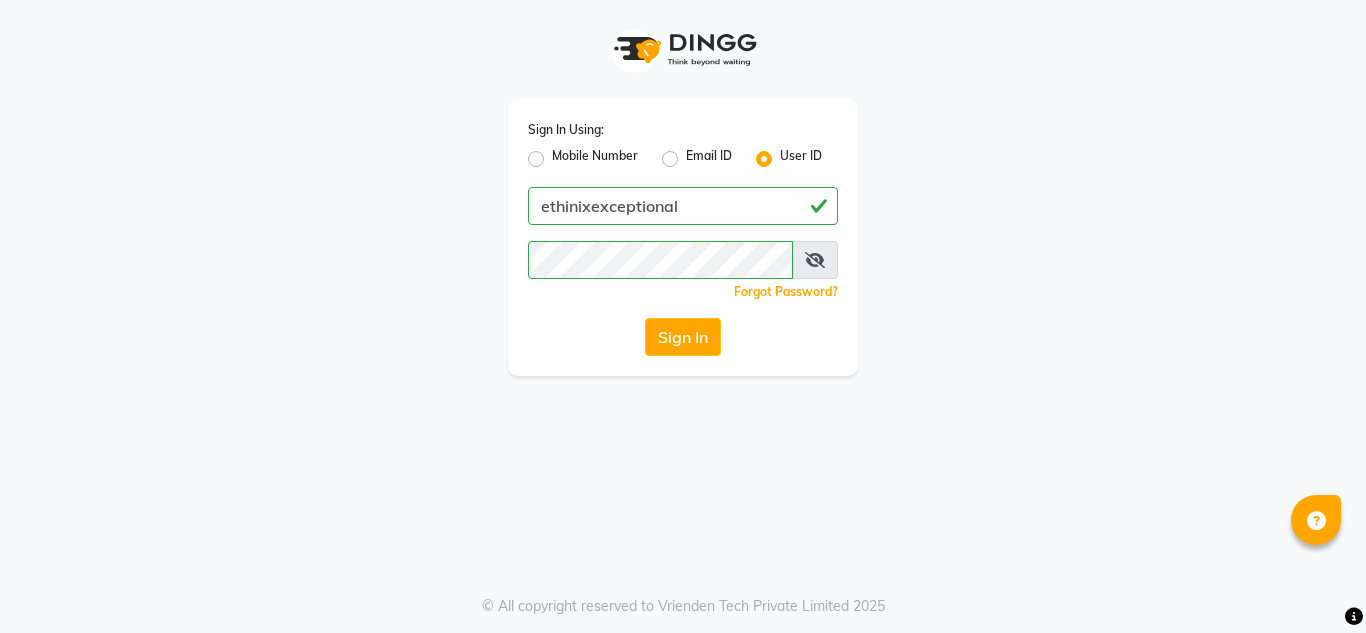 scroll, scrollTop: 0, scrollLeft: 0, axis: both 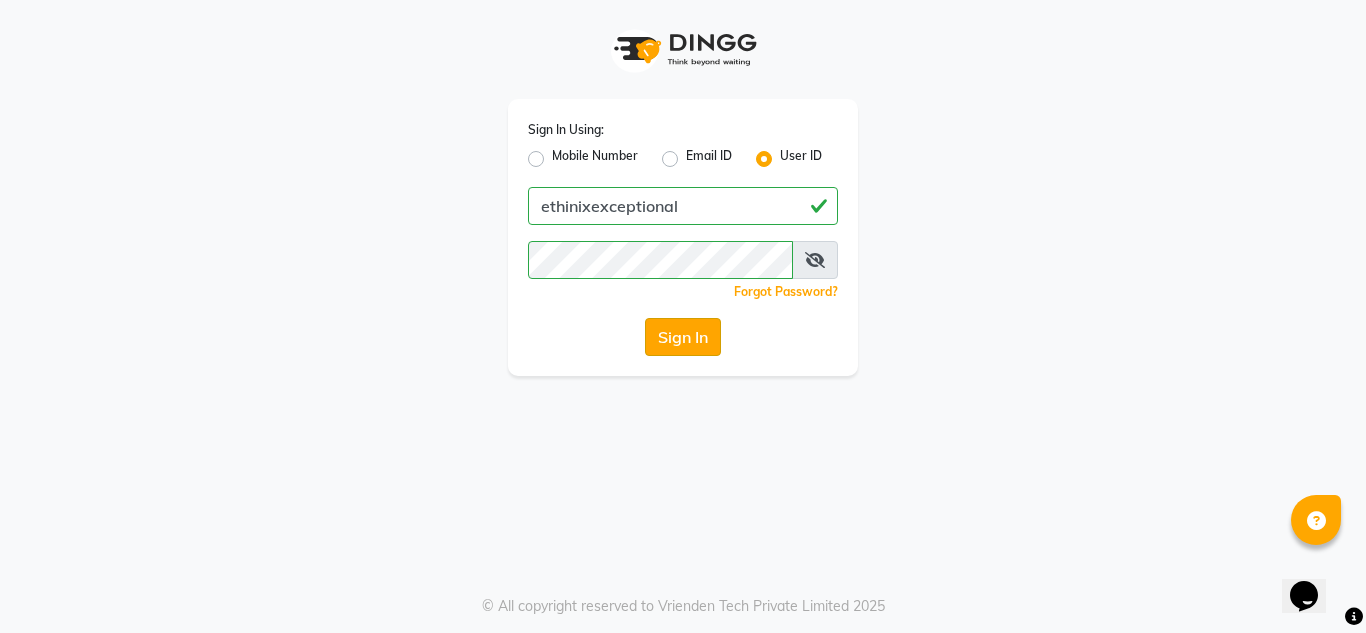click on "Sign In" 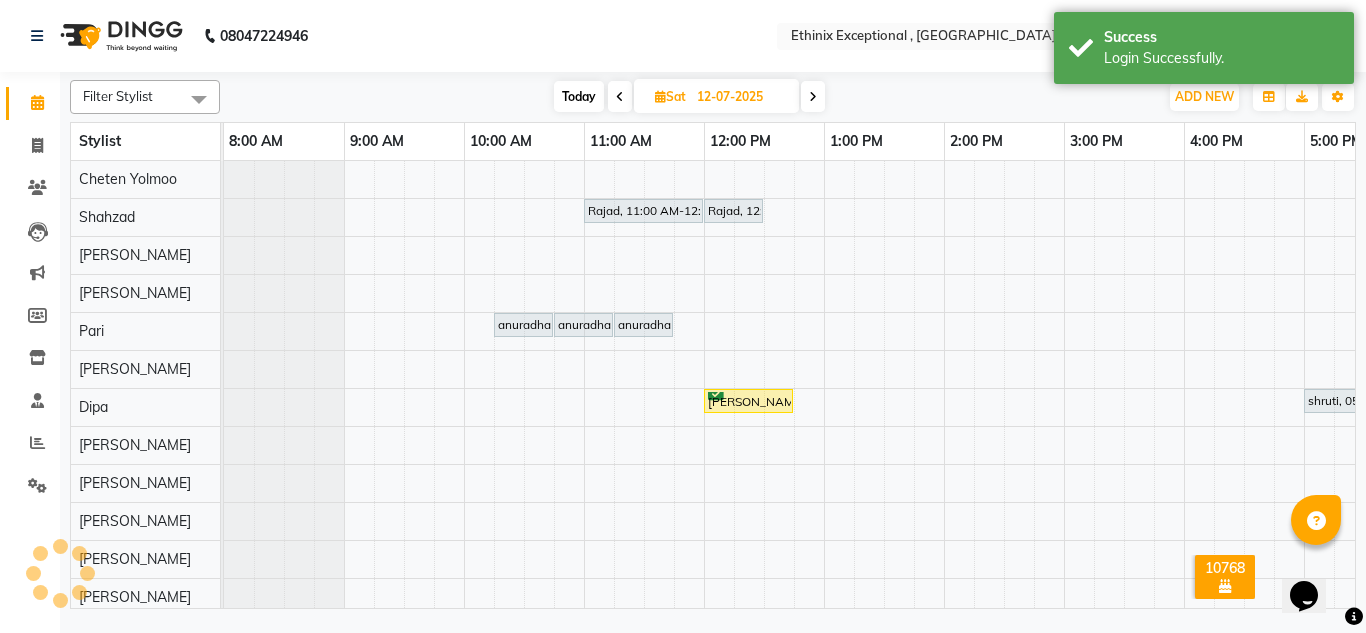 scroll, scrollTop: 0, scrollLeft: 0, axis: both 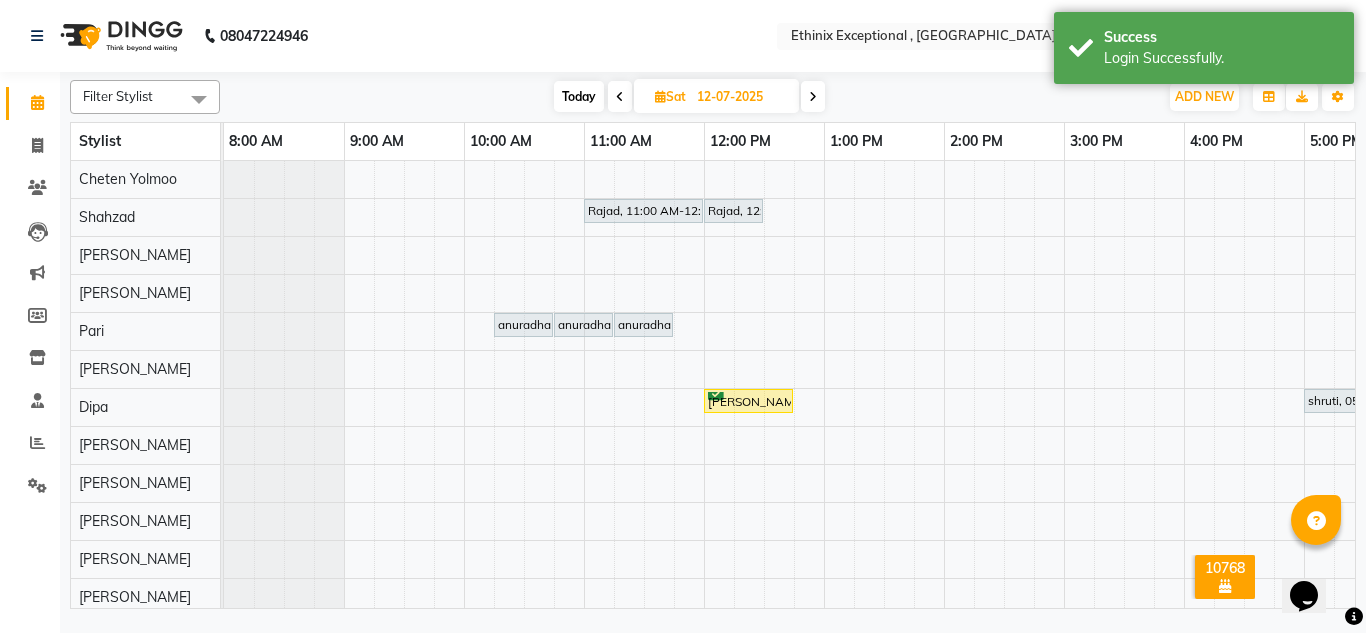 click on "Today" at bounding box center (579, 96) 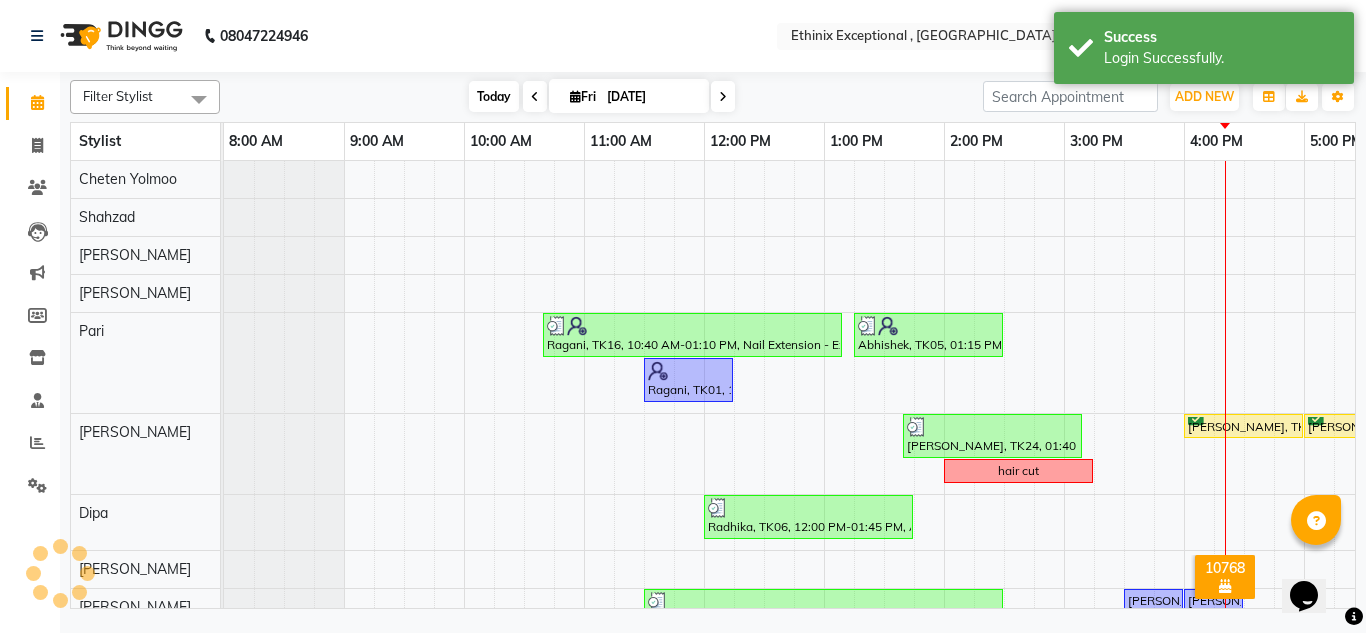 scroll, scrollTop: 0, scrollLeft: 669, axis: horizontal 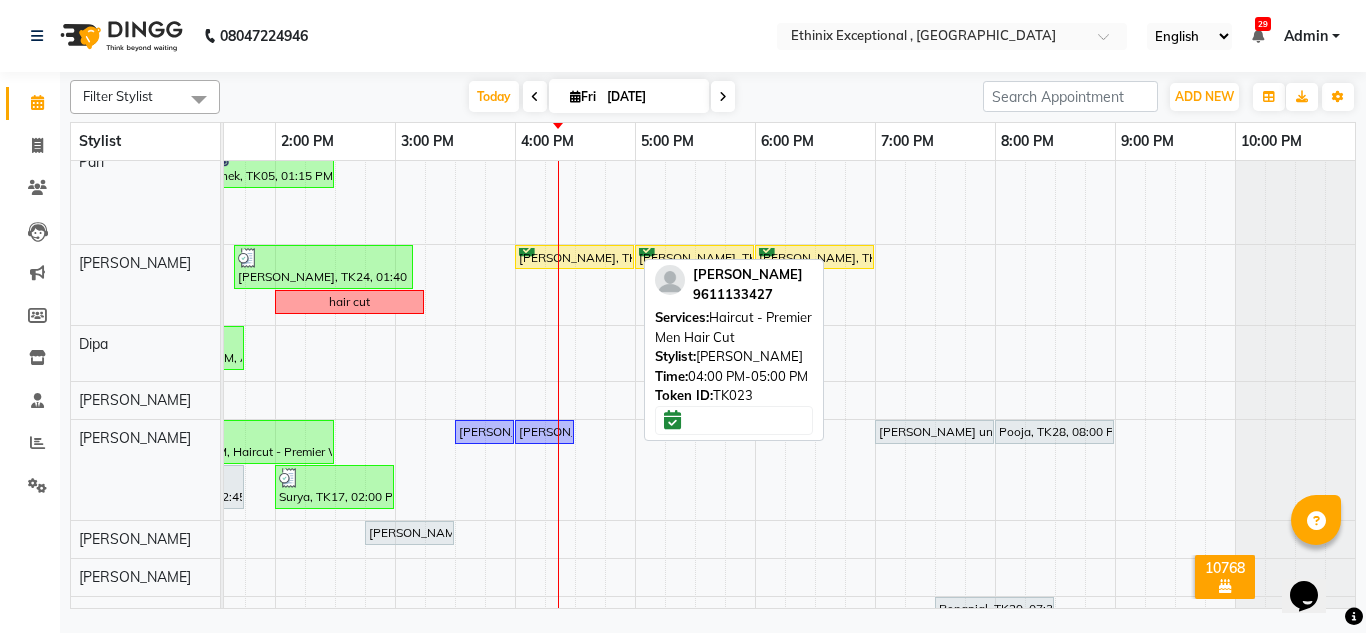 click on "[PERSON_NAME], TK23, 04:00 PM-05:00 PM, Haircut - Premier Men Hair Cut" at bounding box center (574, 257) 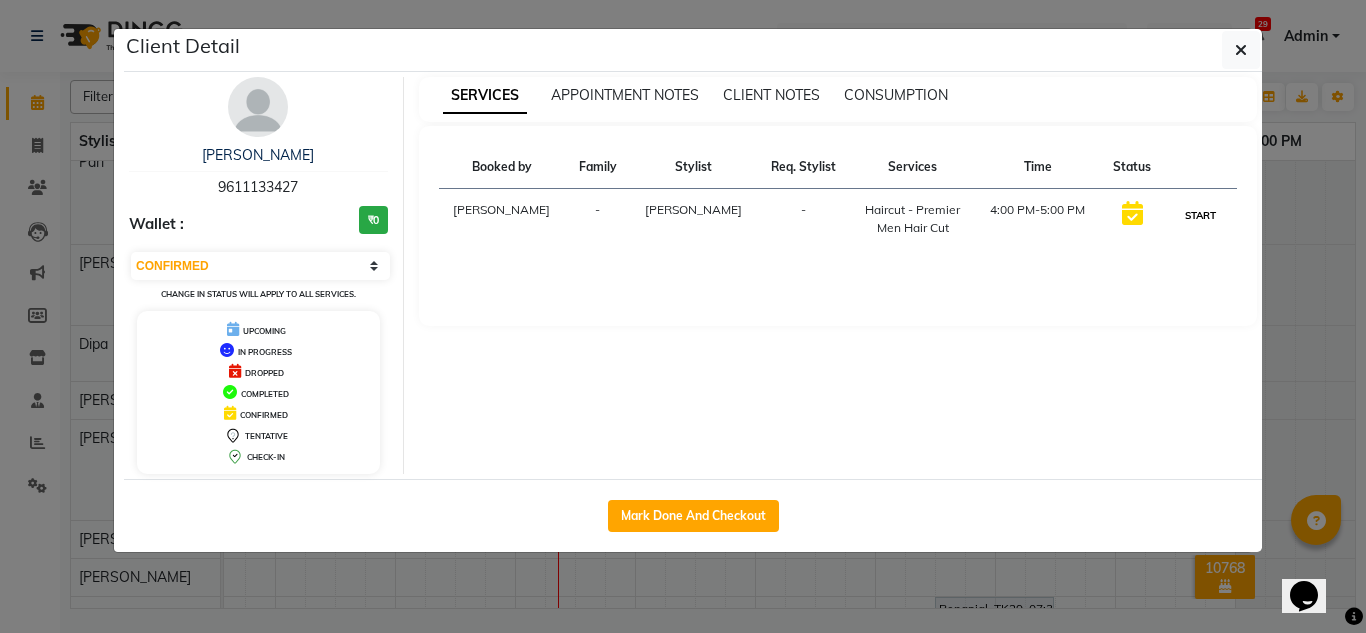click on "START" at bounding box center (1200, 215) 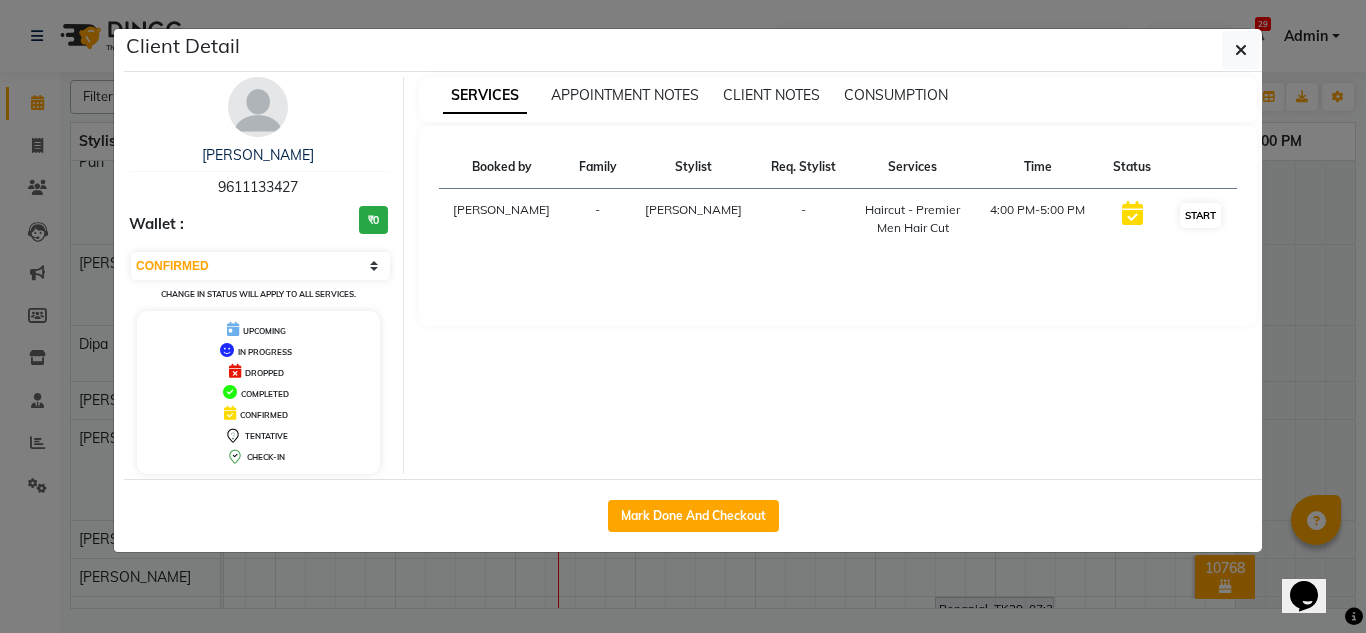 select on "1" 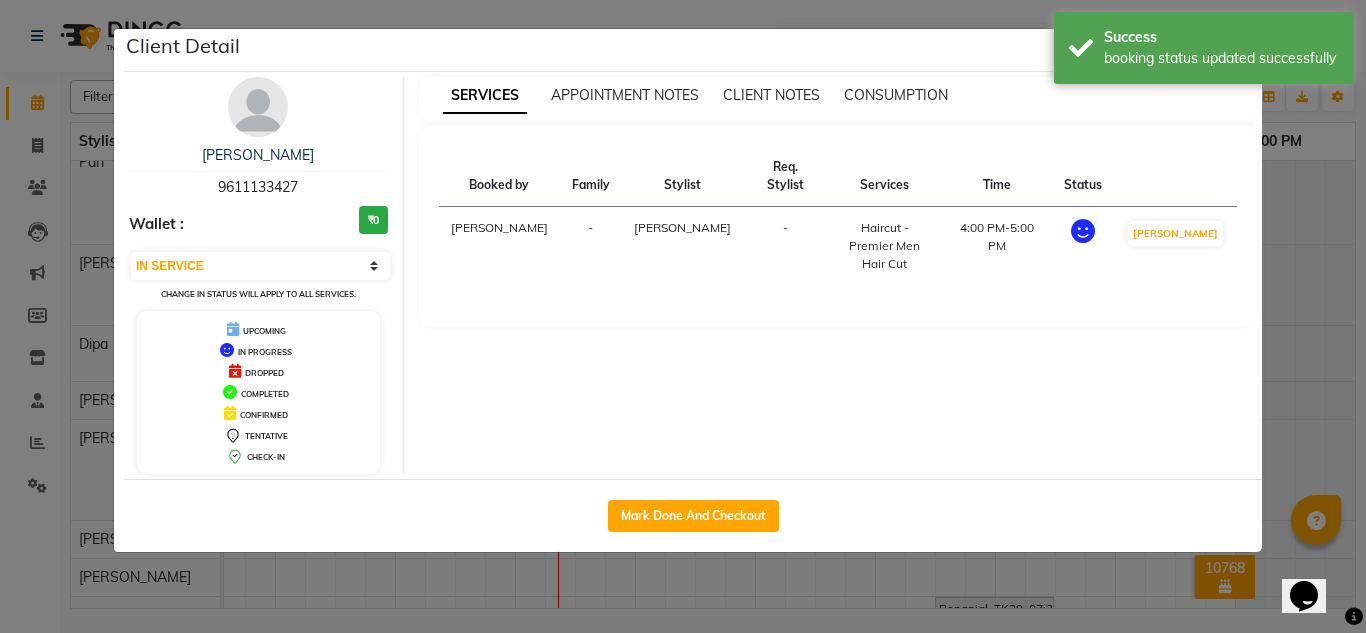 click on "Client Detail  [PERSON_NAME]    9611133427 Wallet : ₹0 Select IN SERVICE CONFIRMED TENTATIVE CHECK IN MARK DONE DROPPED UPCOMING Change in status will apply to all services. UPCOMING IN PROGRESS DROPPED COMPLETED CONFIRMED TENTATIVE CHECK-IN SERVICES APPOINTMENT NOTES CLIENT NOTES CONSUMPTION Booked by Family Stylist Req. Stylist Services Time Status  [PERSON_NAME]  - [PERSON_NAME] -  Haircut - Premier Men Hair Cut    4:00 PM-5:00 PM   MARK DONE   Mark Done And Checkout" 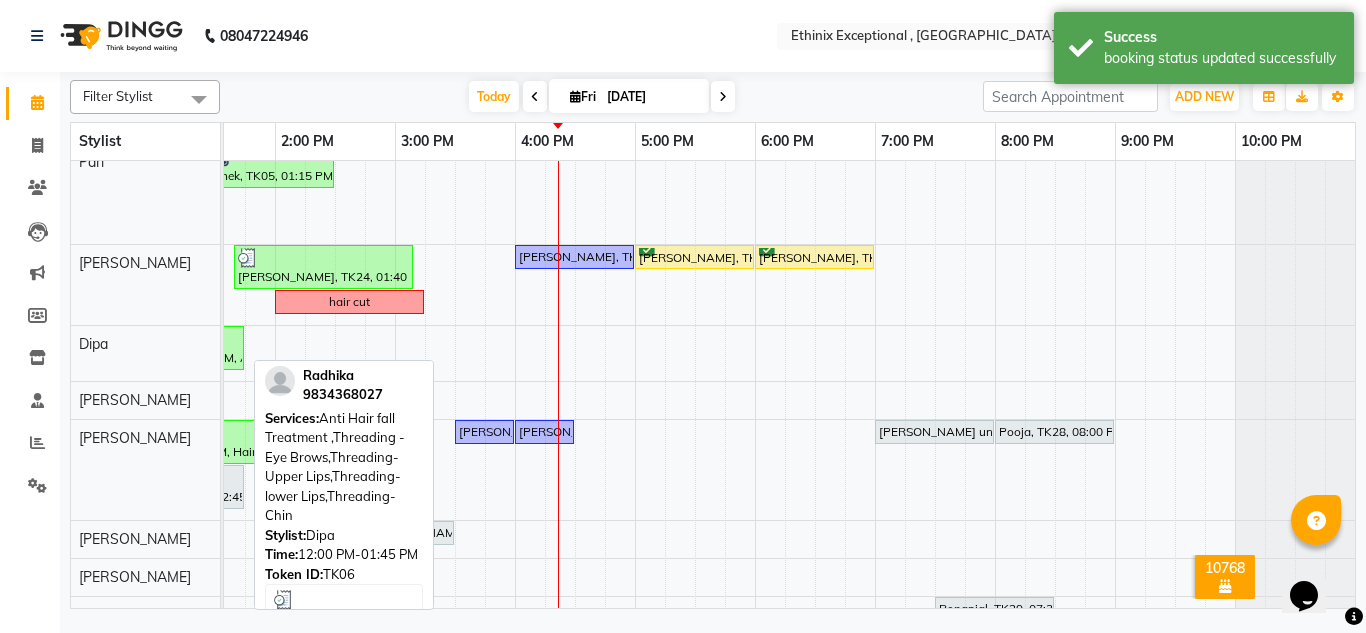 scroll, scrollTop: 0, scrollLeft: 669, axis: horizontal 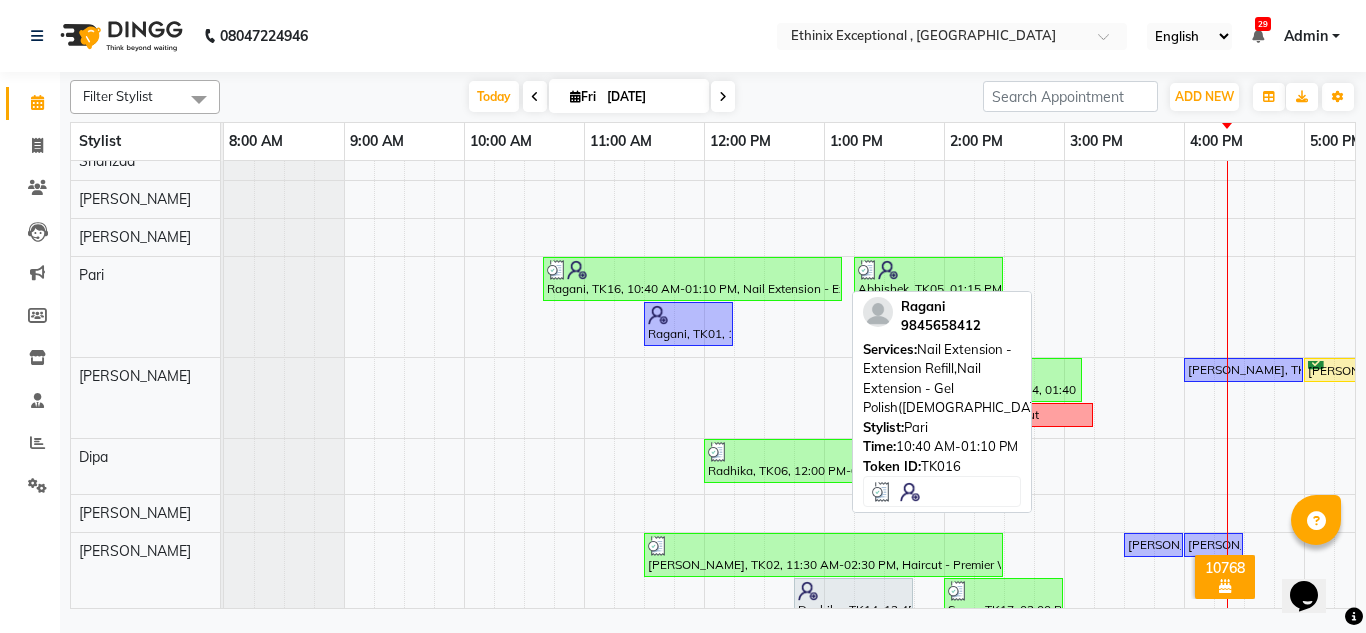 click on "Ragani, TK16, 10:40 AM-01:10 PM, Nail Extension - Extension Refill,Nail Extension - Gel Polish([DEMOGRAPHIC_DATA])" at bounding box center (692, 279) 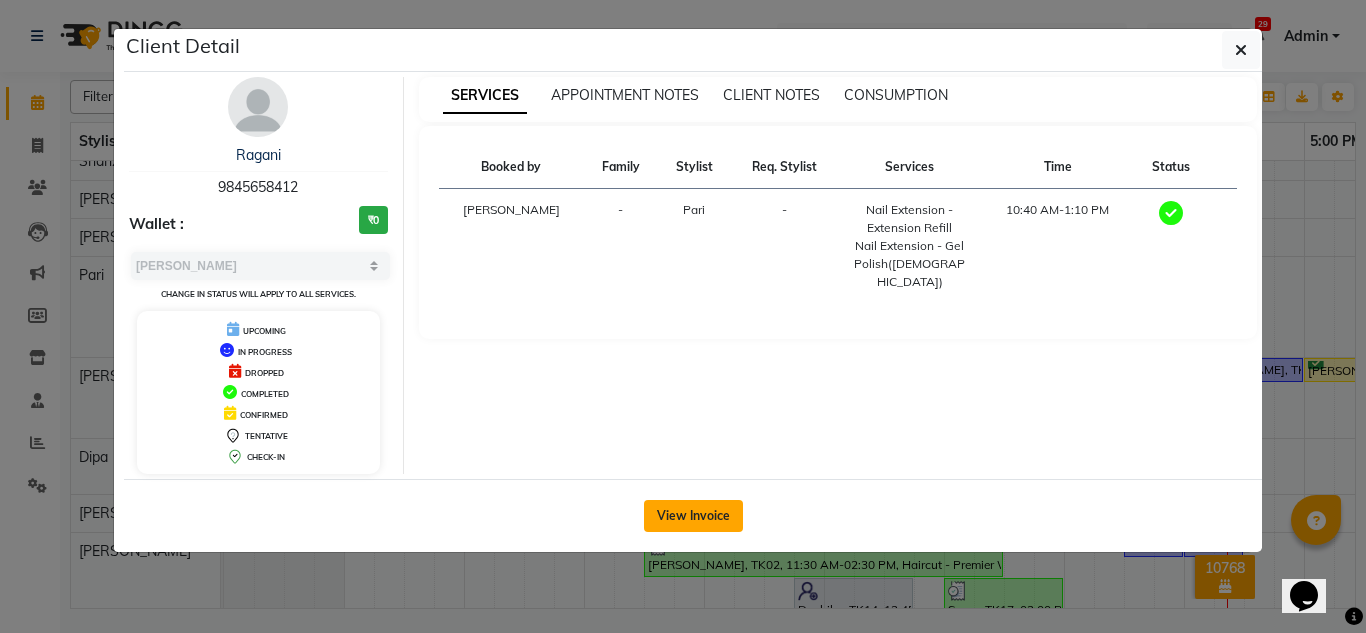 click on "View Invoice" 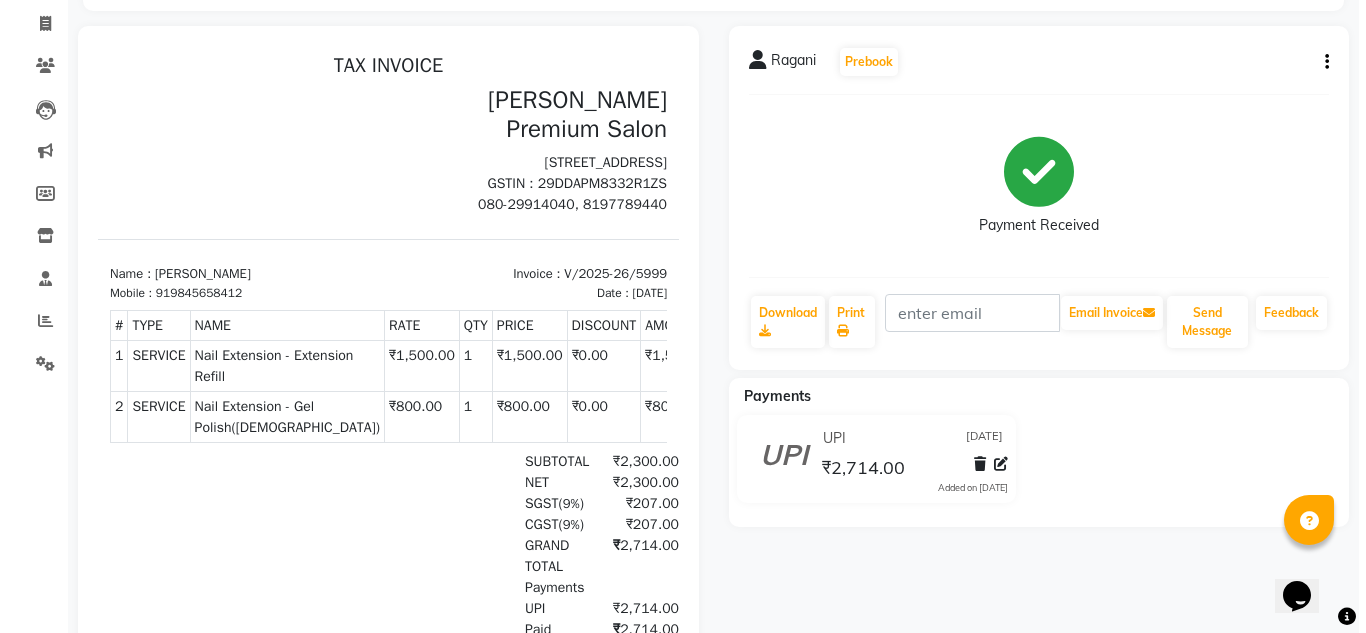 scroll, scrollTop: 0, scrollLeft: 0, axis: both 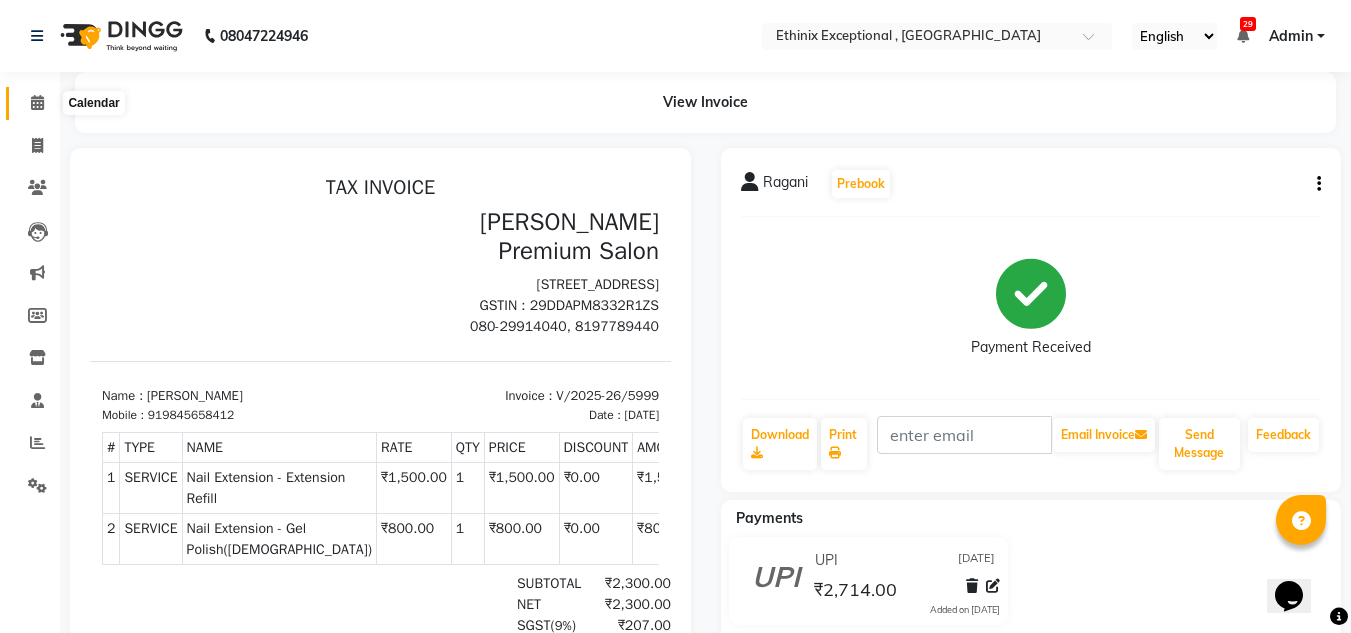 click 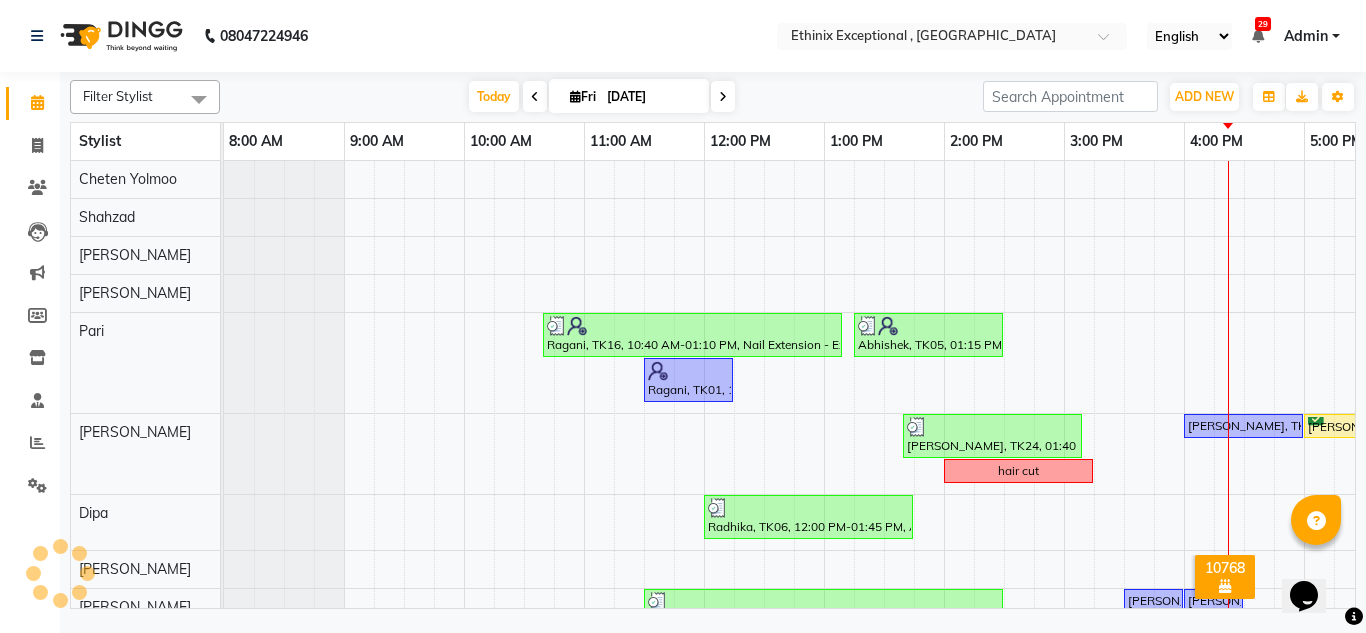 scroll, scrollTop: 0, scrollLeft: 669, axis: horizontal 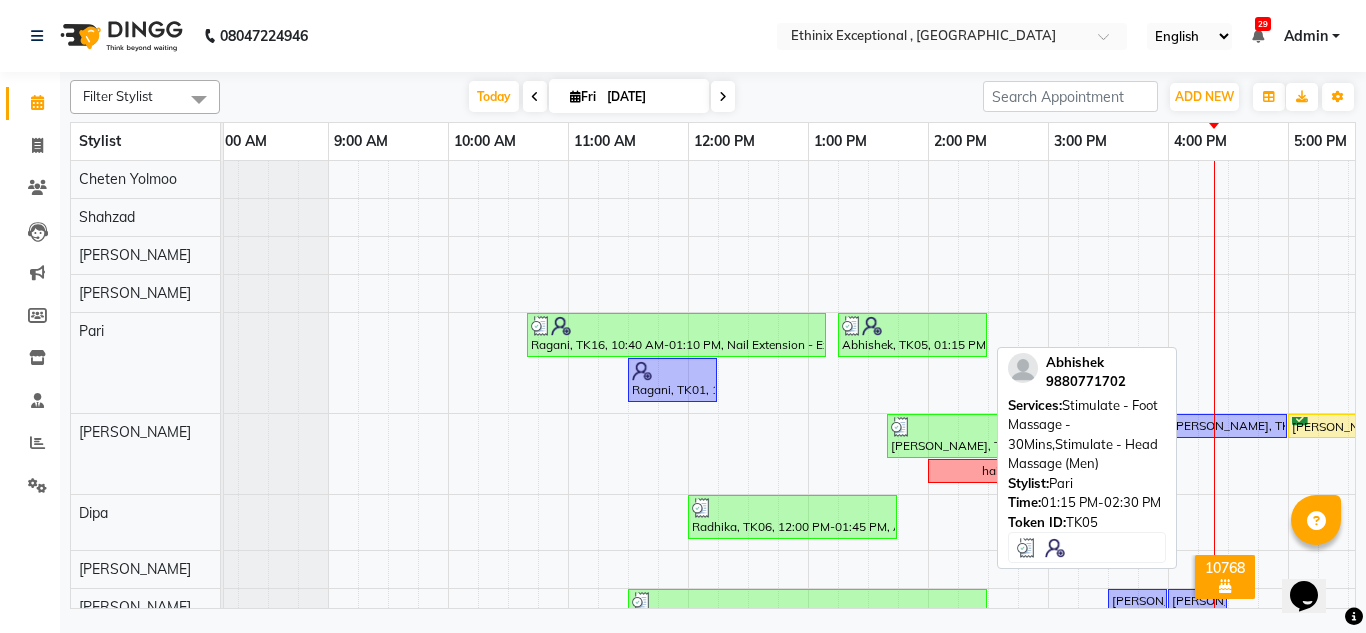 click on "Abhishek, TK05, 01:15 PM-02:30 PM, Stimulate - Foot Massage - 30Mins,Stimulate - Head Massage (Men)" at bounding box center (912, 335) 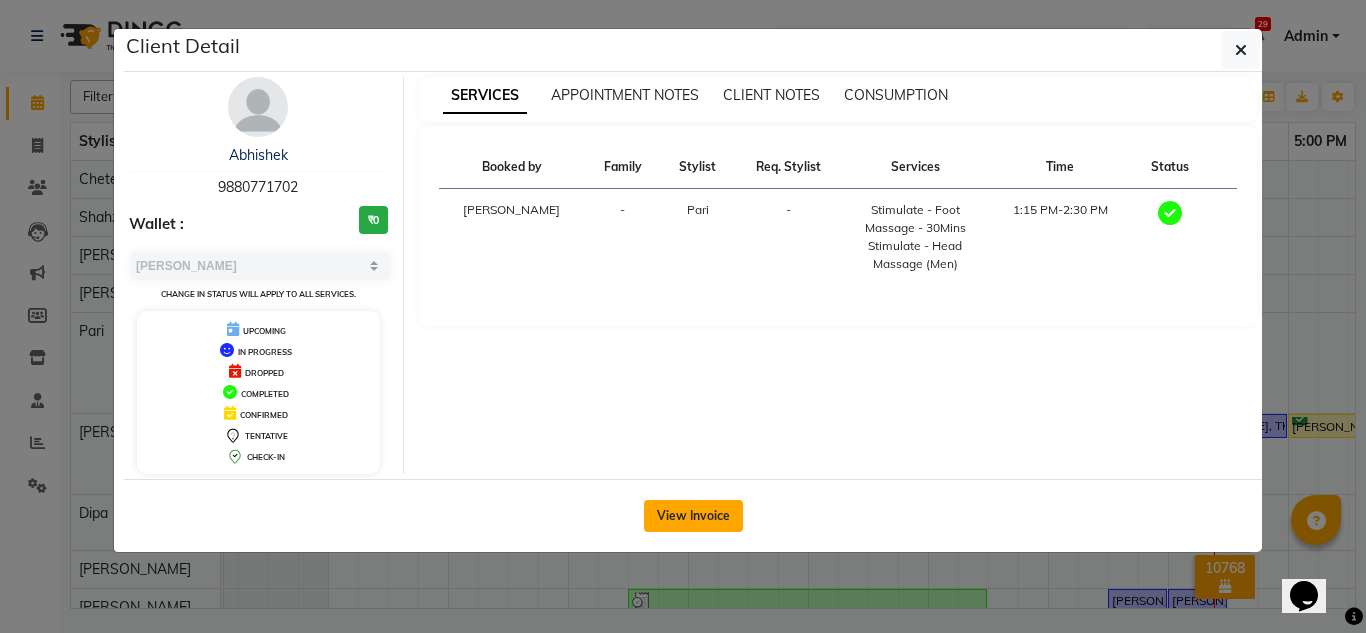 click on "View Invoice" 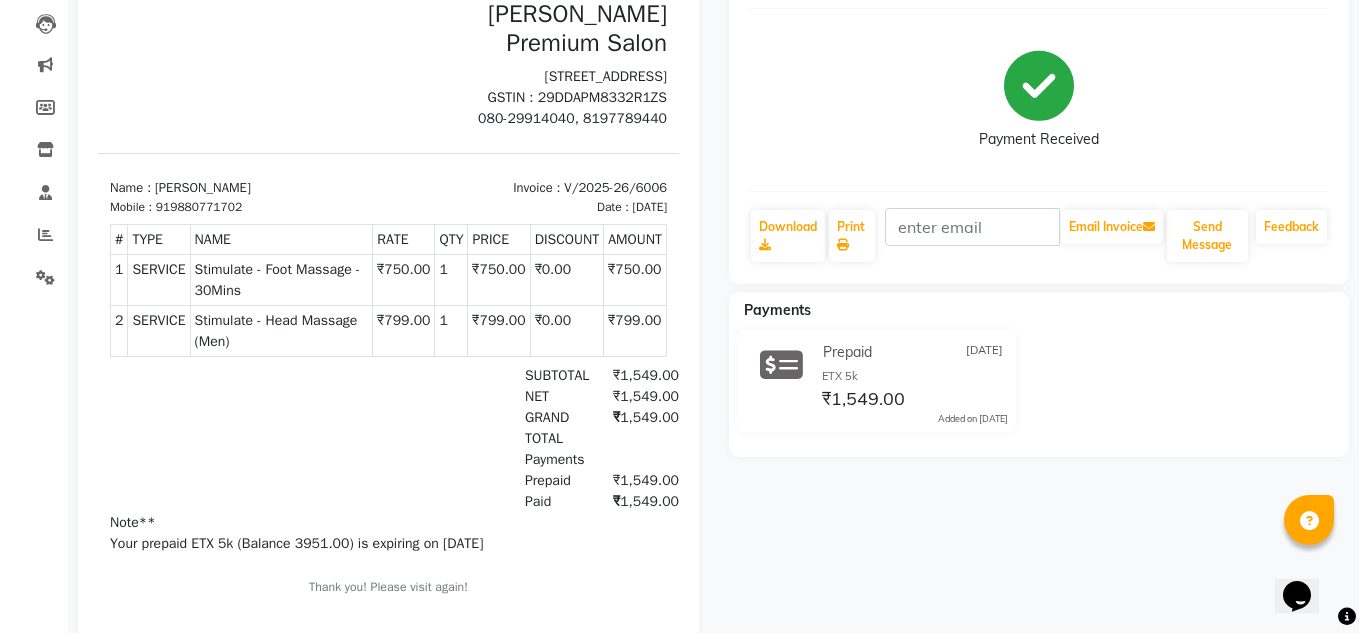 scroll, scrollTop: 0, scrollLeft: 0, axis: both 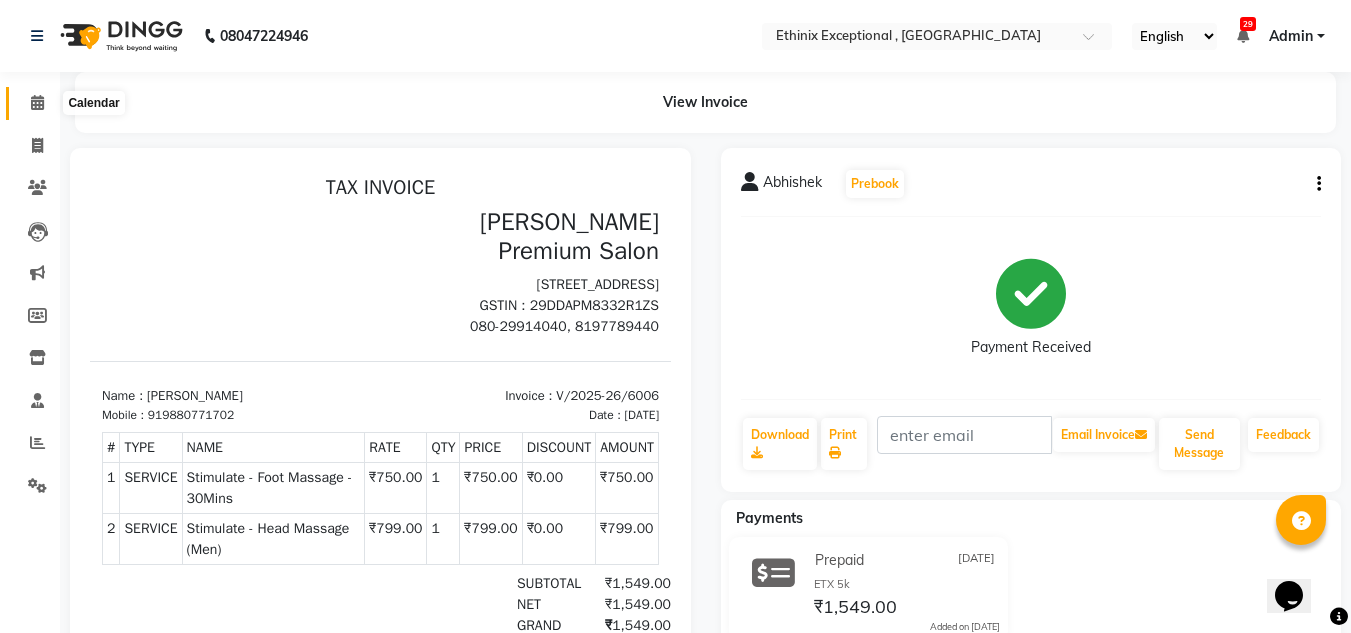 click 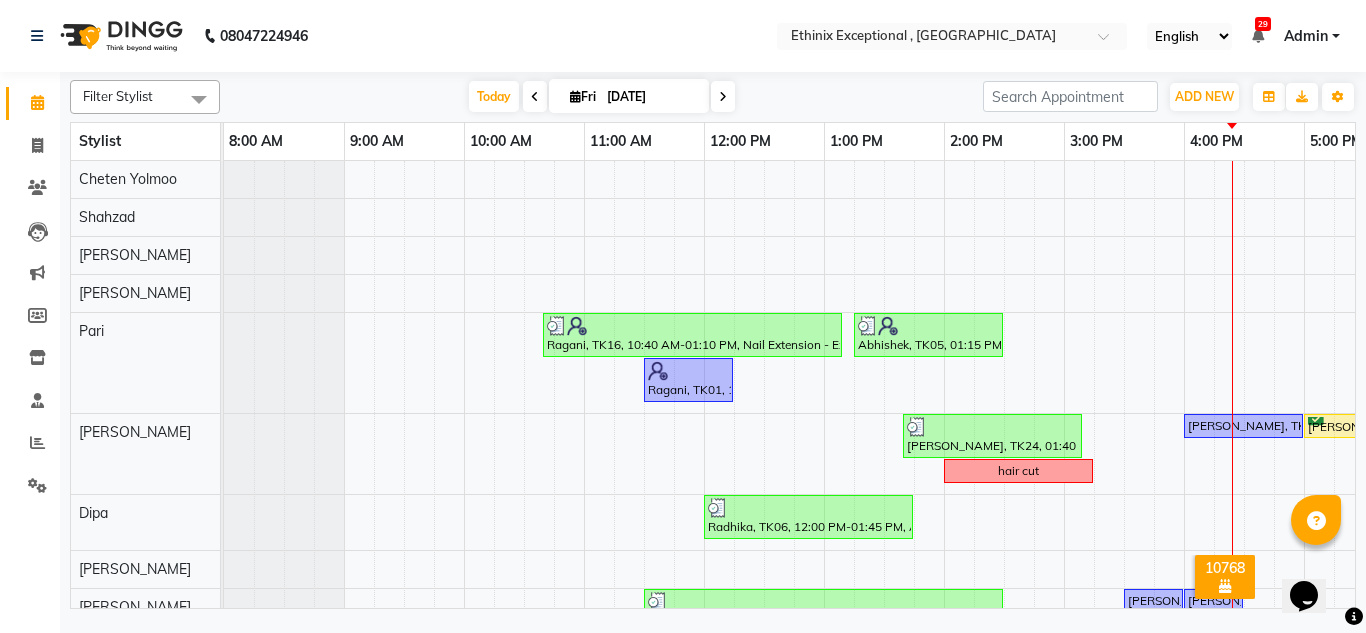scroll, scrollTop: 100, scrollLeft: 0, axis: vertical 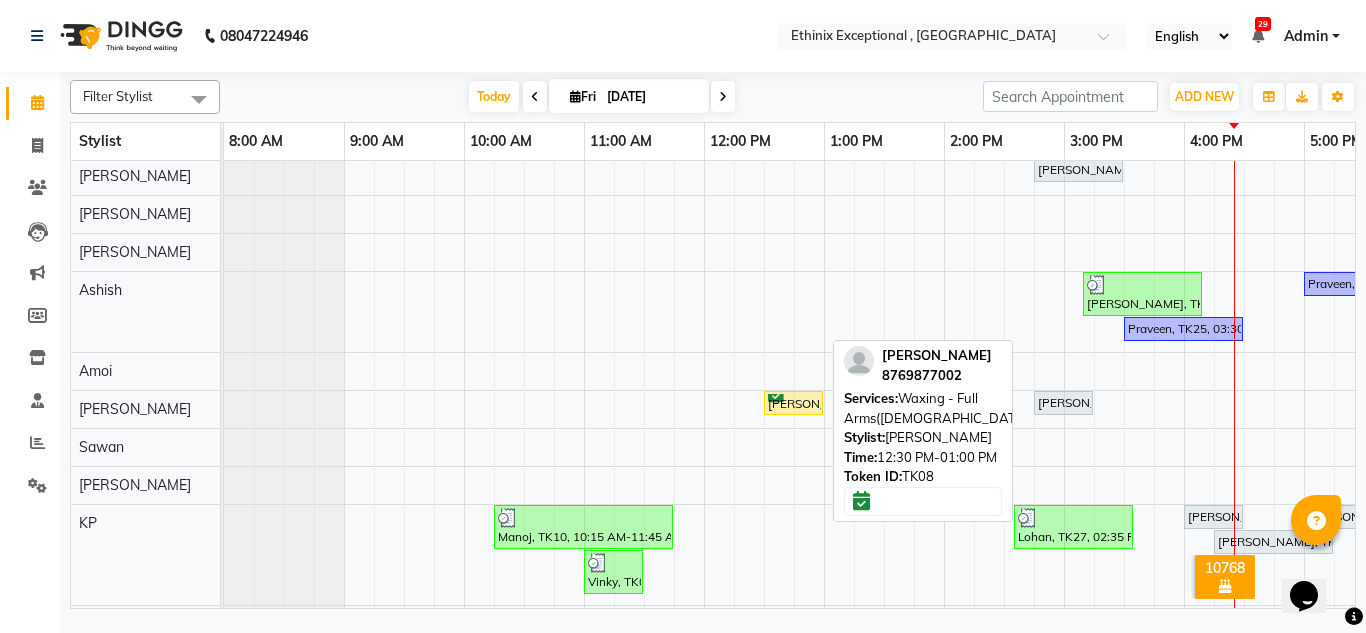 click on "[PERSON_NAME], TK08, 12:30 PM-01:00 PM, Waxing - Full Arms([DEMOGRAPHIC_DATA])" at bounding box center (793, 403) 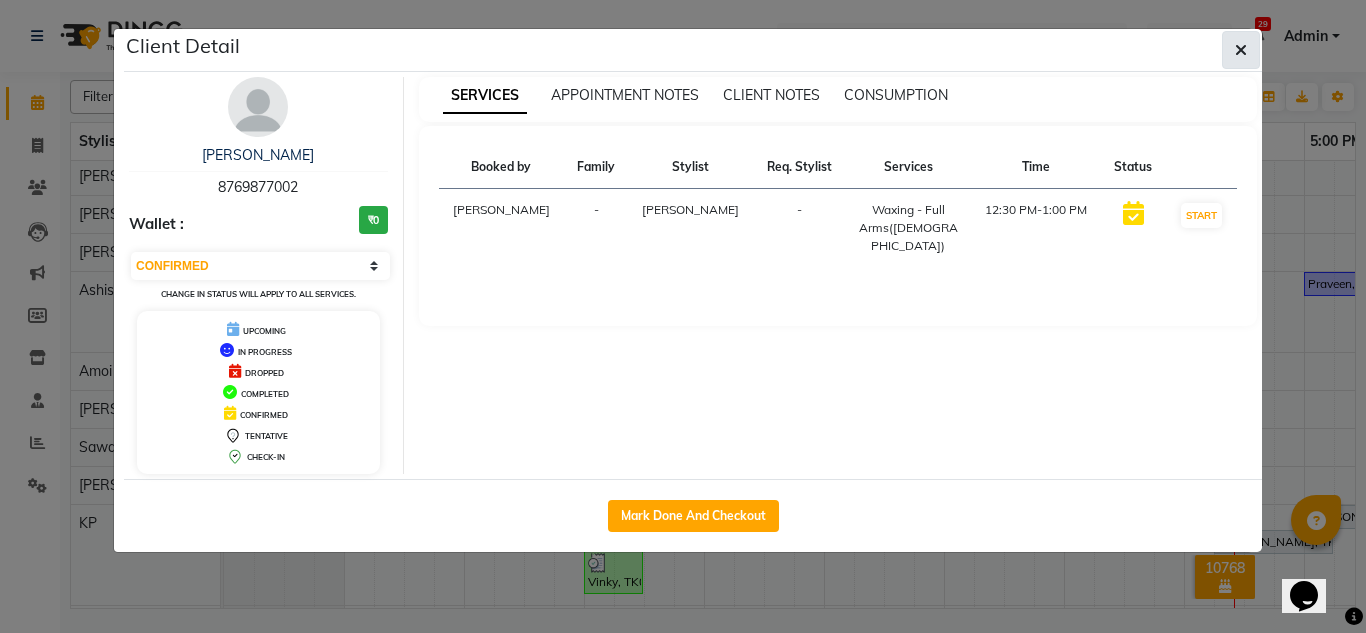 click 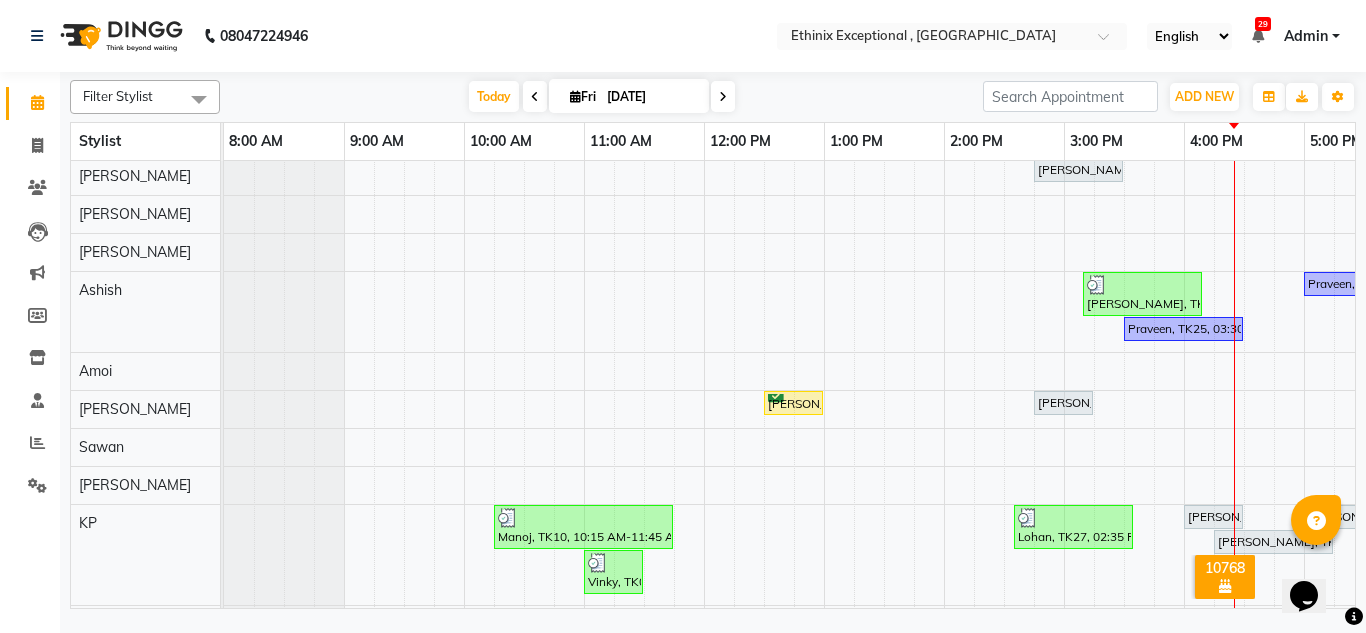 scroll, scrollTop: 594, scrollLeft: 0, axis: vertical 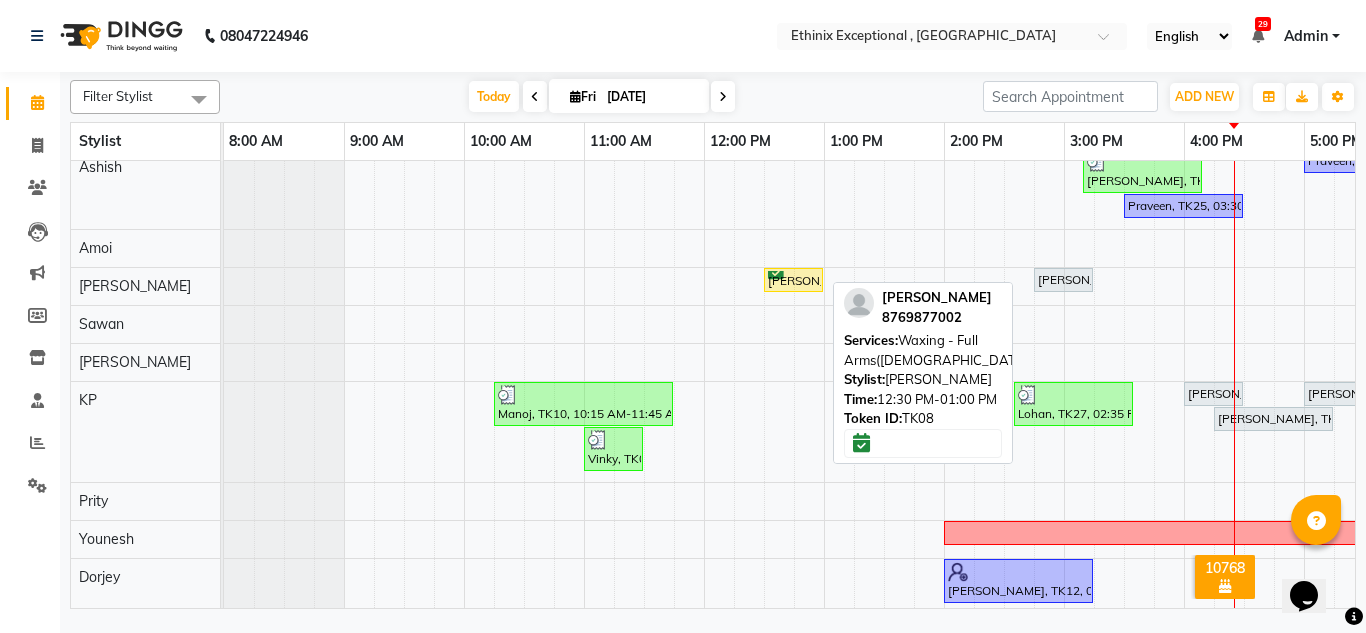 click on "[PERSON_NAME], TK08, 12:30 PM-01:00 PM, Waxing - Full Arms([DEMOGRAPHIC_DATA])" at bounding box center (793, 280) 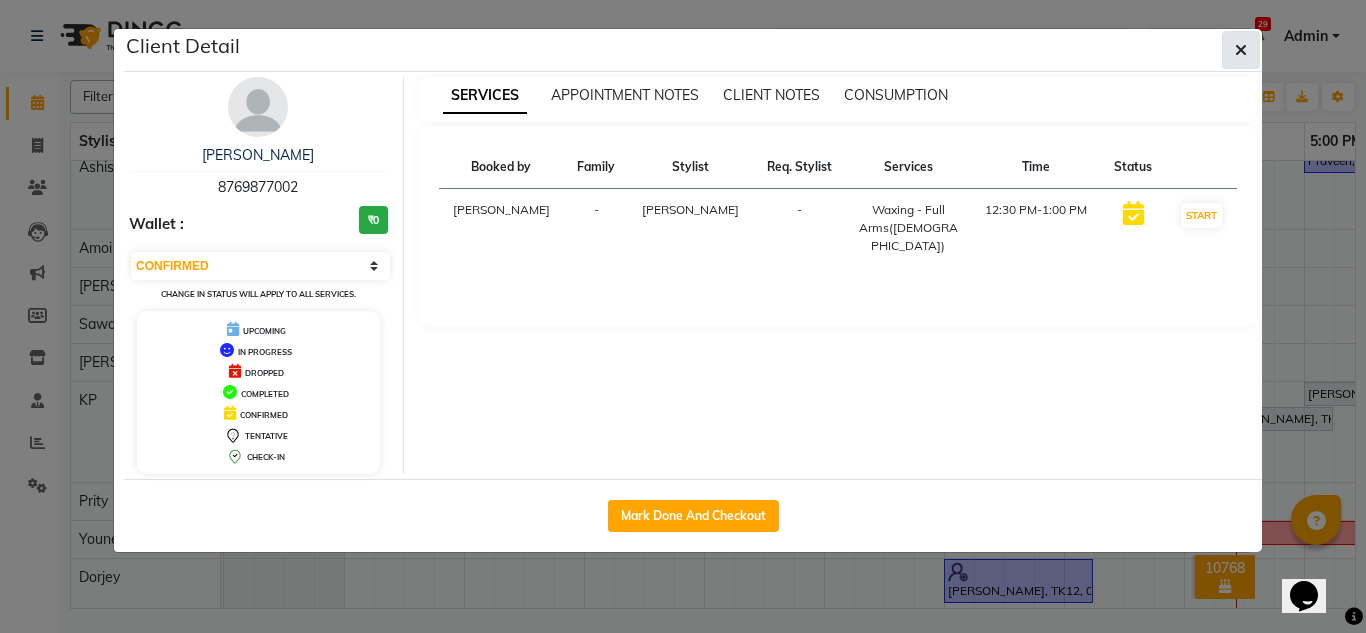 click 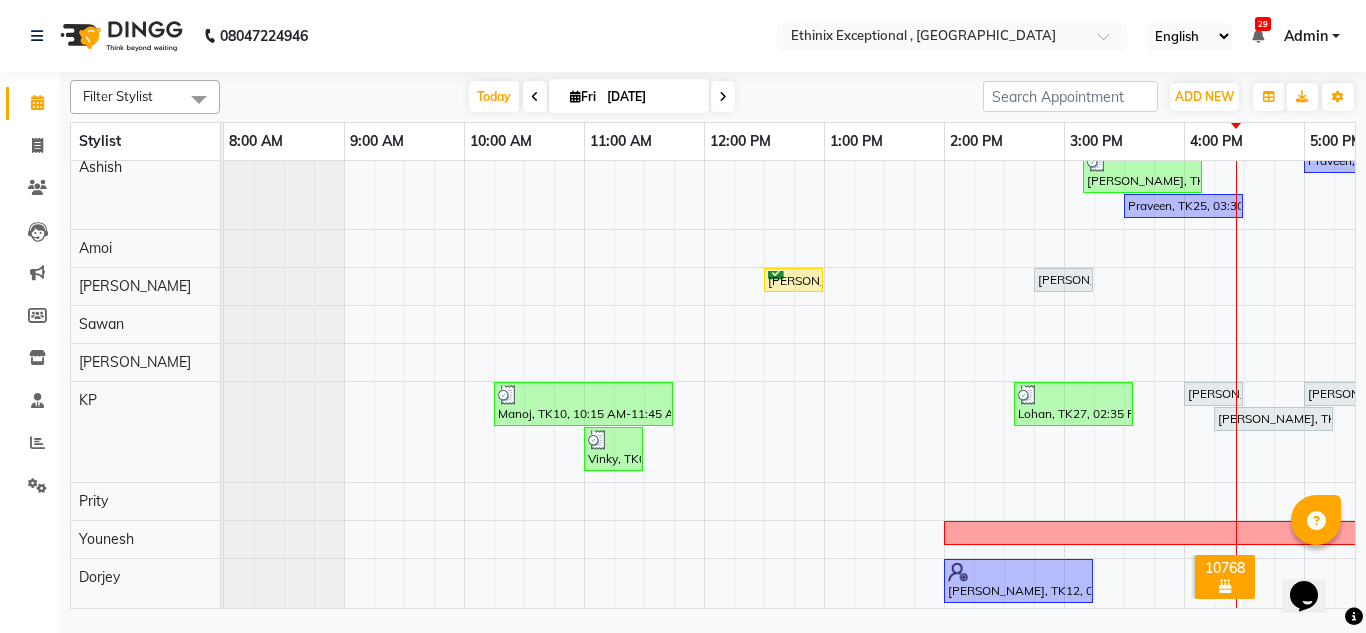 scroll, scrollTop: 874, scrollLeft: 0, axis: vertical 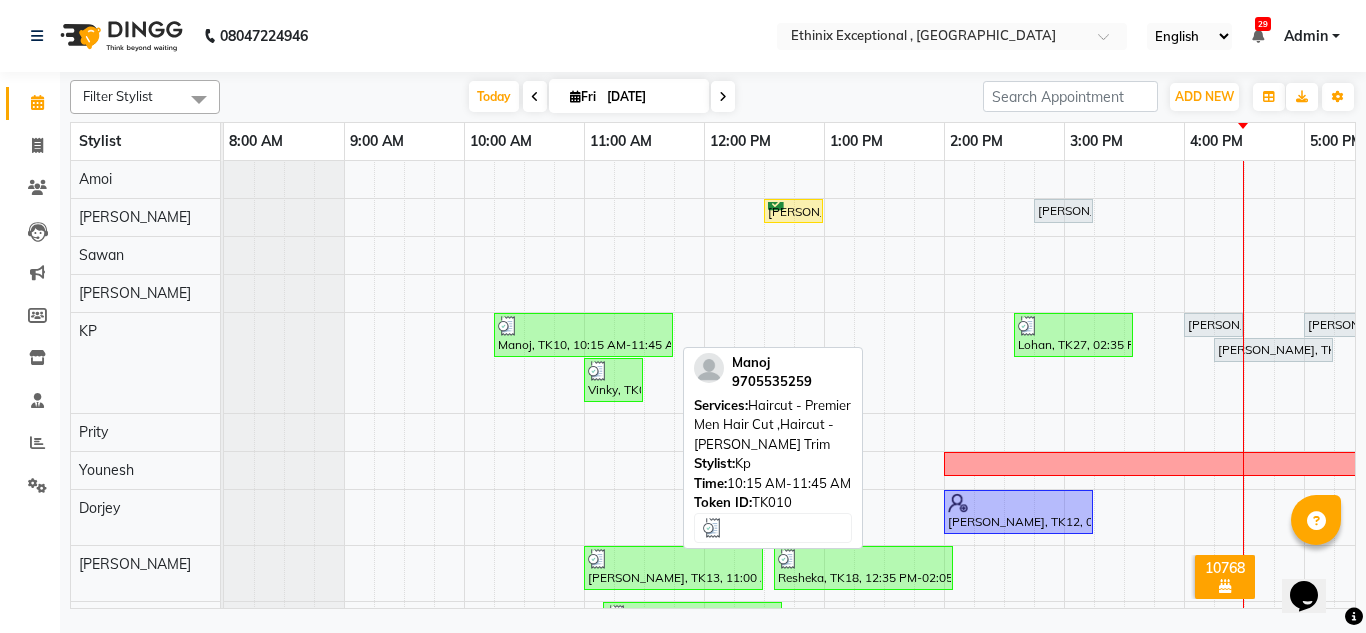 click on "Manoj, TK10, 10:15 AM-11:45 AM, Haircut - Premier Men Hair Cut ,Haircut - [PERSON_NAME] Trim" at bounding box center [583, 335] 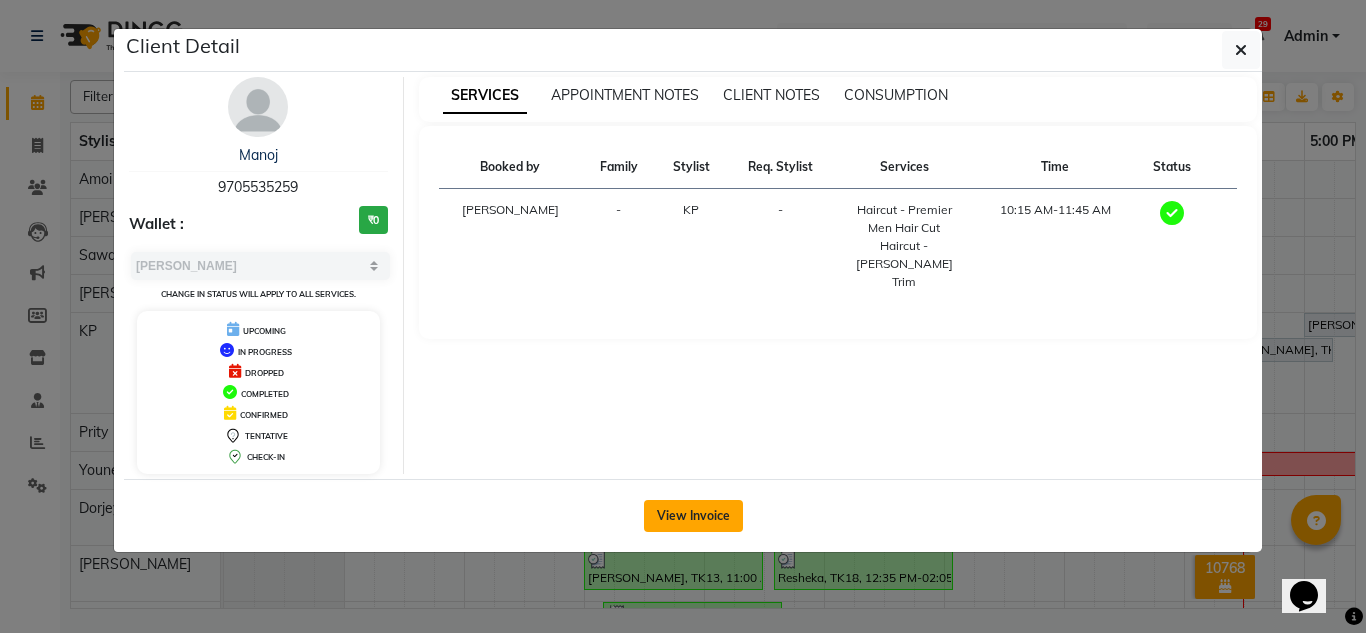 click on "View Invoice" 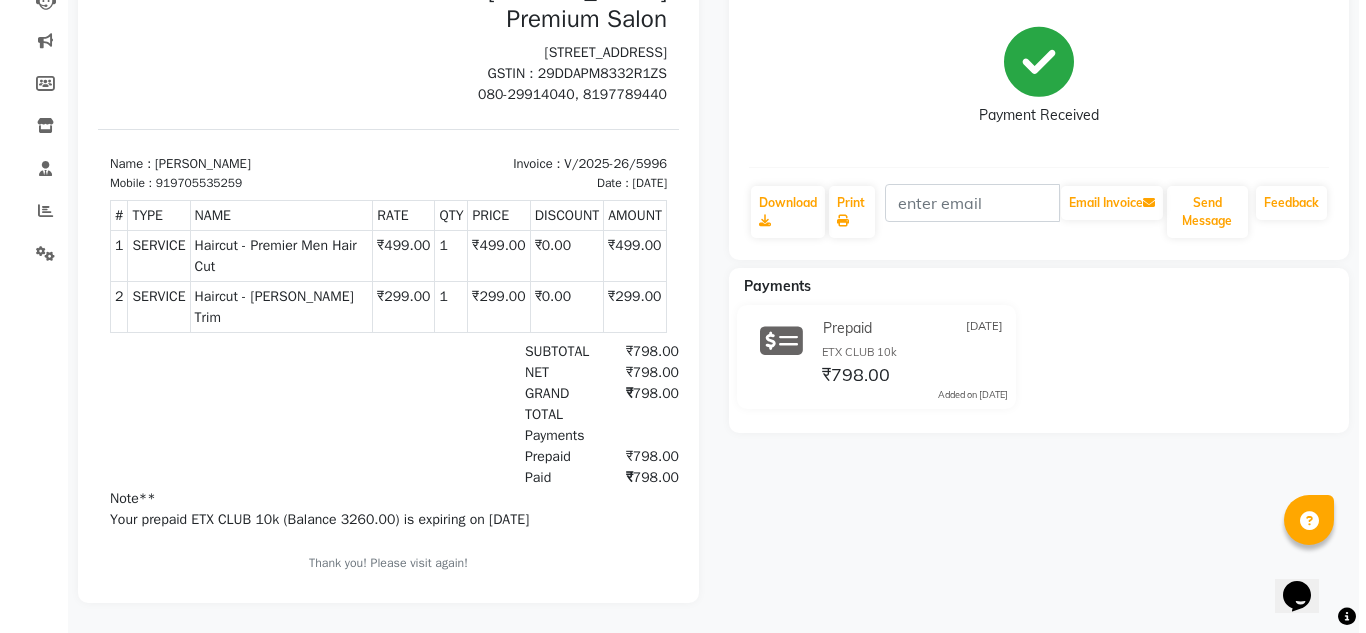 scroll, scrollTop: 0, scrollLeft: 0, axis: both 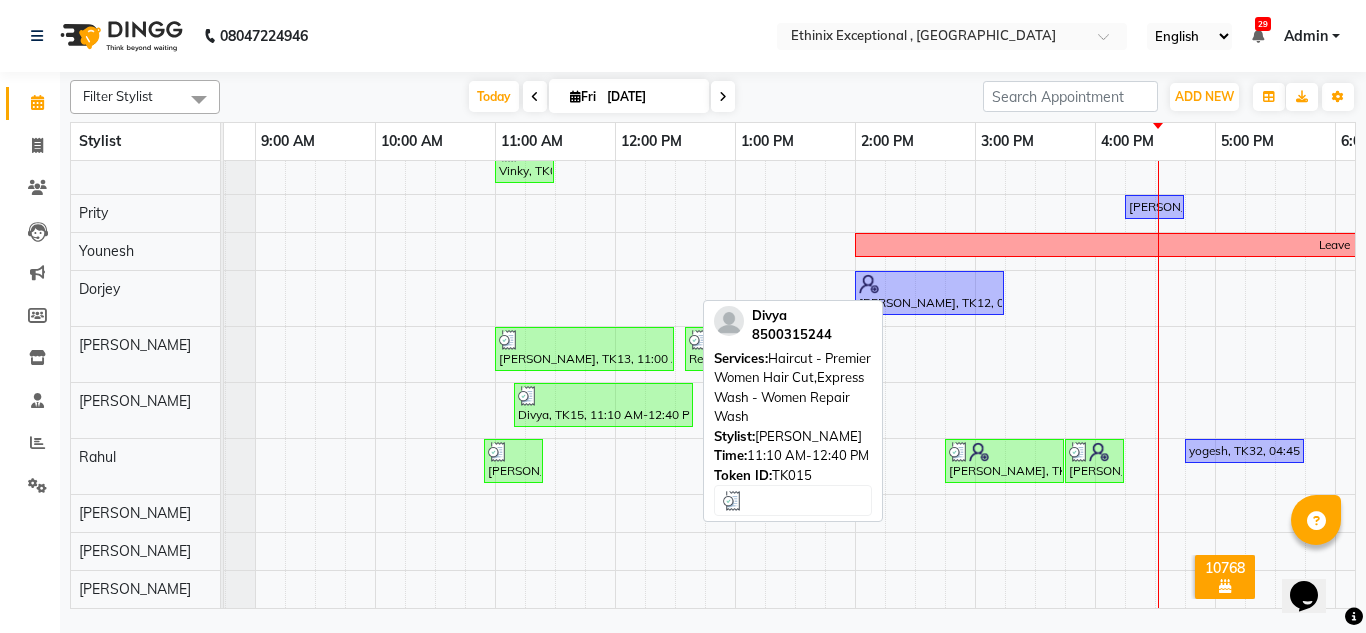 click on "Divya, TK15, 11:10 AM-12:40 PM, Haircut - Premier Women Hair Cut,Express Wash - Women Repair Wash" at bounding box center [603, 405] 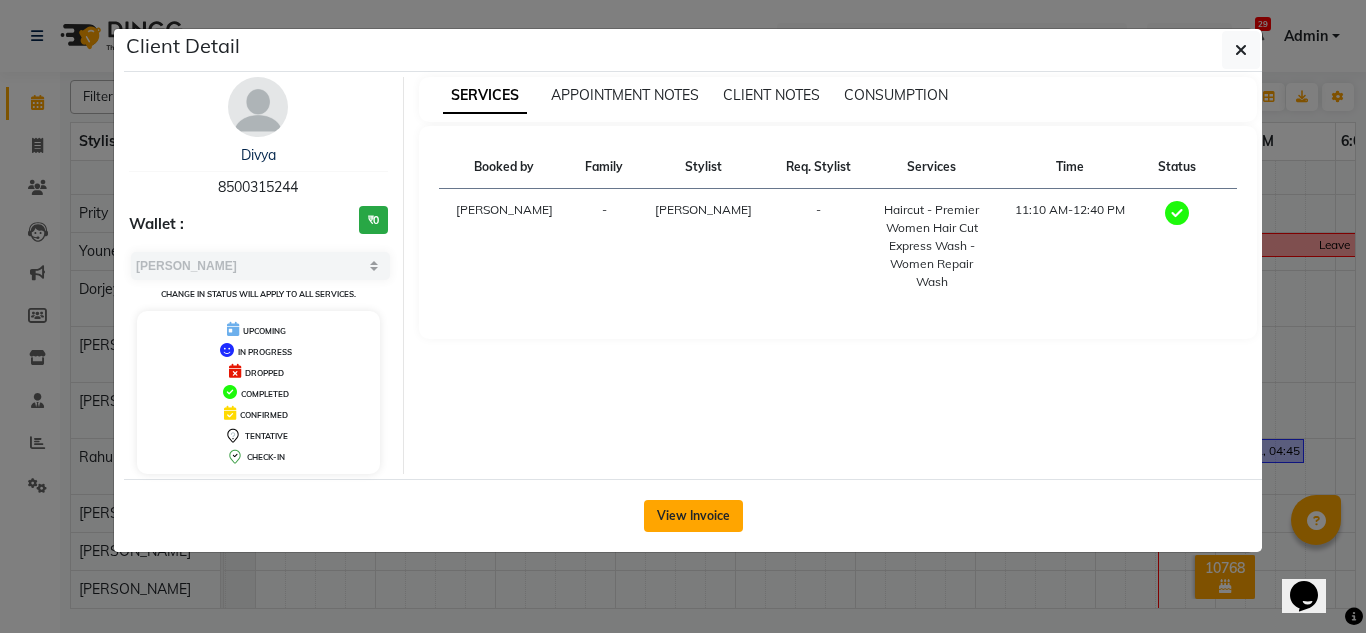 drag, startPoint x: 543, startPoint y: 407, endPoint x: 671, endPoint y: 521, distance: 171.40594 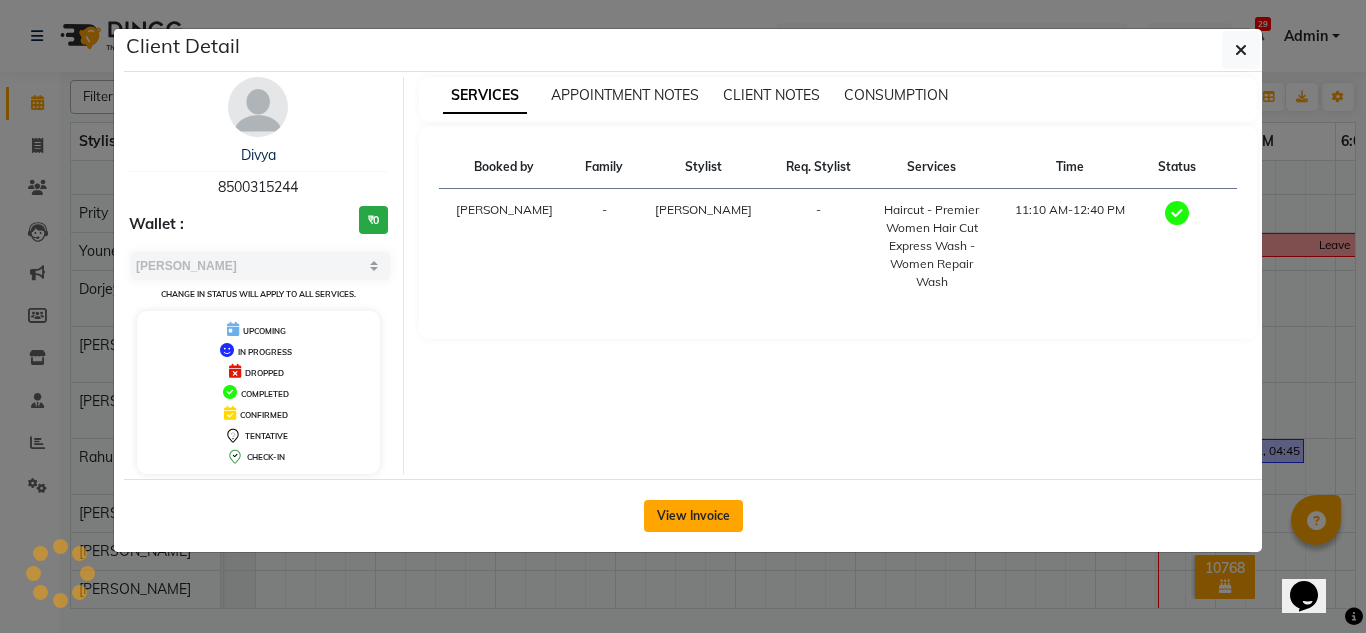 click on "View Invoice" 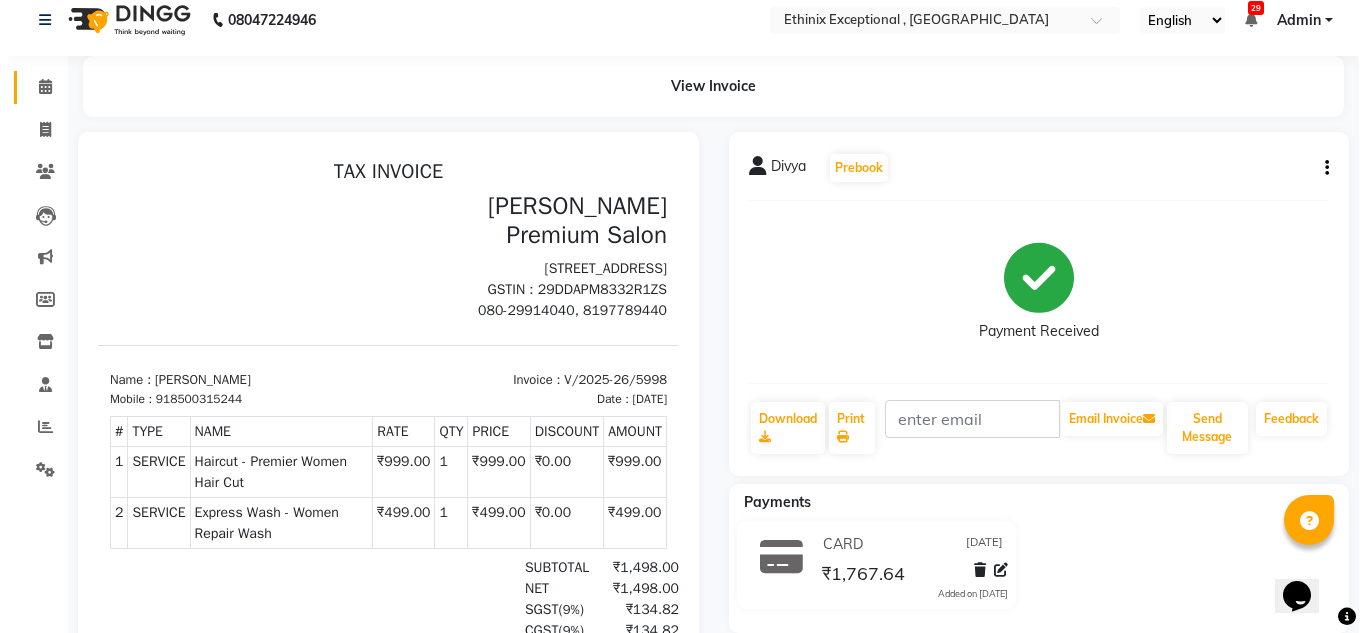 scroll, scrollTop: 0, scrollLeft: 0, axis: both 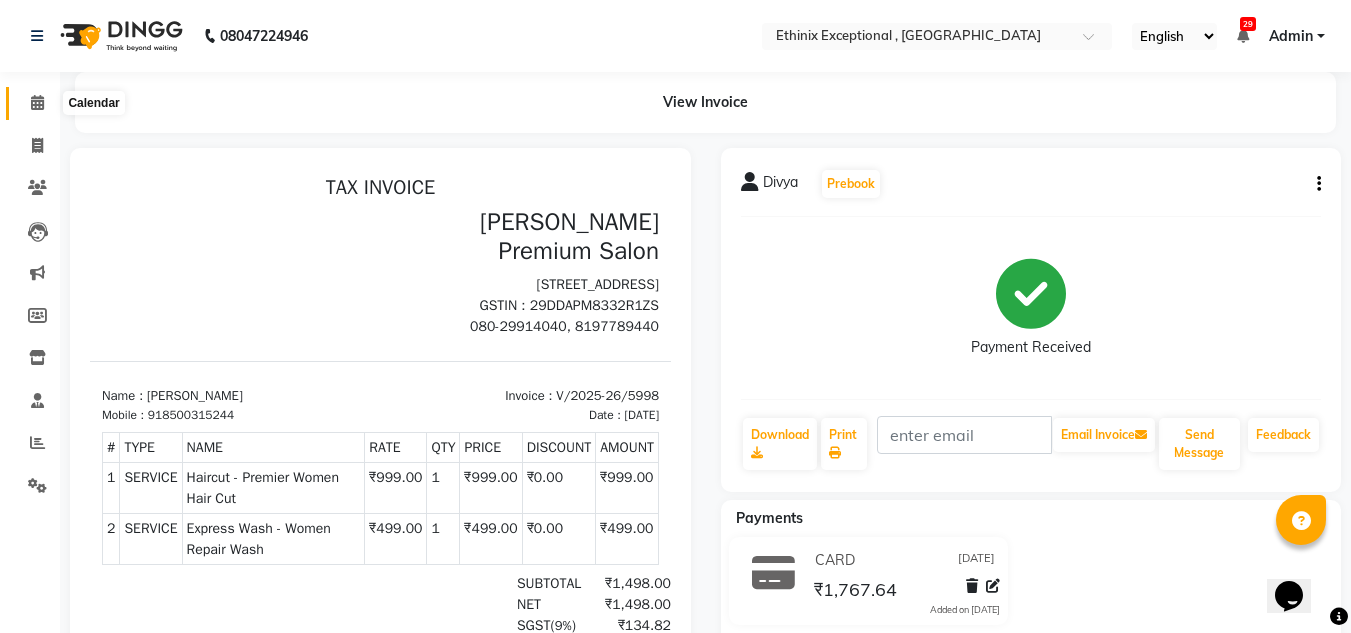 click 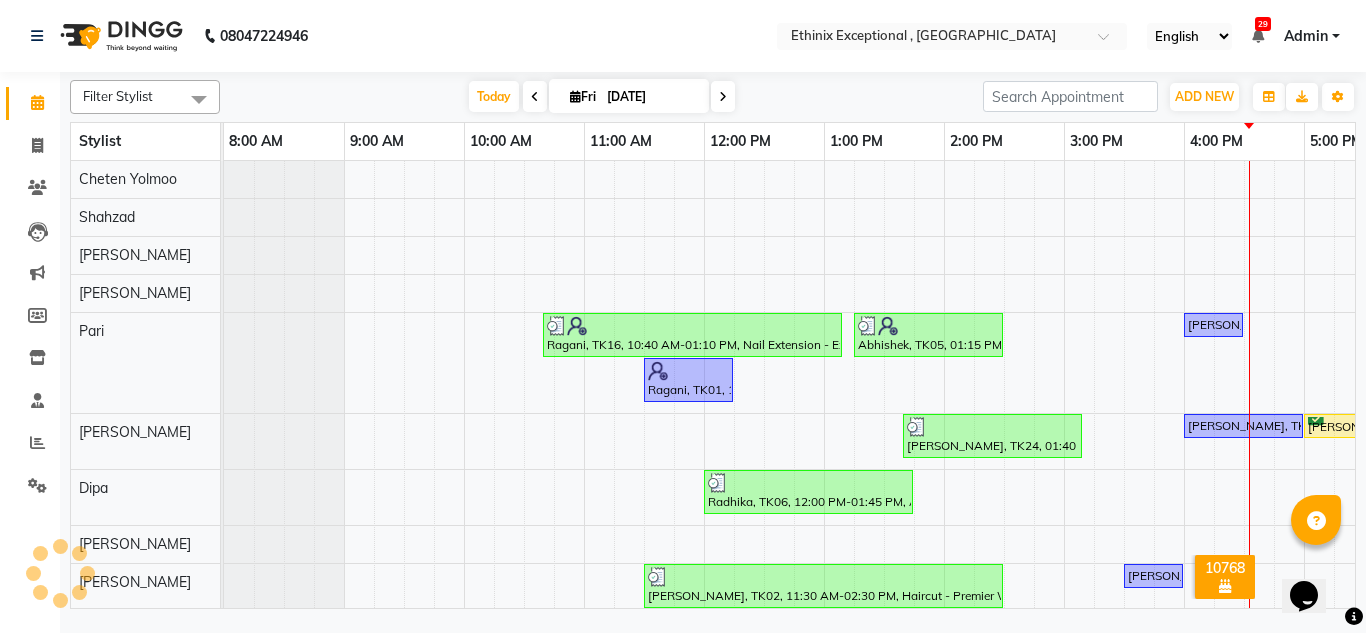 scroll, scrollTop: 0, scrollLeft: 0, axis: both 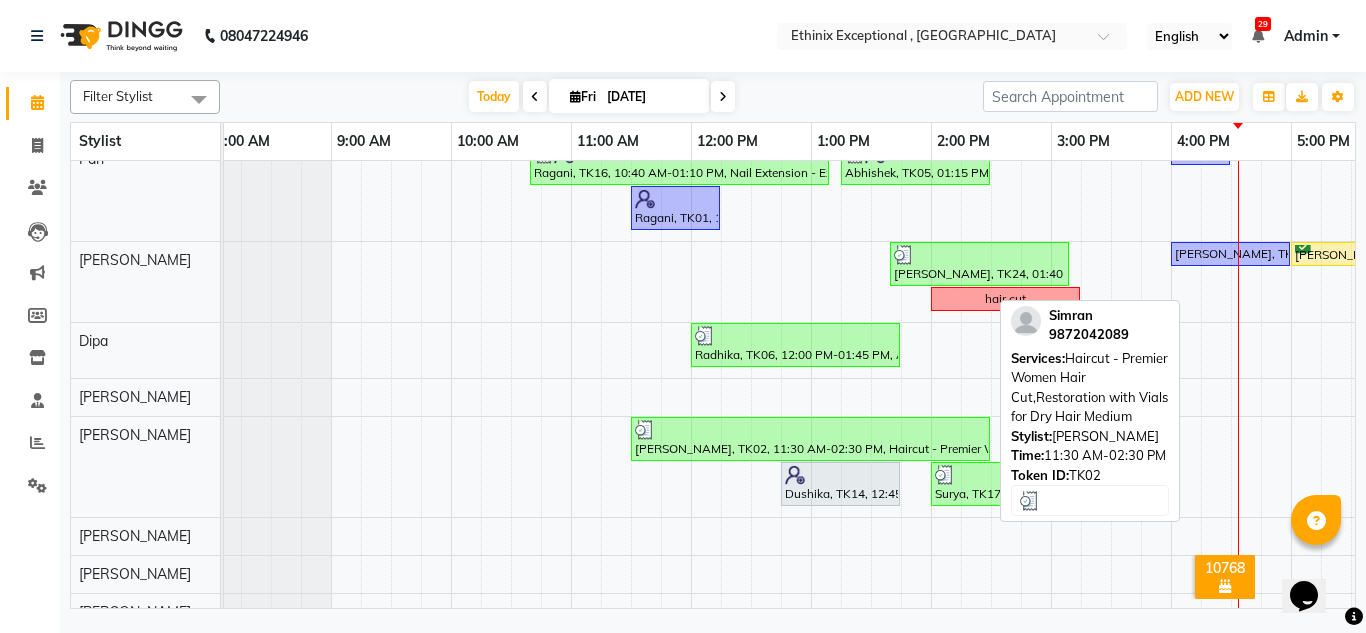 click on "[PERSON_NAME], TK02, 11:30 AM-02:30 PM, Haircut - Premier Women Hair Cut,Restoration with Vials for Dry Hair Medium" at bounding box center (810, 439) 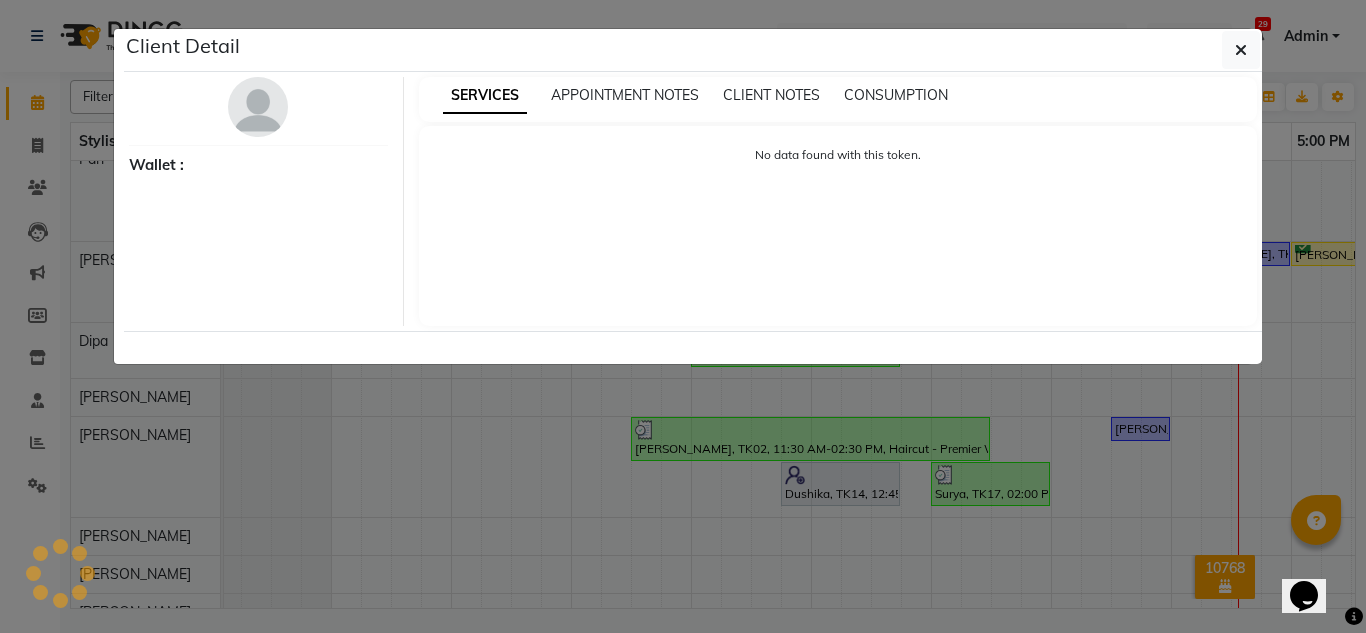 select on "3" 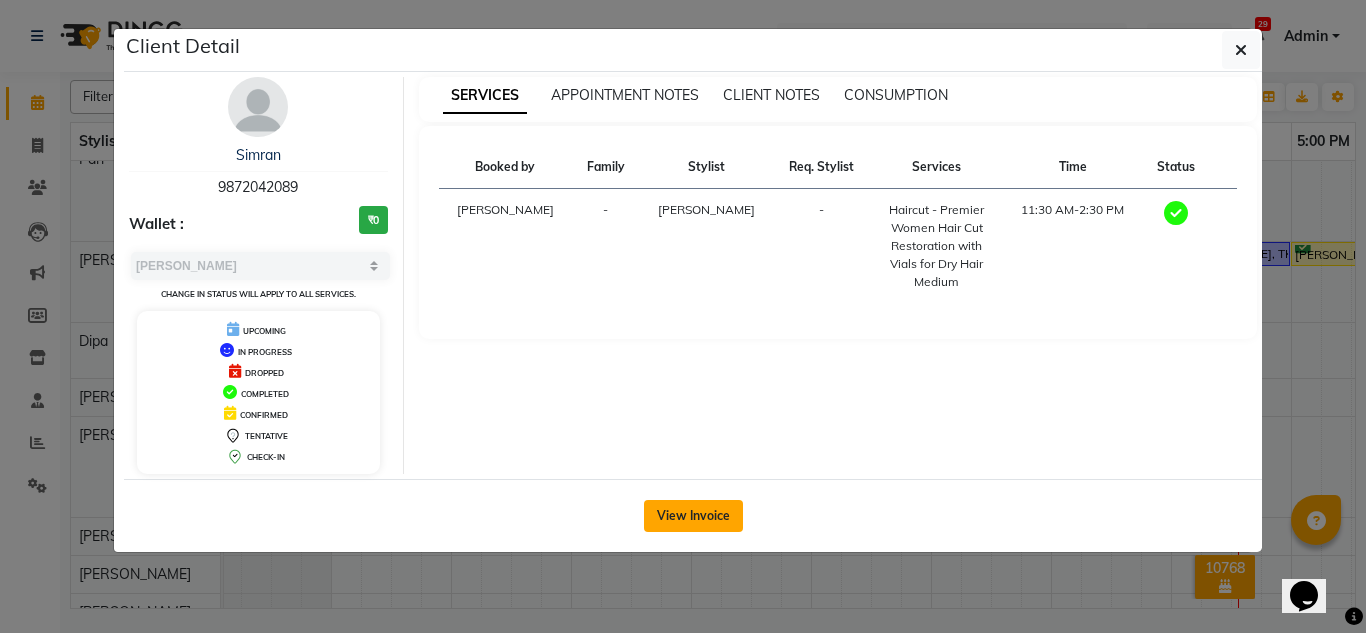 click on "View Invoice" 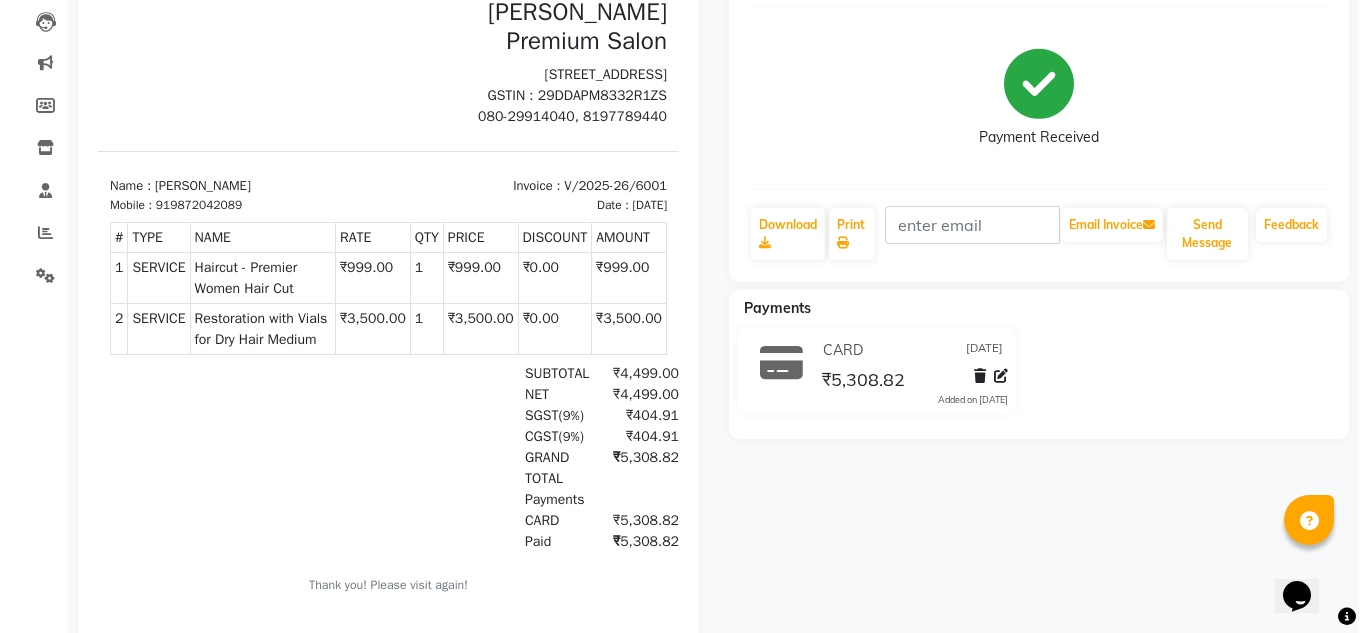 scroll, scrollTop: 0, scrollLeft: 0, axis: both 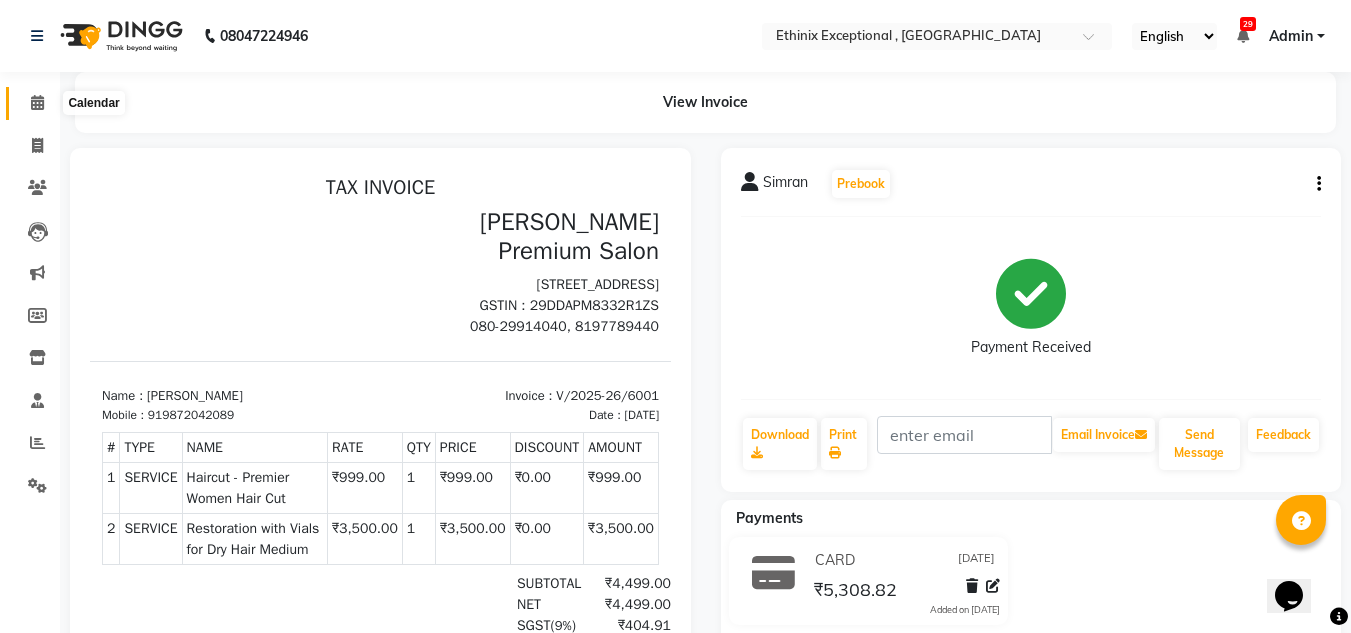 click 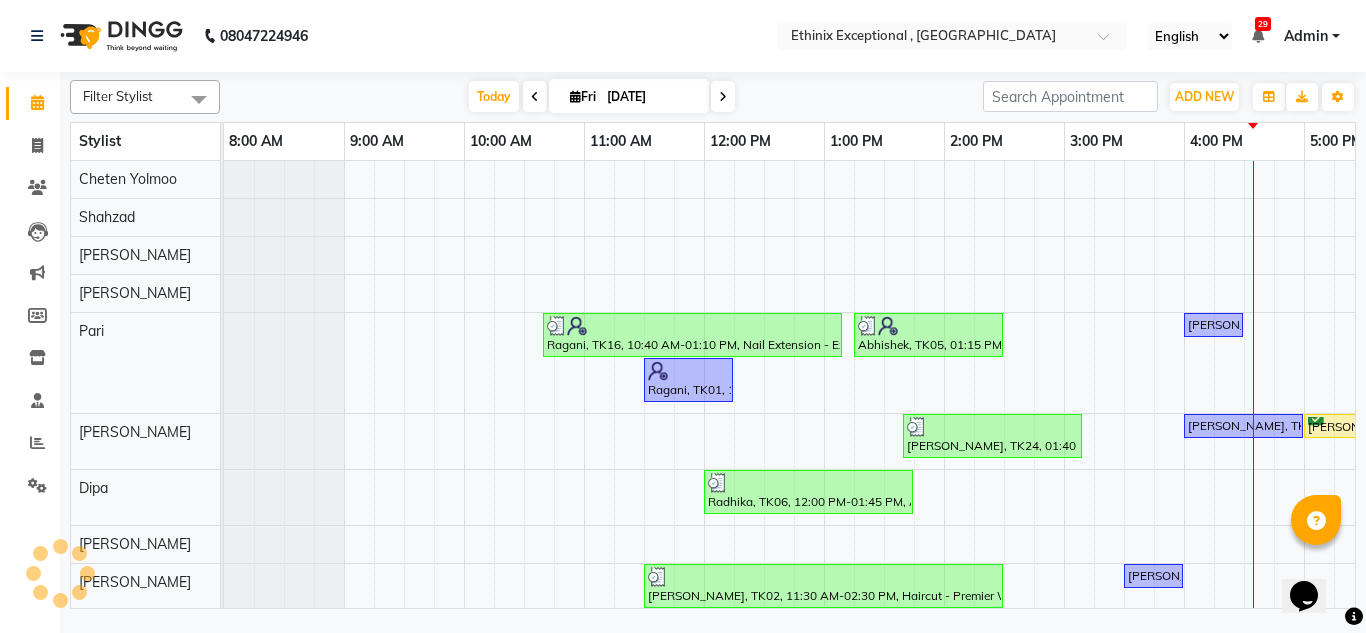 scroll, scrollTop: 0, scrollLeft: 0, axis: both 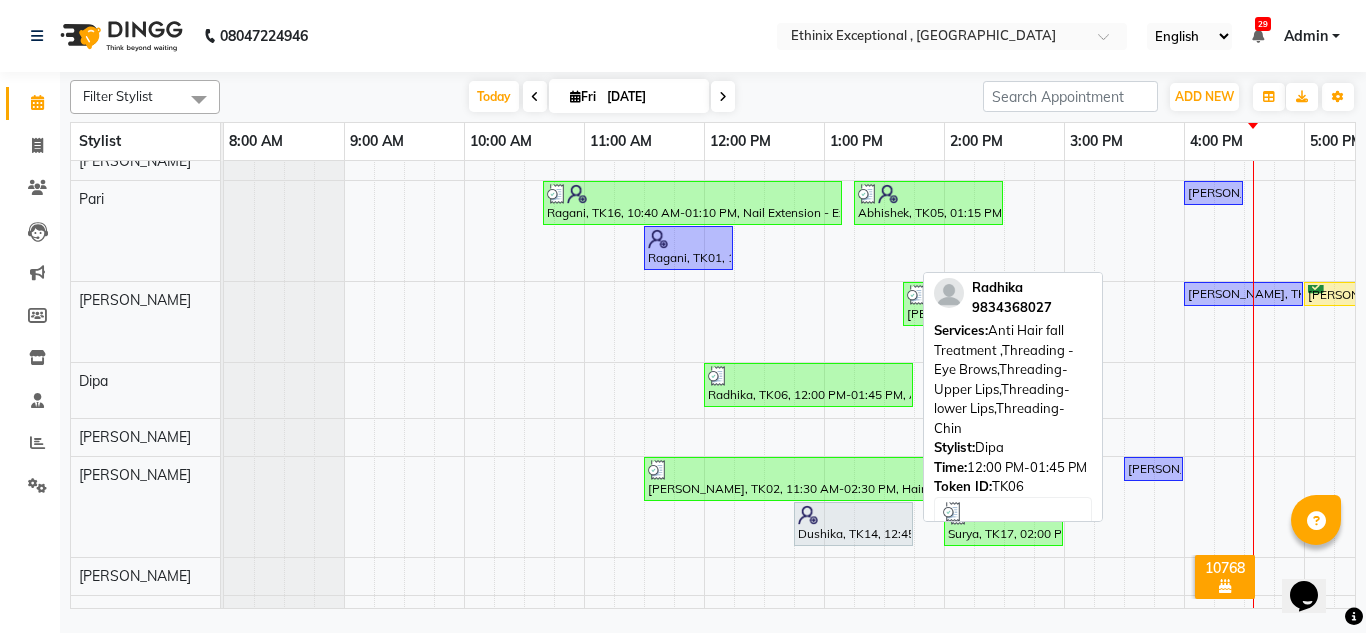 click on "Radhika, TK06, 12:00 PM-01:45 PM, Anti Hair fall Treatment ,Threading - Eye Brows,Threading- Upper Lips,Threading- lower Lips,Threading- Chin" at bounding box center [808, 385] 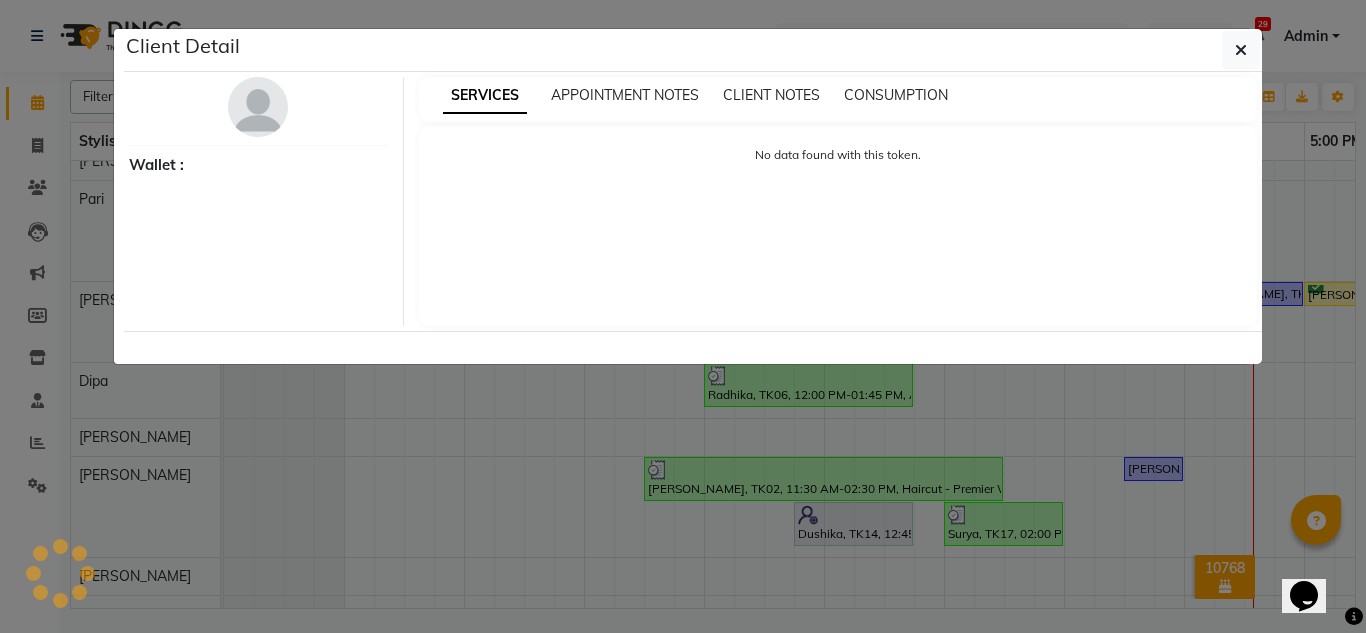 select on "3" 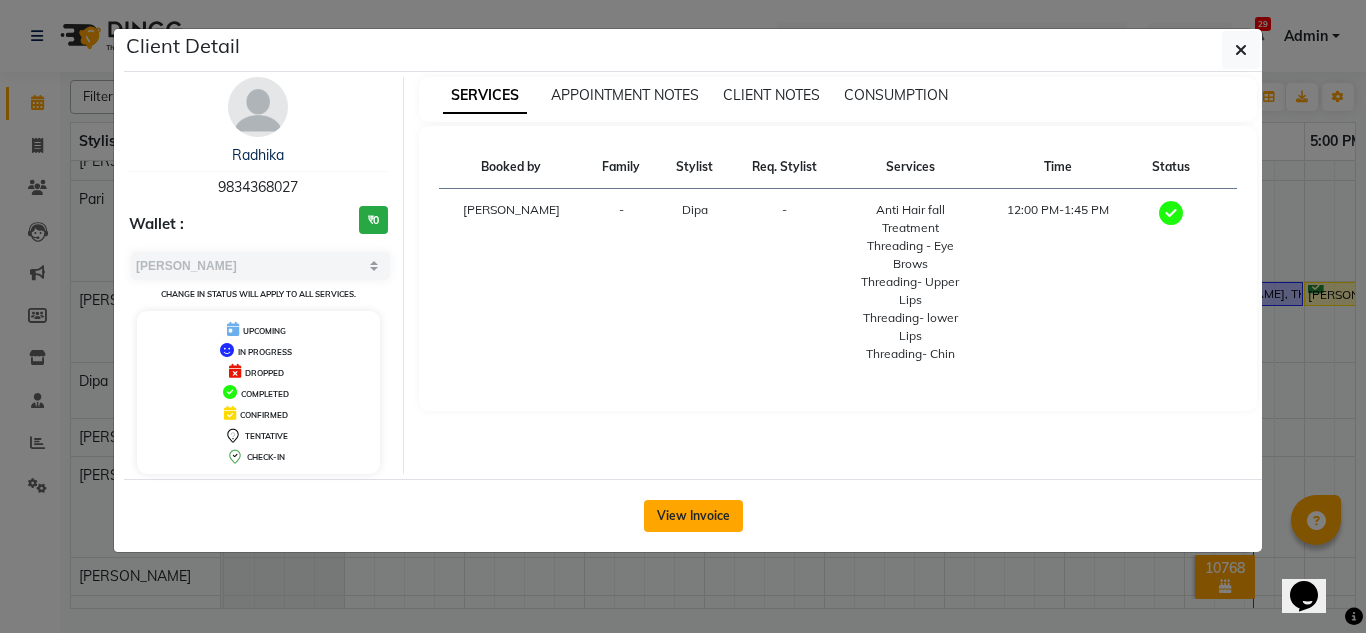 click on "View Invoice" 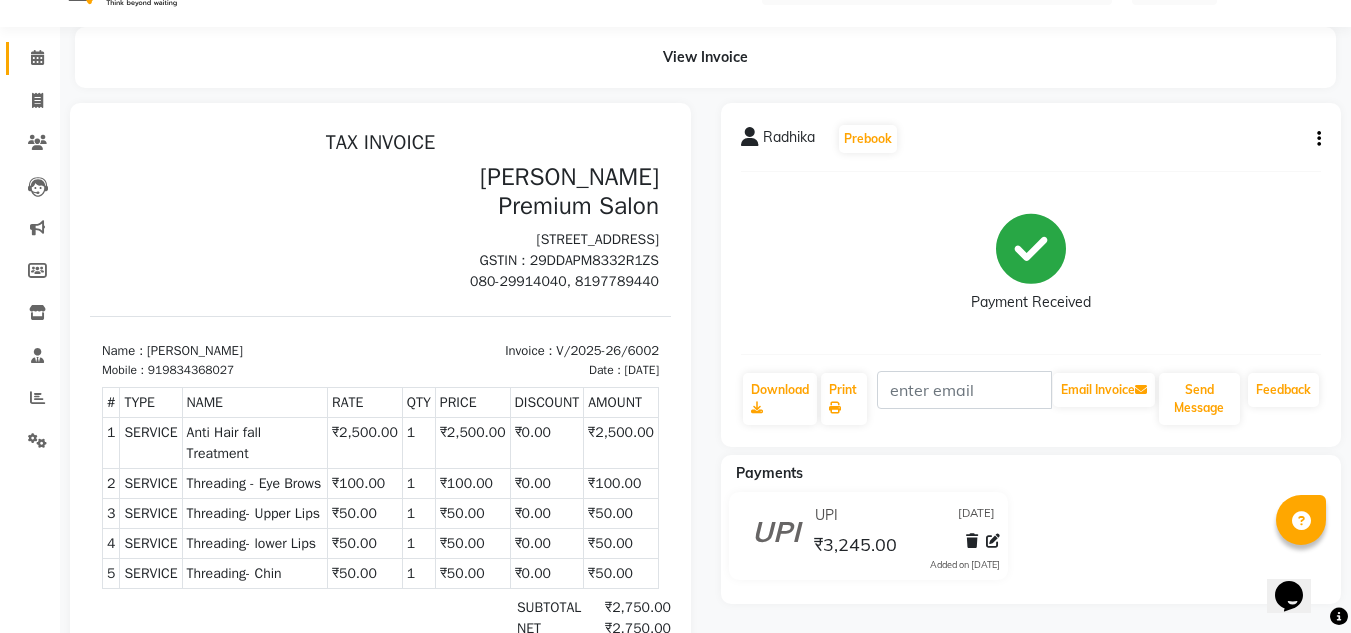 scroll, scrollTop: 47, scrollLeft: 0, axis: vertical 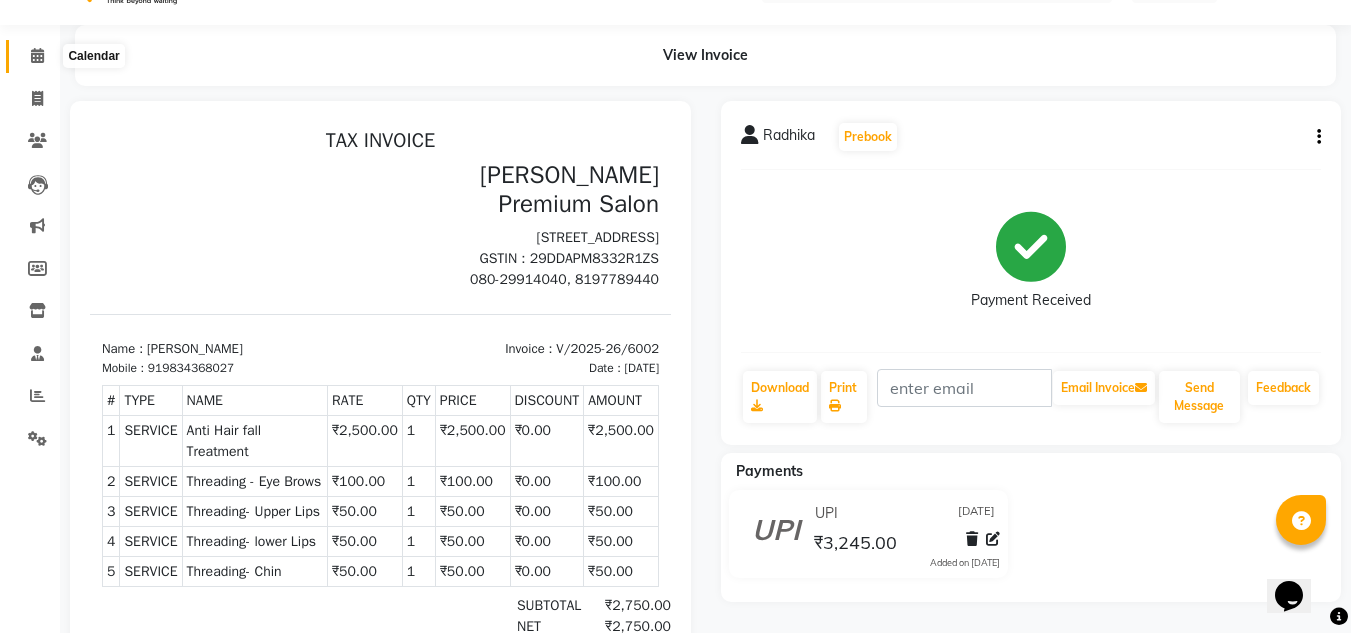 click 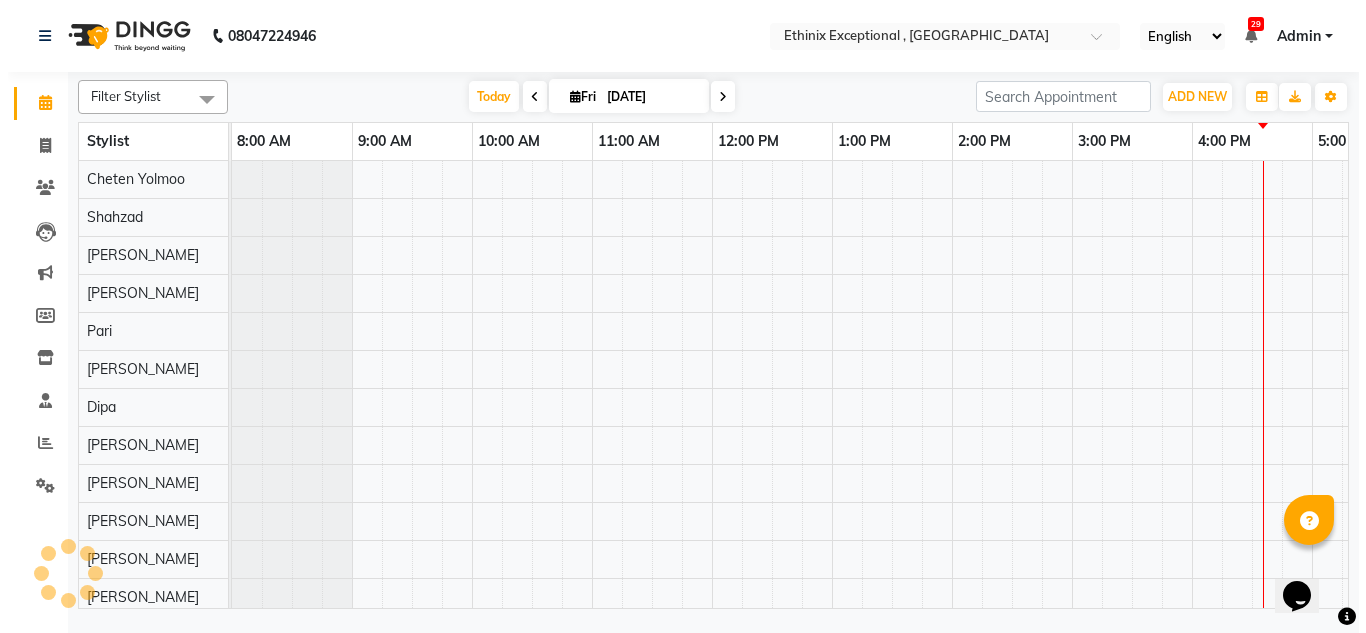 scroll, scrollTop: 0, scrollLeft: 0, axis: both 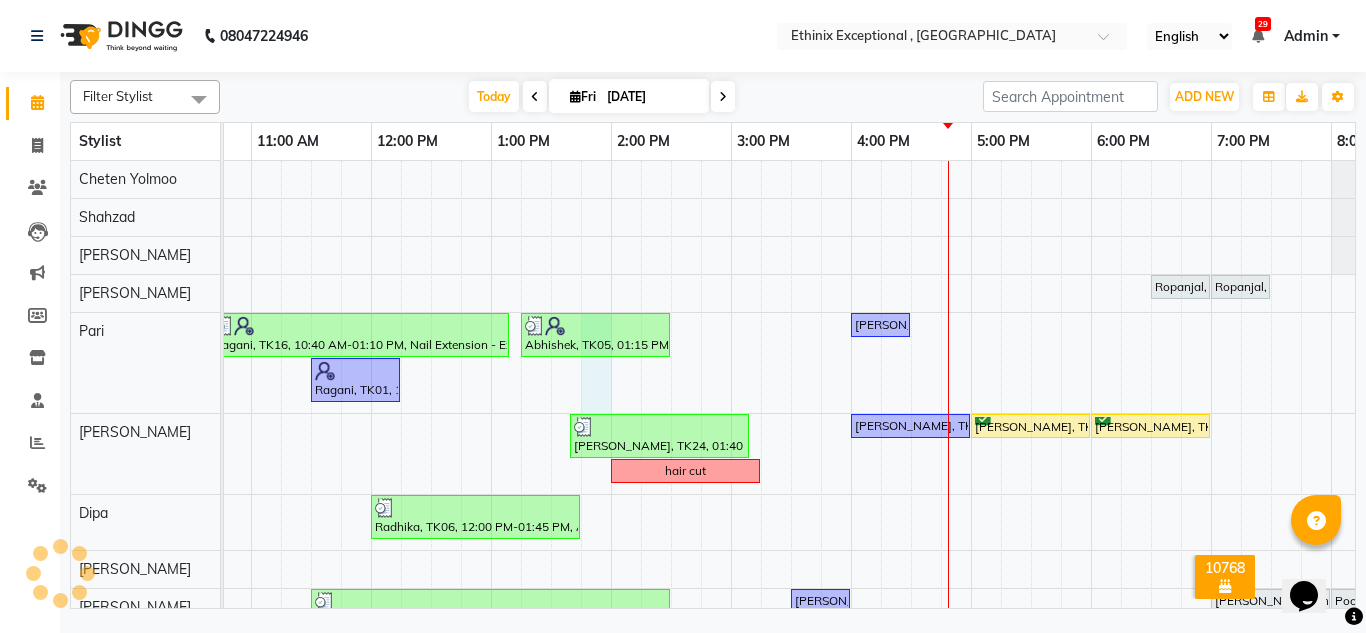 click on "Ropanjal, TK29, 06:30 PM-07:00 PM, Waxing - Full Arms([DEMOGRAPHIC_DATA])    Ropanjal, TK29, 07:00 PM-07:30 PM, Waxing - Full Legs([DEMOGRAPHIC_DATA])     Ragani, TK16, 10:40 AM-01:10 PM, Nail Extension - Extension Refill,Nail Extension - Gel Polish([DEMOGRAPHIC_DATA])     Abhishek, TK05, 01:15 PM-02:30 PM, Stimulate - Foot Massage - 30Mins,Stimulate - Head Massage (Men)    [PERSON_NAME], TK22, 04:00 PM-04:30 PM, Nail Extension - Gel Polish([DEMOGRAPHIC_DATA])     Ragani, TK01, 11:30 AM-12:15 PM, Nail Extension - Refile Gel([DEMOGRAPHIC_DATA])     [PERSON_NAME], TK24, 01:40 PM-03:10 PM, Haircut - Premier Men Hair Cut ,Haircut - [PERSON_NAME] Trim    [PERSON_NAME], TK23, 04:00 PM-05:00 PM, Haircut - Premier Men Hair Cut      [PERSON_NAME], TK26, 05:00 PM-06:00 PM, Haircut - Premier Men Hair Cut      [PERSON_NAME], TK11, 06:00 PM-07:00 PM, Haircut - Premier Men Hair Cut   hair cut      [PERSON_NAME], TK06, 12:00 PM-01:45 PM, Anti Hair fall Treatment ,Threading - Eye Brows,Threading- Upper Lips,Threading- lower Lips,Threading- [PERSON_NAME], TK22, 03:30 PM-04:00 PM, Express Wash - Women Hydrate Wash" at bounding box center (791, 884) 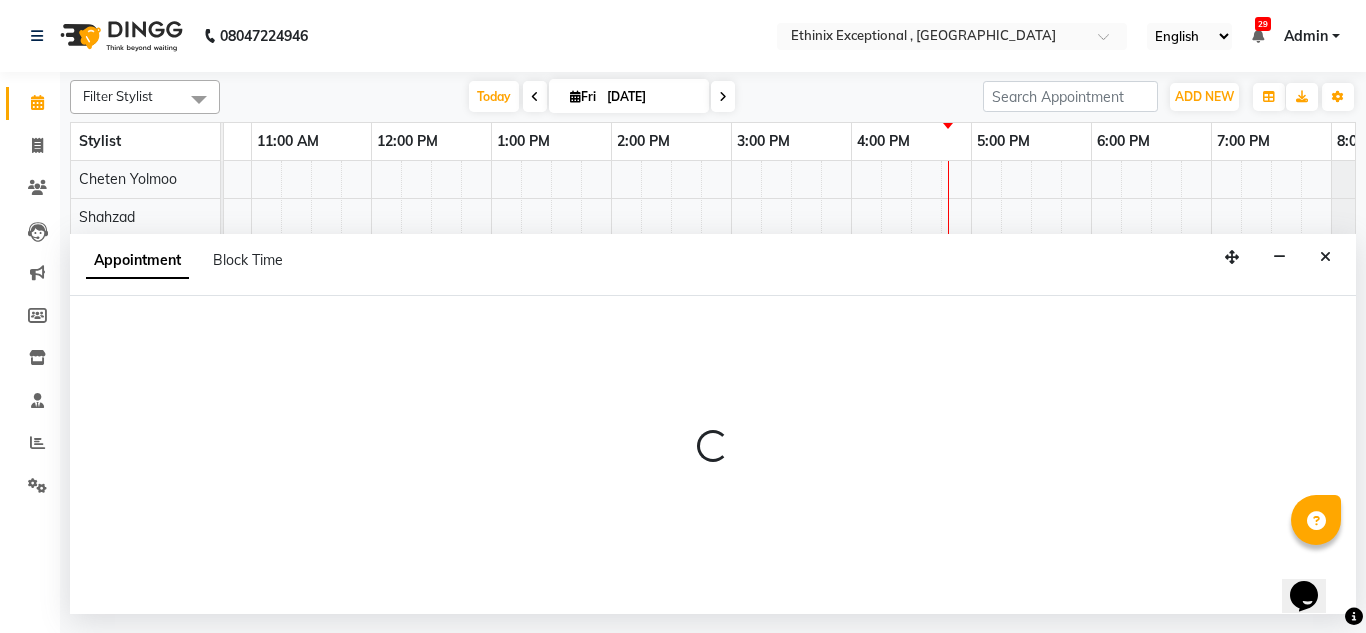 select on "28070" 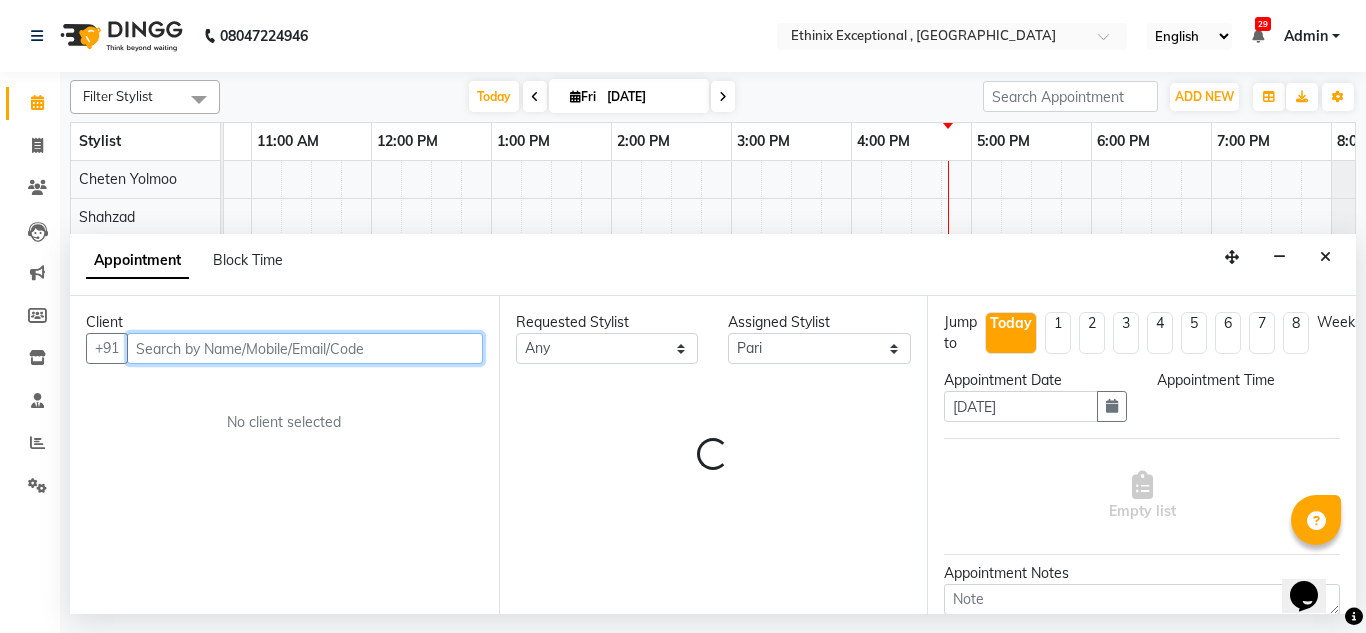 select on "825" 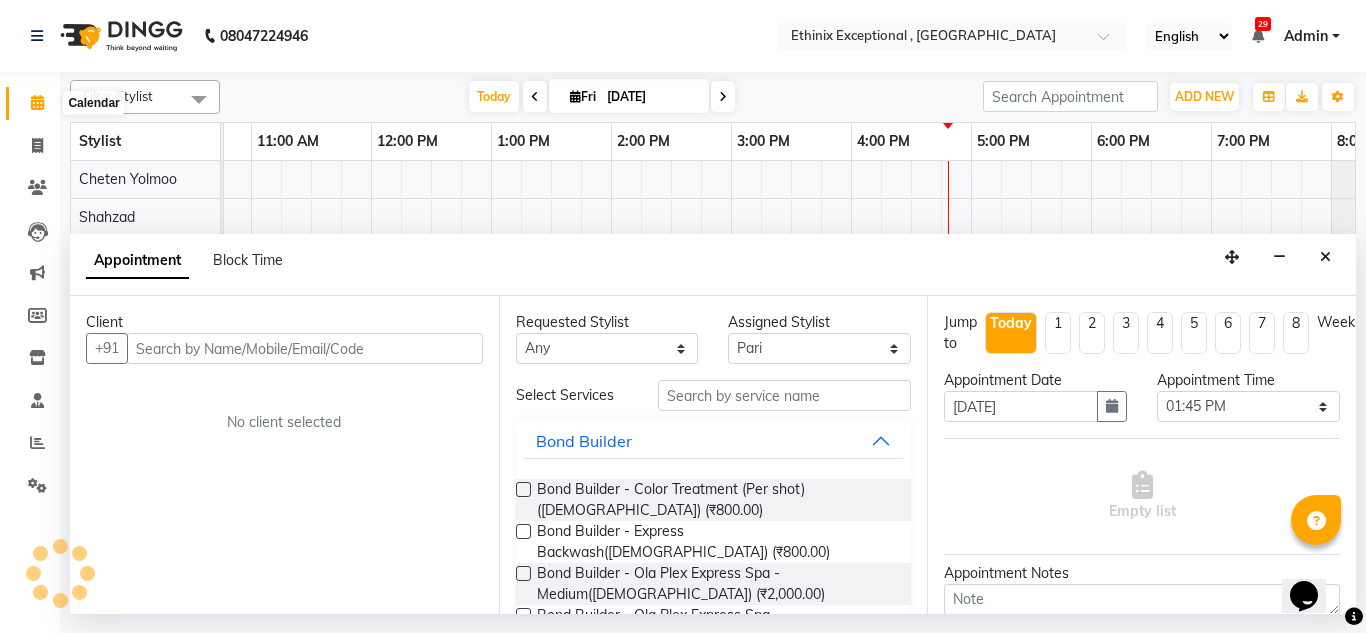click 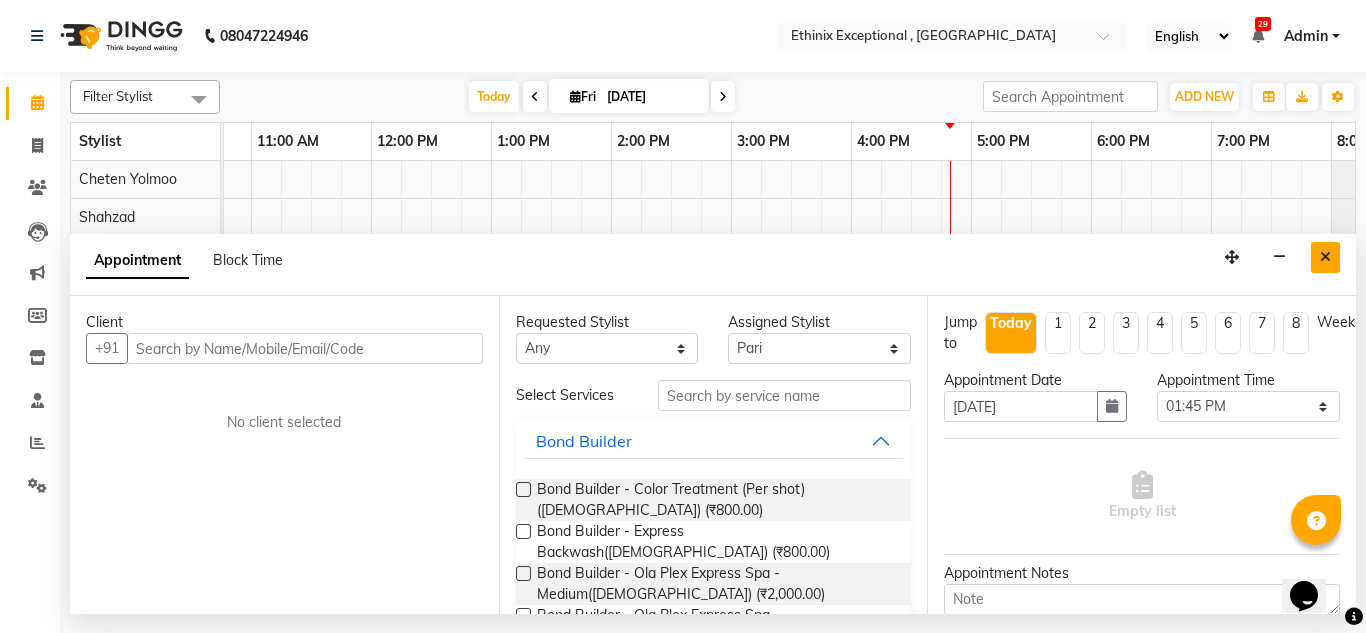 click at bounding box center [1325, 257] 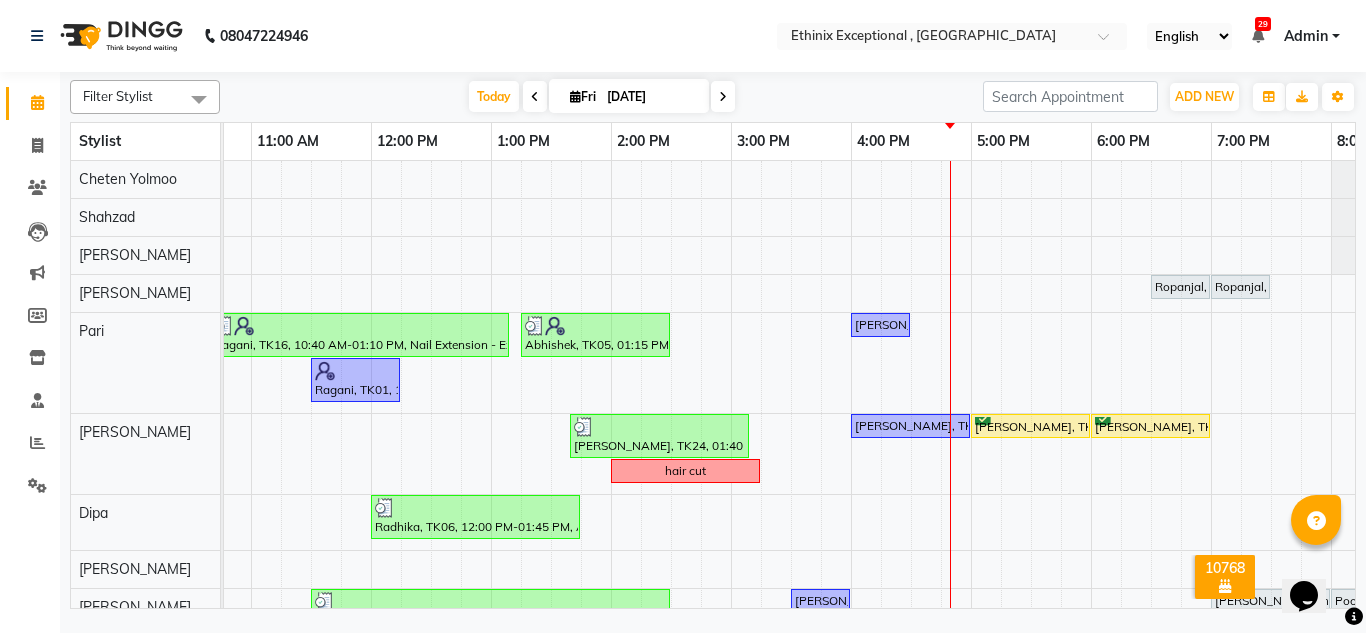 scroll, scrollTop: 186, scrollLeft: 333, axis: both 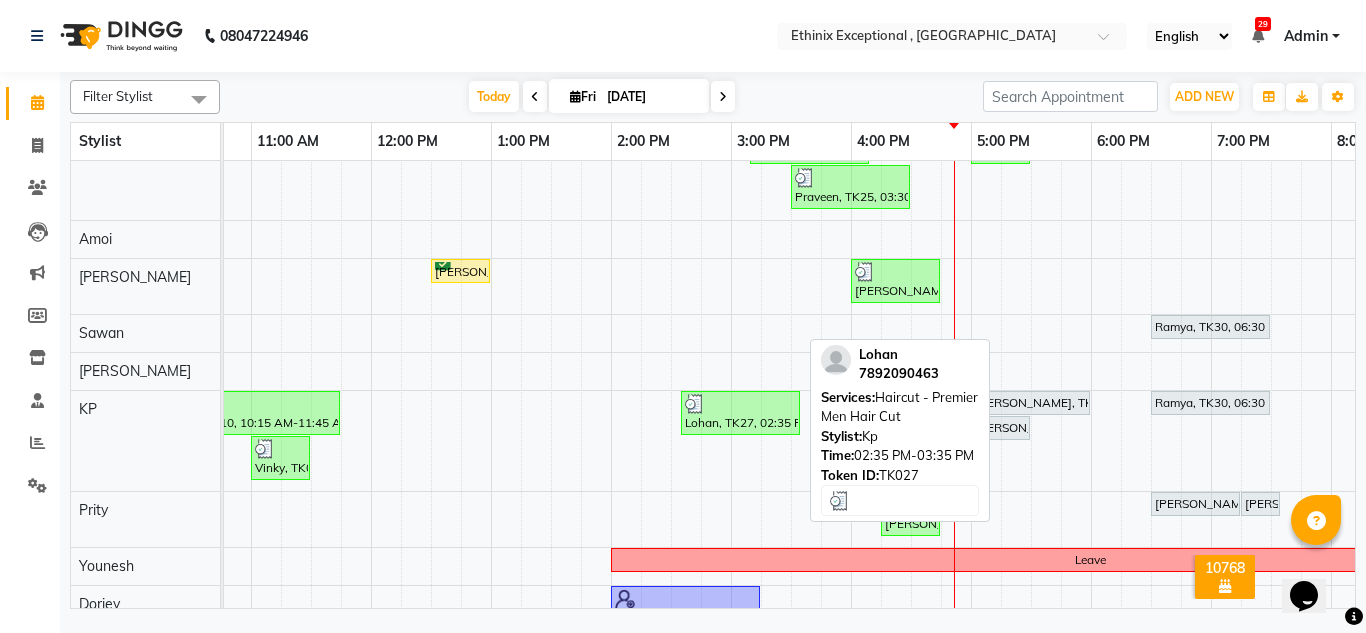 click on "Lohan, TK27, 02:35 PM-03:35 PM, Haircut - Premier Men Hair Cut" at bounding box center [740, 413] 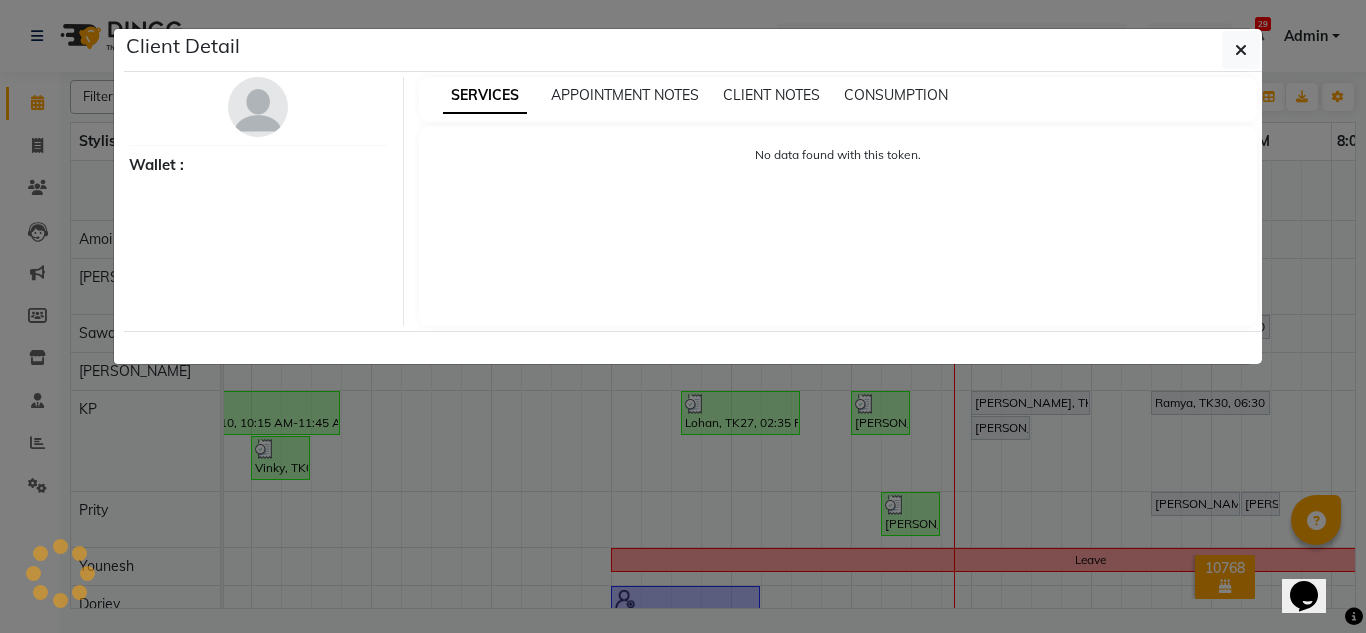 select on "3" 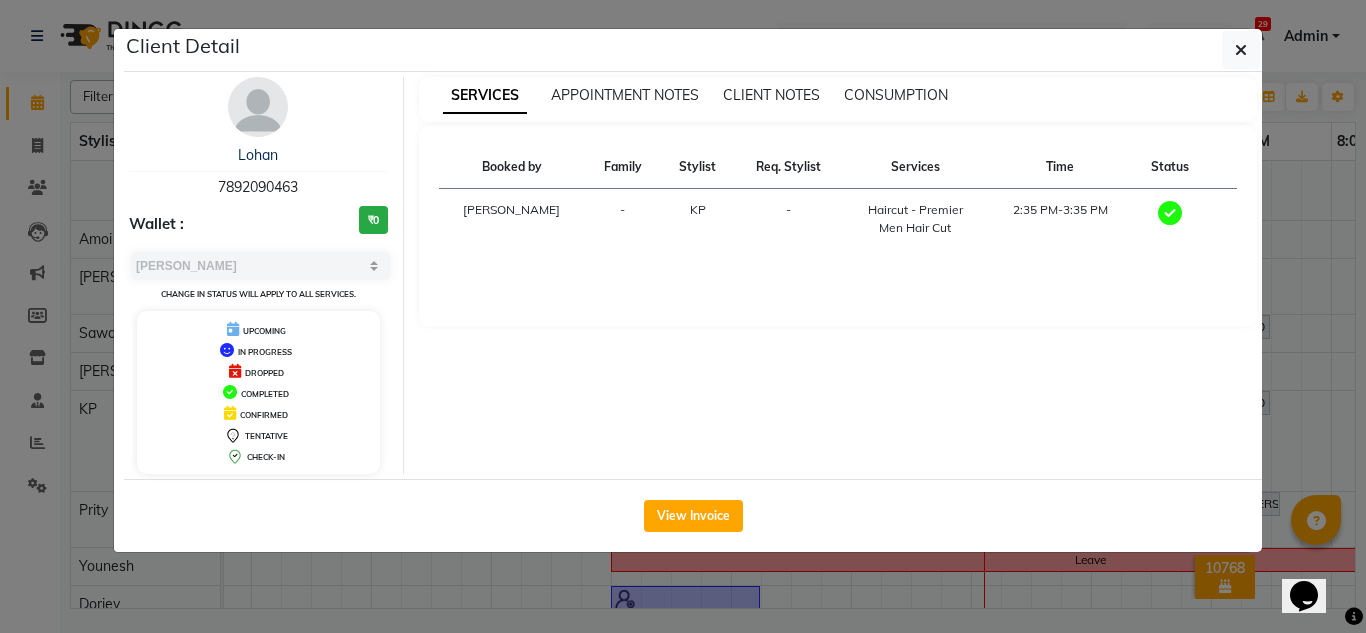 type 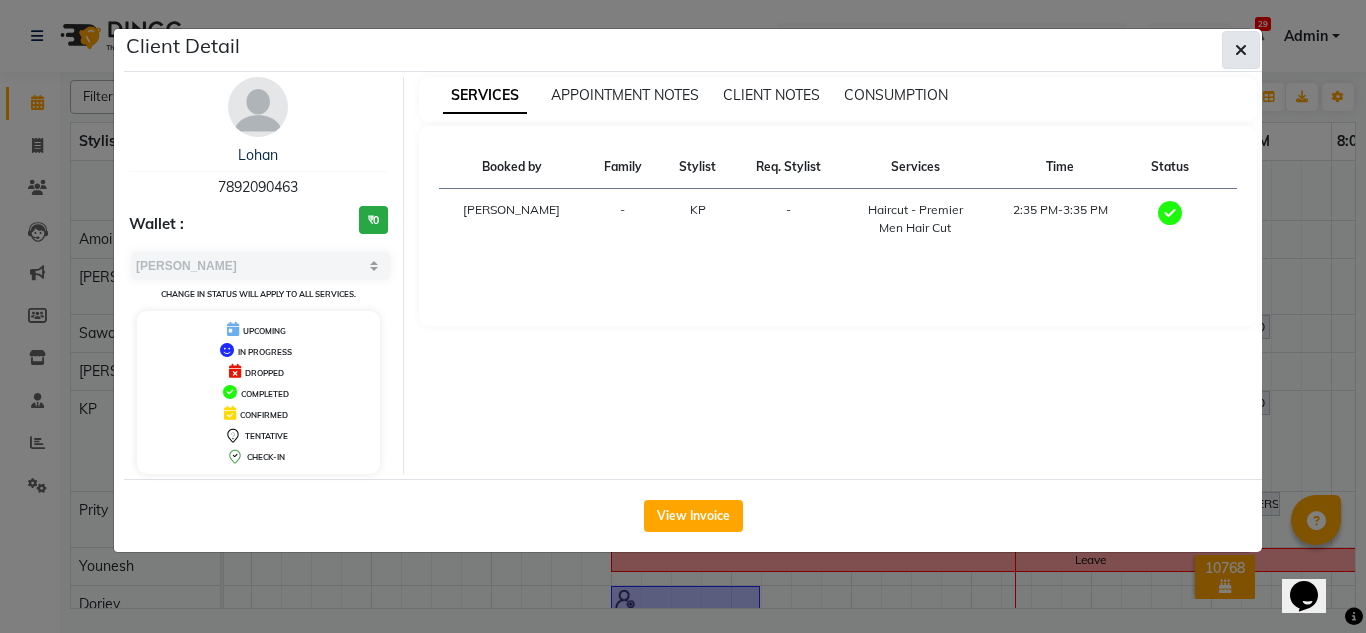 click 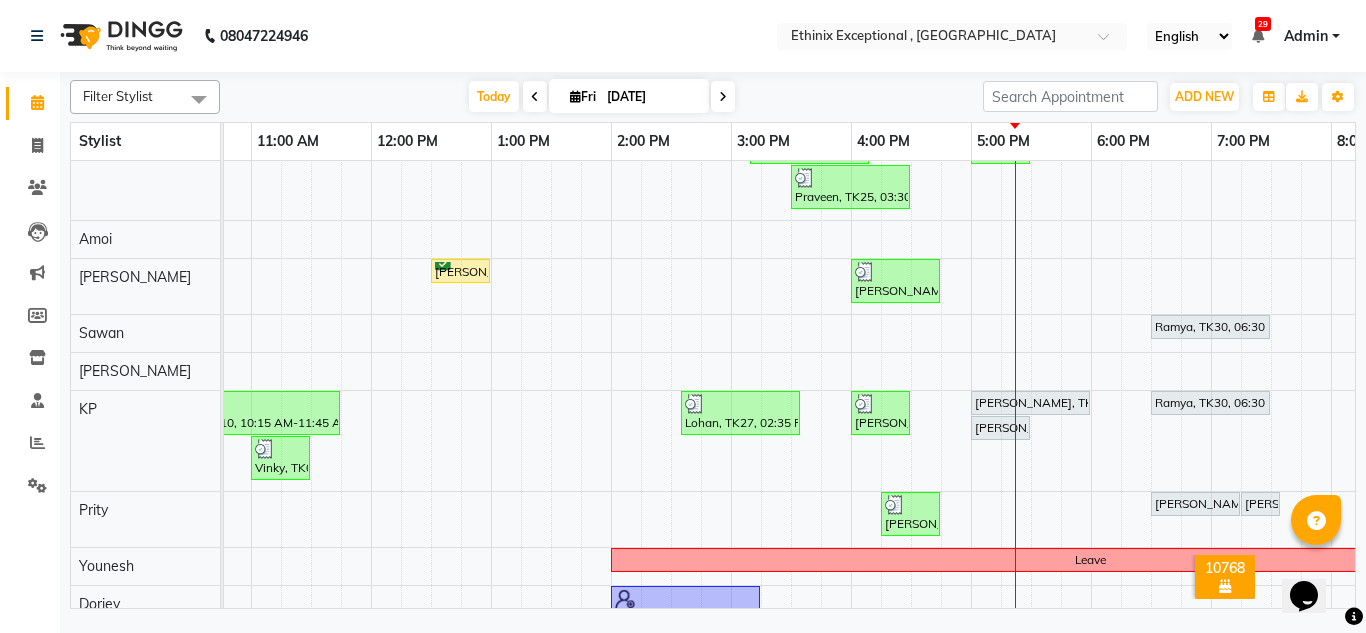scroll, scrollTop: 750, scrollLeft: 333, axis: both 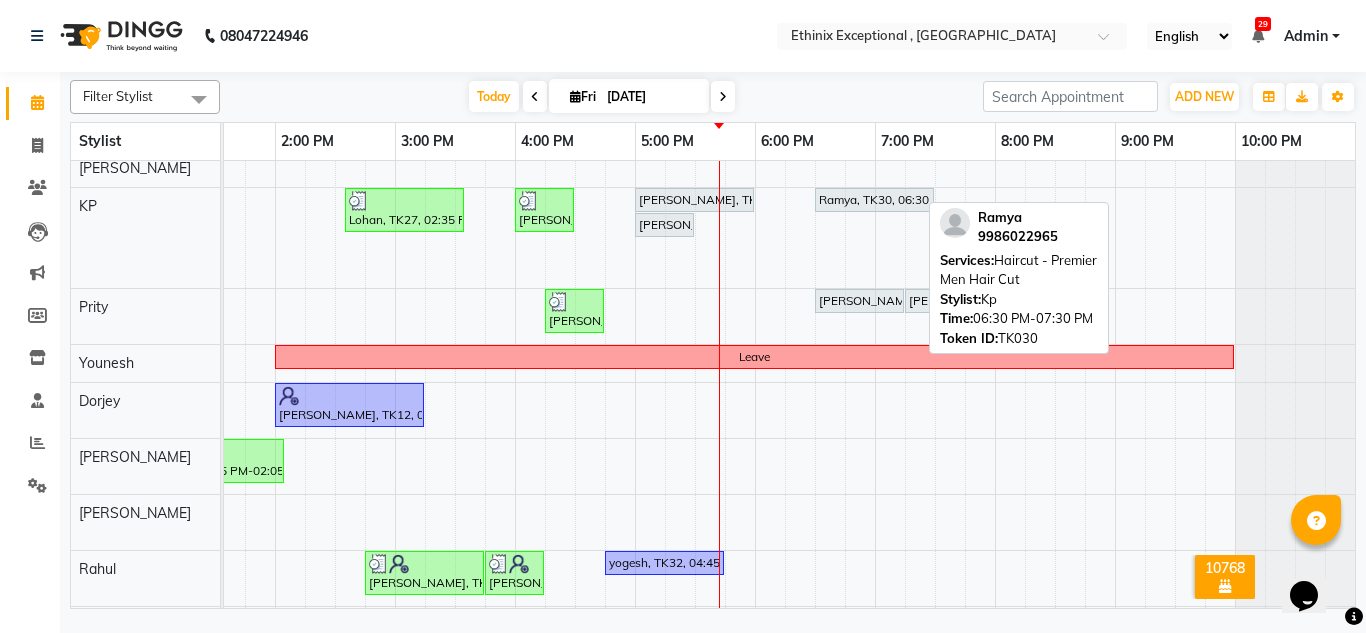 click on "Ramya, TK30, 06:30 PM-07:30 PM, Haircut - Premier Men Hair Cut" at bounding box center [874, 200] 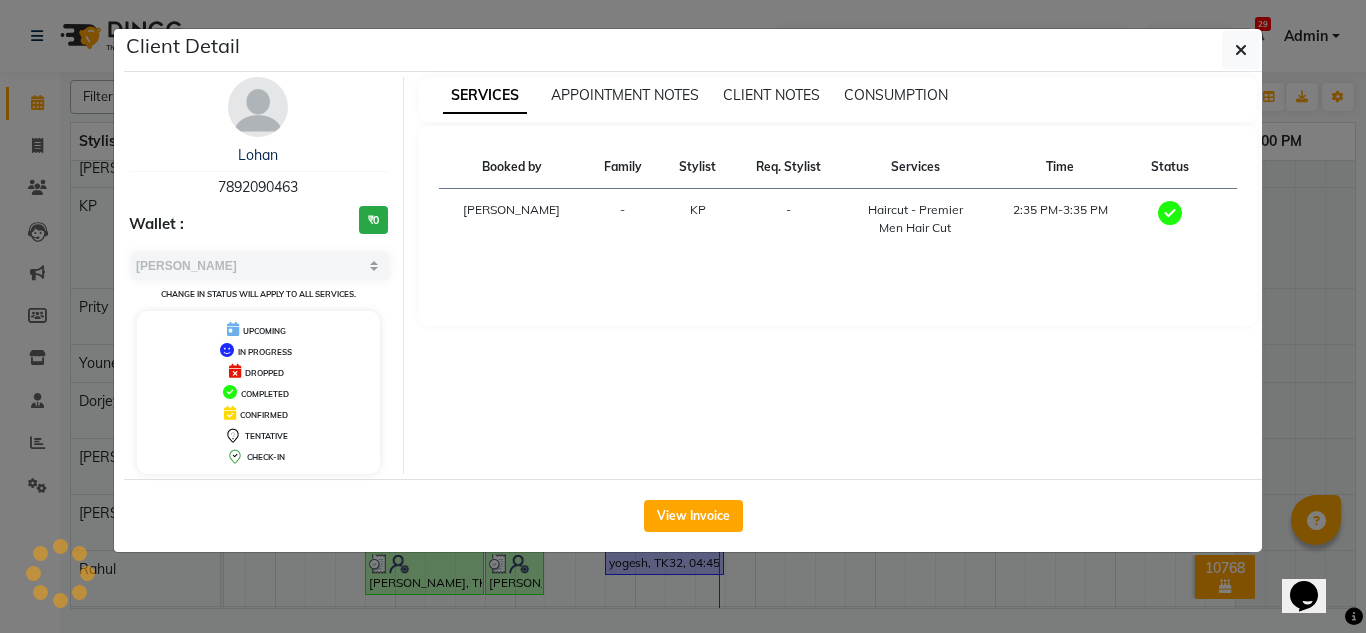 select on "7" 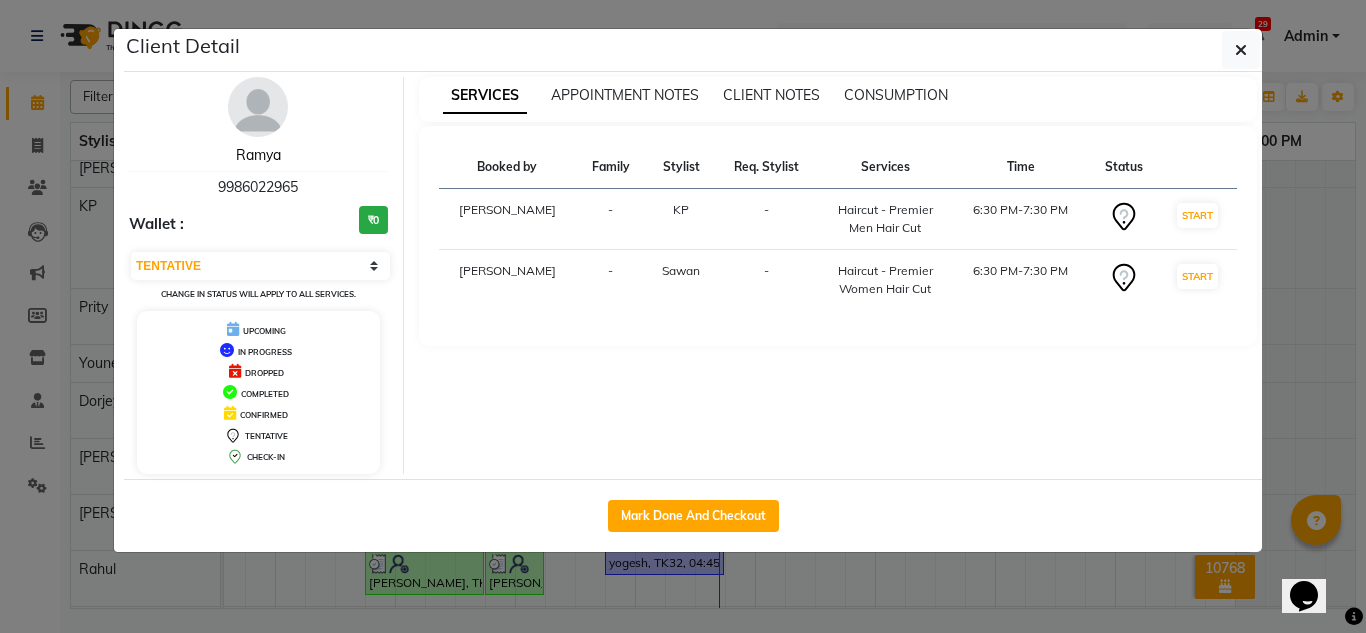 click on "Ramya" at bounding box center [258, 155] 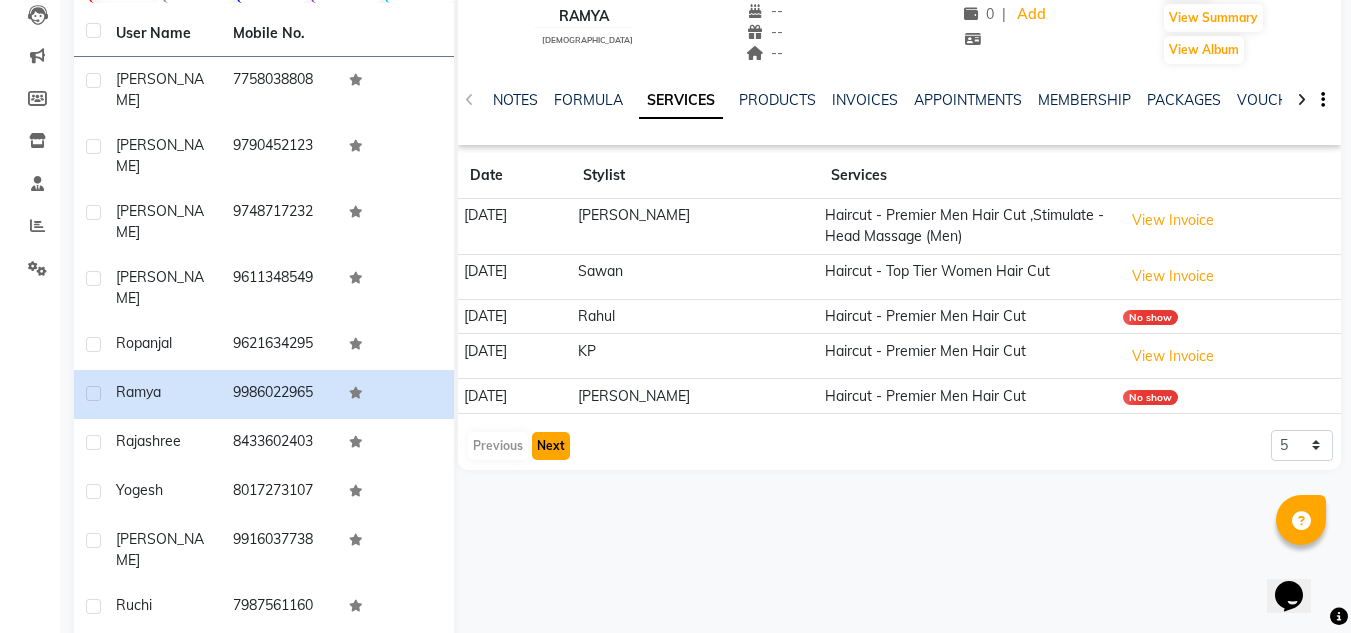 click on "Next" 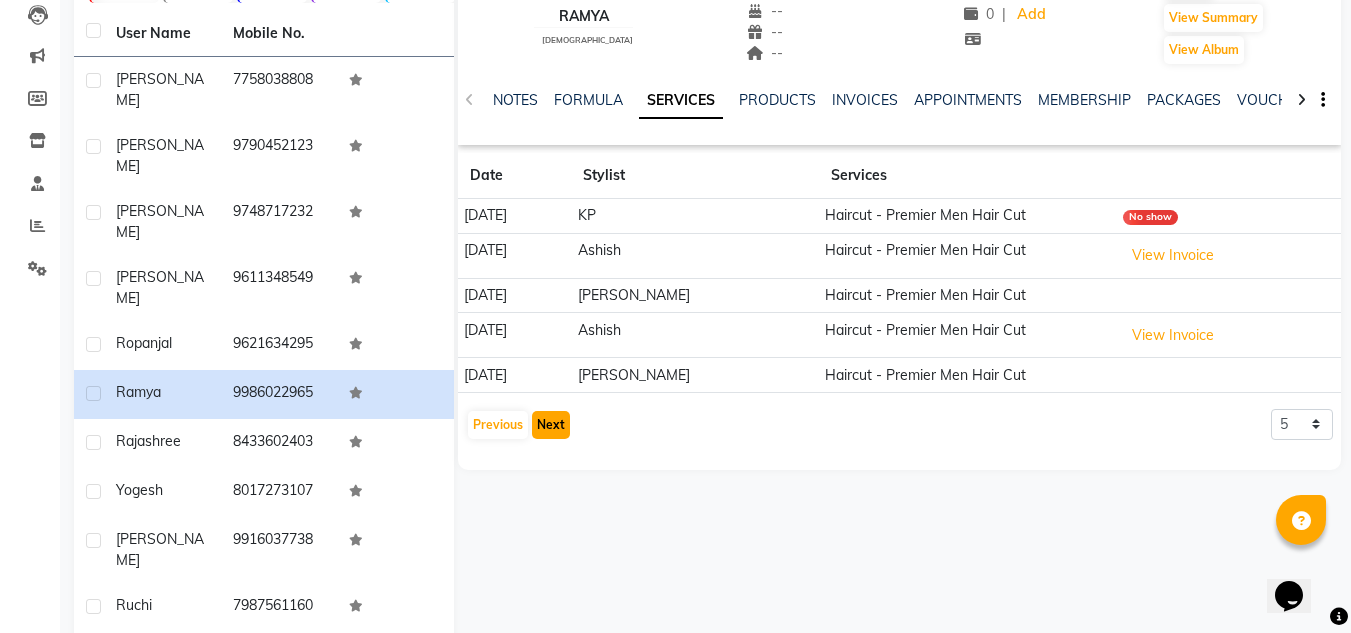 click on "Next" 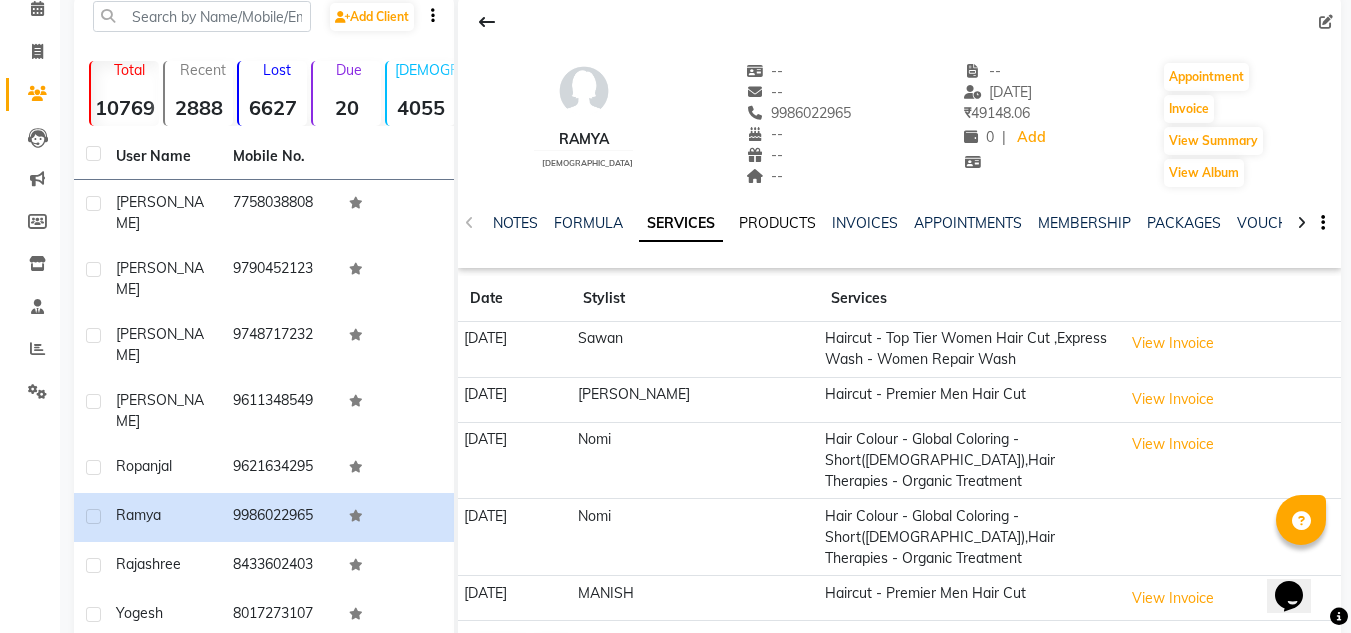 click on "PRODUCTS" 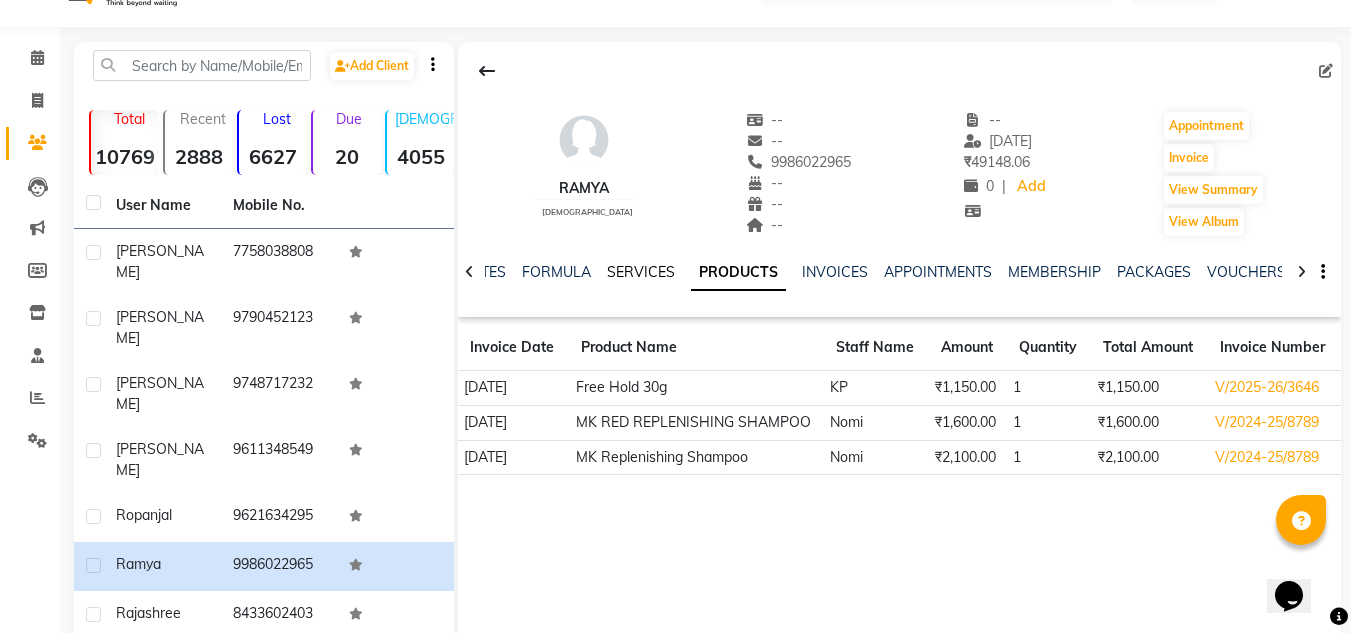 click on "SERVICES" 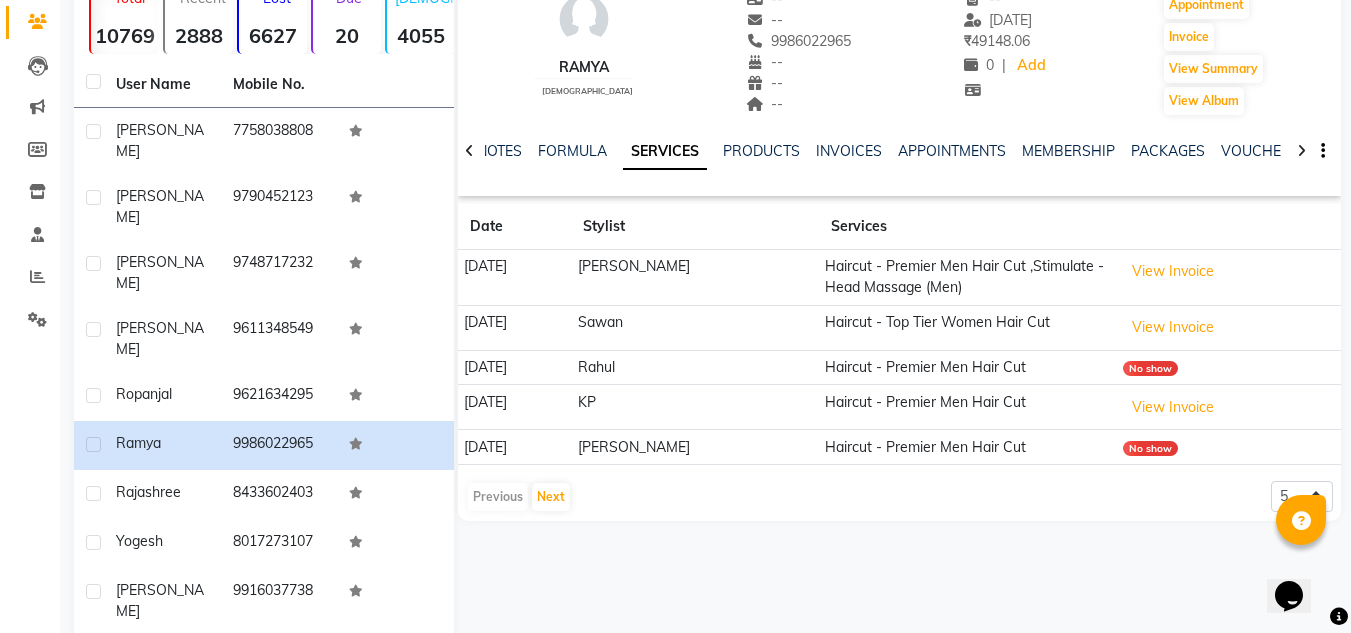 scroll, scrollTop: 167, scrollLeft: 0, axis: vertical 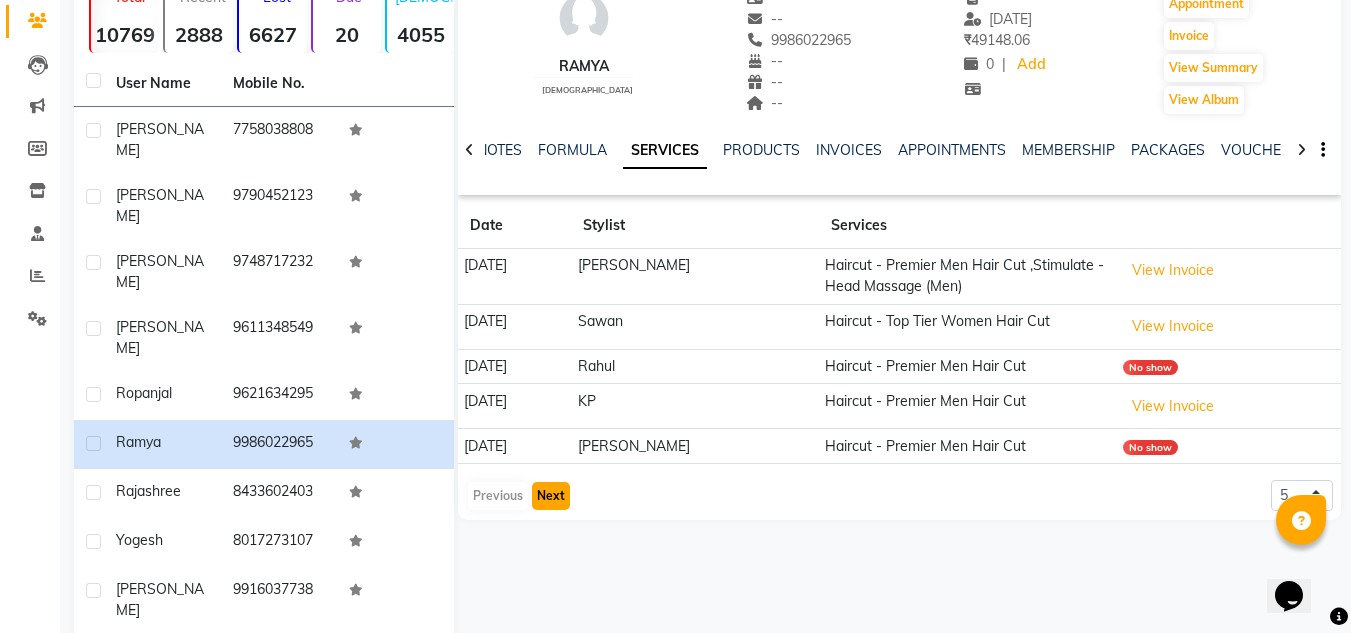 click on "Next" 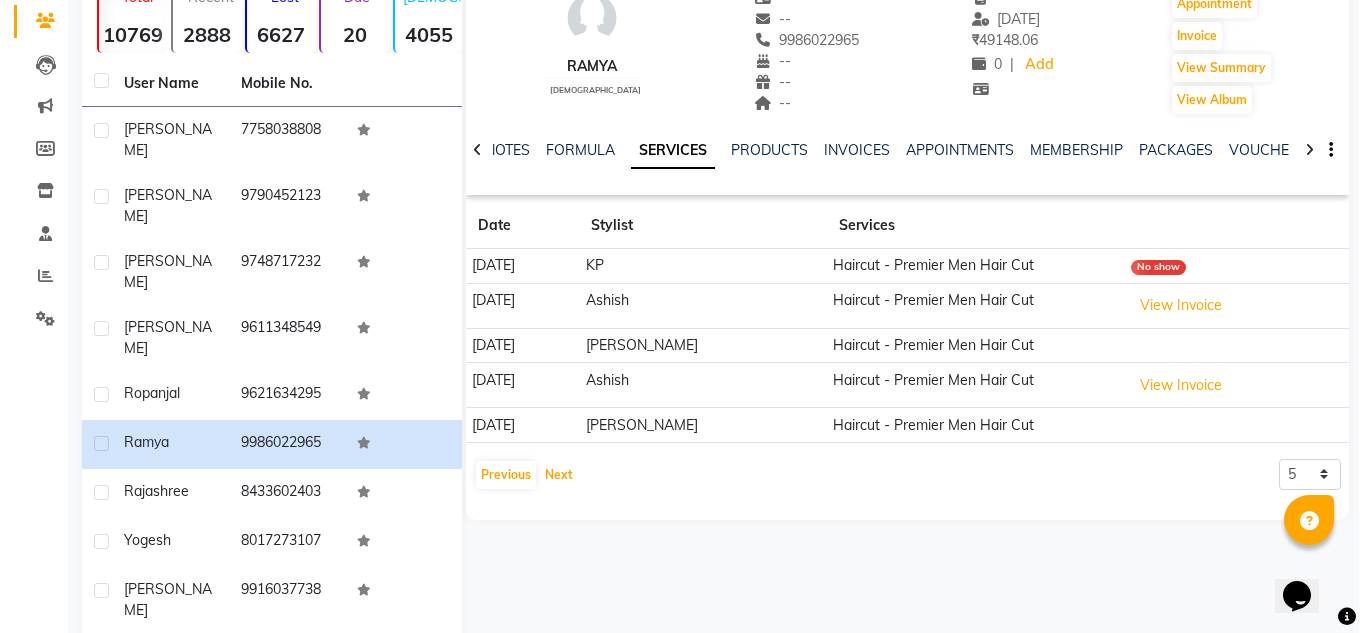 scroll, scrollTop: 0, scrollLeft: 0, axis: both 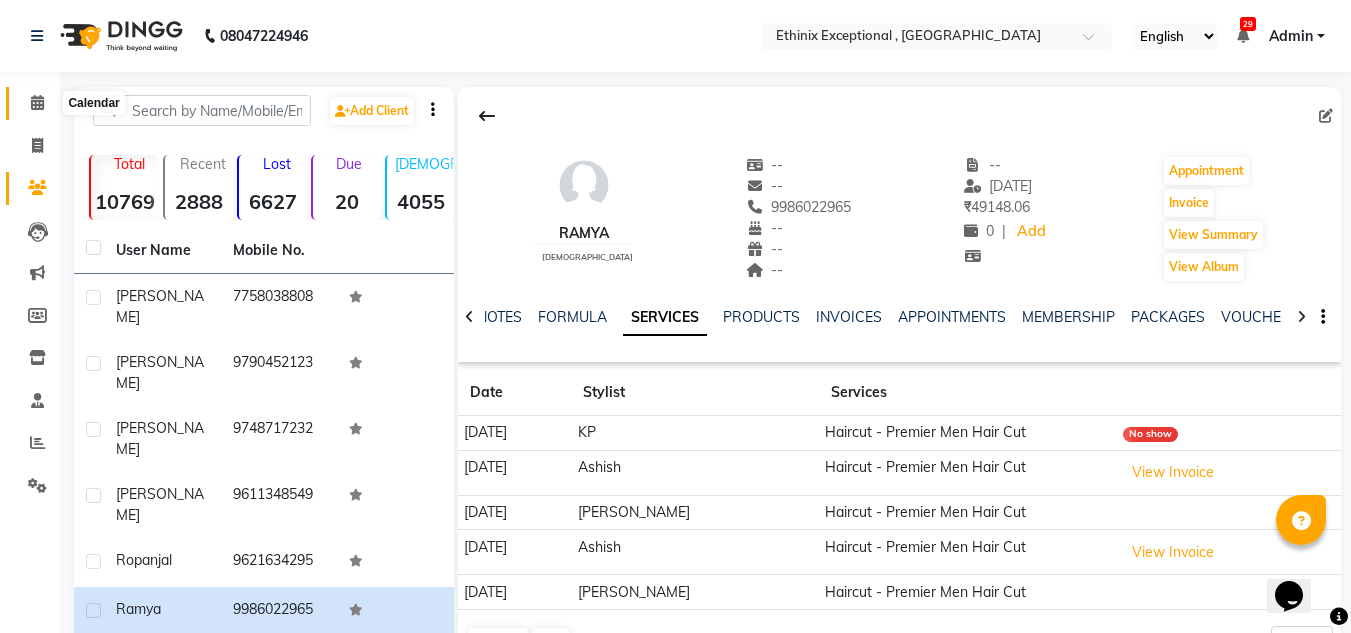 click 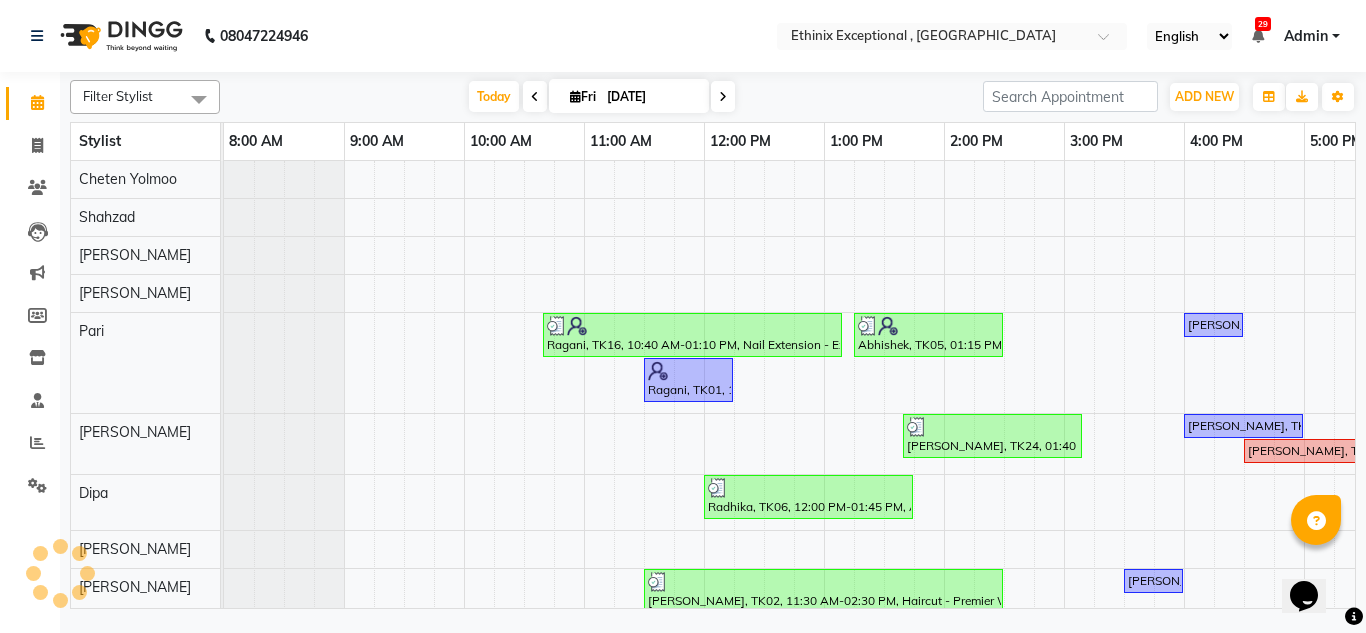 scroll, scrollTop: 0, scrollLeft: 0, axis: both 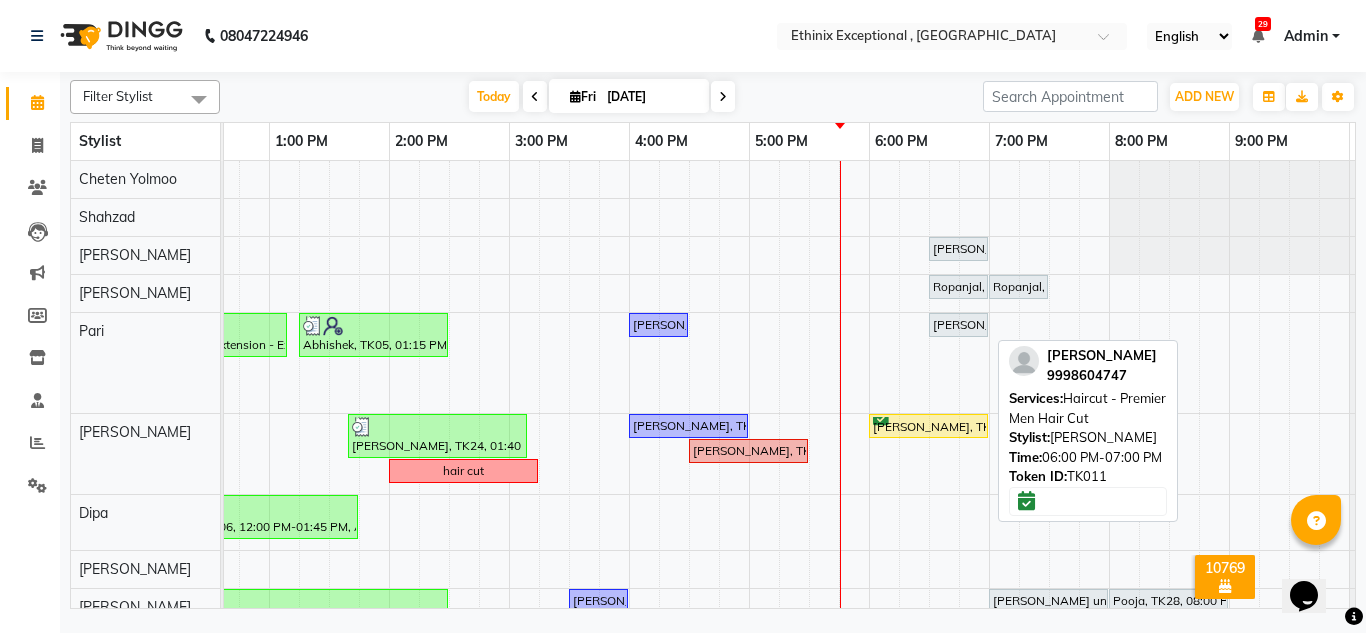 click on "[PERSON_NAME], TK11, 06:00 PM-07:00 PM, Haircut - Premier Men Hair Cut" at bounding box center [928, 426] 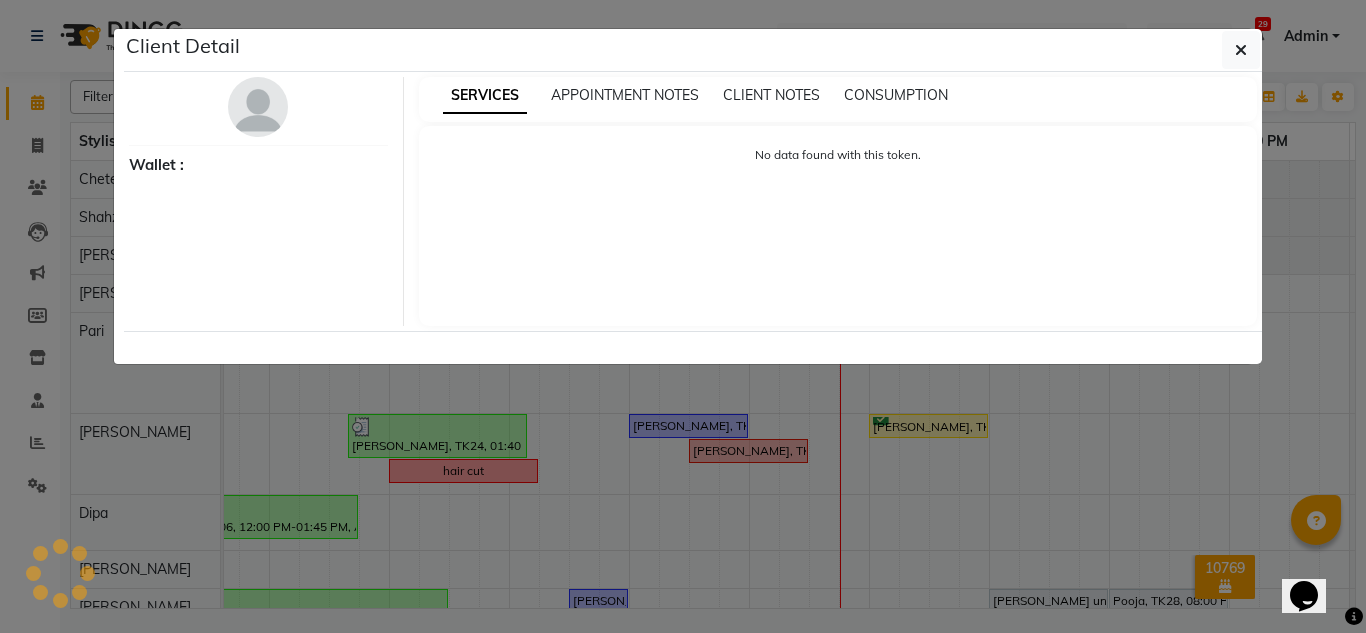 select on "6" 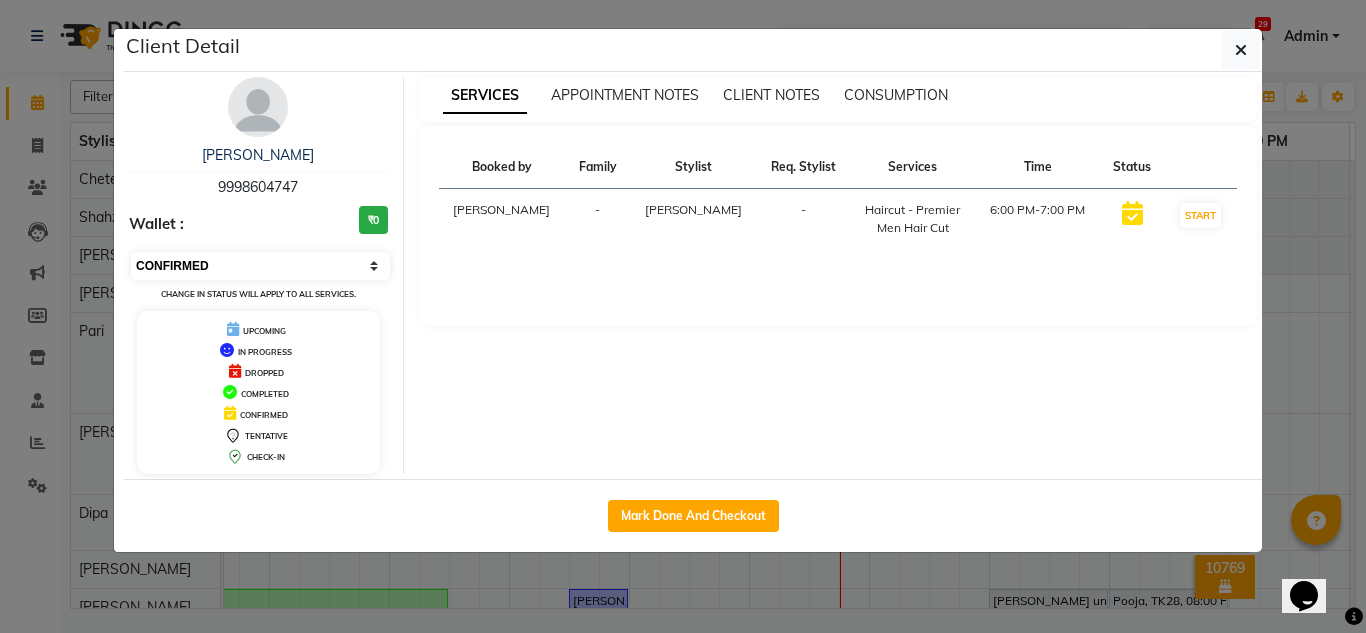 click on "Select IN SERVICE CONFIRMED TENTATIVE CHECK IN MARK DONE DROPPED UPCOMING" at bounding box center [260, 266] 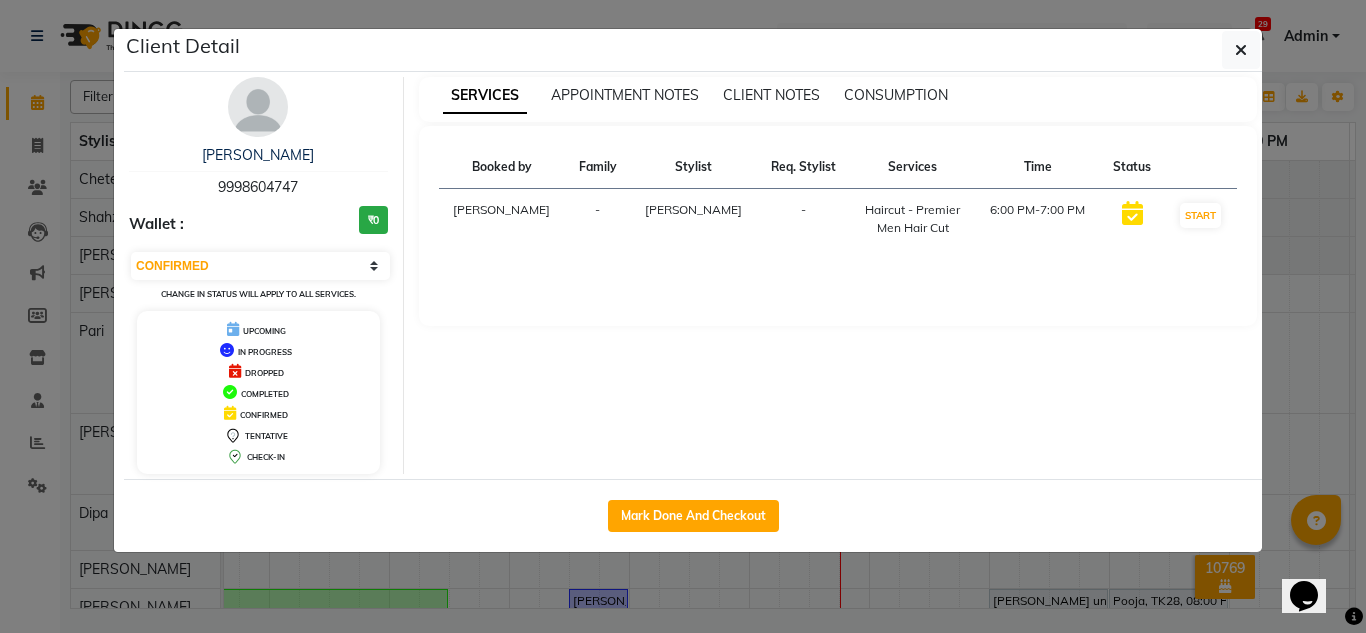 click on "Client Detail  [PERSON_NAME]    9998604747 Wallet : ₹0 Select IN SERVICE CONFIRMED TENTATIVE CHECK IN MARK DONE DROPPED UPCOMING Change in status will apply to all services. UPCOMING IN PROGRESS DROPPED COMPLETED CONFIRMED TENTATIVE CHECK-IN SERVICES APPOINTMENT NOTES CLIENT NOTES CONSUMPTION Booked by Family Stylist Req. Stylist Services Time Status  [PERSON_NAME]  - [PERSON_NAME] -  Haircut - Premier Men Hair Cut    6:00 PM-7:00 PM   START   Mark Done And Checkout" 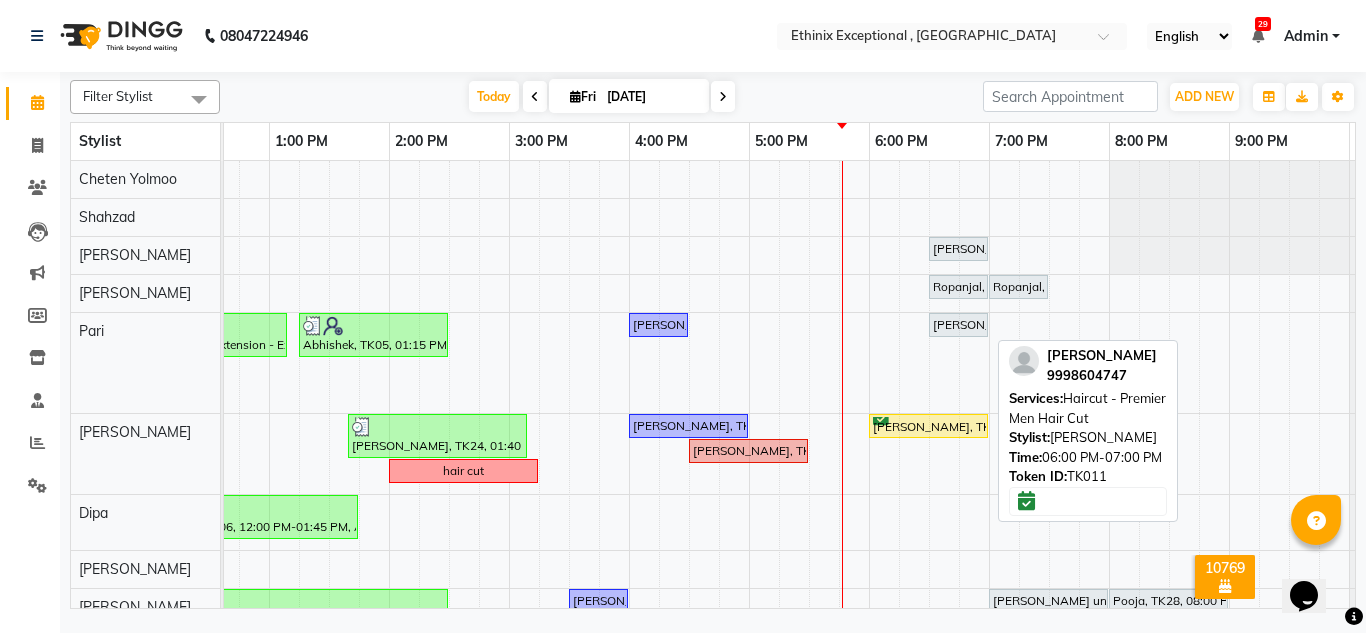 click on "[PERSON_NAME], TK11, 06:00 PM-07:00 PM, Haircut - Premier Men Hair Cut" at bounding box center (928, 426) 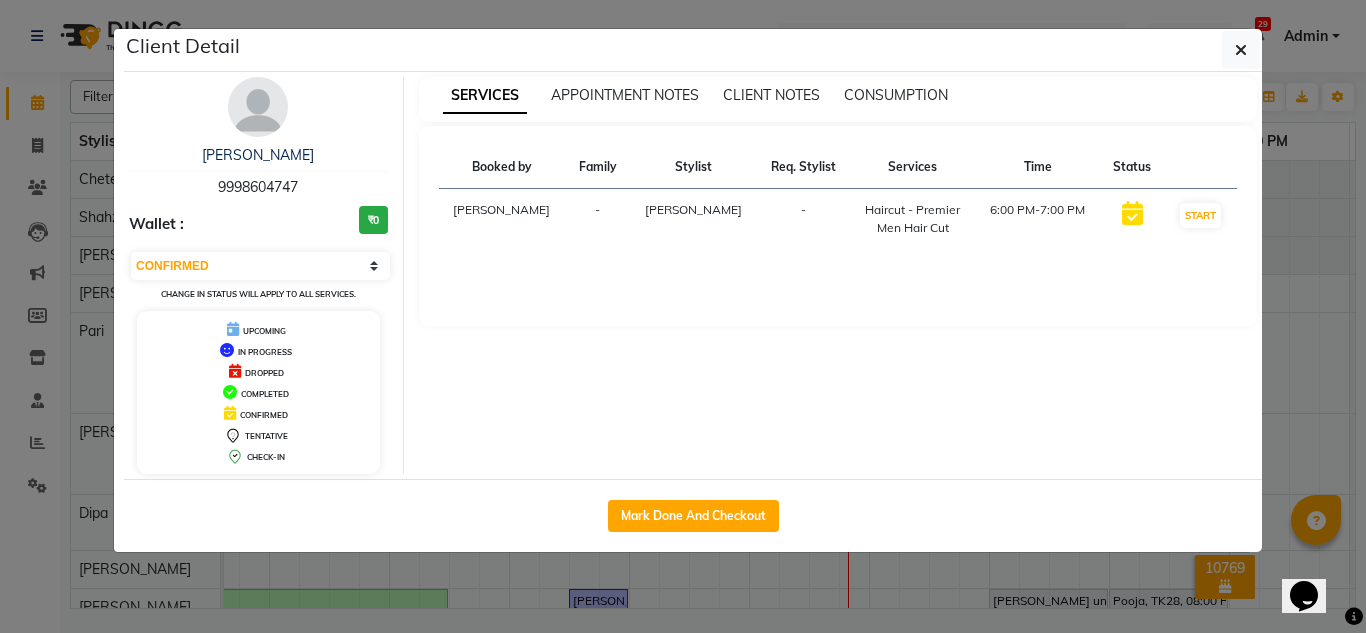 click on "SERVICES APPOINTMENT NOTES CLIENT NOTES CONSUMPTION Booked by Family Stylist Req. Stylist Services Time Status  [PERSON_NAME]  - [PERSON_NAME] -  Haircut - Premier Men Hair Cut    6:00 PM-7:00 PM   START" at bounding box center [838, 275] 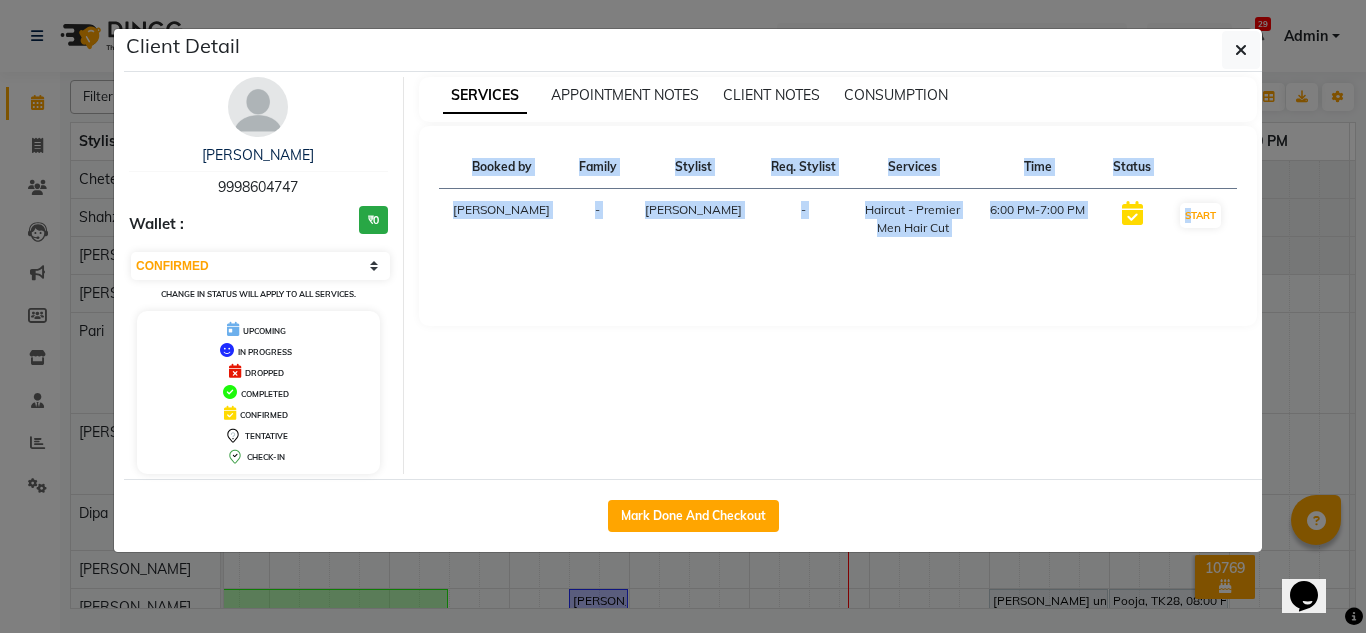 click on "SERVICES APPOINTMENT NOTES CLIENT NOTES CONSUMPTION Booked by Family Stylist Req. Stylist Services Time Status  [PERSON_NAME]  - [PERSON_NAME] -  Haircut - Premier Men Hair Cut    6:00 PM-7:00 PM   START" at bounding box center (838, 275) 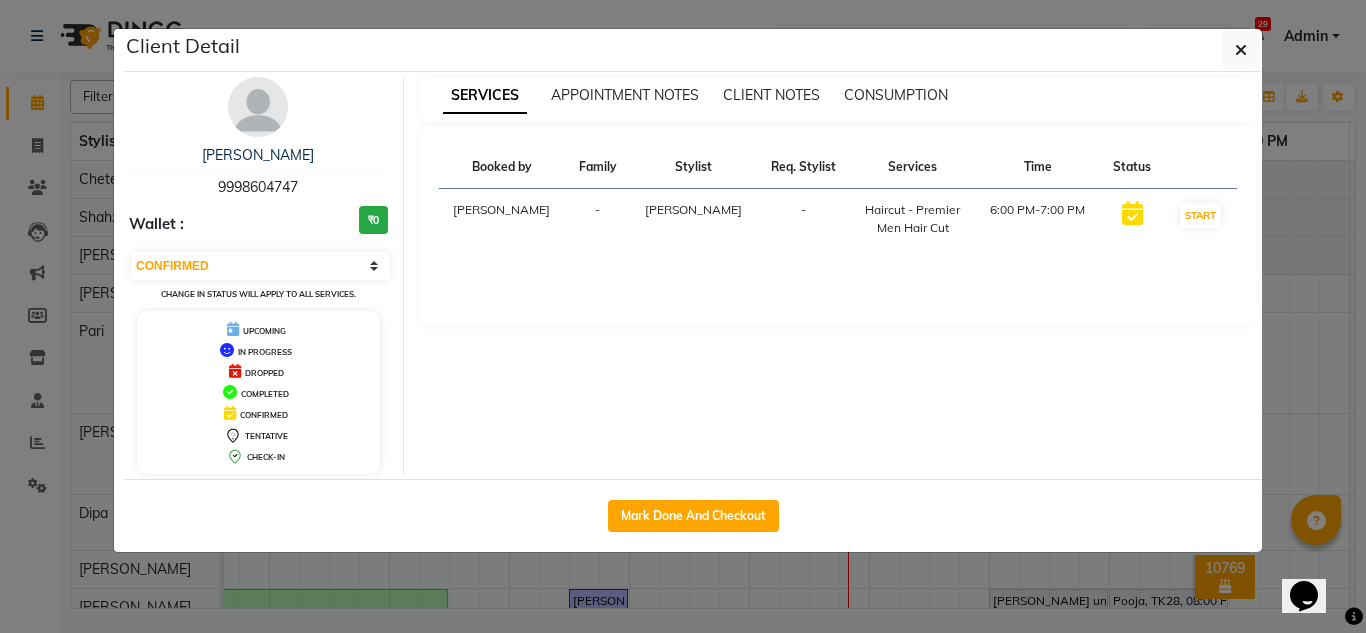 click on "SERVICES APPOINTMENT NOTES CLIENT NOTES CONSUMPTION Booked by Family Stylist Req. Stylist Services Time Status  [PERSON_NAME]  - [PERSON_NAME] -  Haircut - Premier Men Hair Cut    6:00 PM-7:00 PM   START" at bounding box center (838, 275) 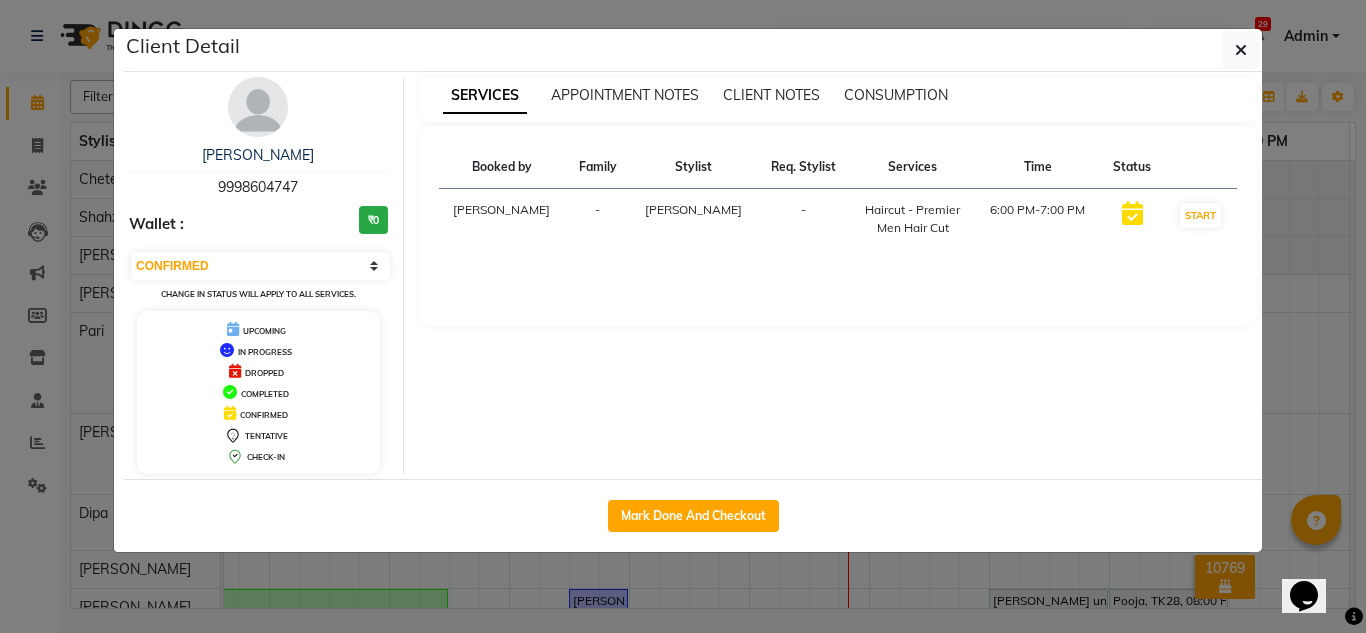 click on "Booked by Family Stylist Req. Stylist Services Time Status  [PERSON_NAME]  - [PERSON_NAME] -  Haircut - Premier Men Hair Cut    6:00 PM-7:00 PM   START" at bounding box center [838, 226] 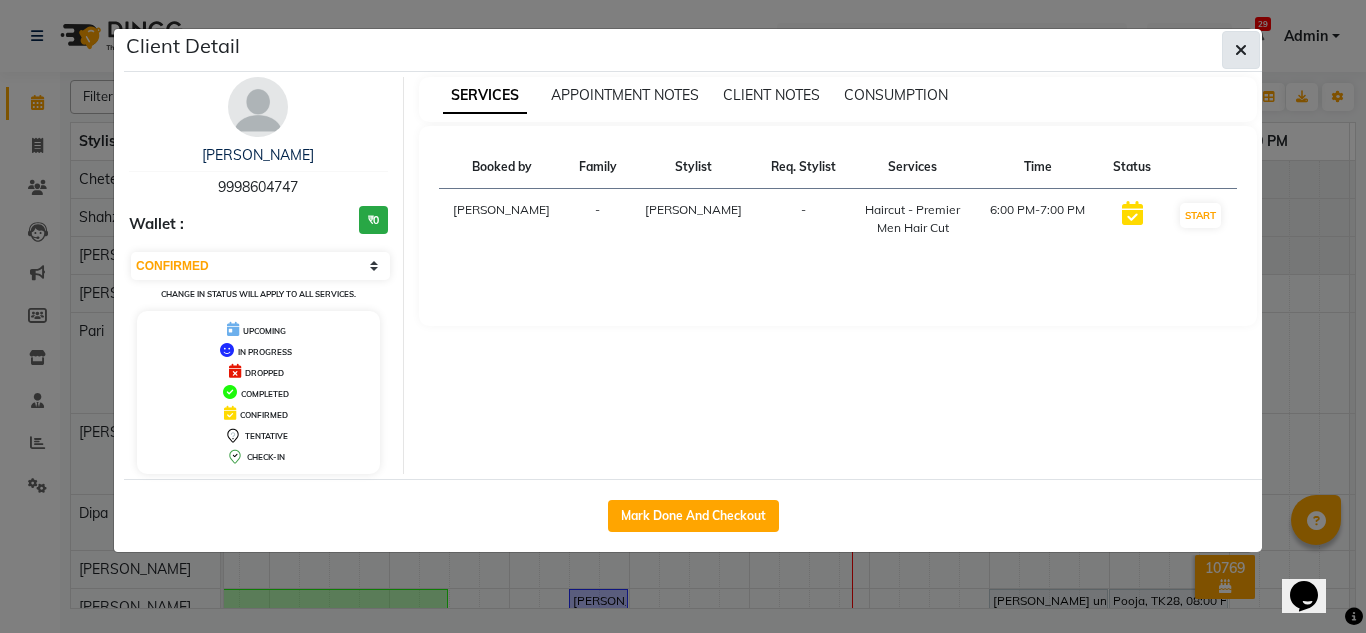 click 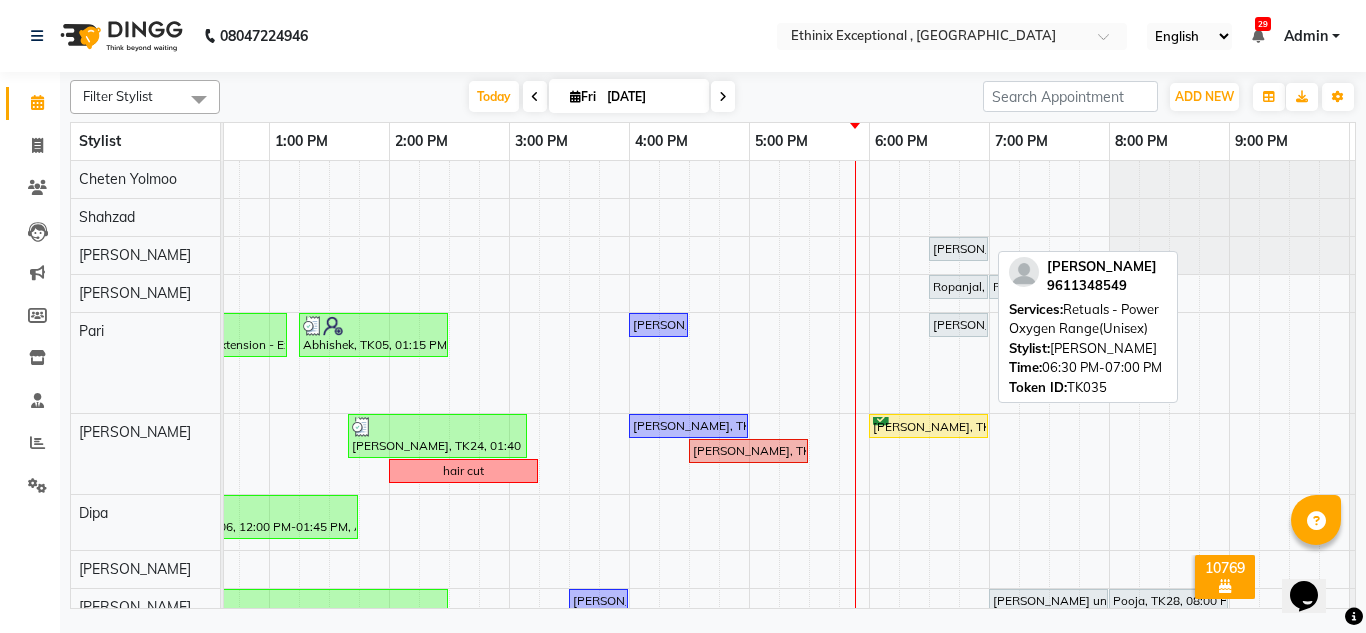 click on "[PERSON_NAME], TK35, 06:30 PM-07:00 PM, Retuals - Power Oxygen Range(Unisex)" at bounding box center [958, 249] 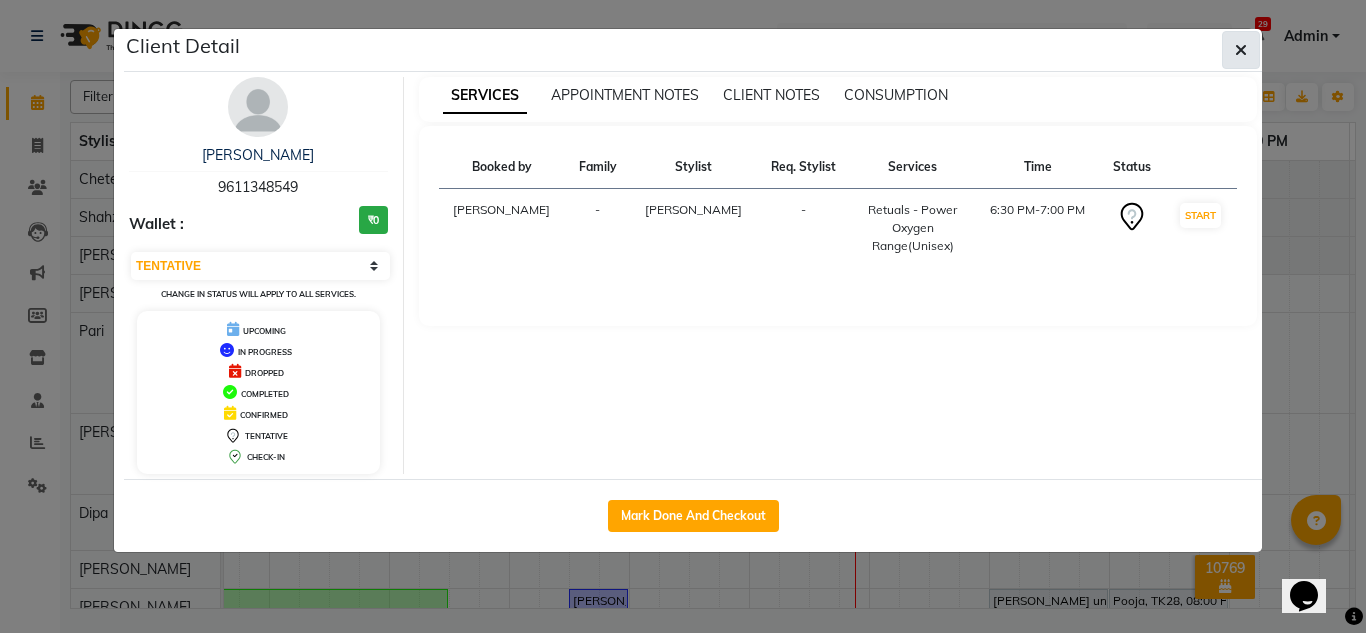 click 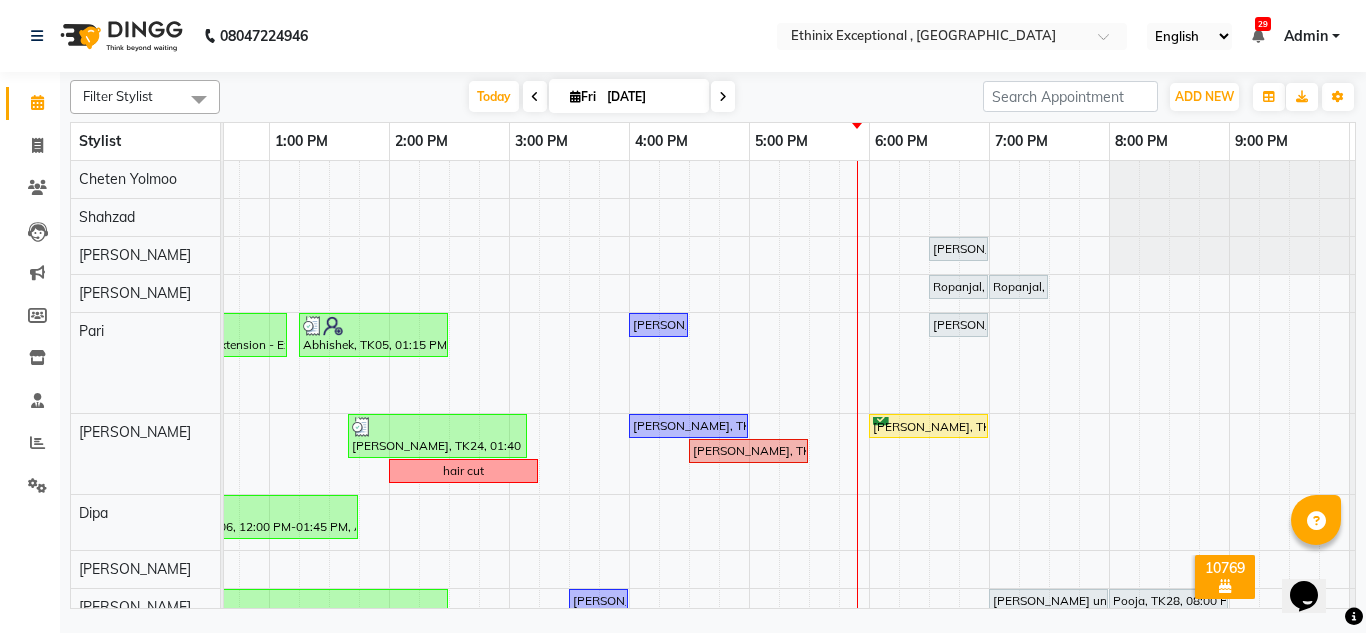 scroll, scrollTop: 392, scrollLeft: 555, axis: both 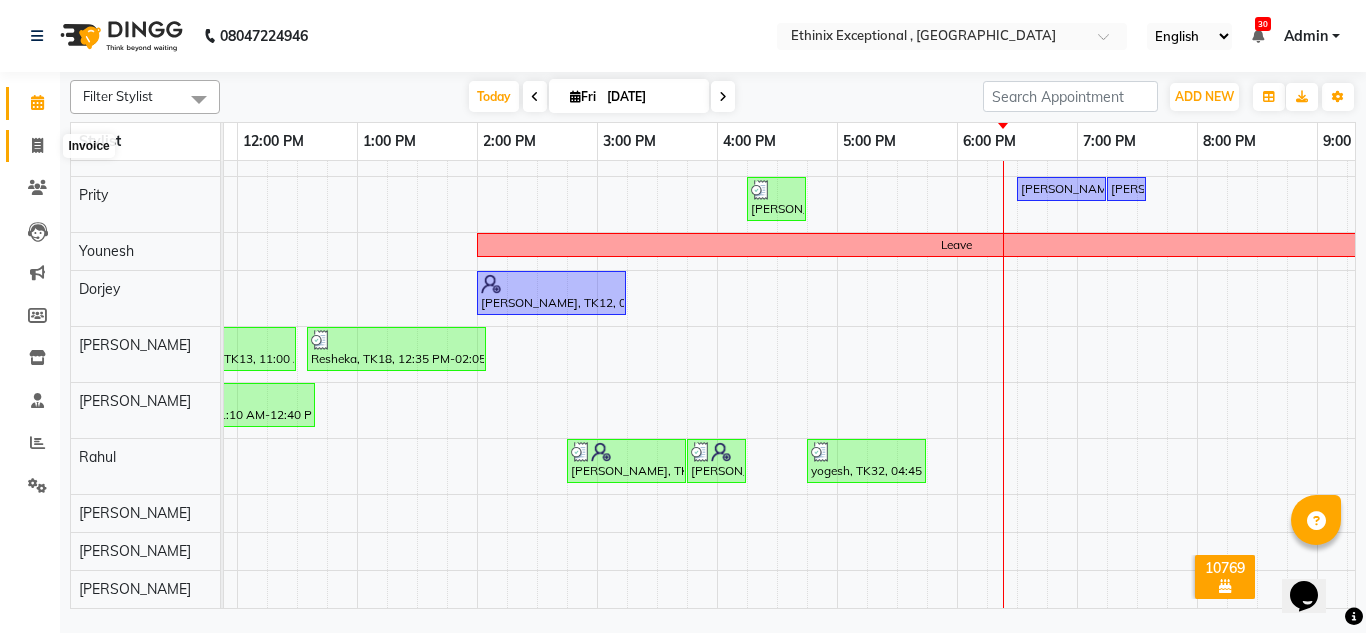 click 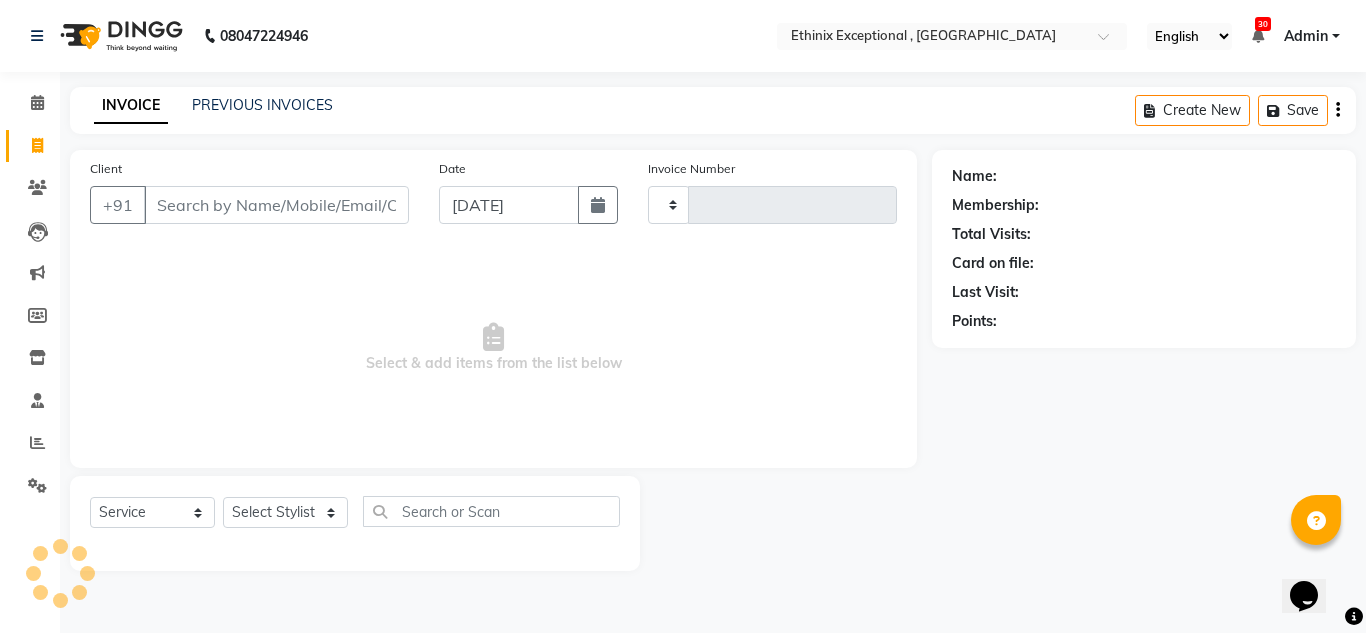 type on "6019" 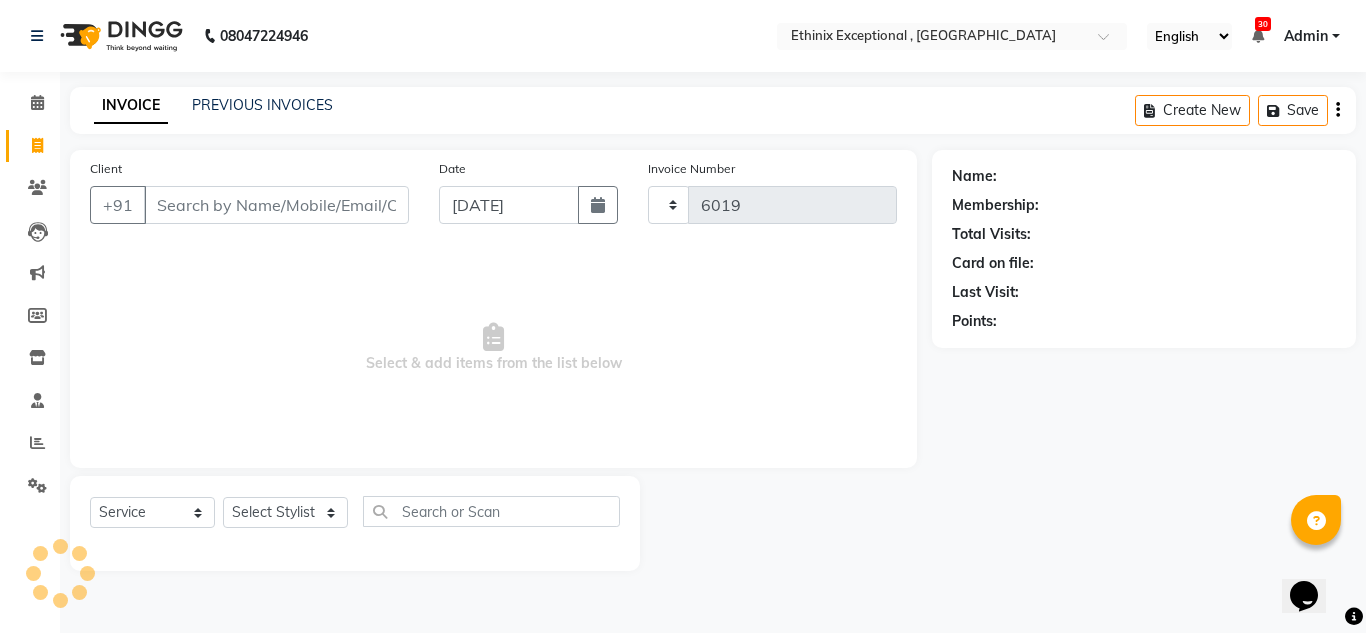 select on "3625" 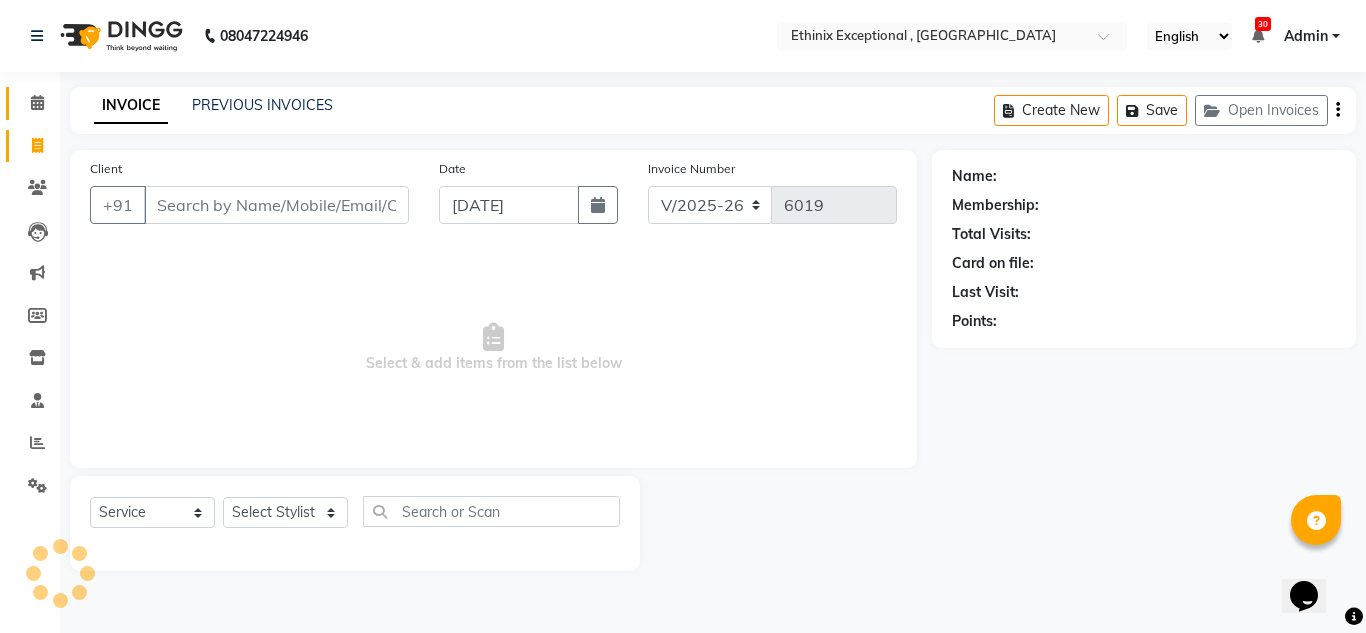 select on "product" 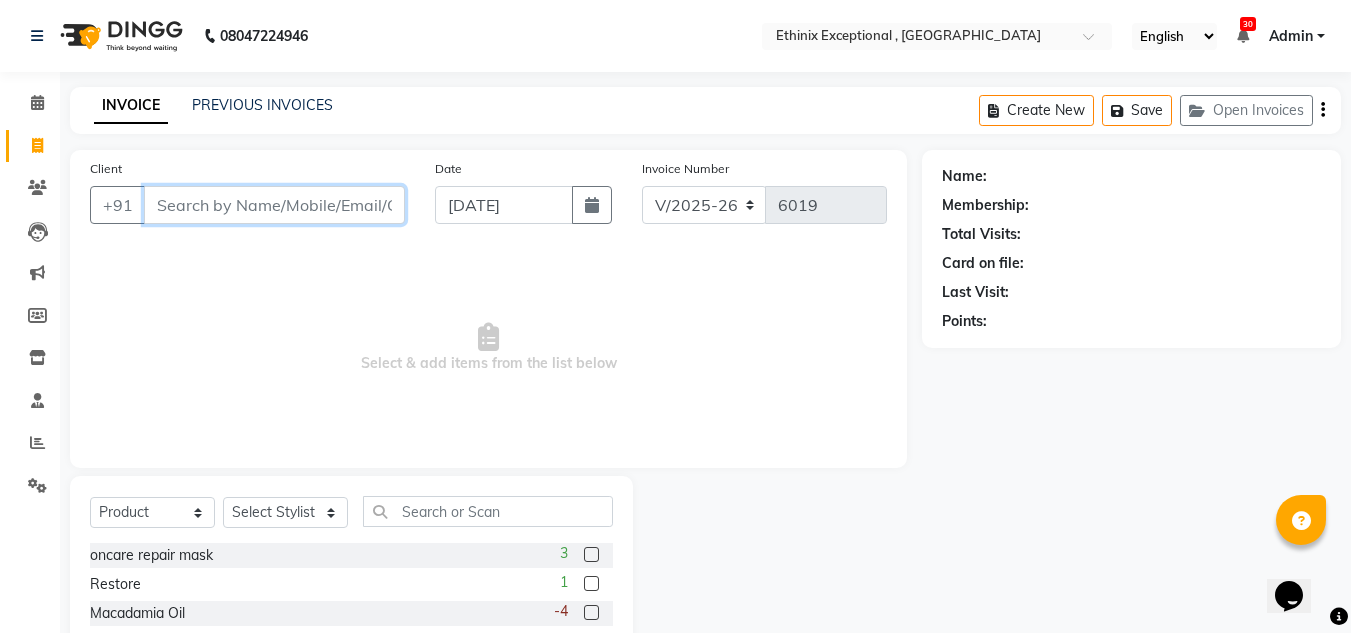 click on "Client" at bounding box center [274, 205] 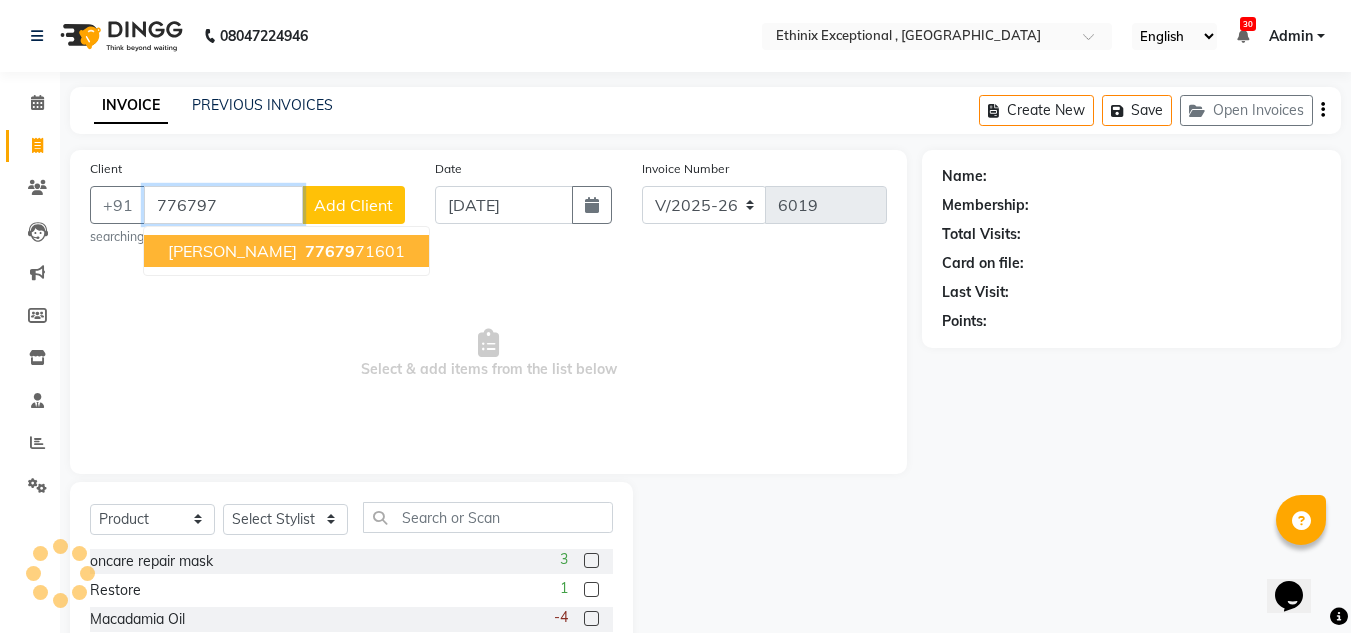 click on "[PERSON_NAME]" at bounding box center (232, 251) 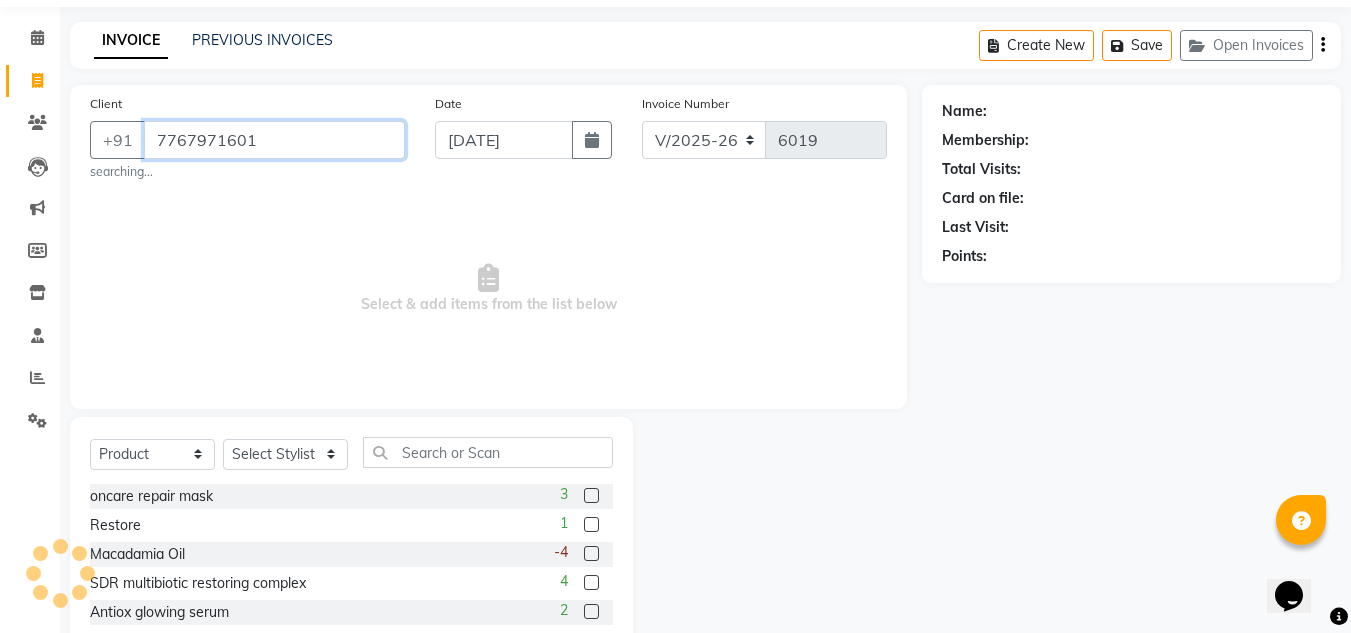 type on "7767971601" 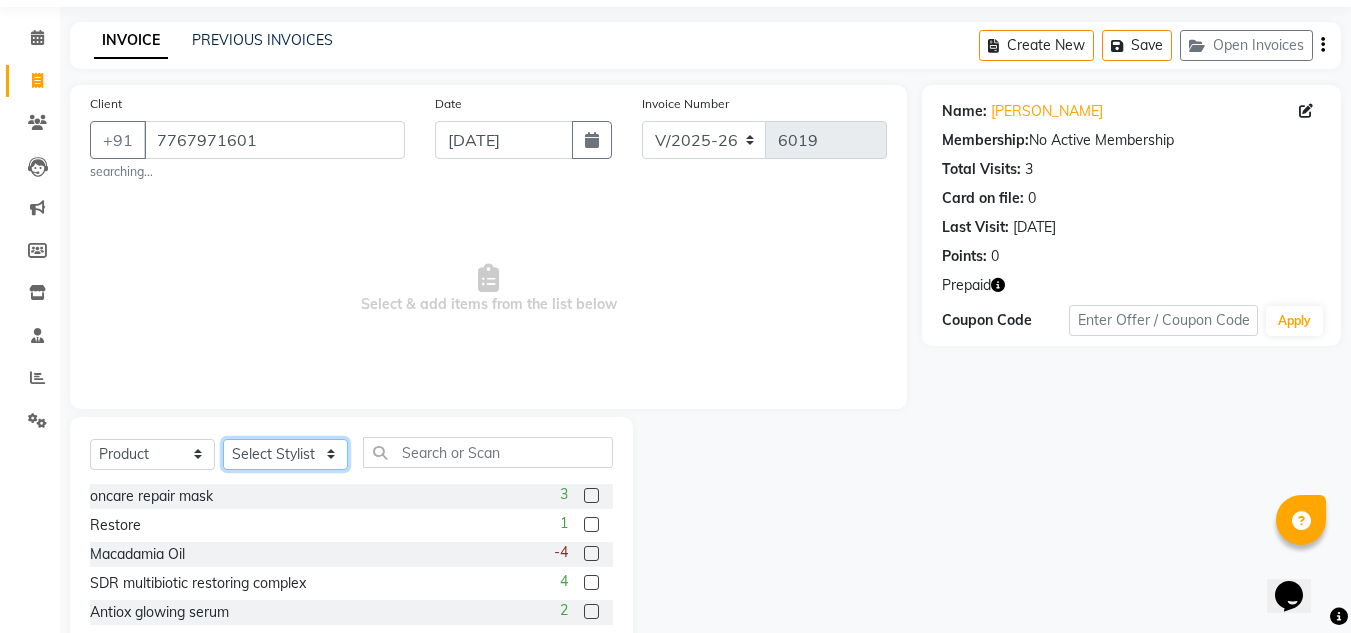 click on "Select Stylist Amoi Ashish [PERSON_NAME] [PERSON_NAME] [PERSON_NAME]  [PERSON_NAME] [PERSON_NAME] [PERSON_NAME] [PERSON_NAME] [PERSON_NAME] Rahul [PERSON_NAME] [PERSON_NAME] [PERSON_NAME] [PERSON_NAME] [PERSON_NAME]" 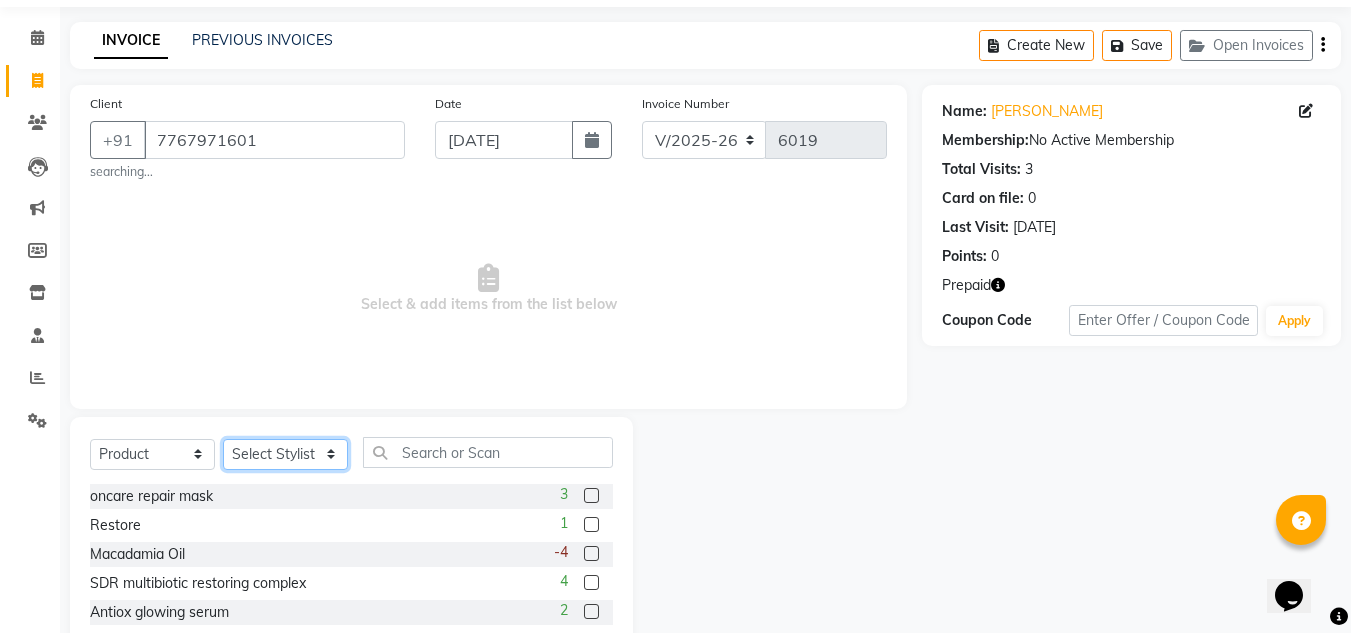 select on "75682" 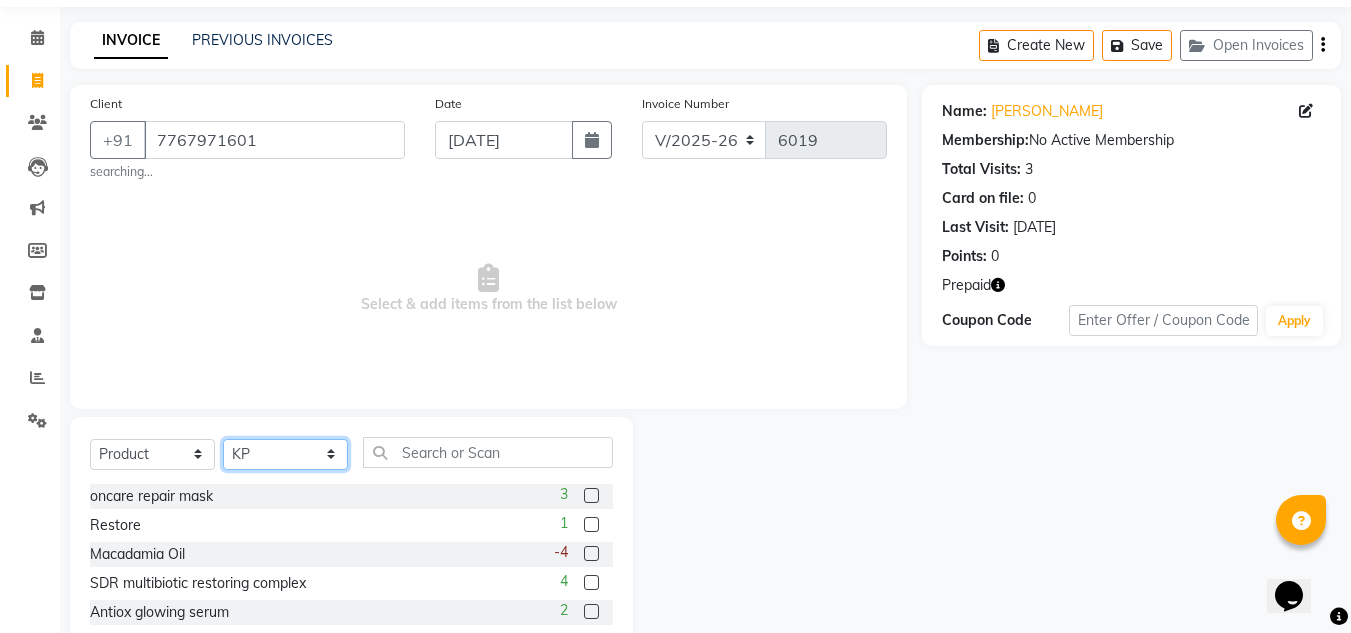 click on "Select Stylist Amoi Ashish [PERSON_NAME] [PERSON_NAME] [PERSON_NAME]  [PERSON_NAME] [PERSON_NAME] [PERSON_NAME] [PERSON_NAME] [PERSON_NAME] Rahul [PERSON_NAME] [PERSON_NAME] [PERSON_NAME] [PERSON_NAME] [PERSON_NAME]" 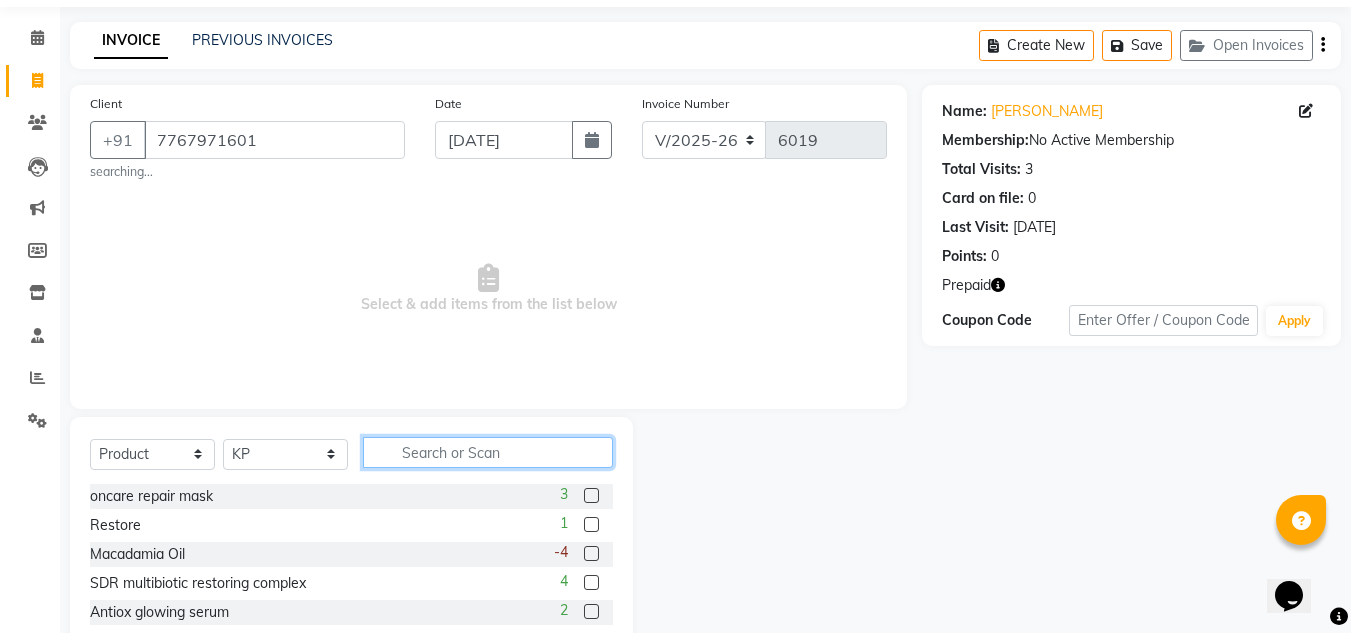 click 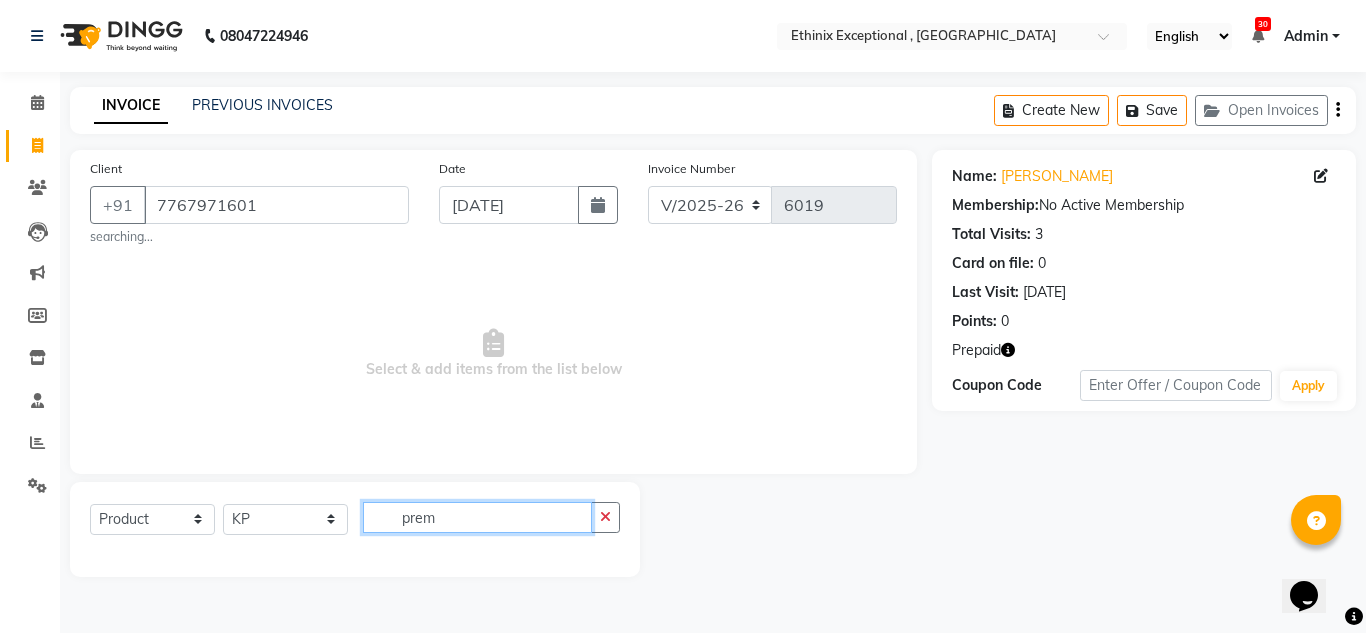 click on "prem" 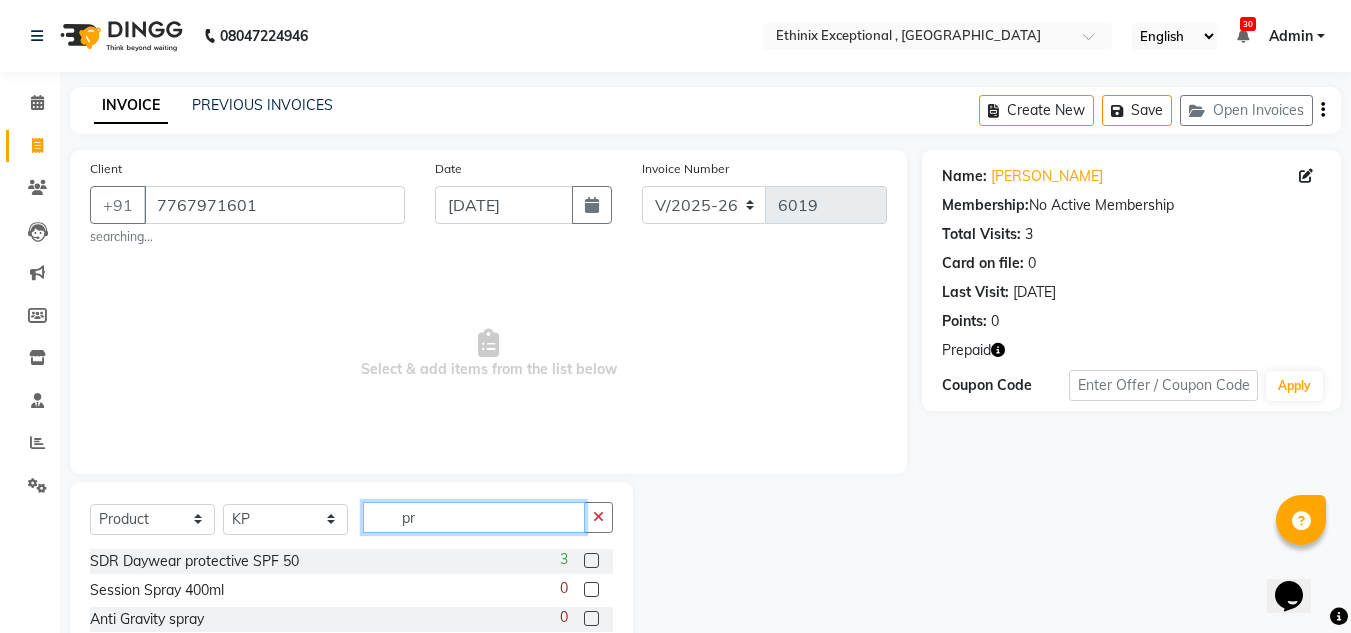 type on "p" 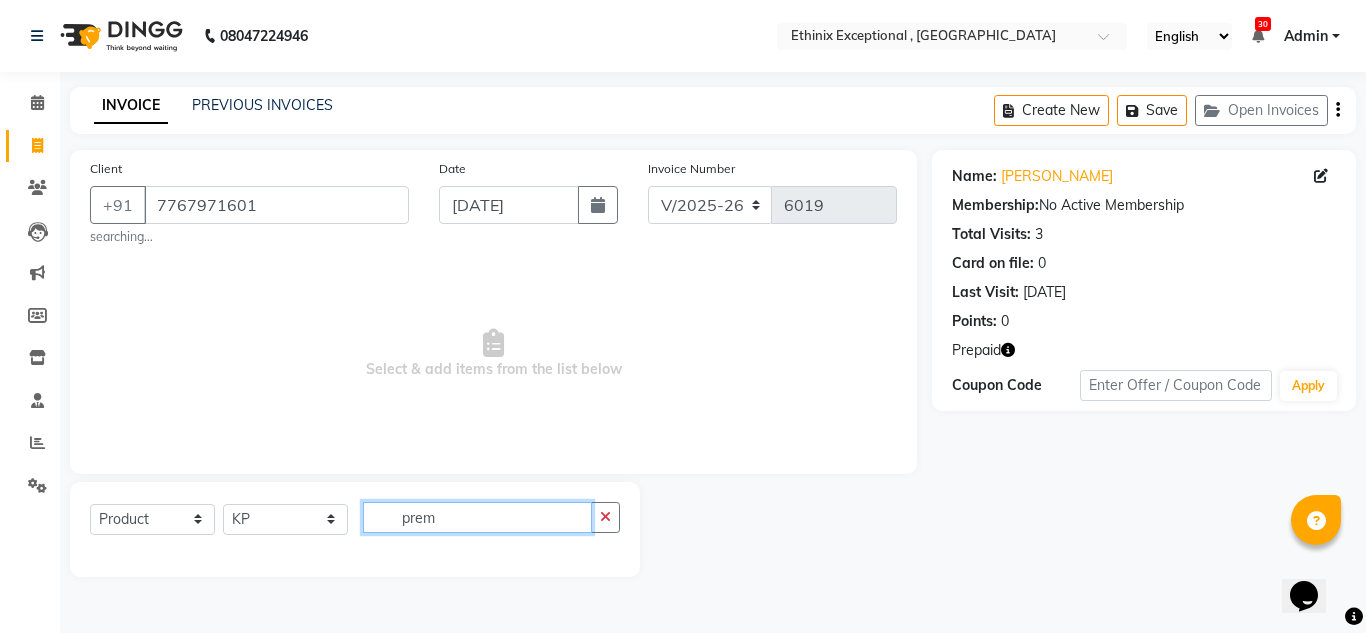 type on "prem" 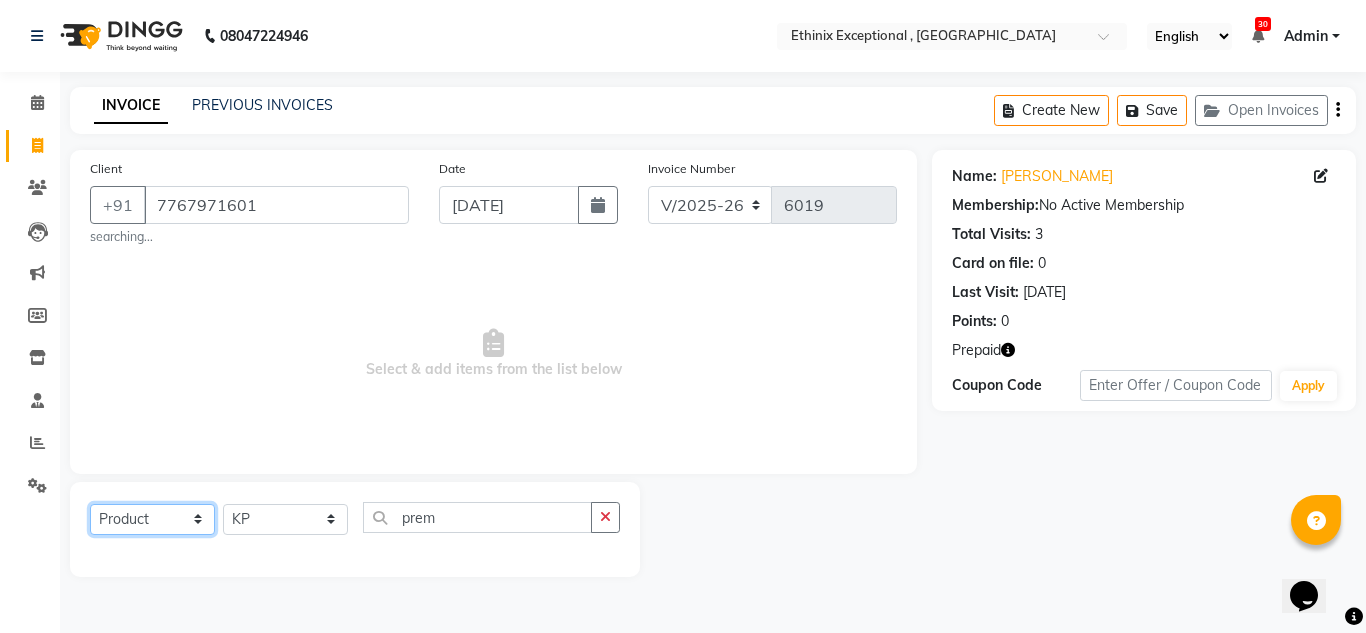 click on "Select  Service  Product  Membership  Package Voucher Prepaid Gift Card" 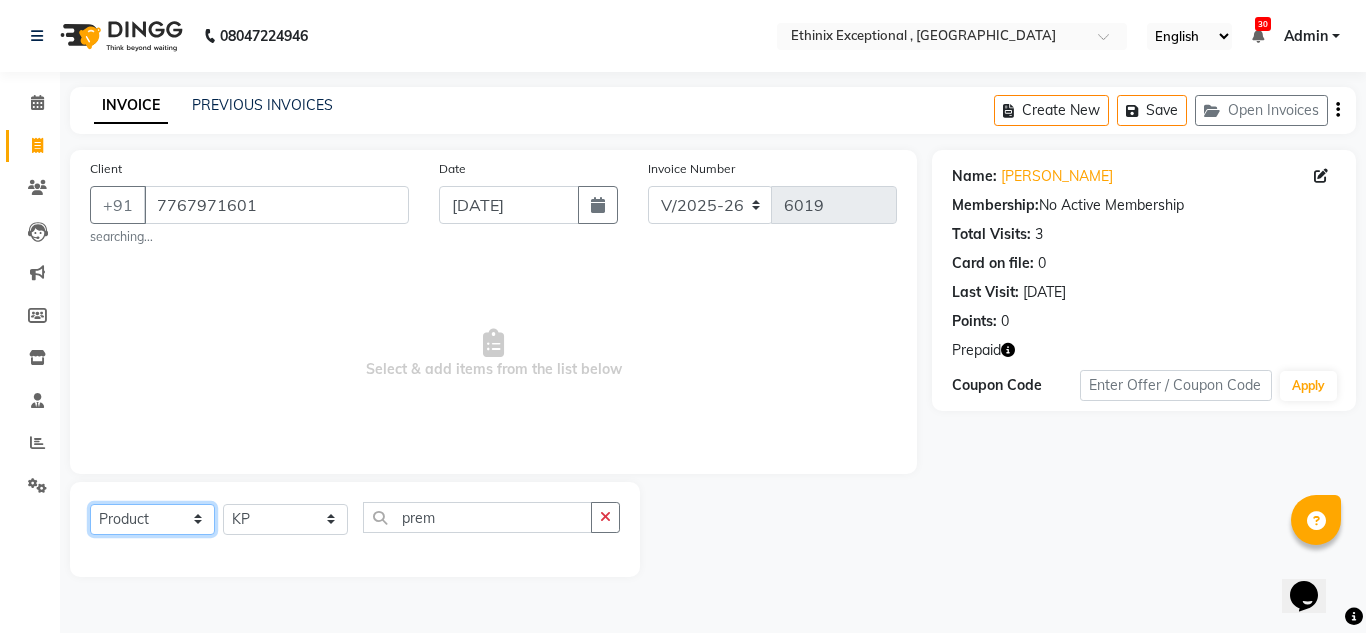 select on "select" 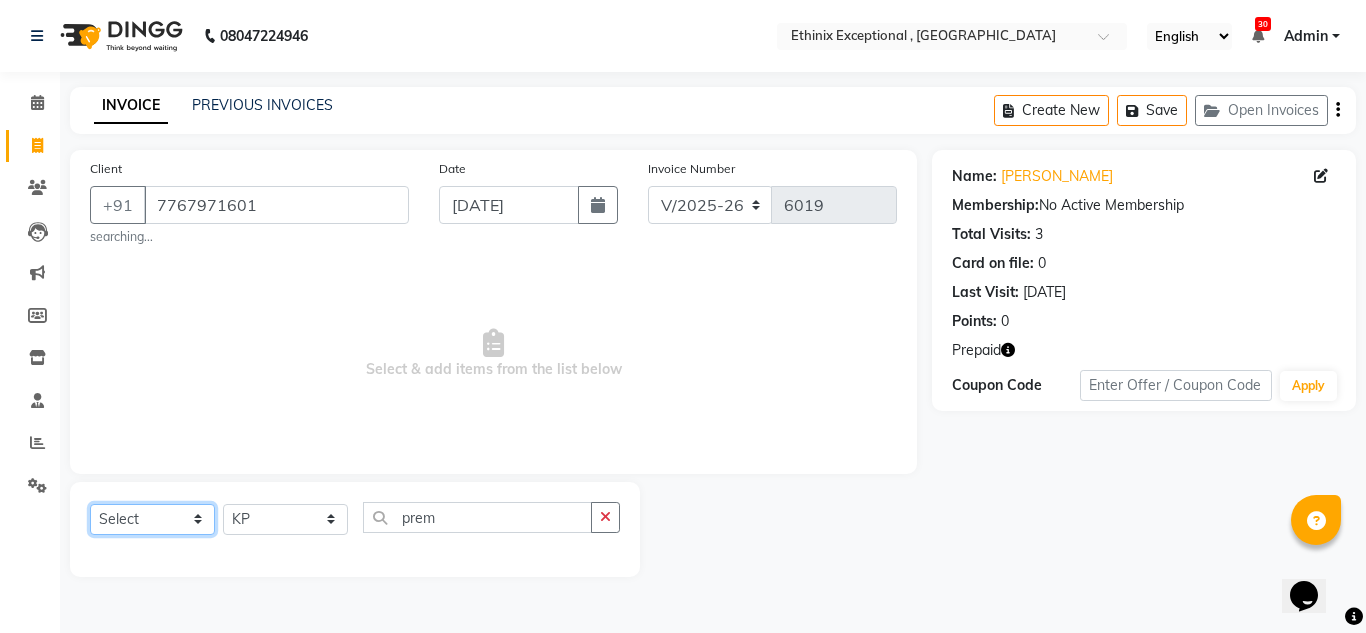 click on "Select  Service  Product  Membership  Package Voucher Prepaid Gift Card" 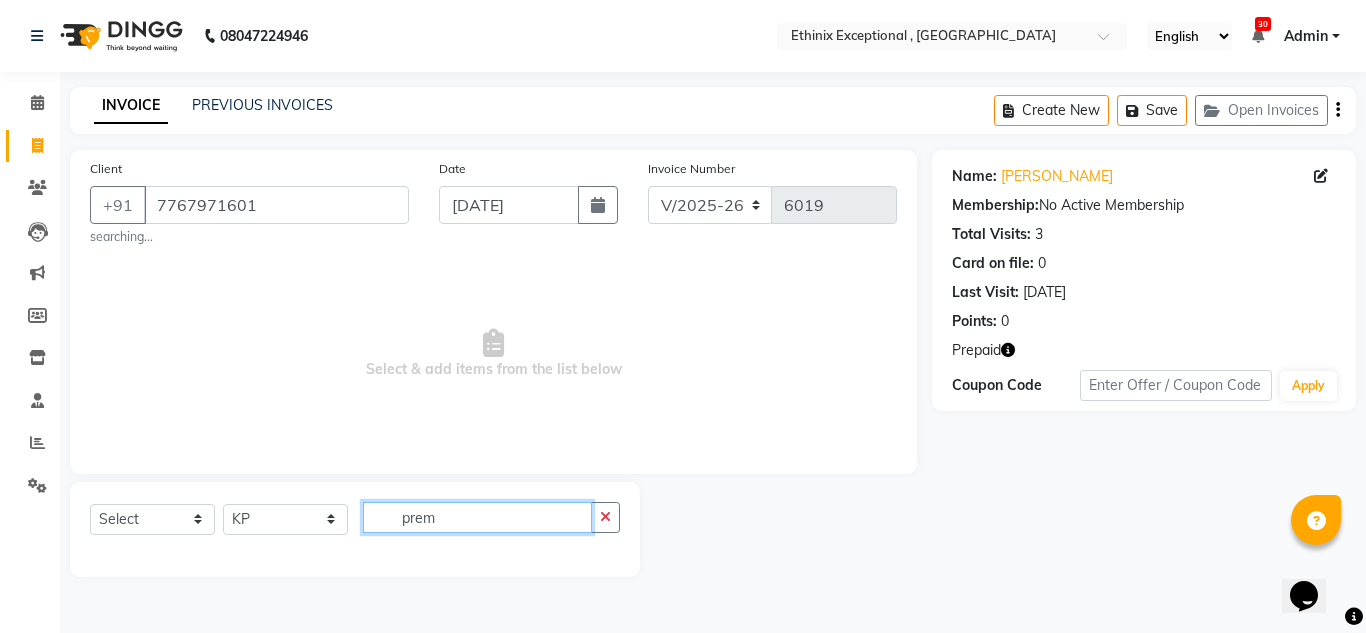 click on "prem" 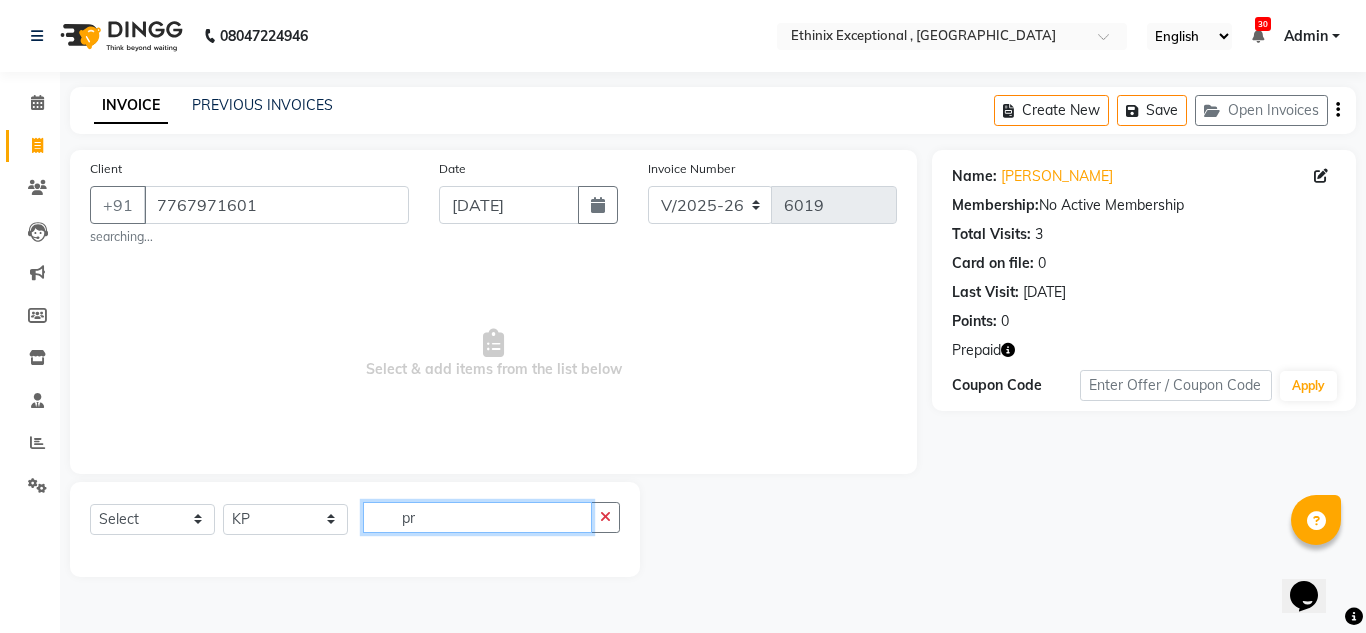 type on "p" 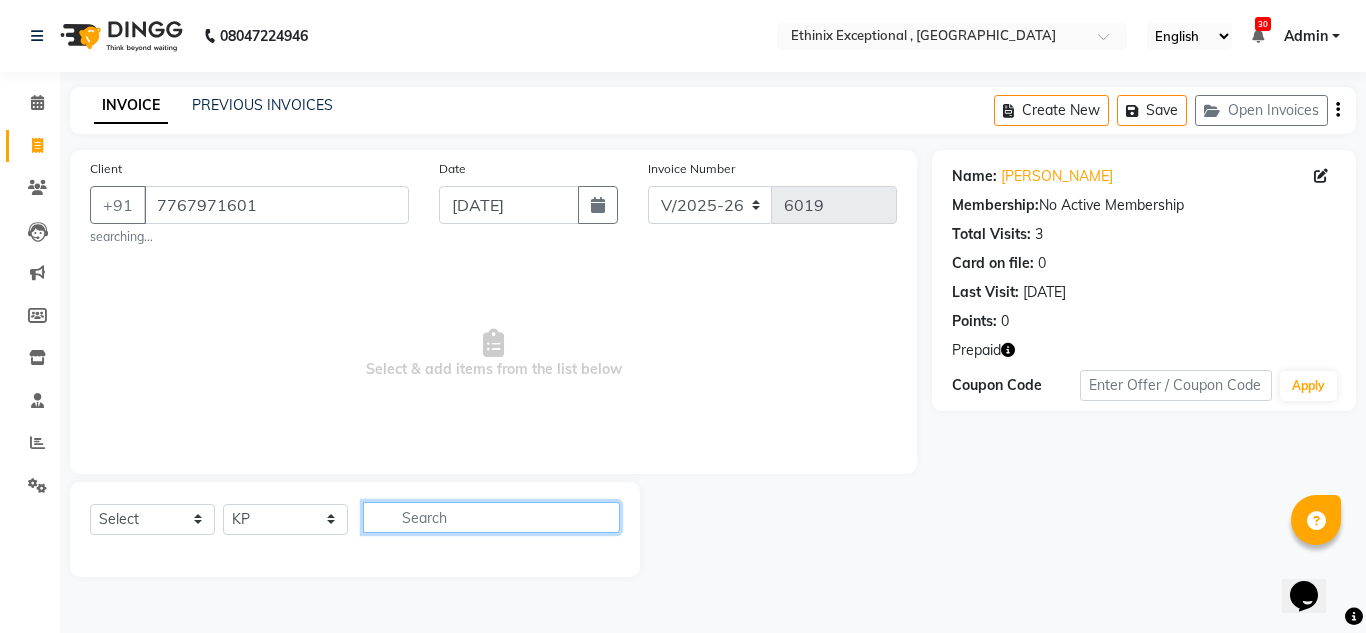 type 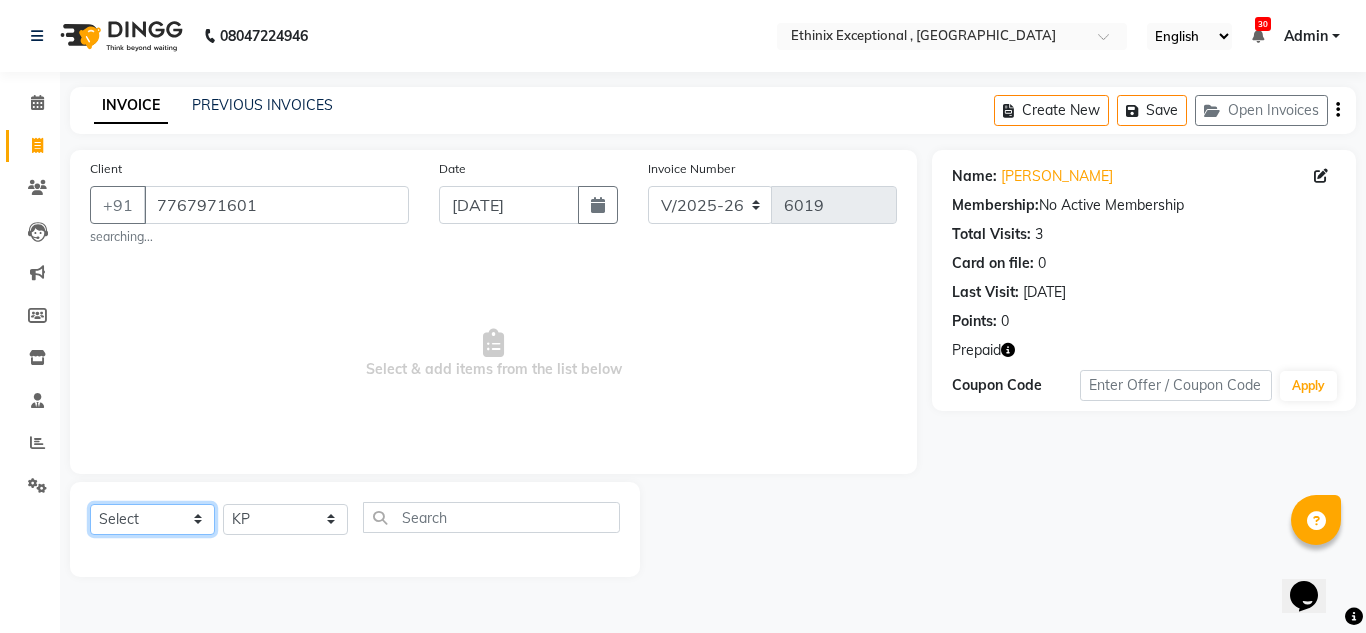 click on "Select  Service  Product  Membership  Package Voucher Prepaid Gift Card" 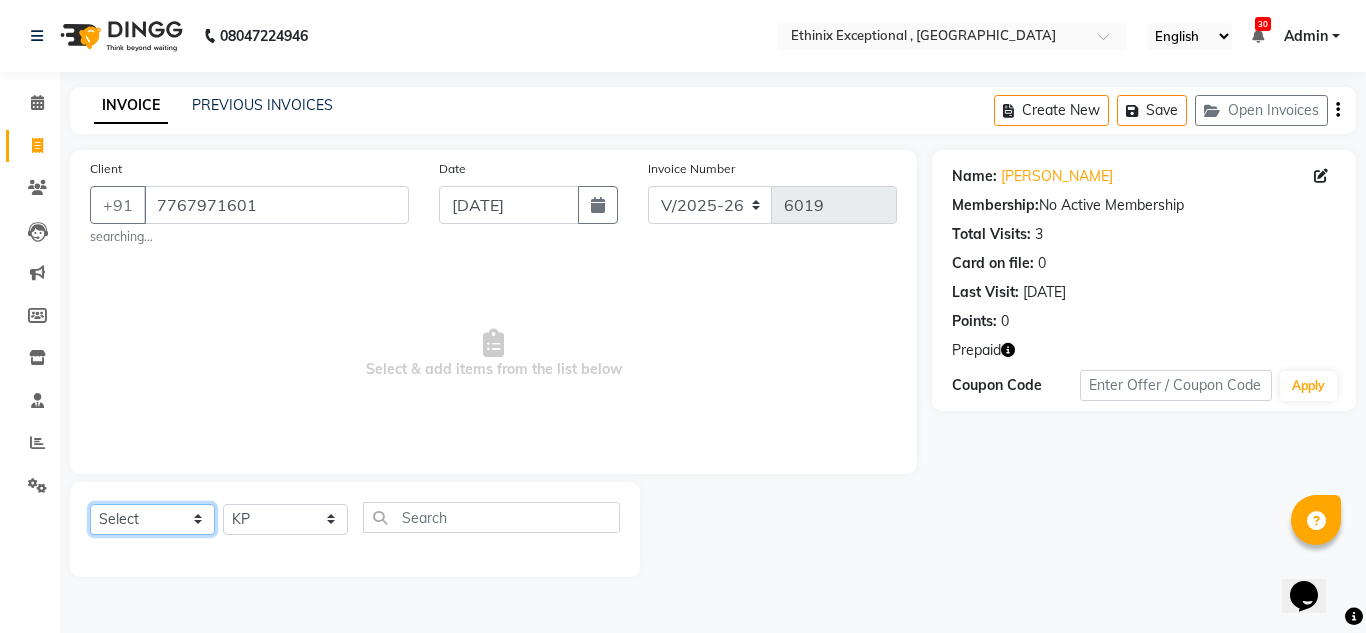 select on "service" 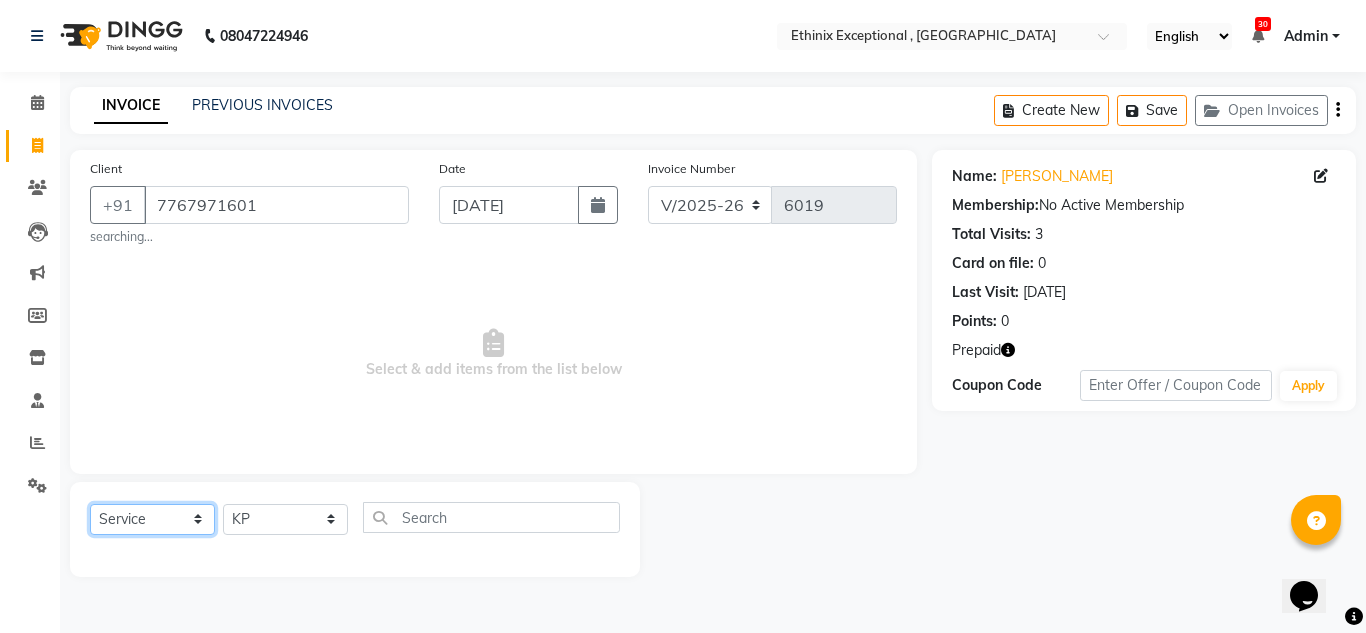 click on "Select  Service  Product  Membership  Package Voucher Prepaid Gift Card" 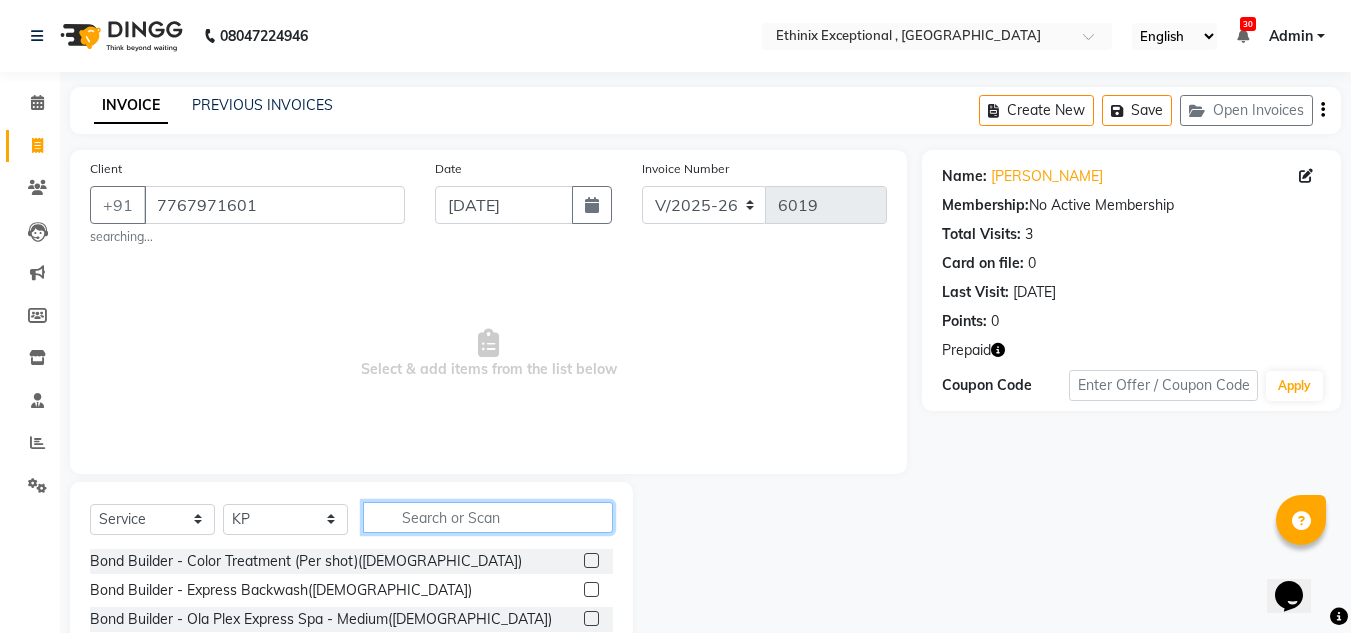 click 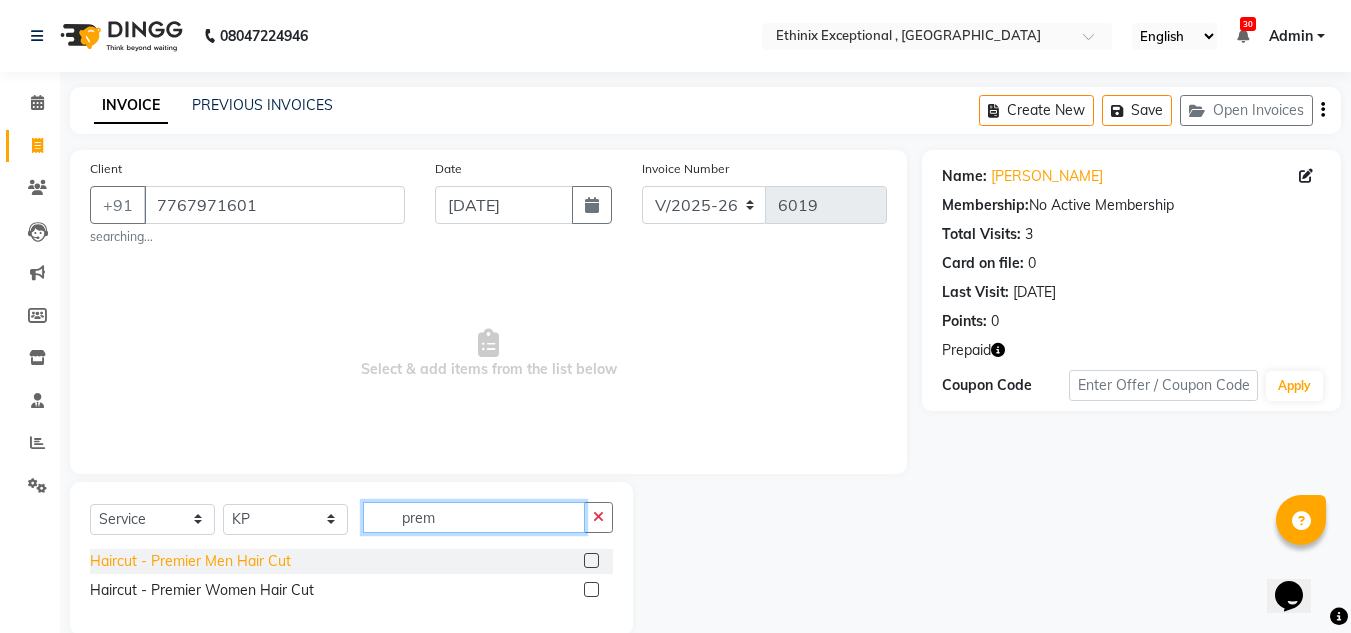 type on "prem" 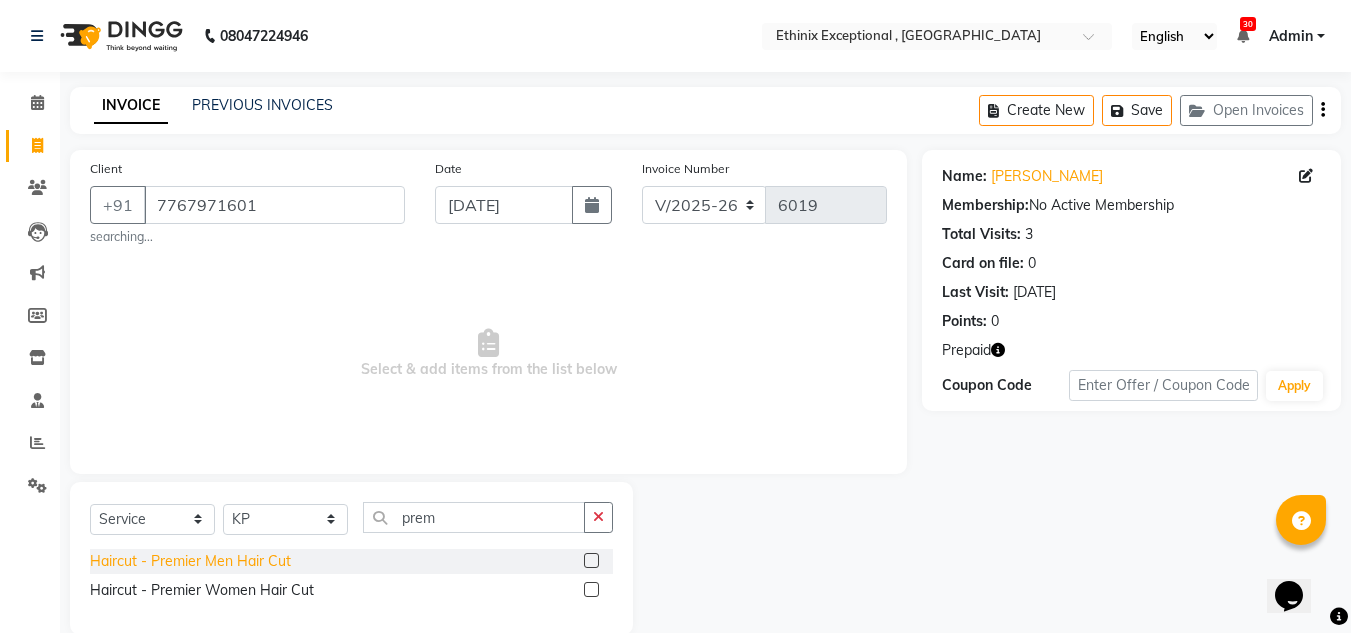 click on "Haircut - Premier Men Hair Cut" 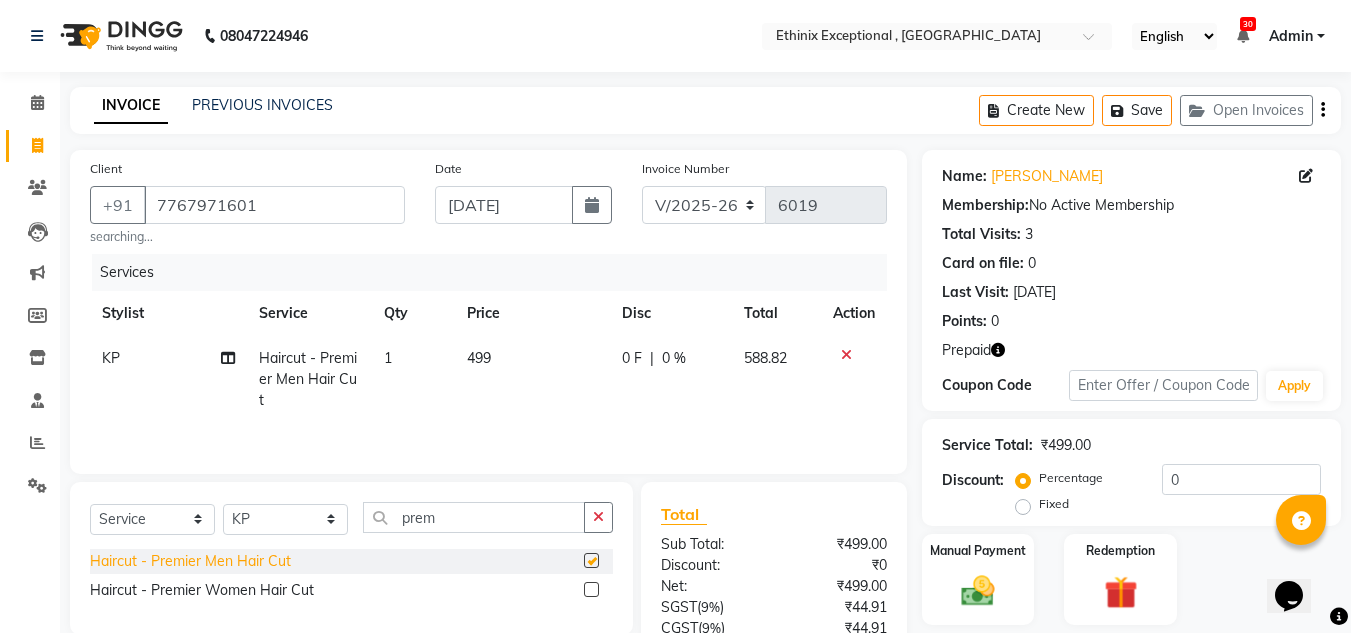checkbox on "false" 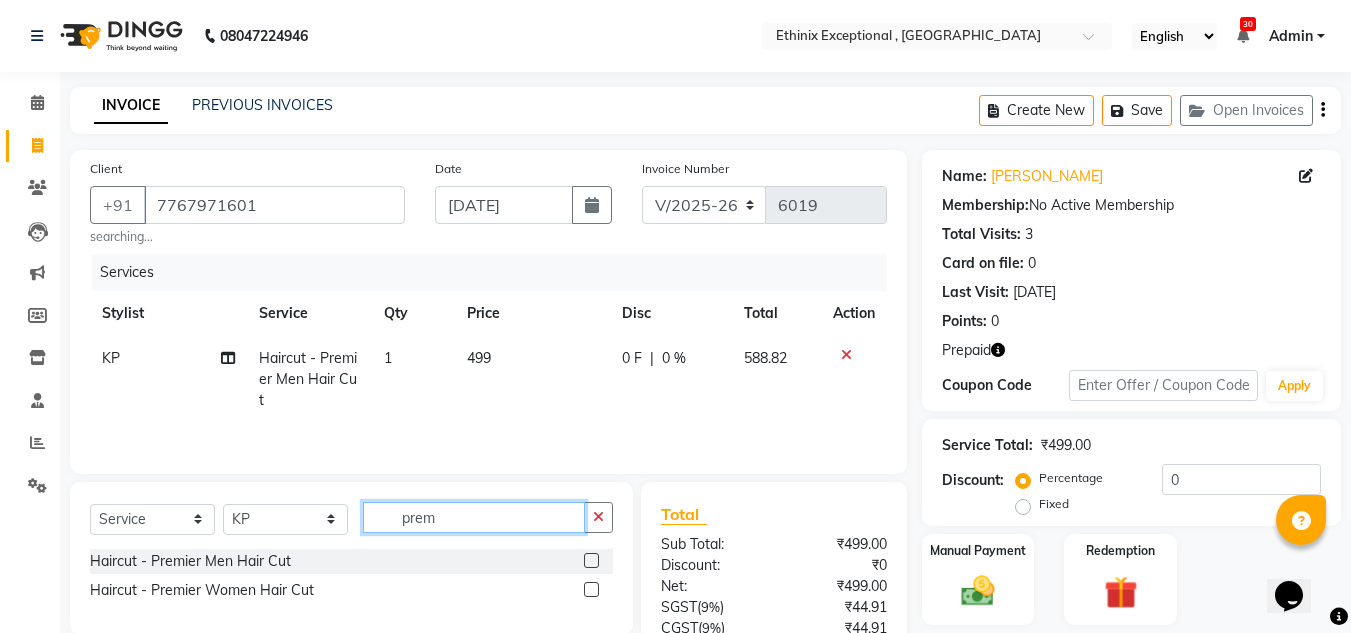 click on "prem" 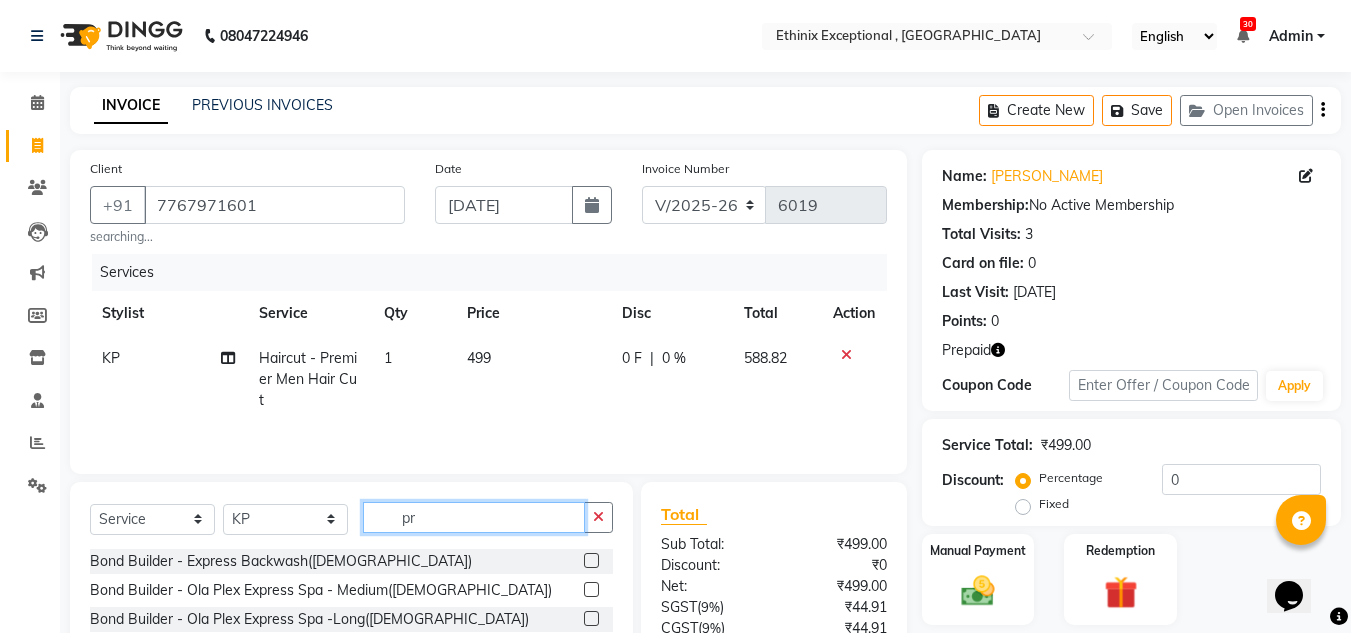 type on "p" 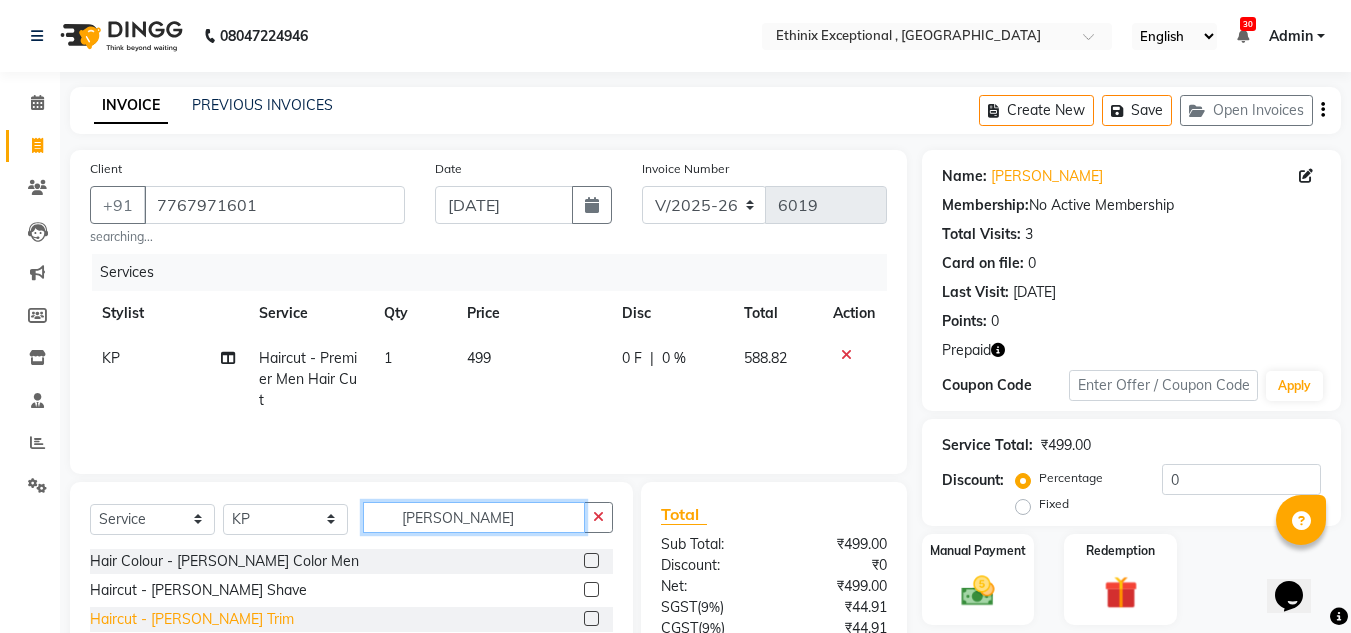 type on "[PERSON_NAME]" 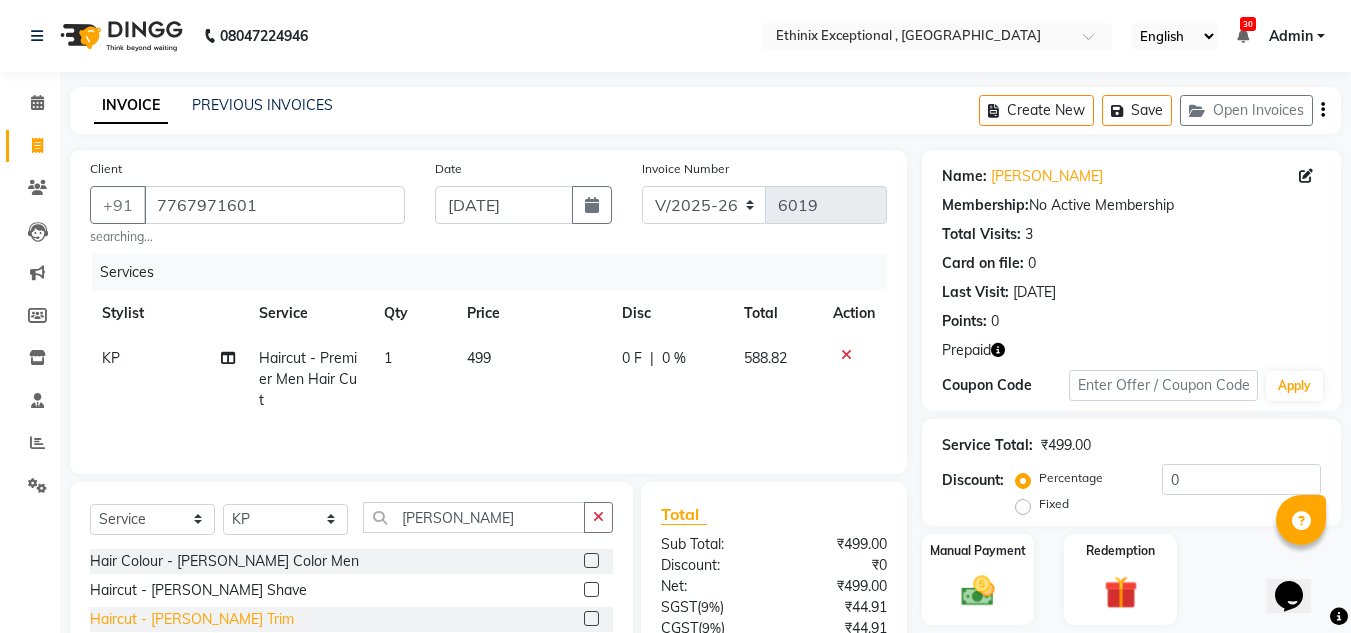 click on "Haircut - [PERSON_NAME] Trim" 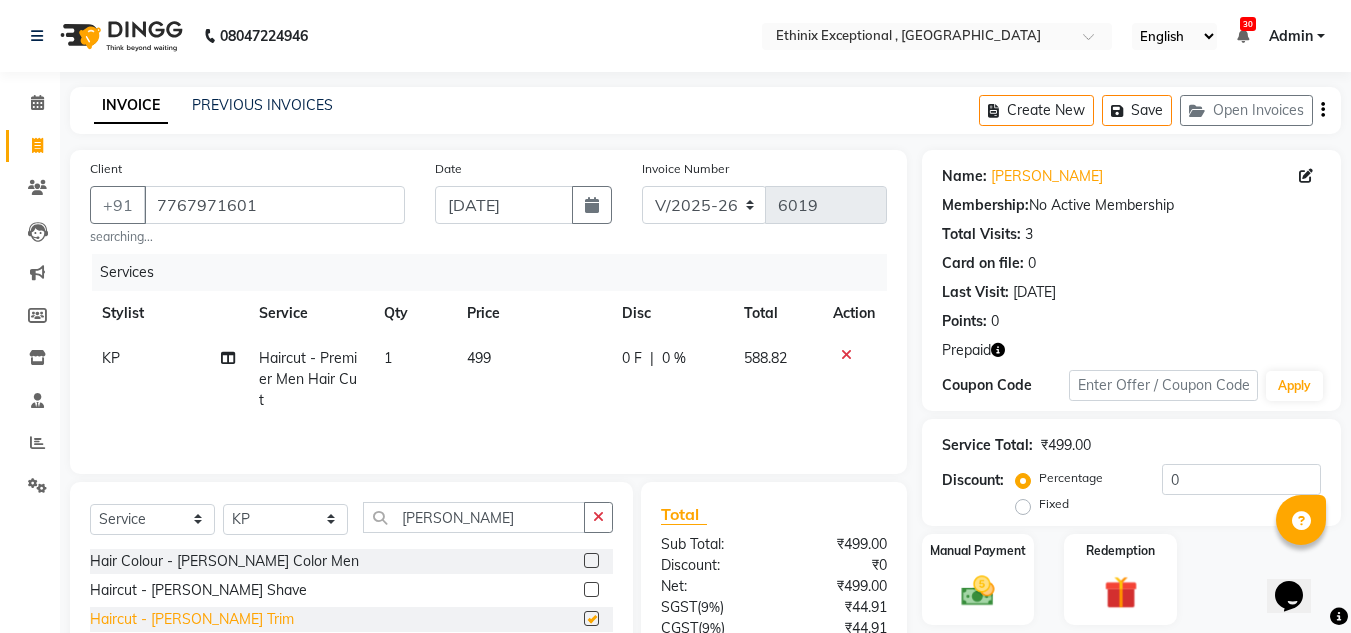 checkbox on "false" 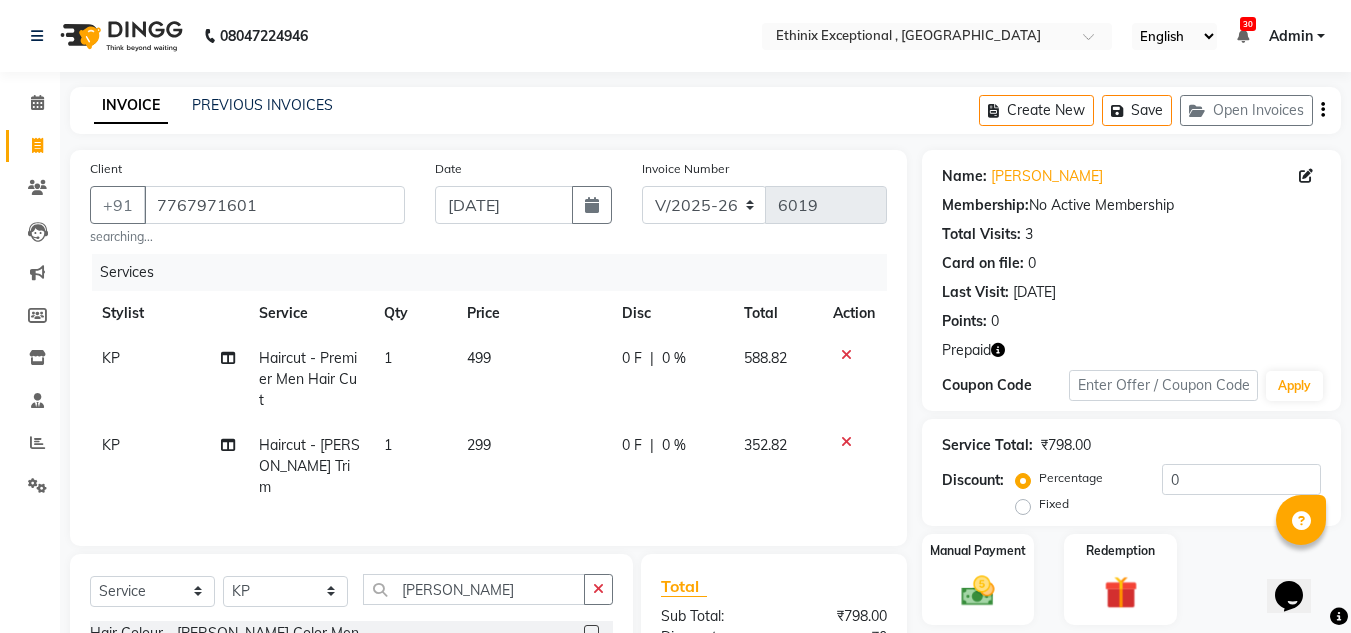 click 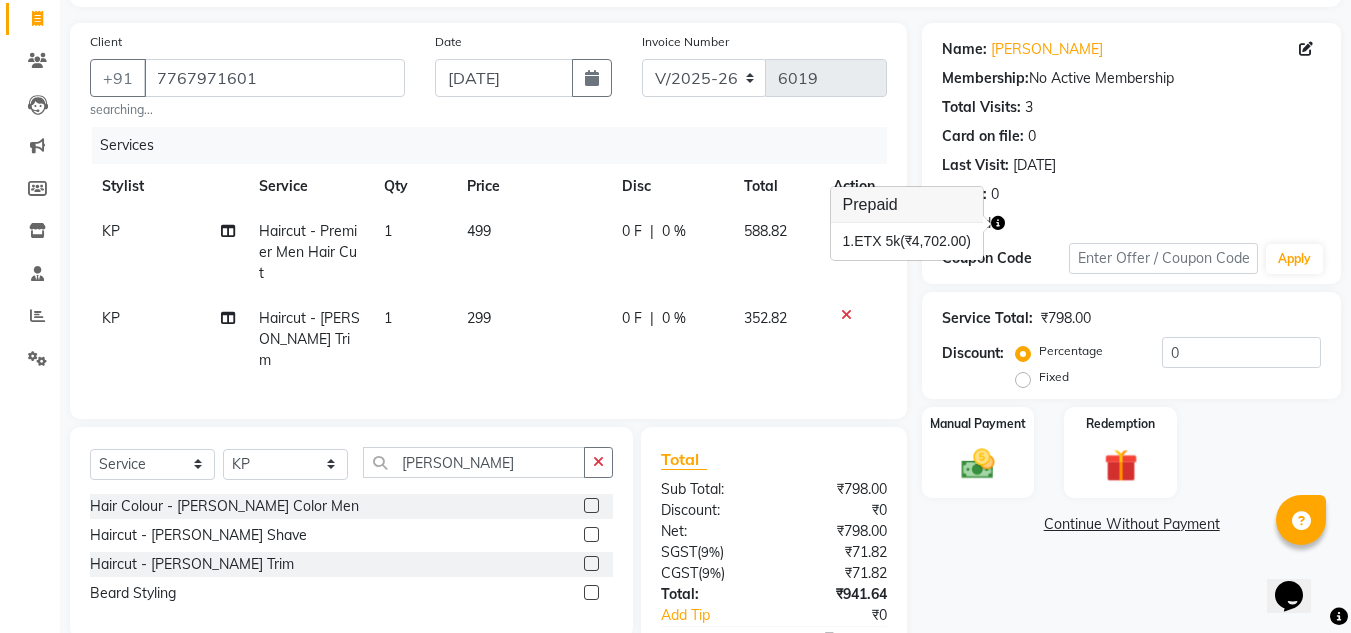 scroll, scrollTop: 164, scrollLeft: 0, axis: vertical 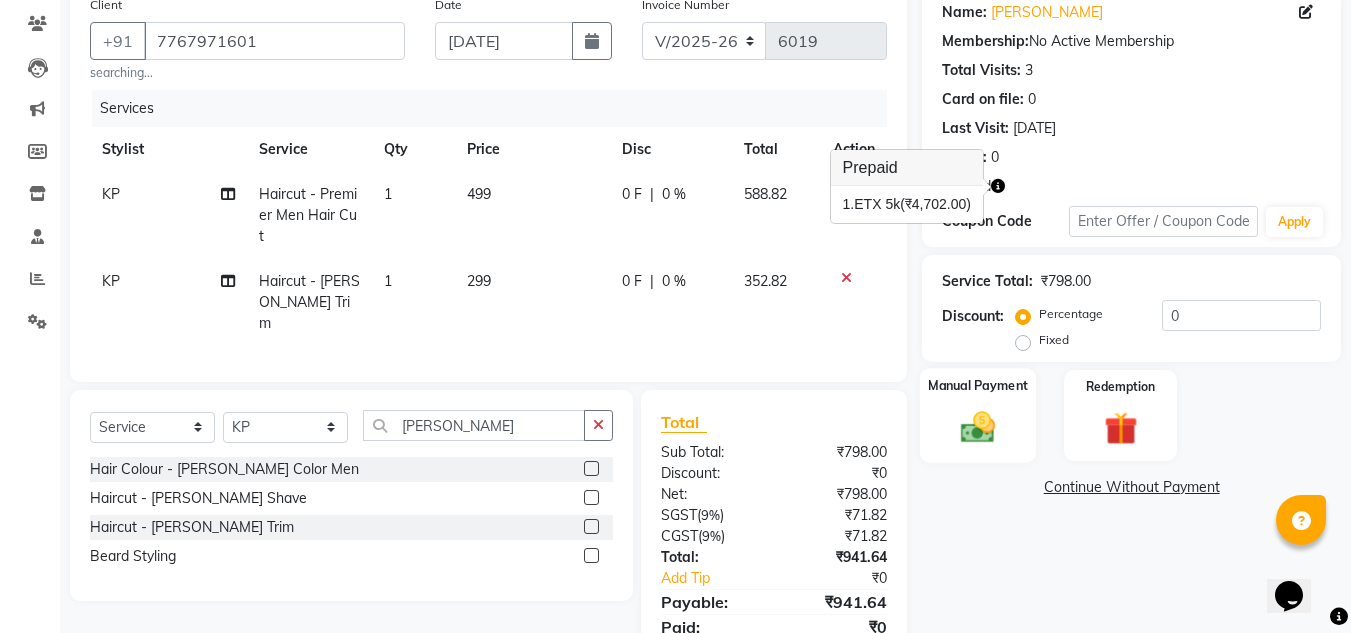 click 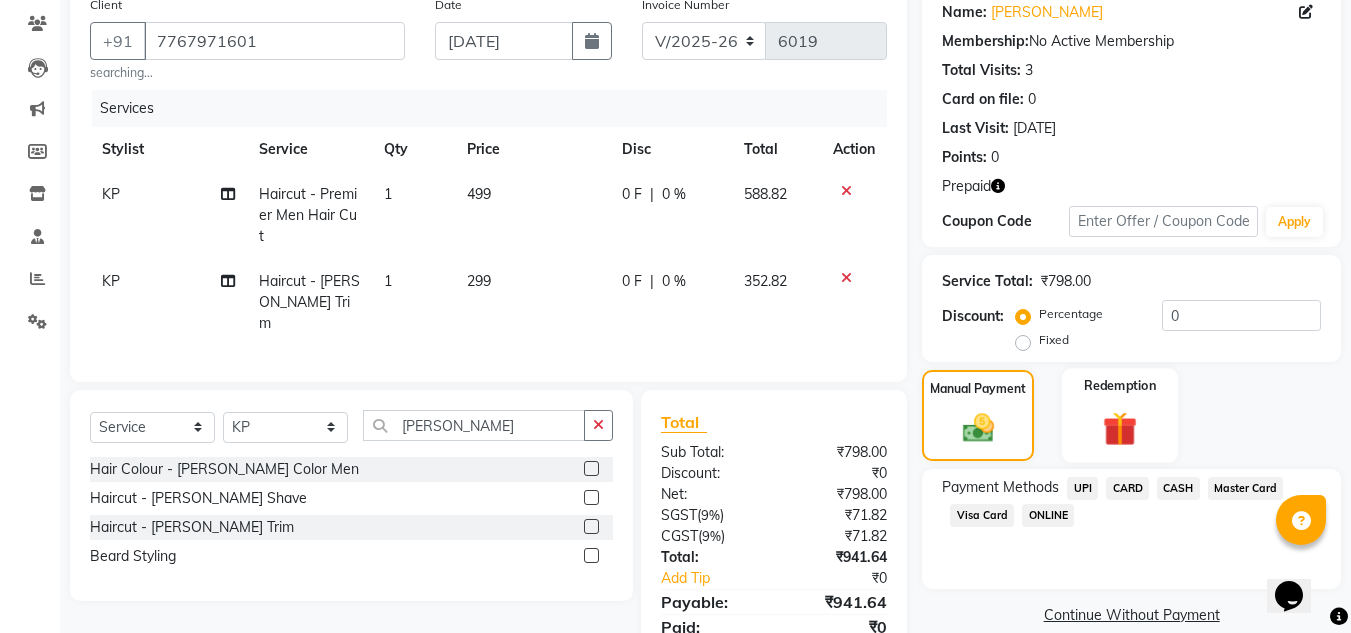 click on "Redemption" 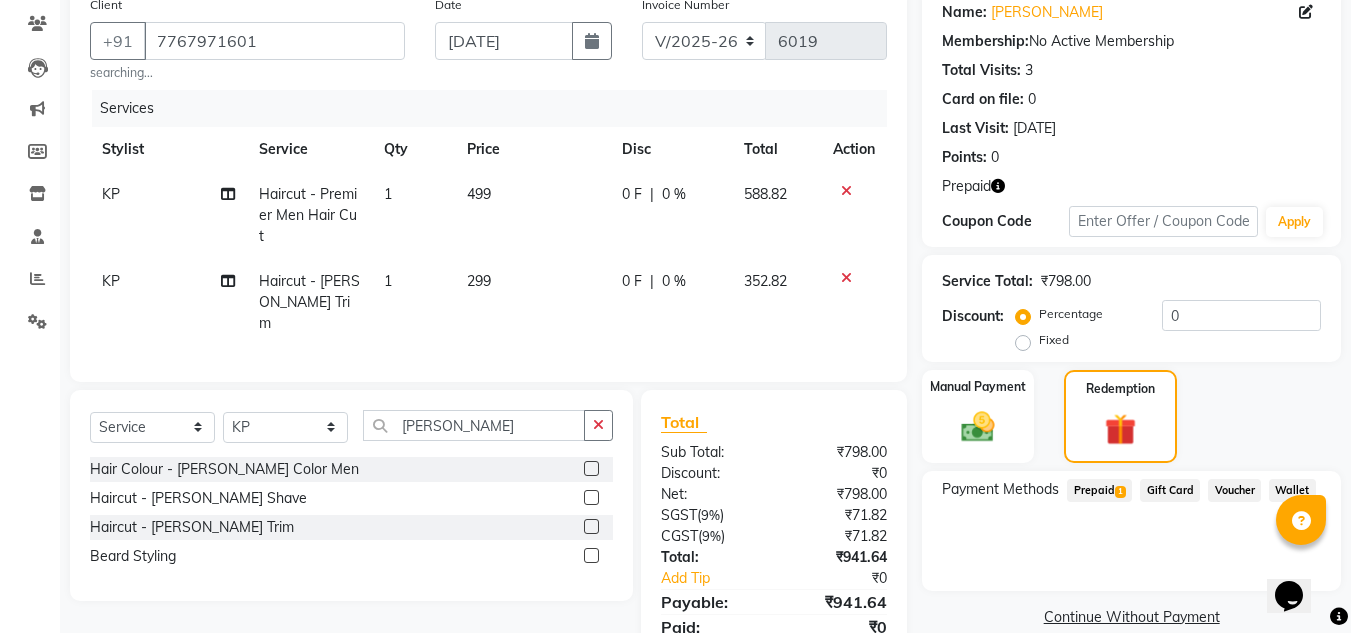 click on "Prepaid  1" 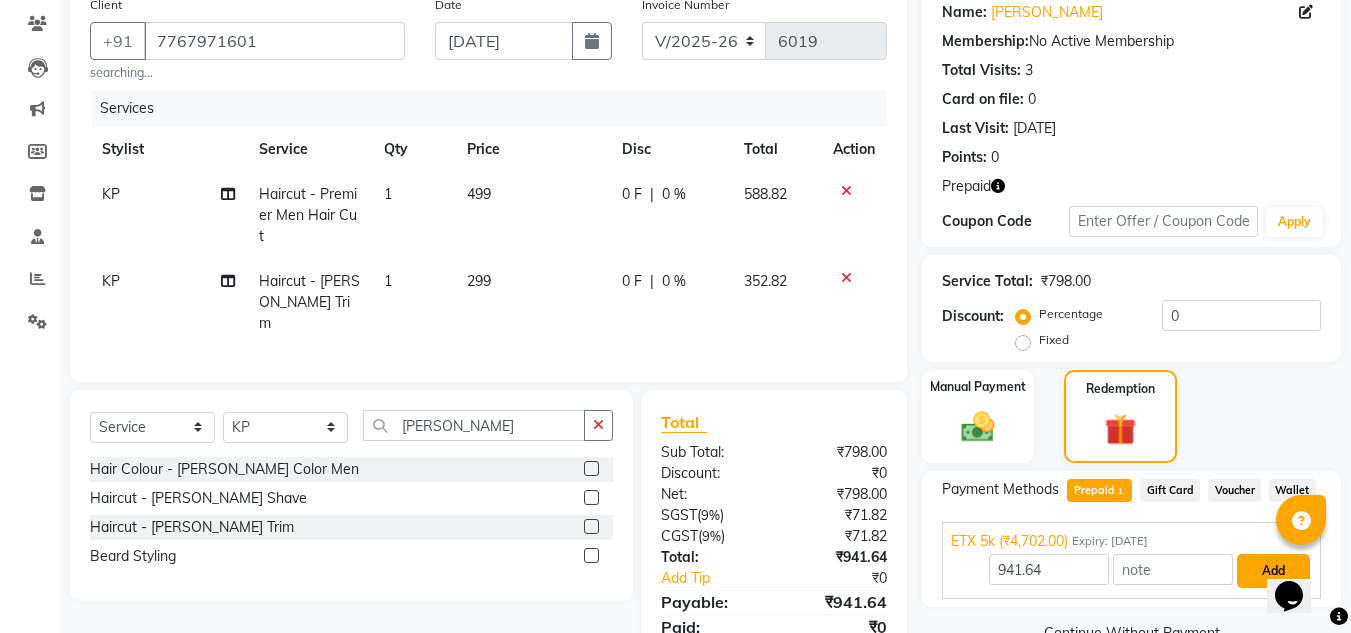 click on "Add" at bounding box center (1273, 571) 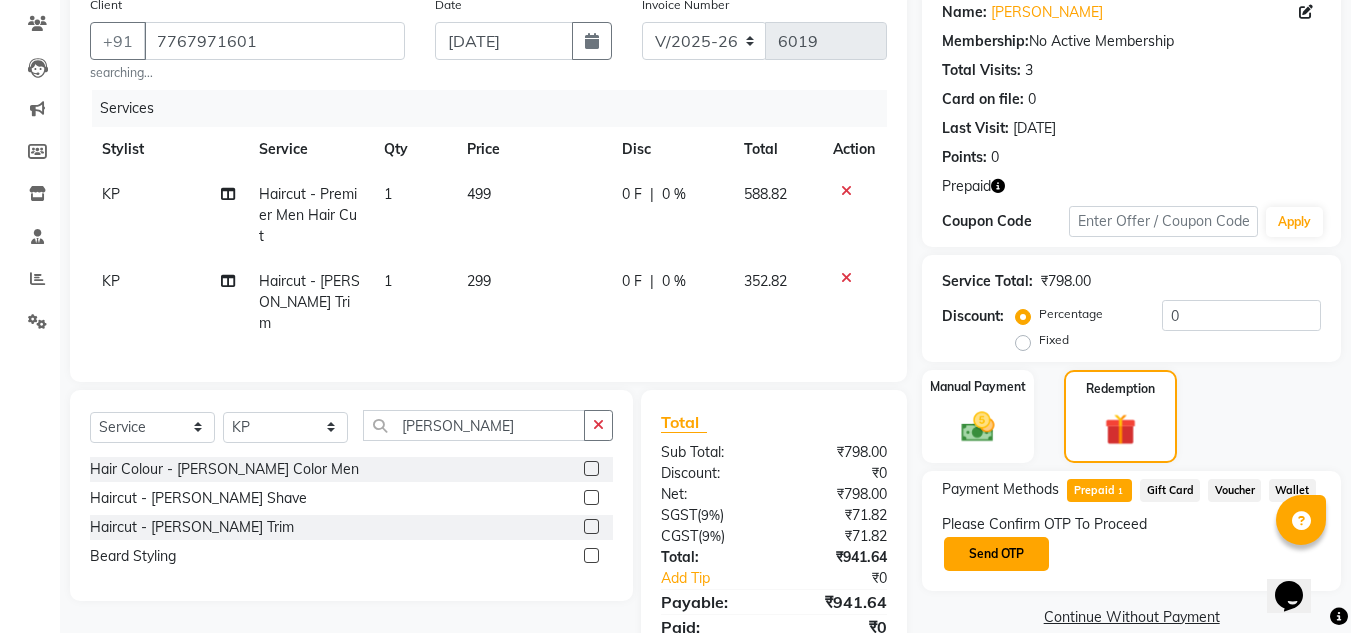 click on "Send OTP" 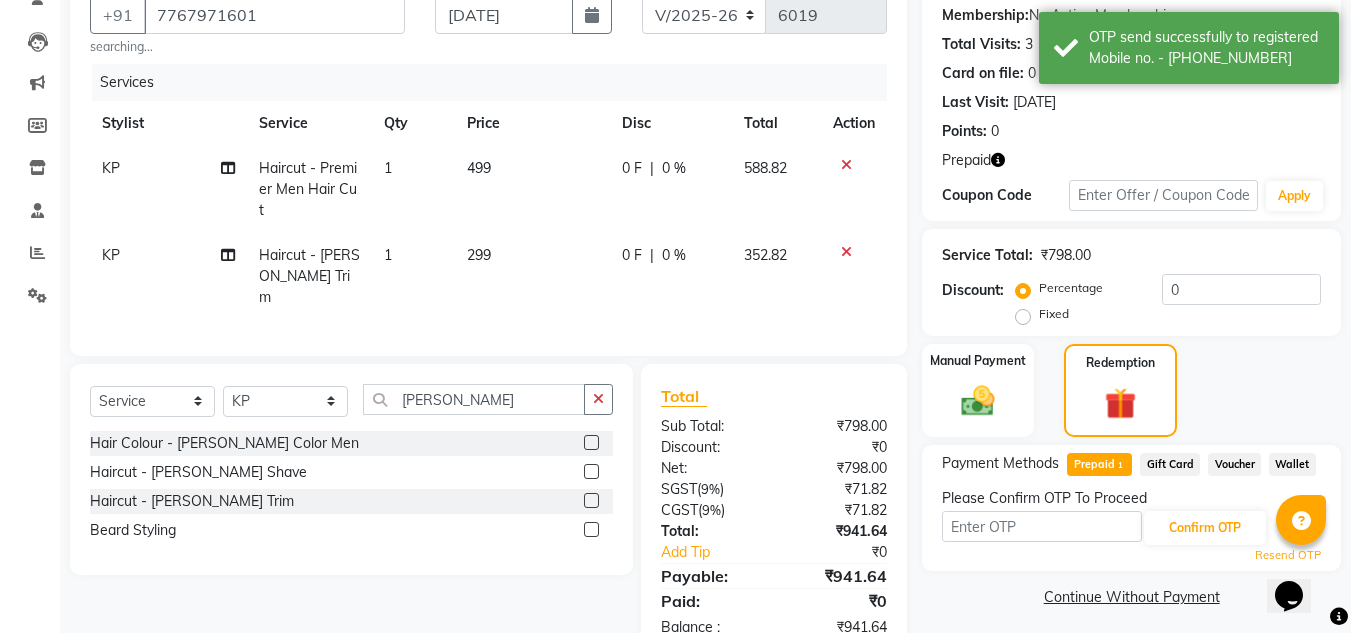 scroll, scrollTop: 193, scrollLeft: 0, axis: vertical 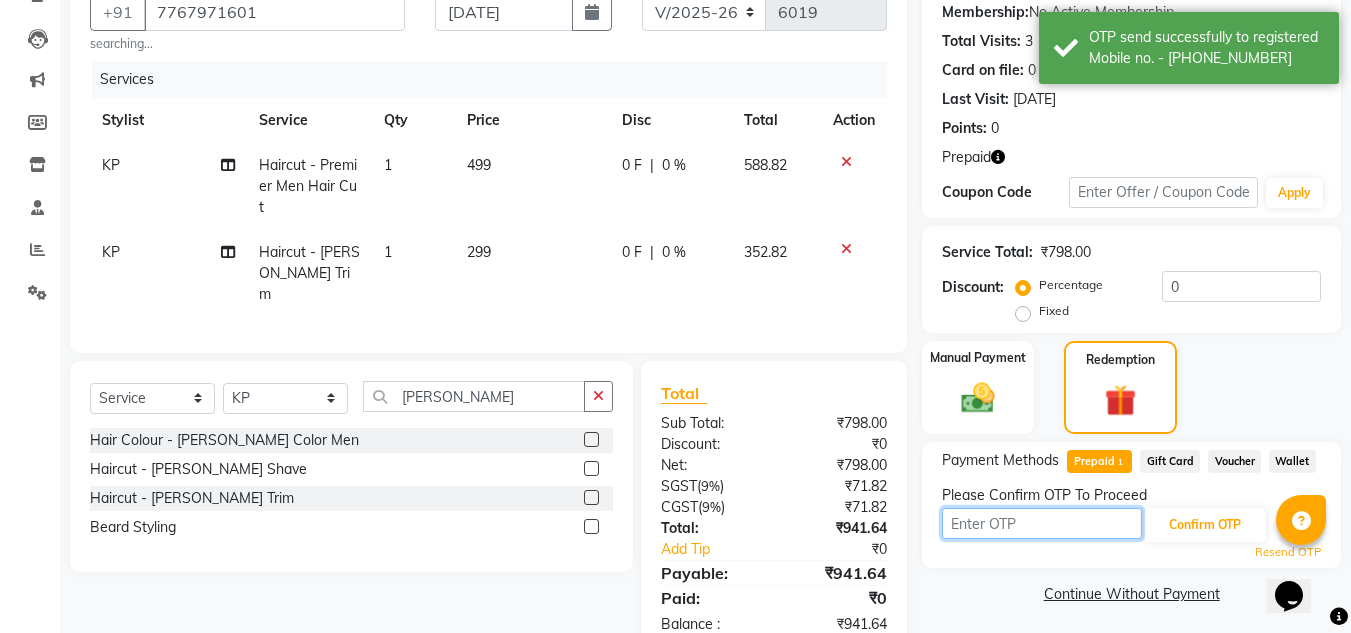 click at bounding box center [1042, 523] 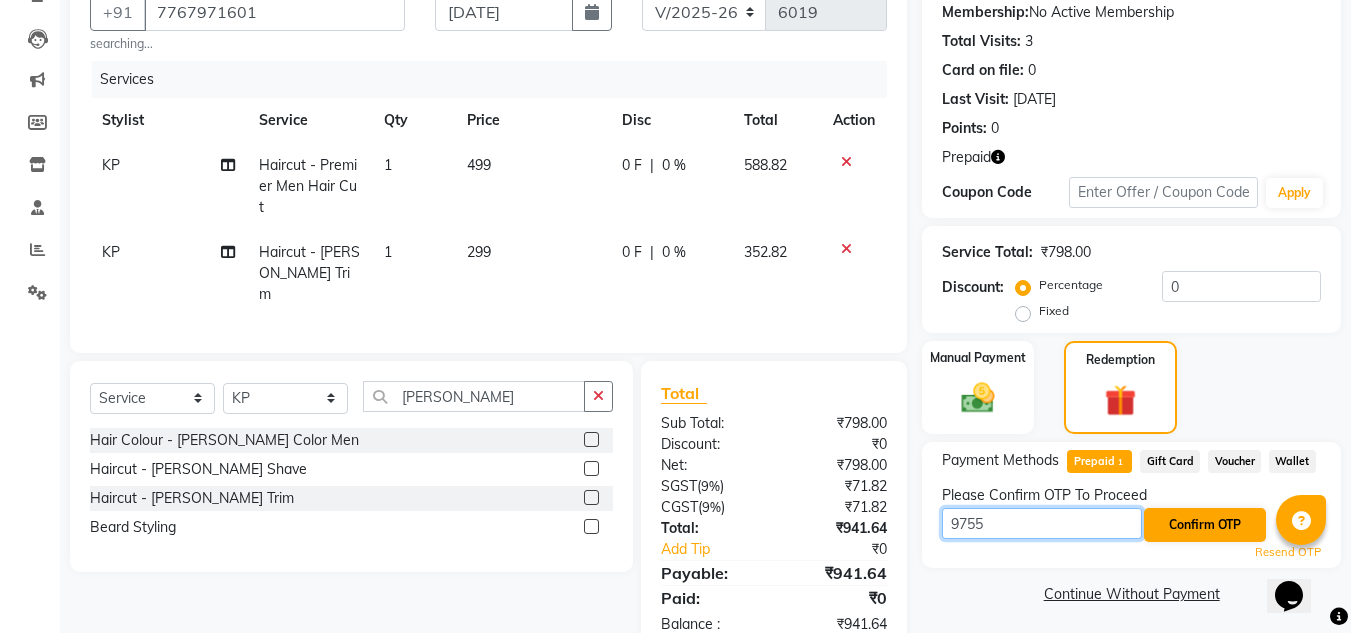 type on "9755" 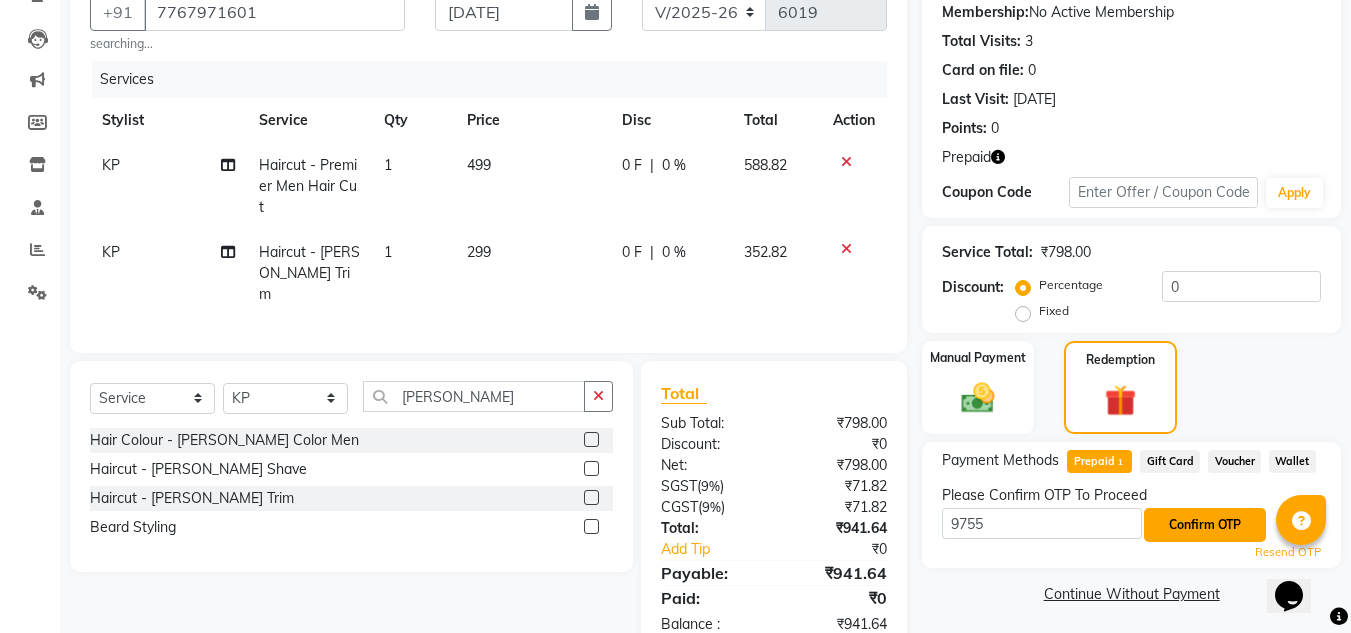 click on "Confirm OTP" 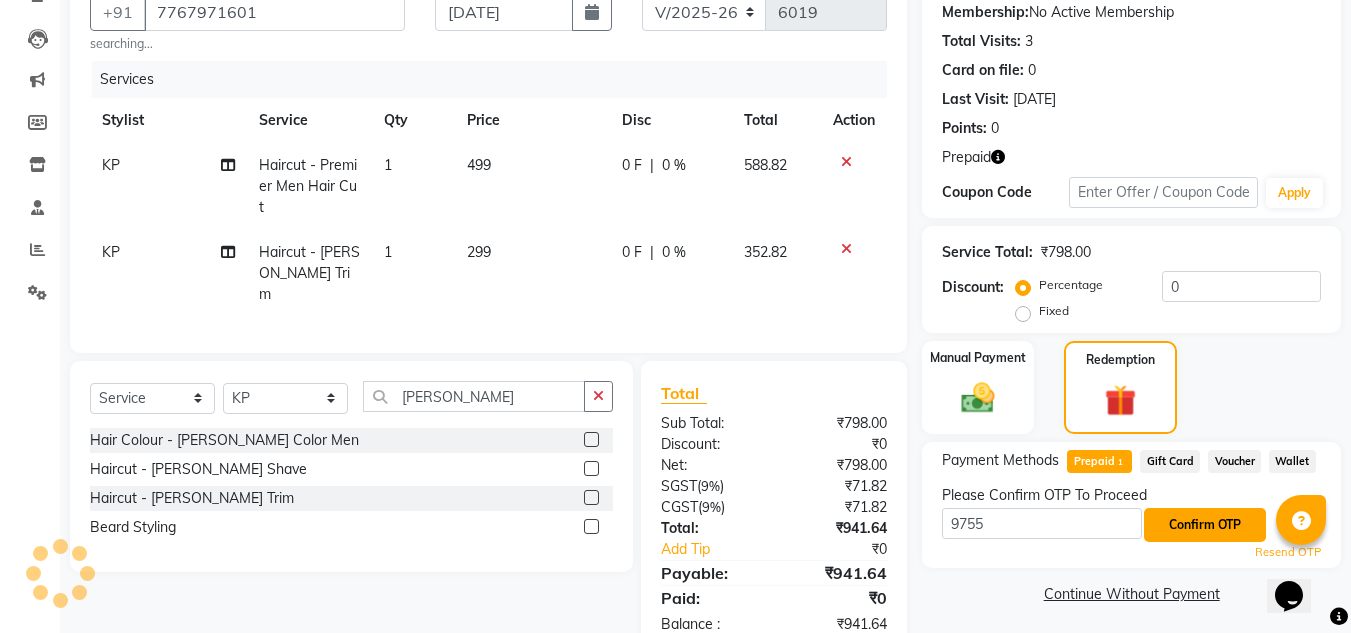 scroll, scrollTop: 239, scrollLeft: 0, axis: vertical 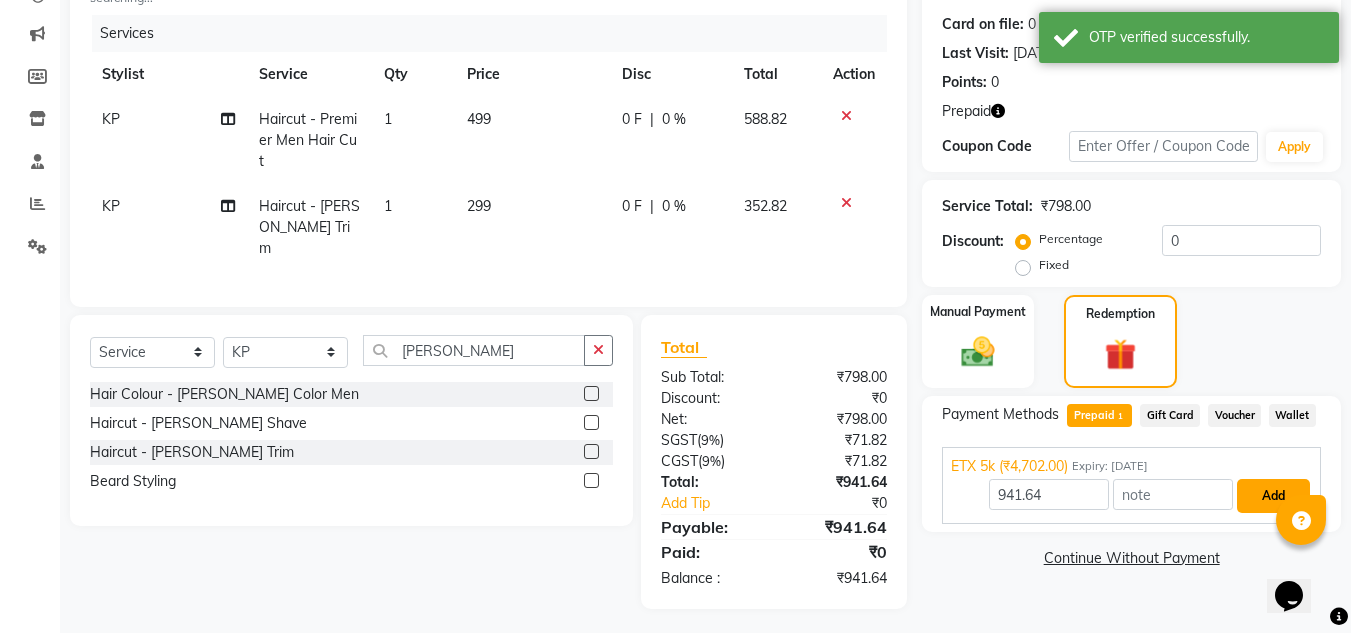 click on "Add" at bounding box center [1273, 496] 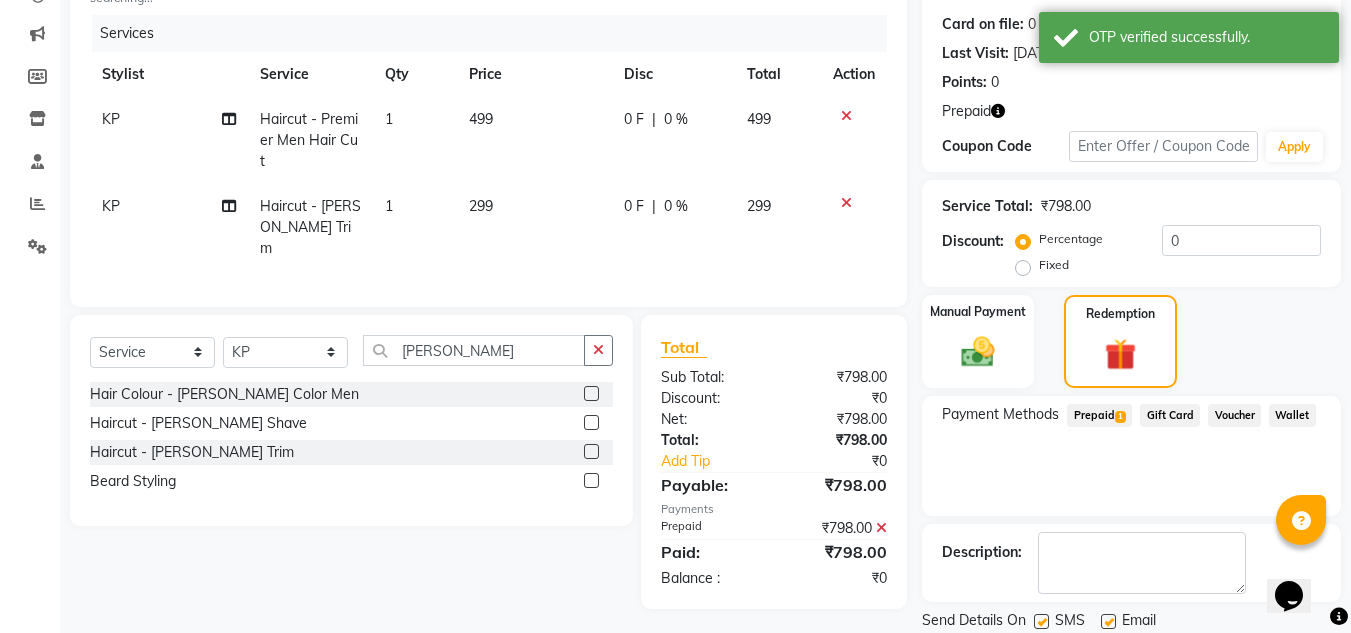 scroll, scrollTop: 306, scrollLeft: 0, axis: vertical 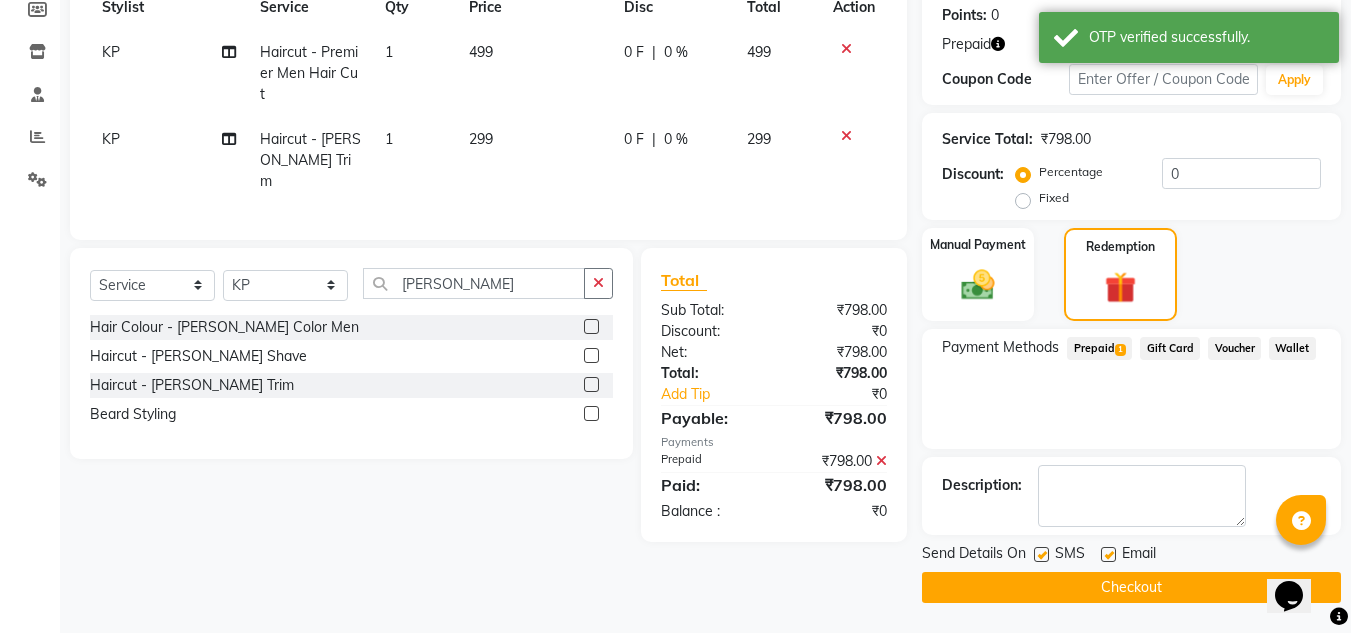click 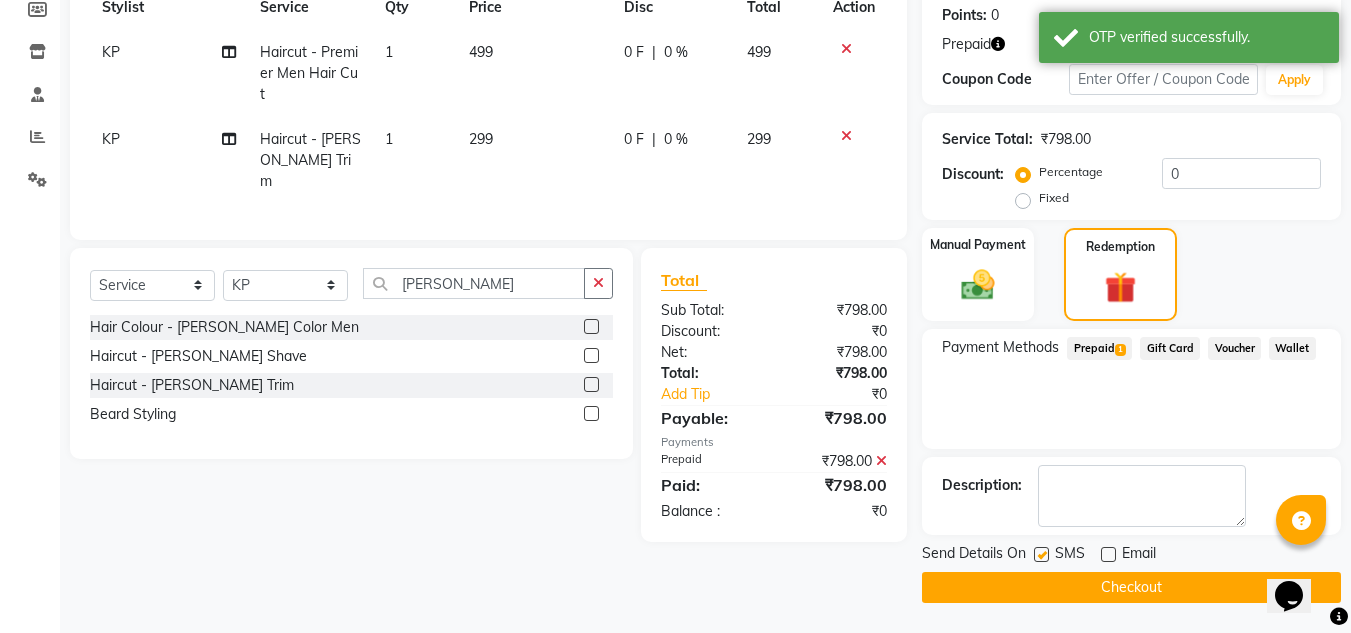 click on "Checkout" 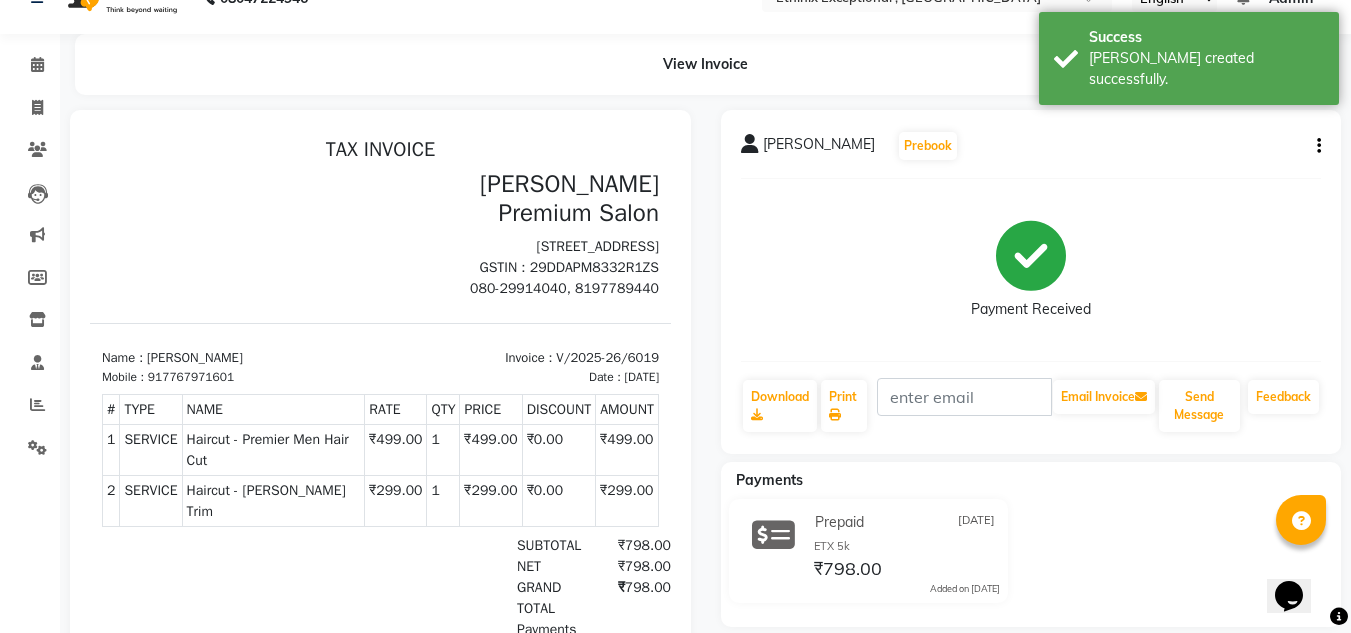 scroll, scrollTop: 37, scrollLeft: 0, axis: vertical 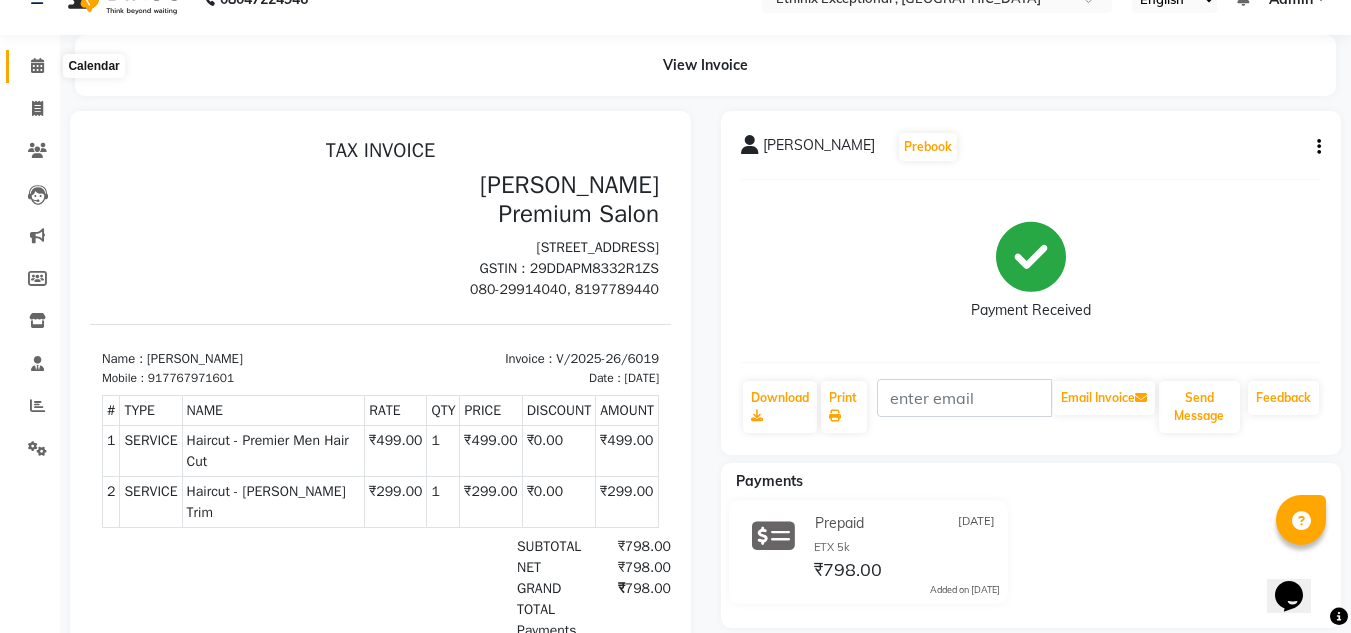click 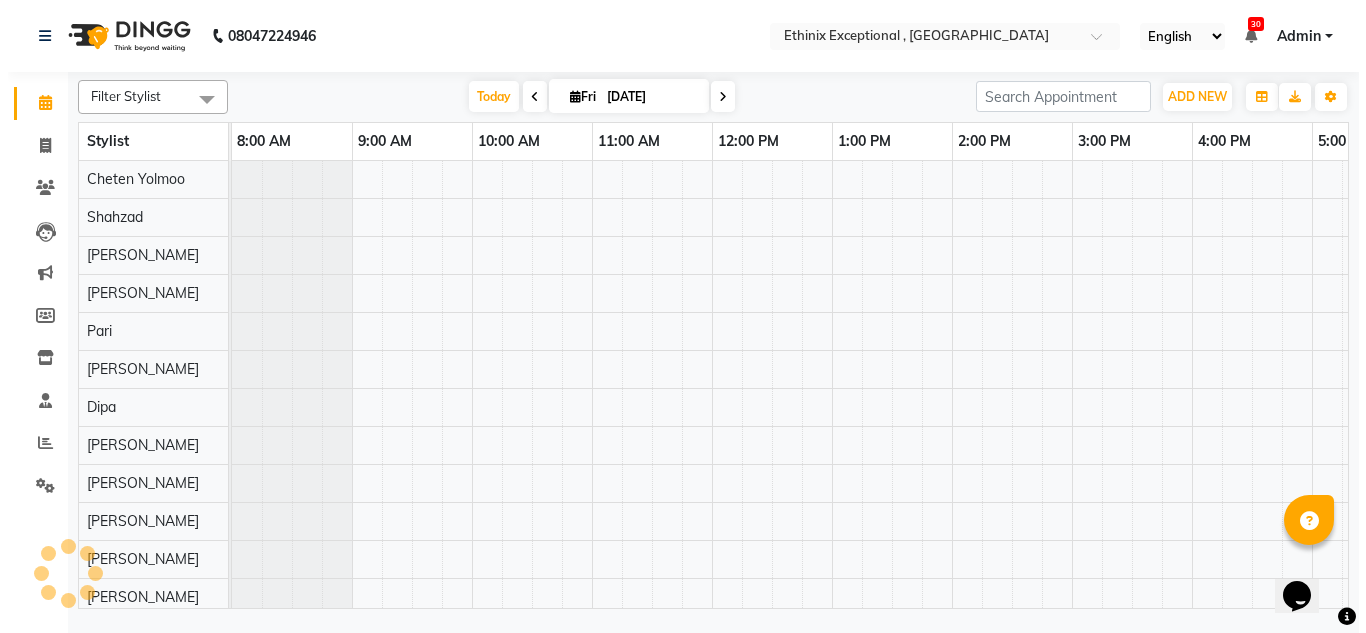 scroll, scrollTop: 0, scrollLeft: 0, axis: both 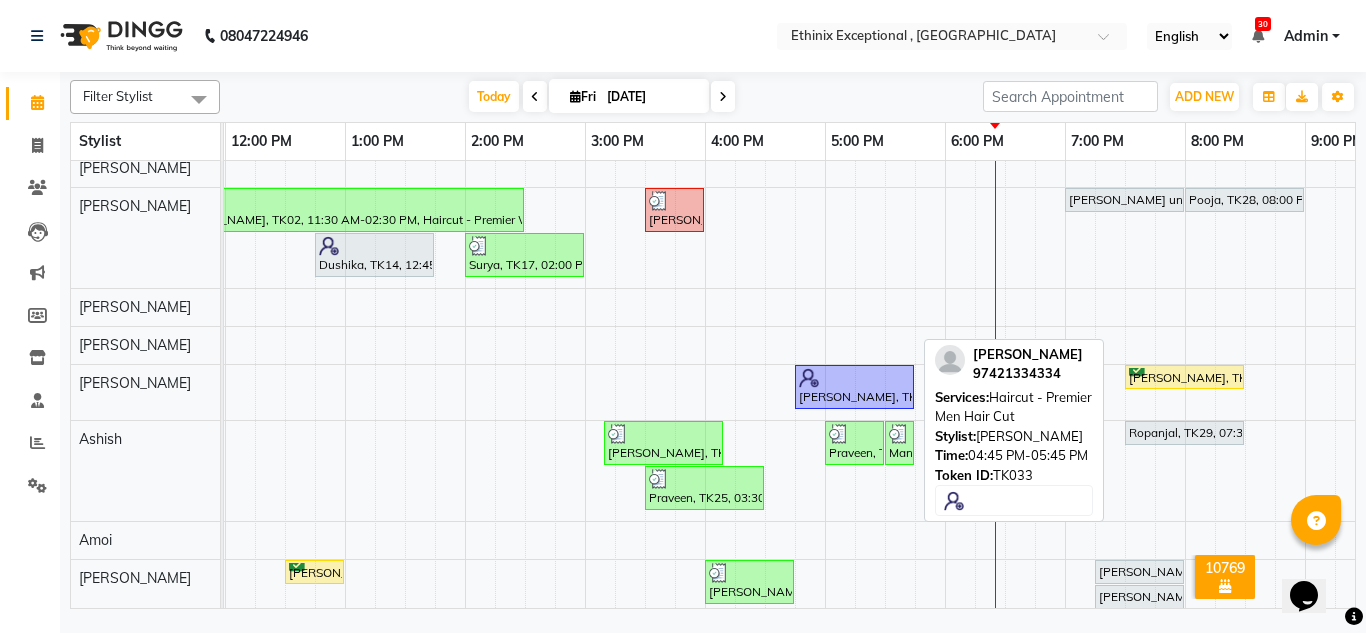 click on "[PERSON_NAME], TK33, 04:45 PM-05:45 PM, Haircut - Premier Men Hair Cut" at bounding box center (854, 387) 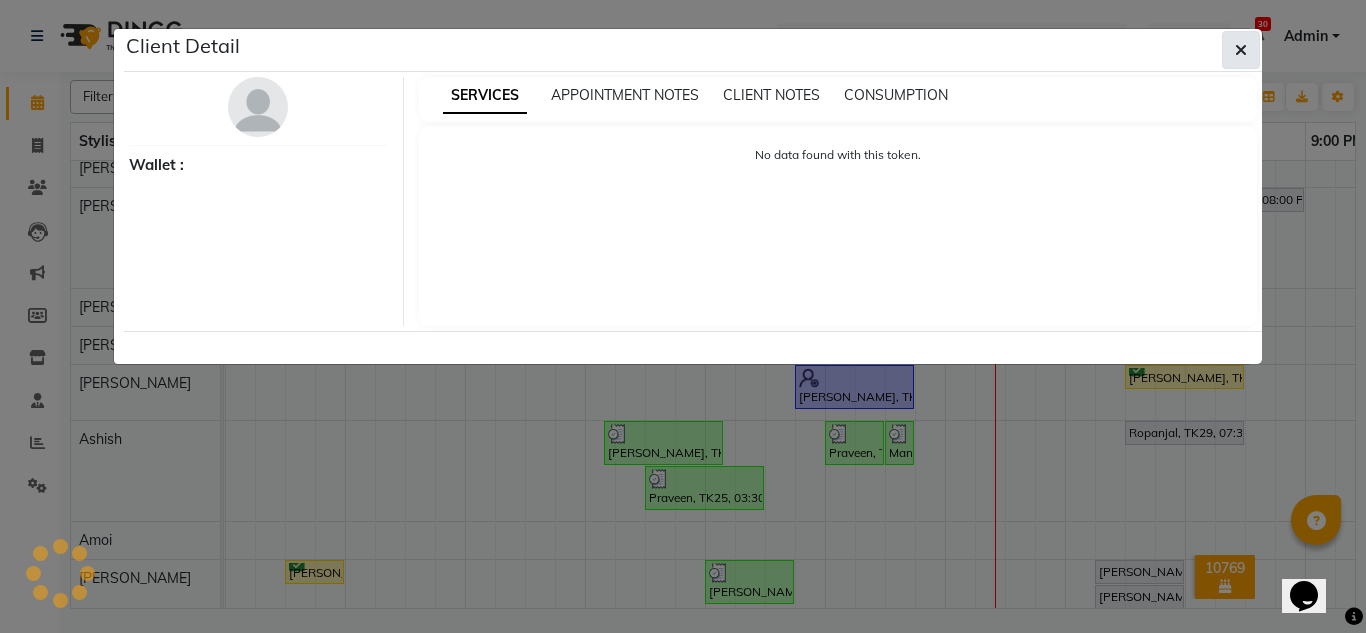 click 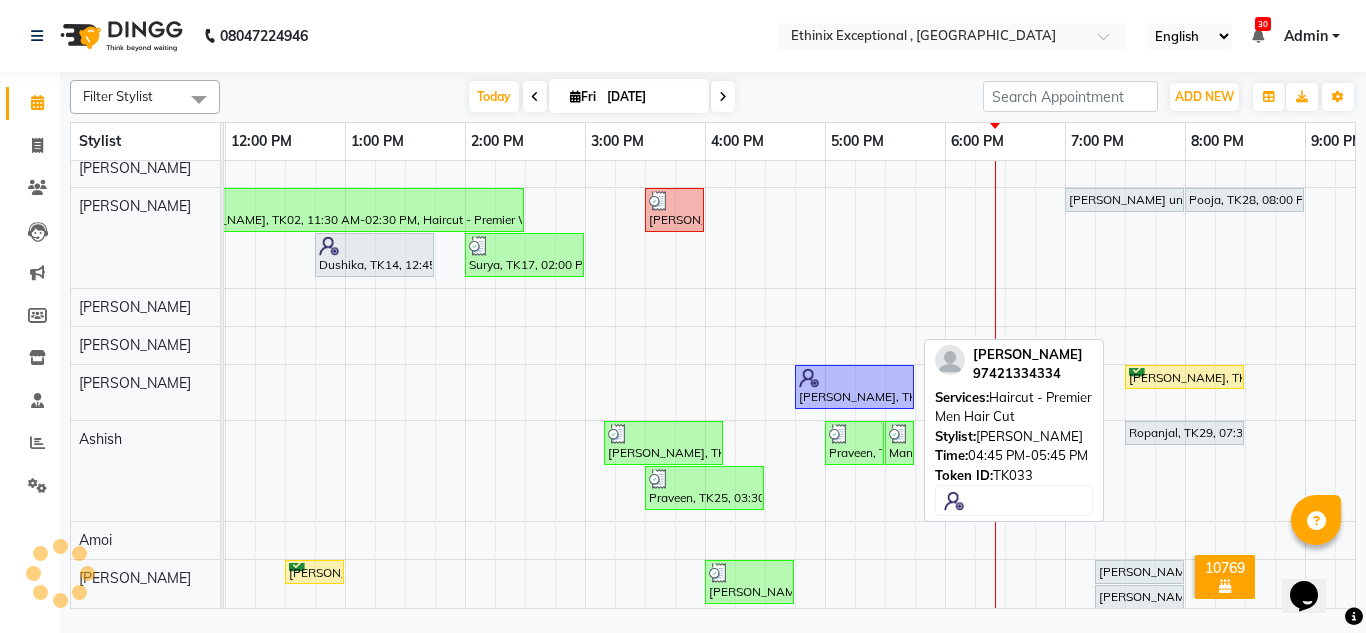 click on "[PERSON_NAME], TK33, 04:45 PM-05:45 PM, Haircut - Premier Men Hair Cut" at bounding box center [854, 387] 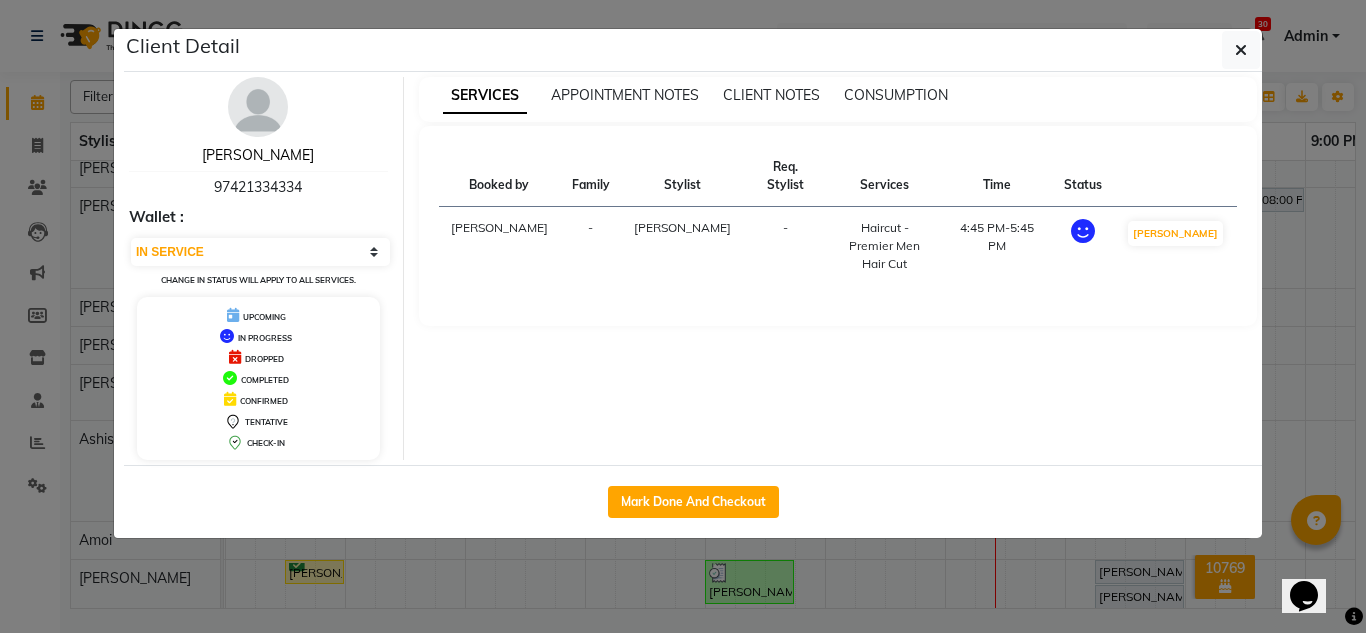 click on "[PERSON_NAME]" at bounding box center (258, 155) 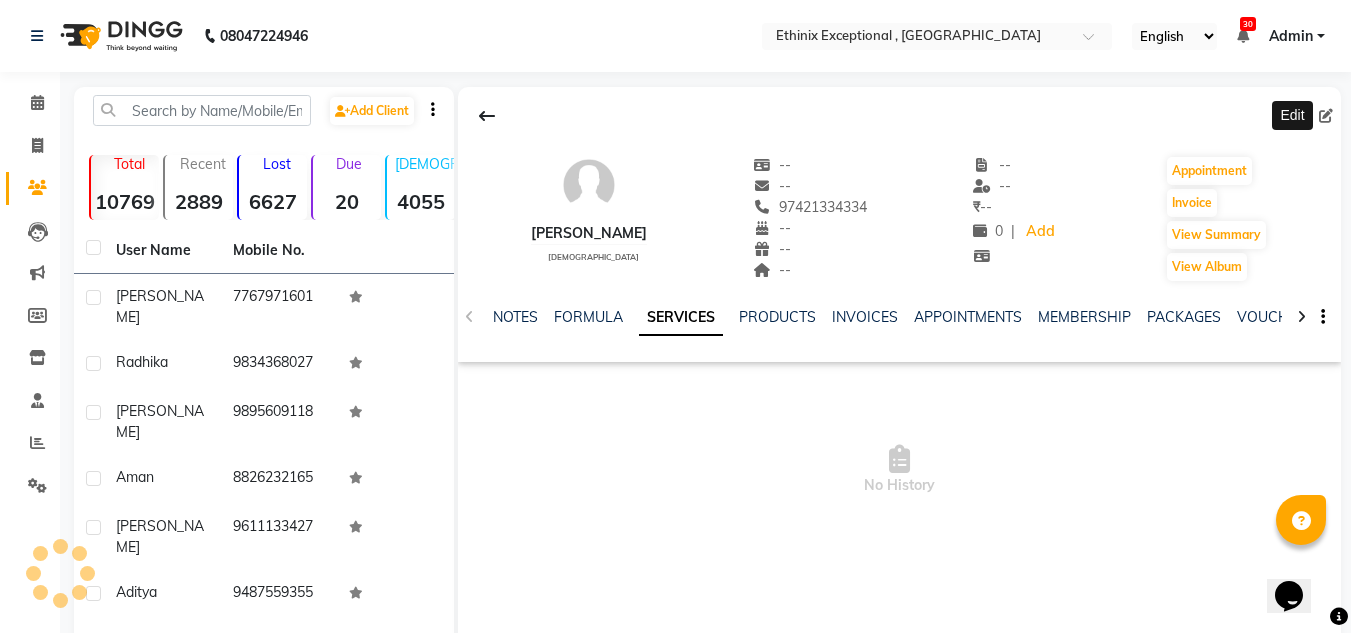 click 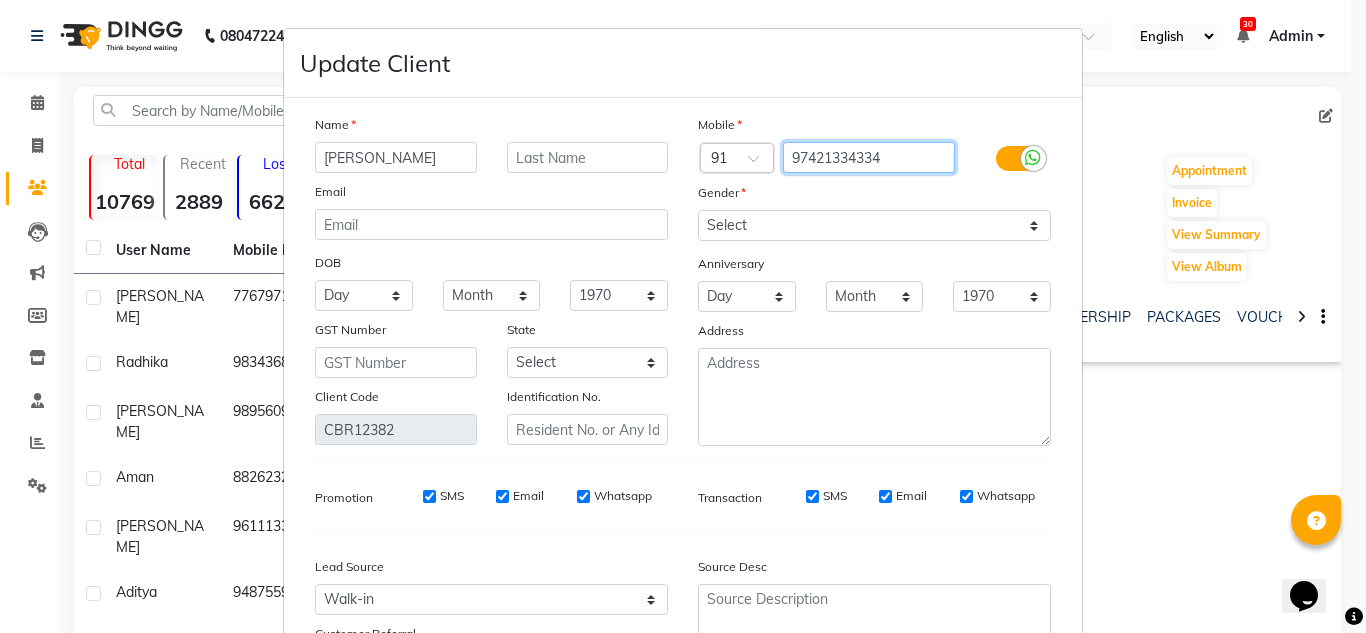 click on "97421334334" at bounding box center [869, 157] 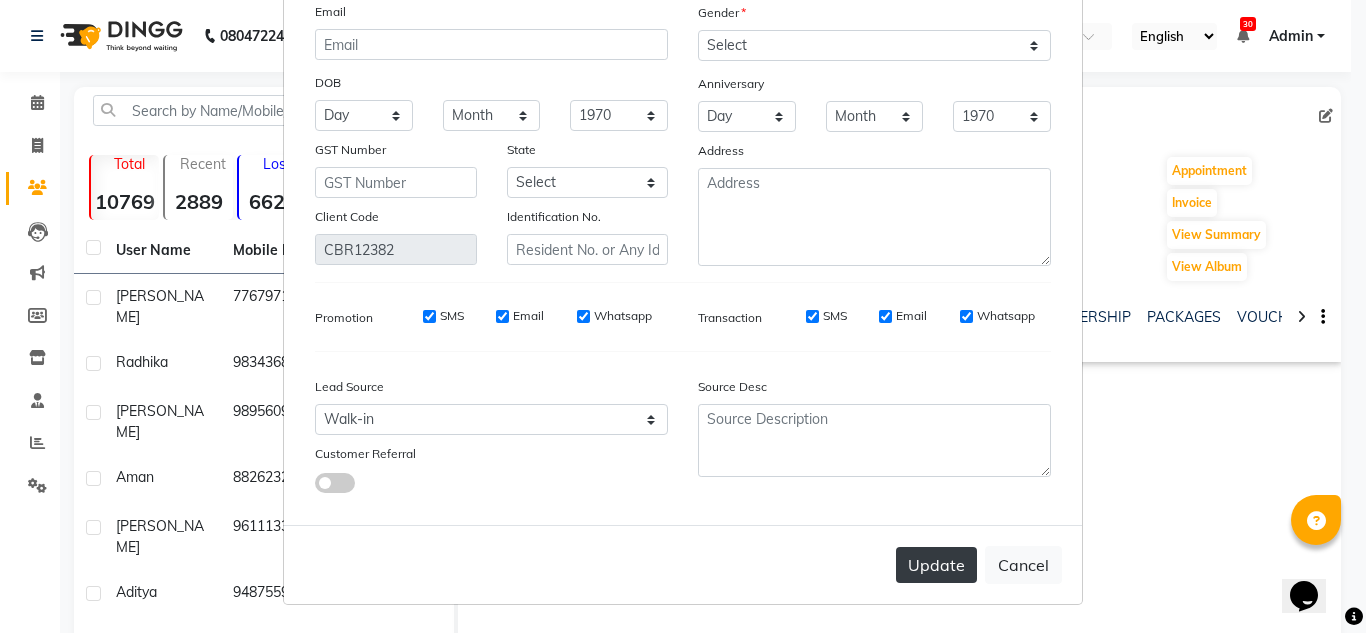 type on "9742133434" 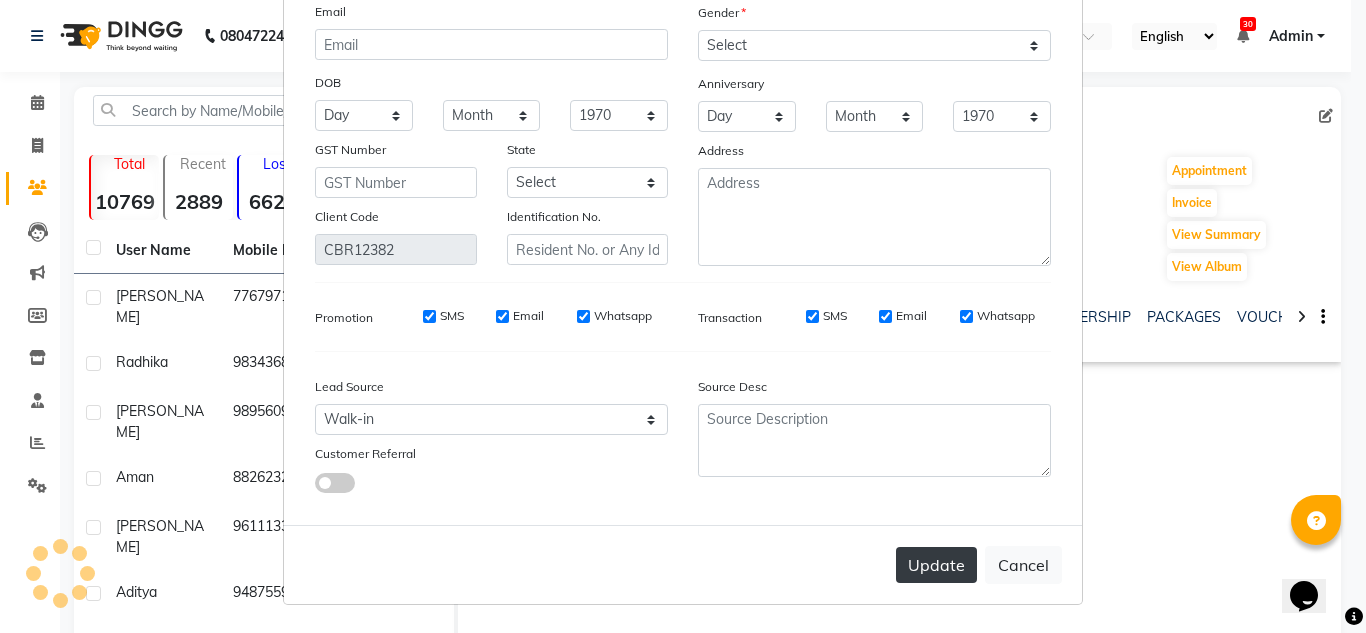 click on "Update" at bounding box center [936, 565] 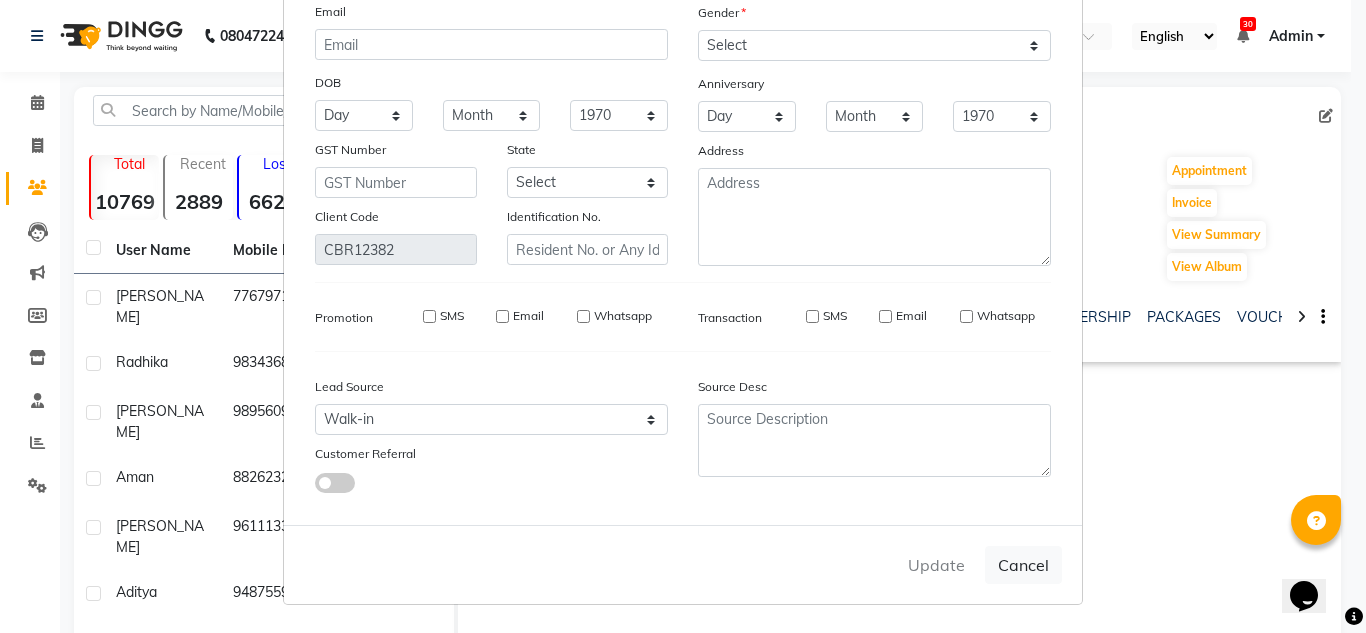 type 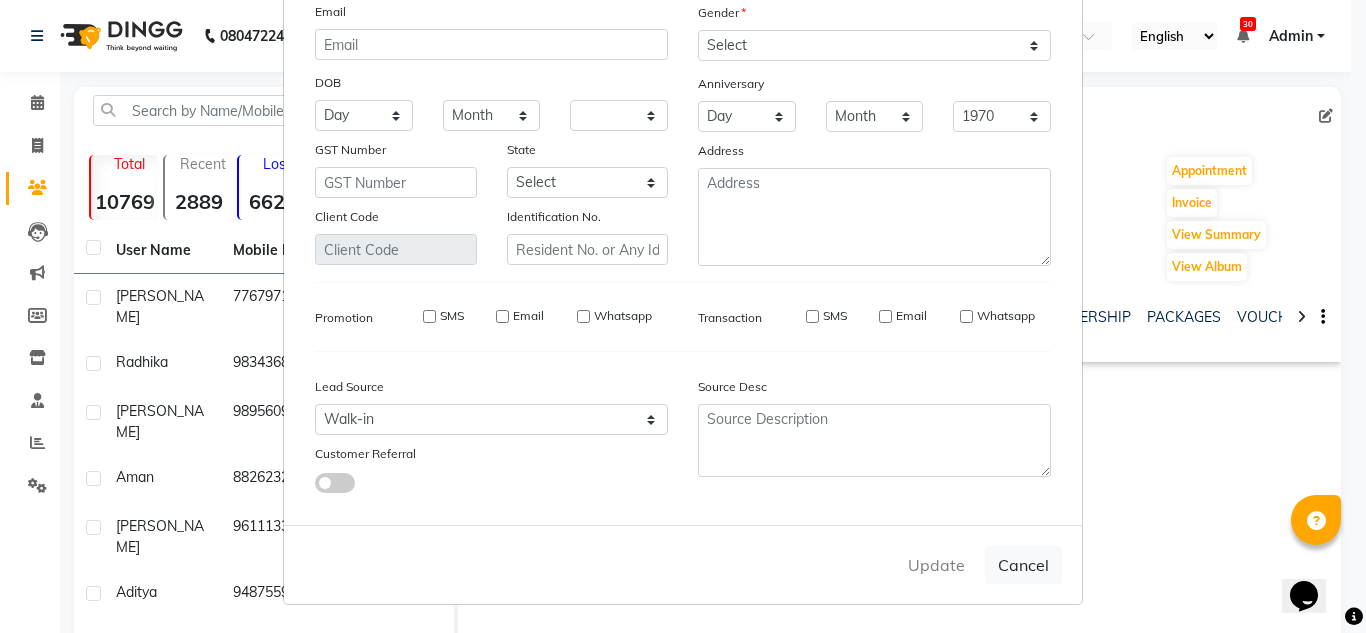 select 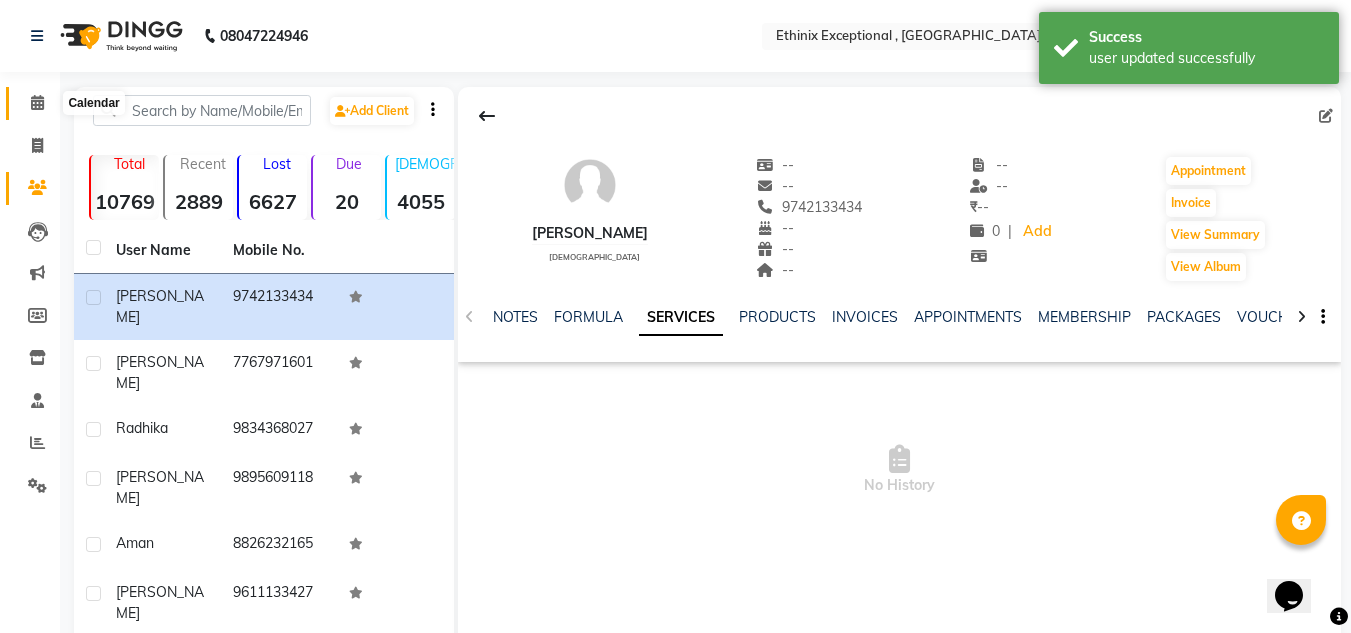 click 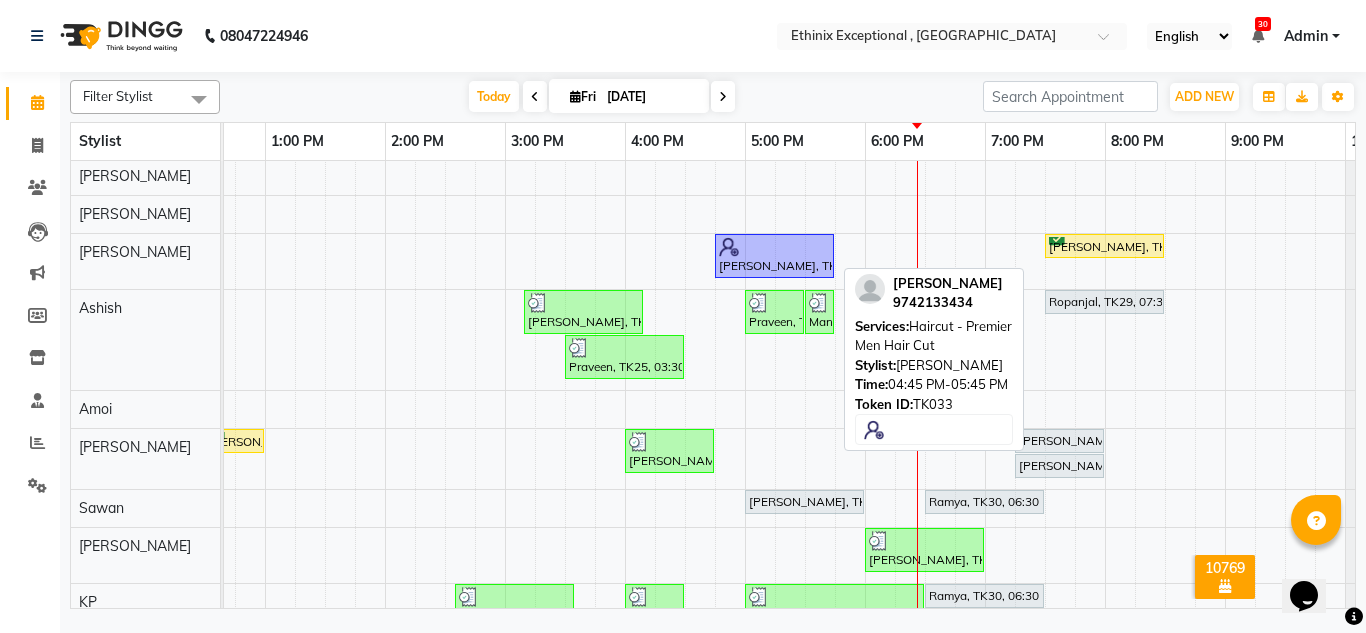 click at bounding box center (774, 247) 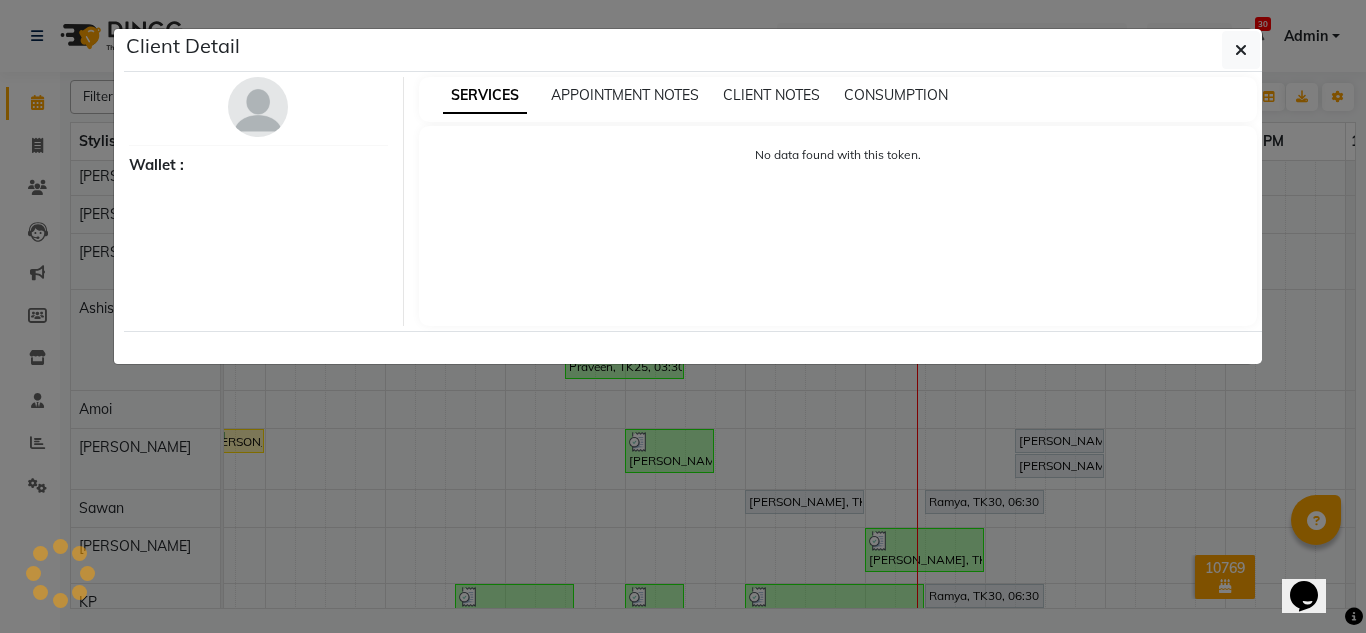 select on "1" 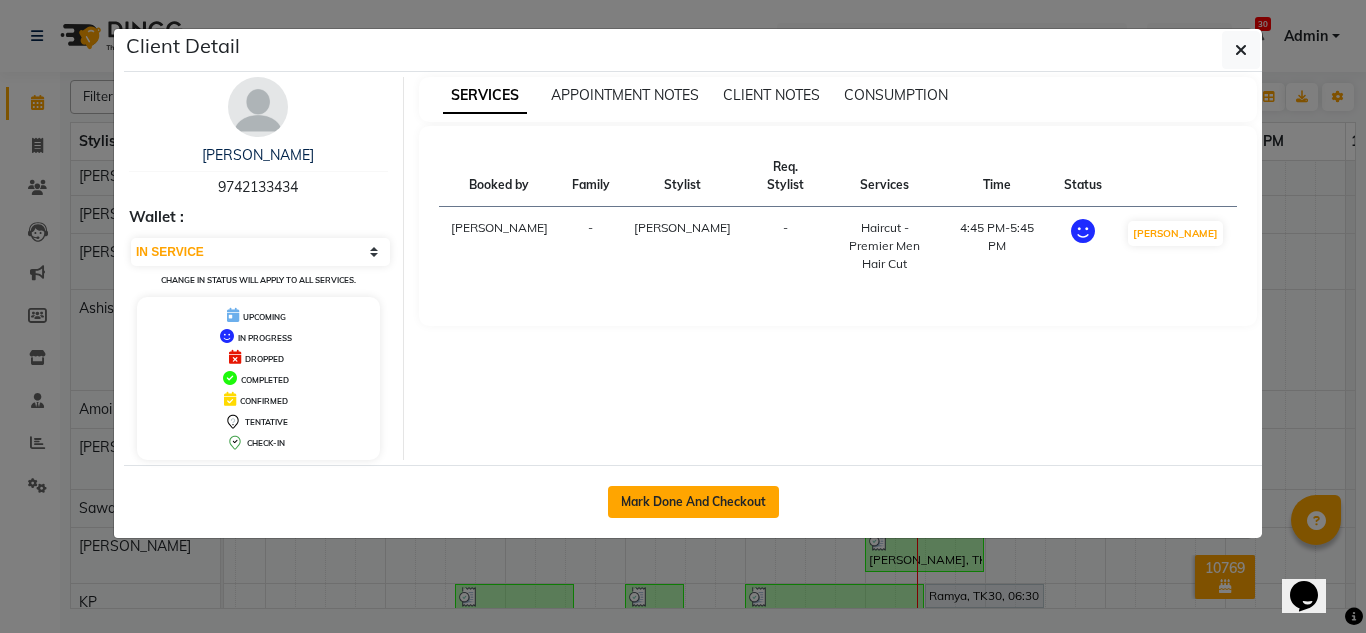 click on "Mark Done And Checkout" 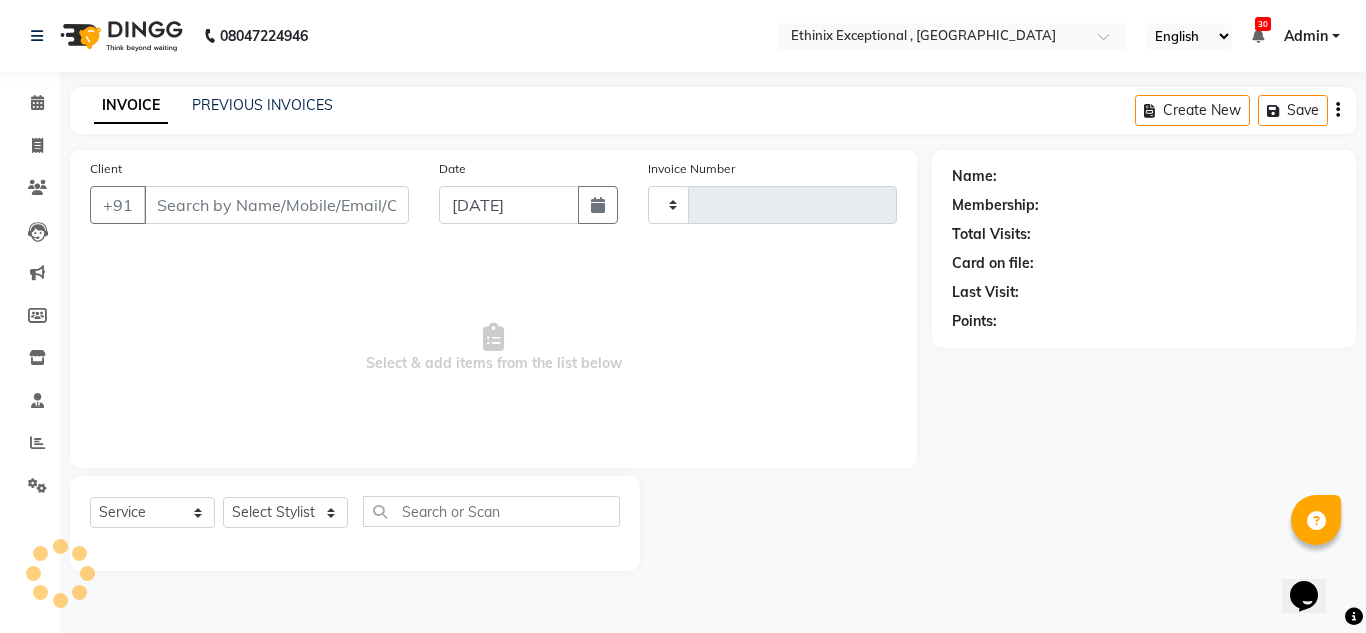 type on "6020" 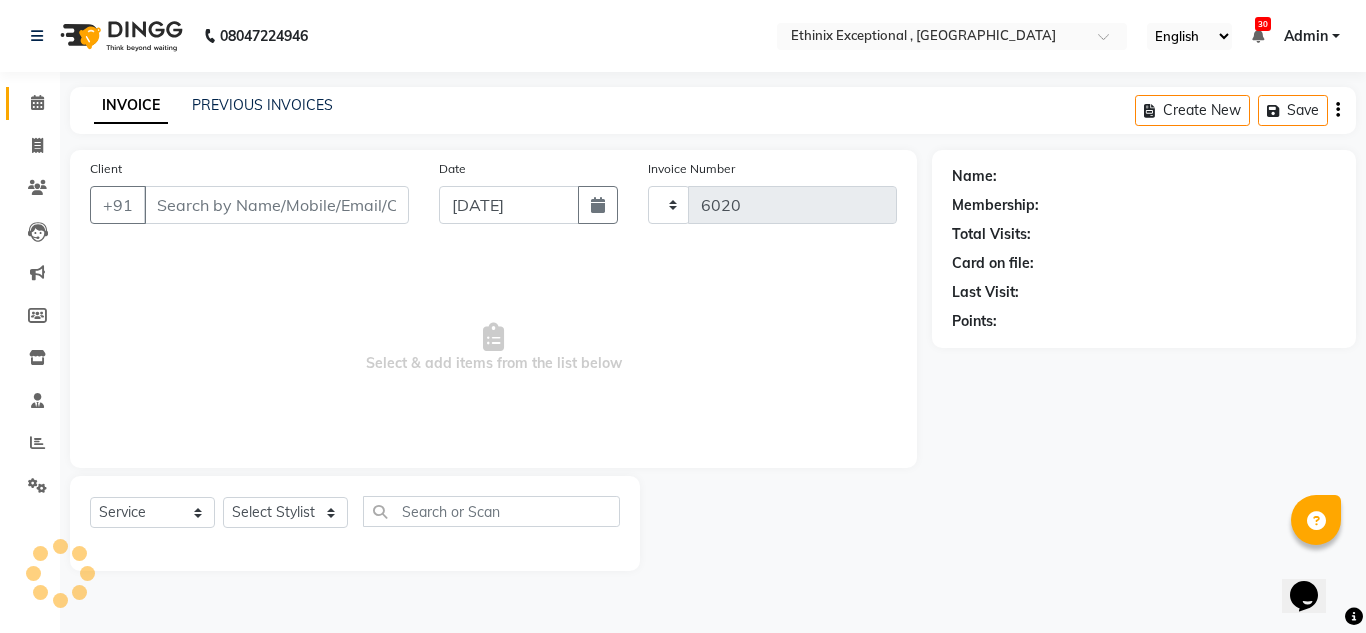 select on "3625" 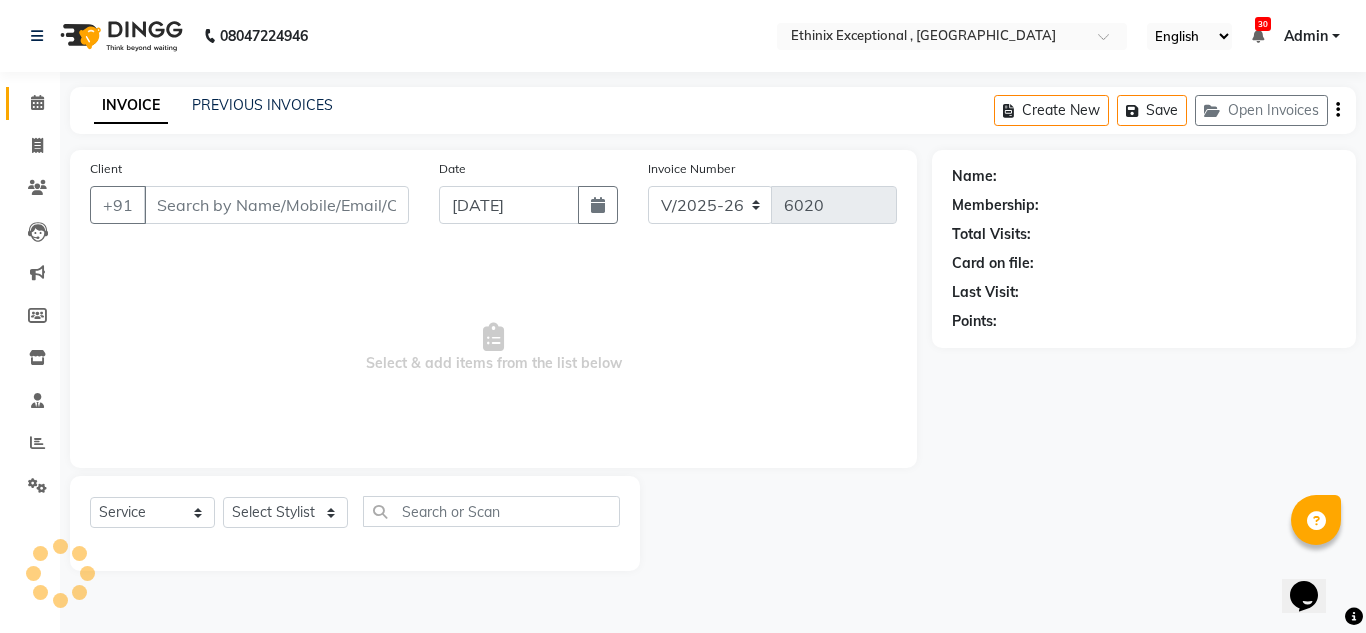 select on "product" 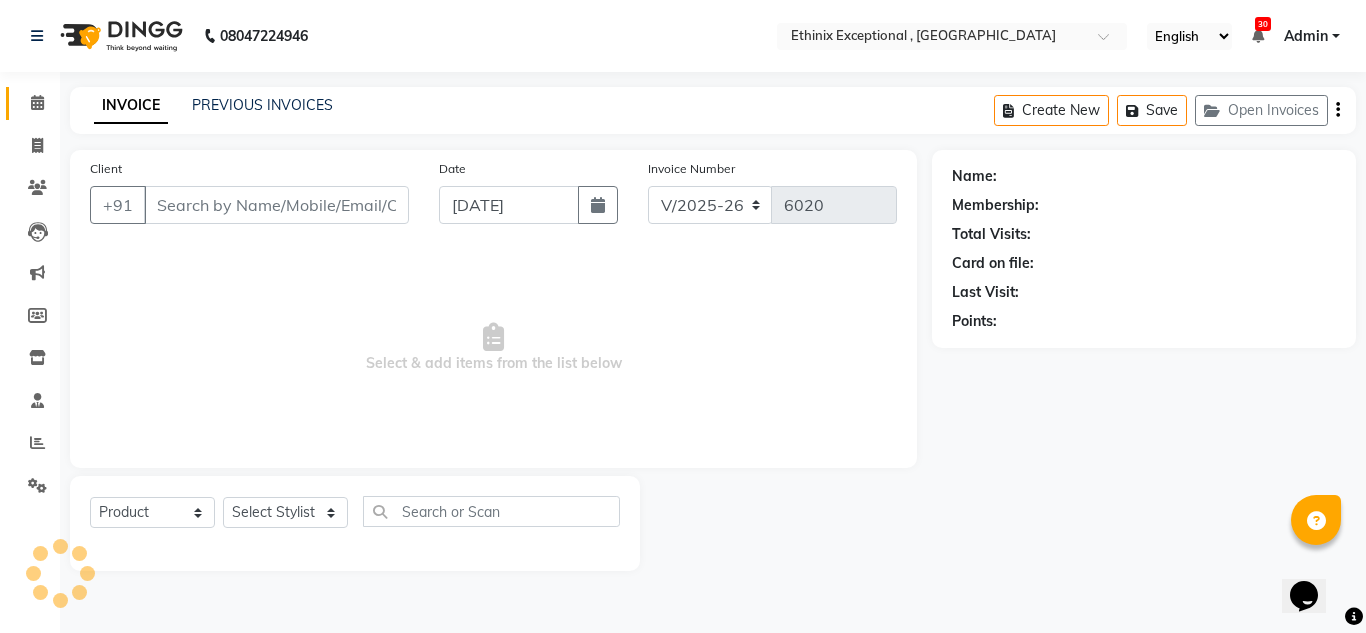 type on "9742133434" 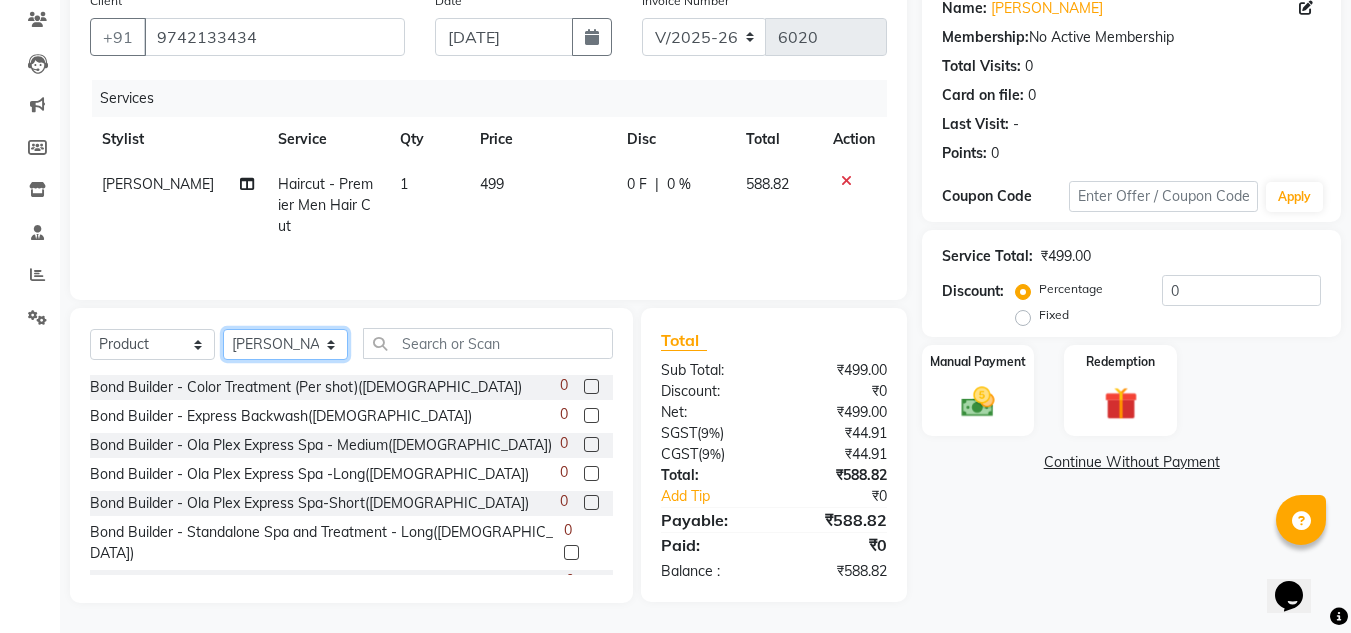 click on "Select Stylist Amoi Ashish [PERSON_NAME] [PERSON_NAME] [PERSON_NAME]  [PERSON_NAME] [PERSON_NAME] [PERSON_NAME] [PERSON_NAME] [PERSON_NAME] Rahul [PERSON_NAME] [PERSON_NAME] [PERSON_NAME] [PERSON_NAME] [PERSON_NAME]" 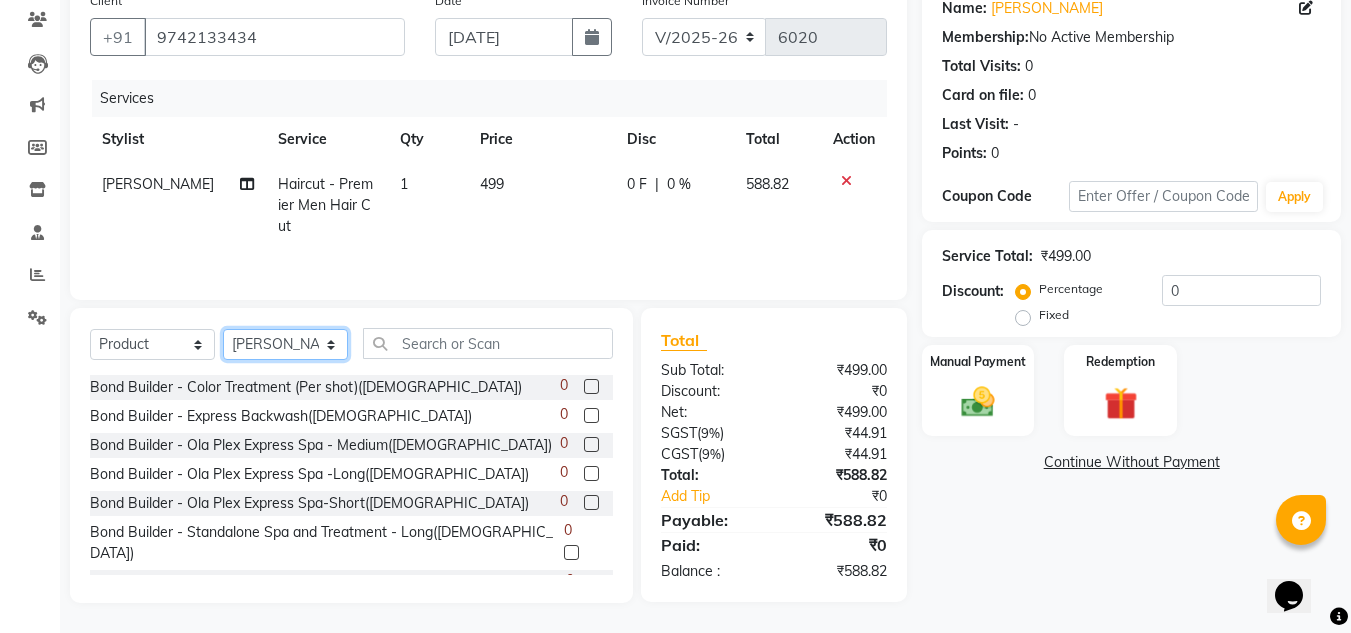 select on "21251" 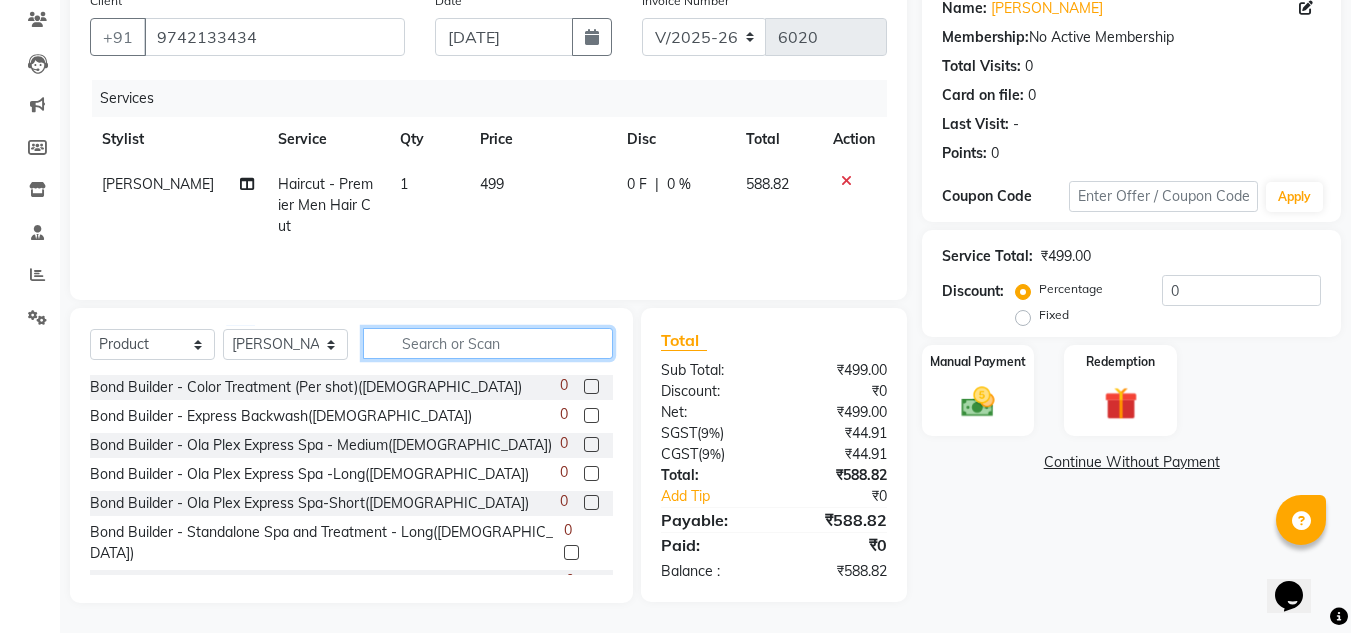 click 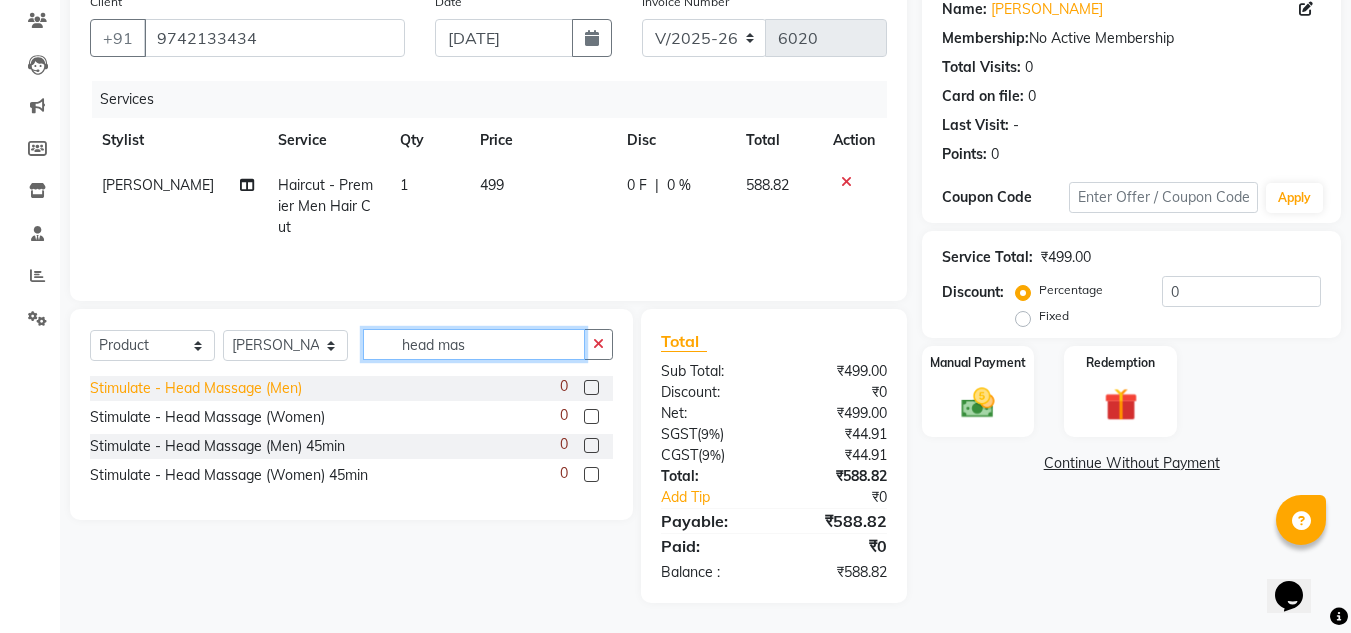 type on "head mas" 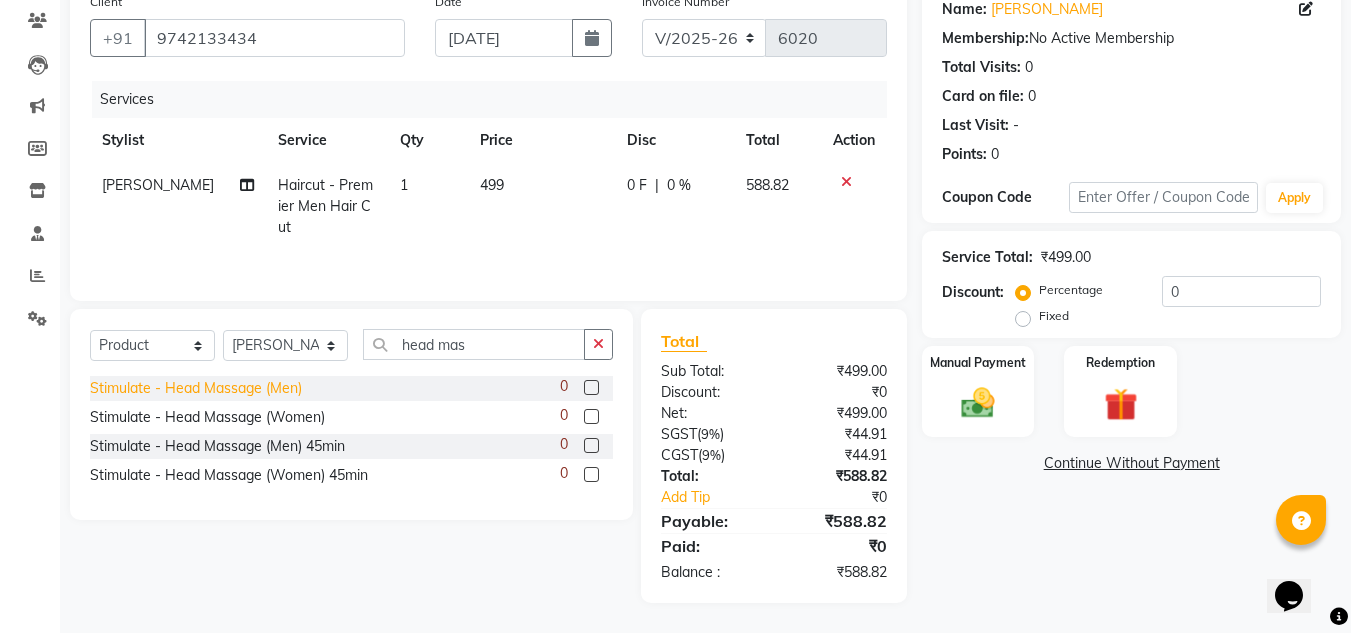 click on "Stimulate - Head Massage (Men)" 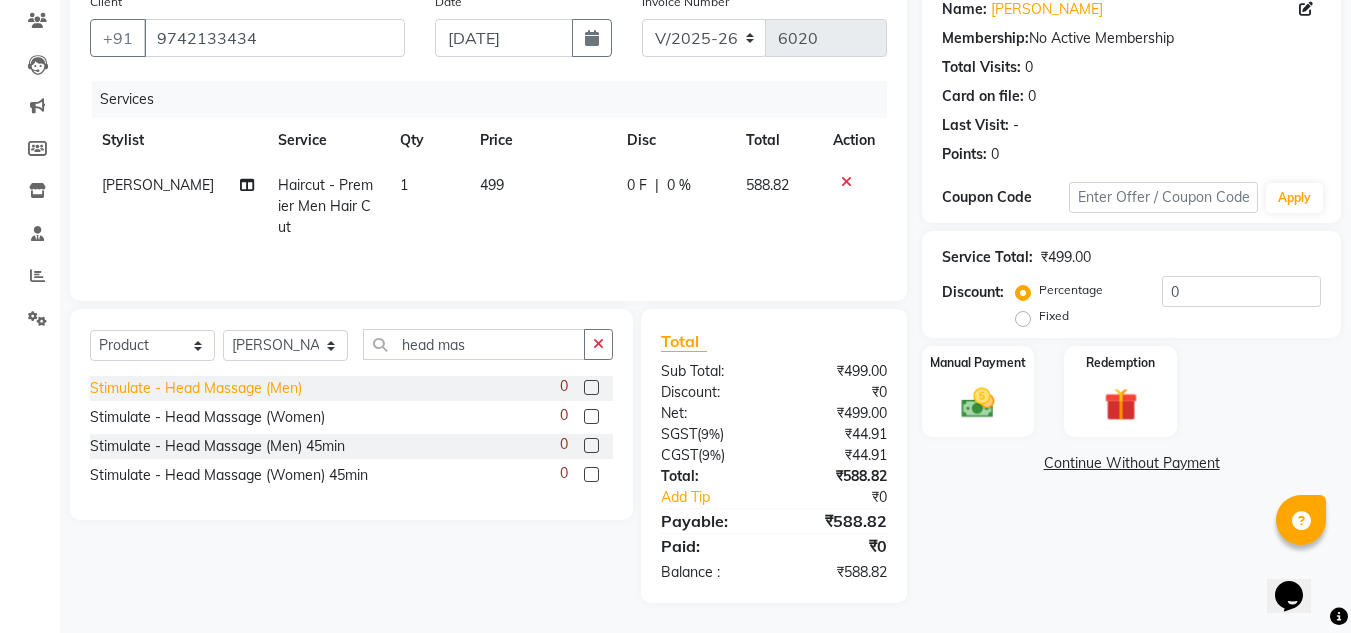 click on "Stimulate - Head Massage (Men)" 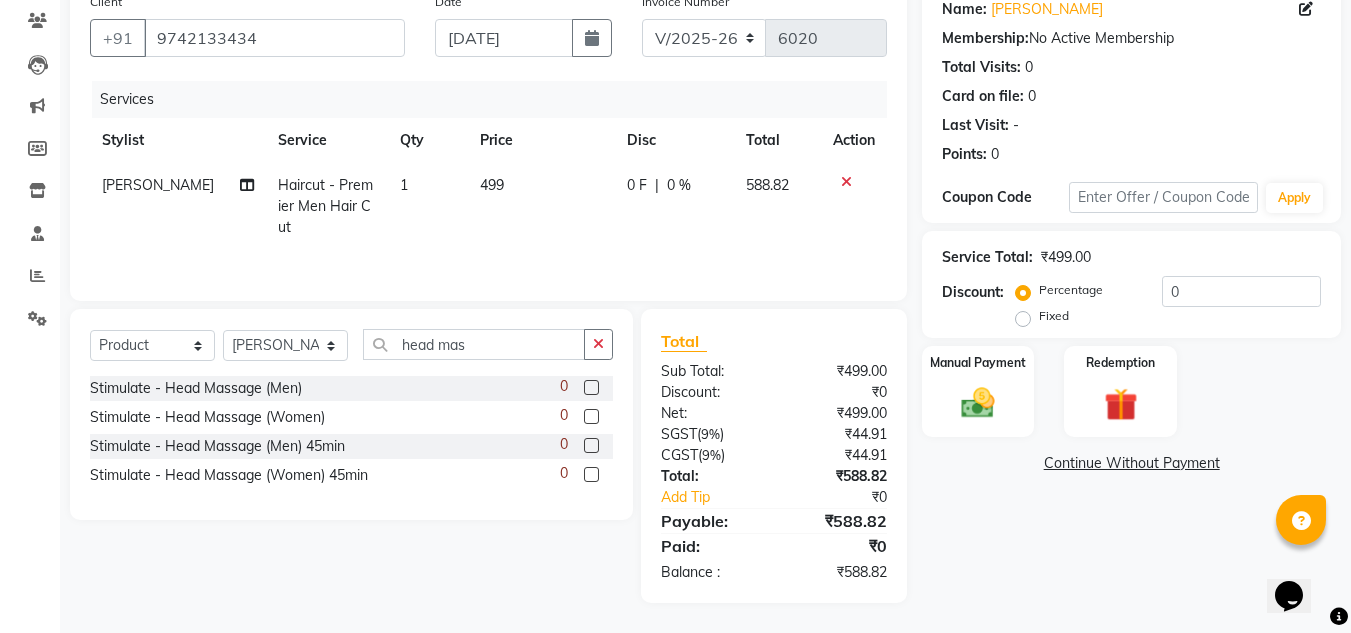 click 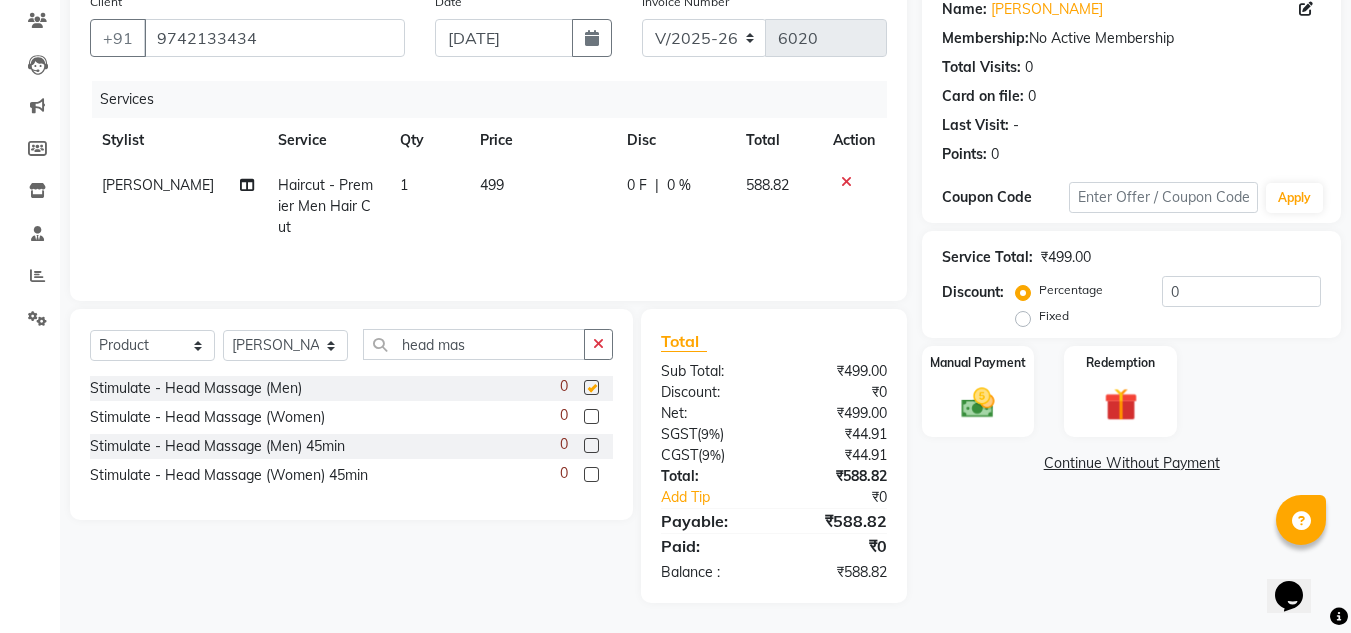 checkbox on "false" 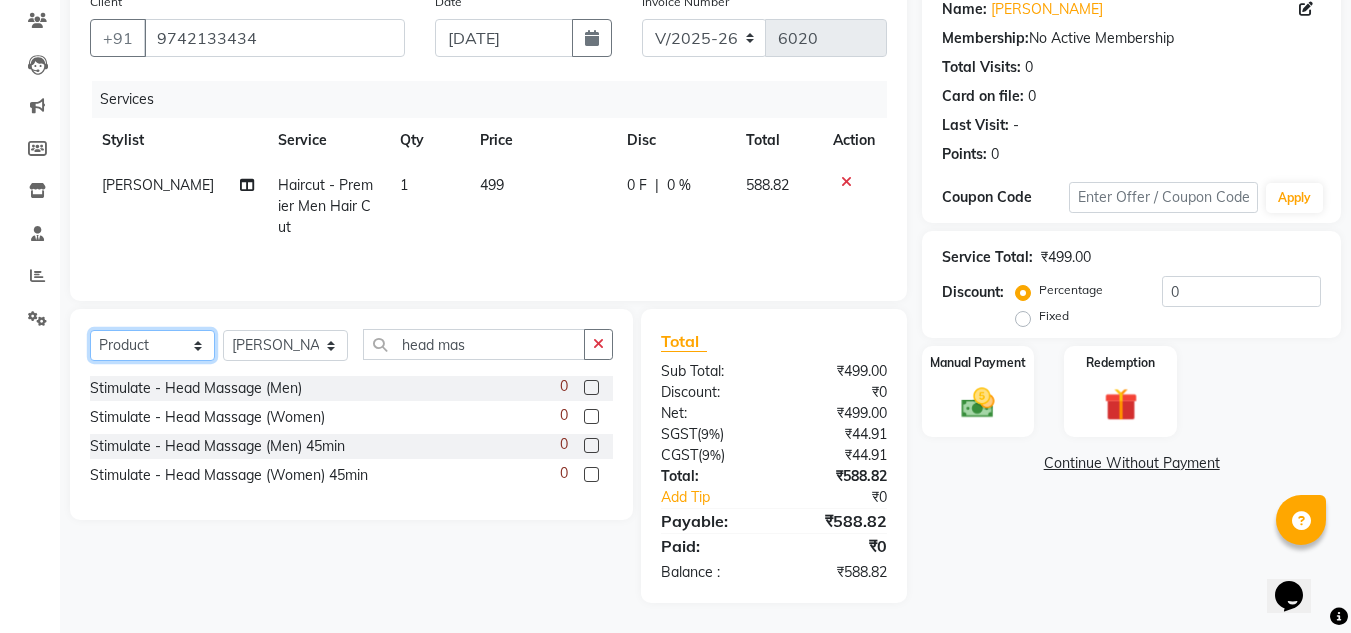click on "Select  Service  Product  Membership  Package Voucher Prepaid Gift Card" 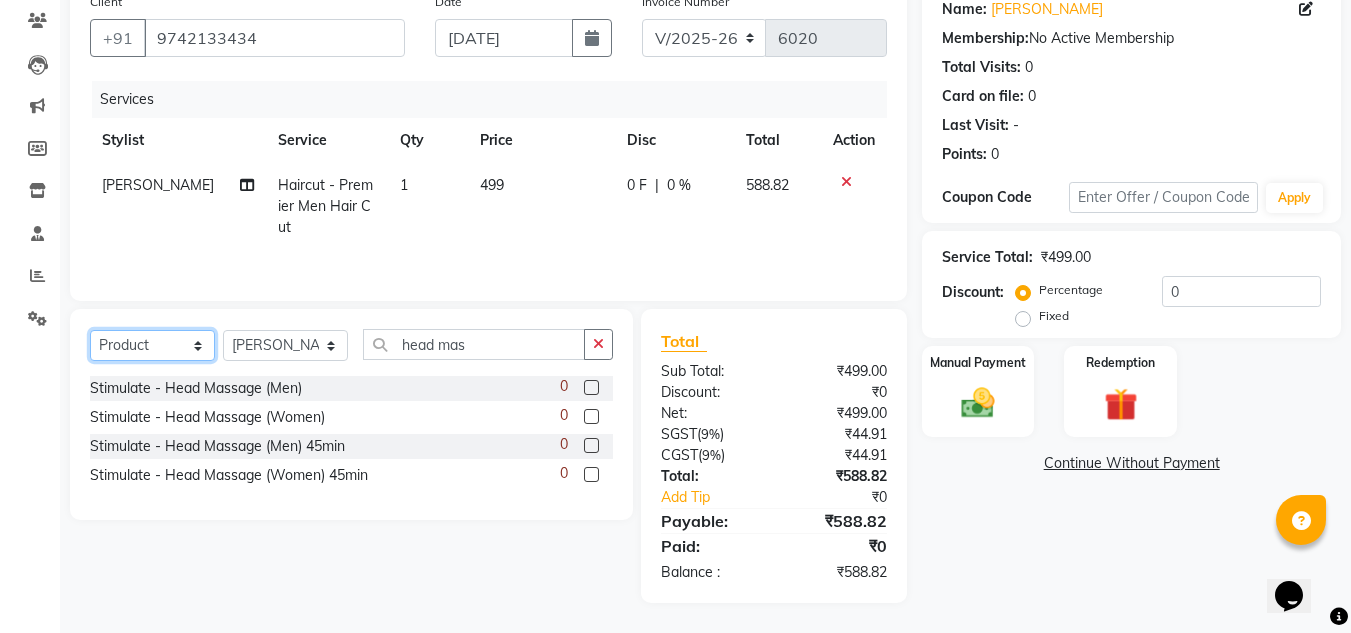 select on "service" 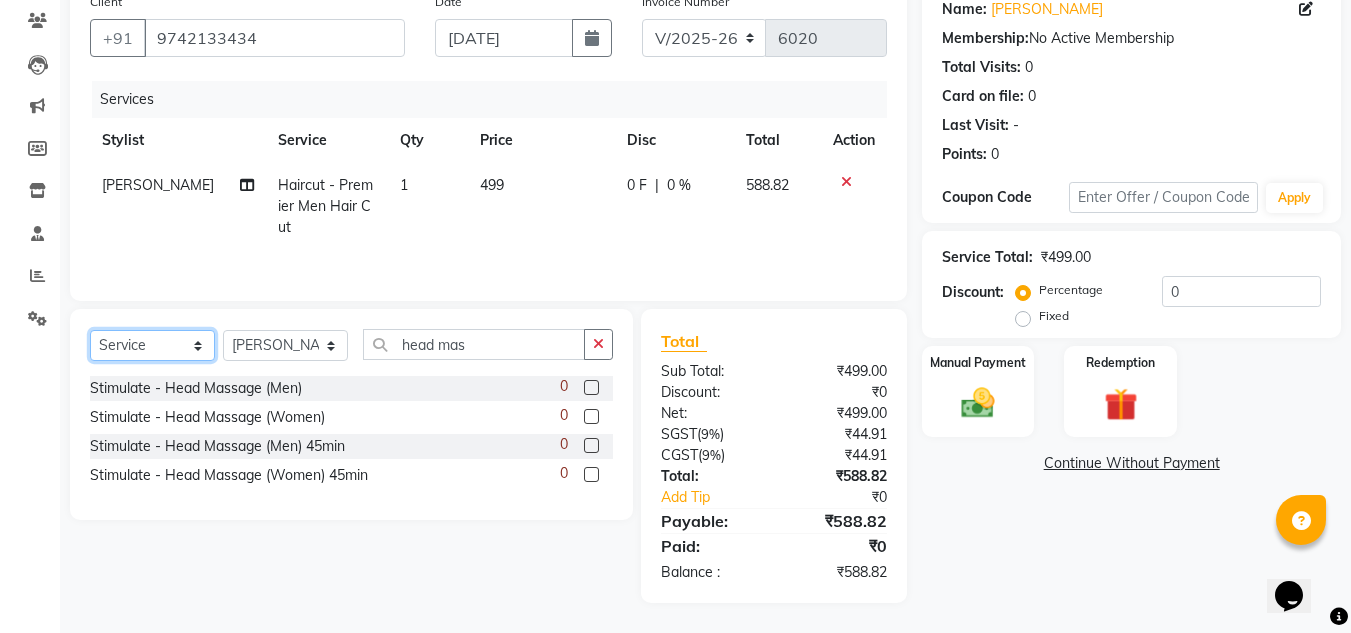 click on "Select  Service  Product  Membership  Package Voucher Prepaid Gift Card" 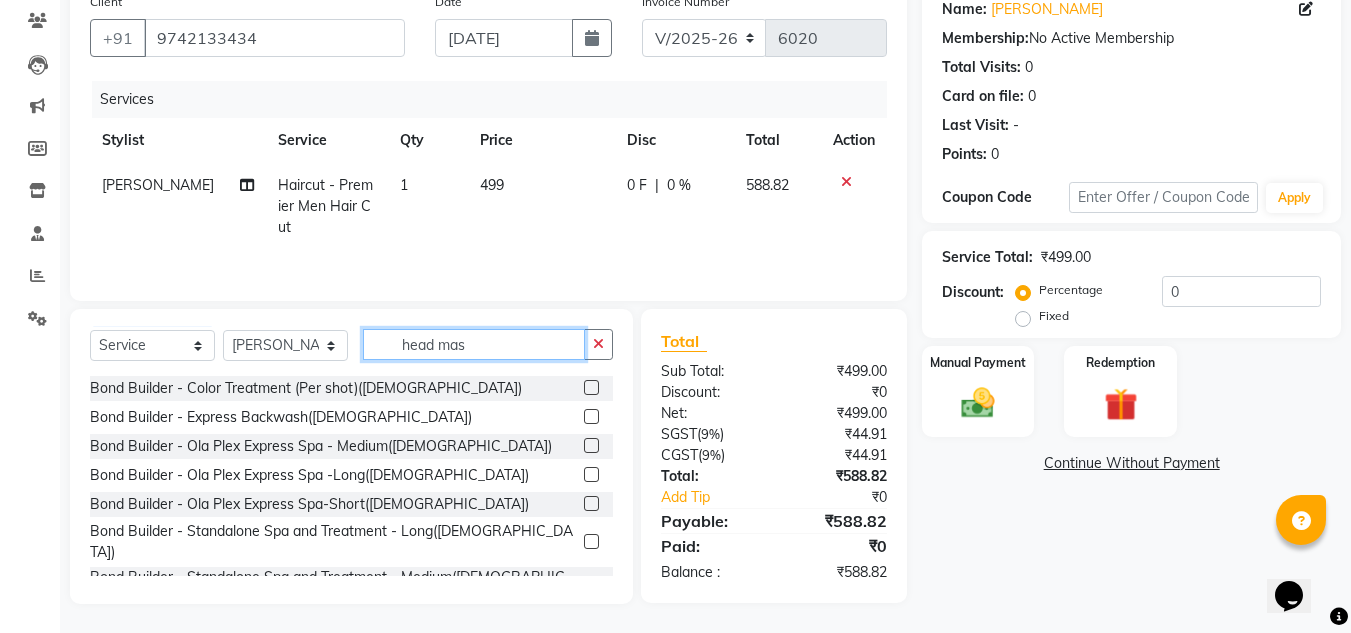 click on "head mas" 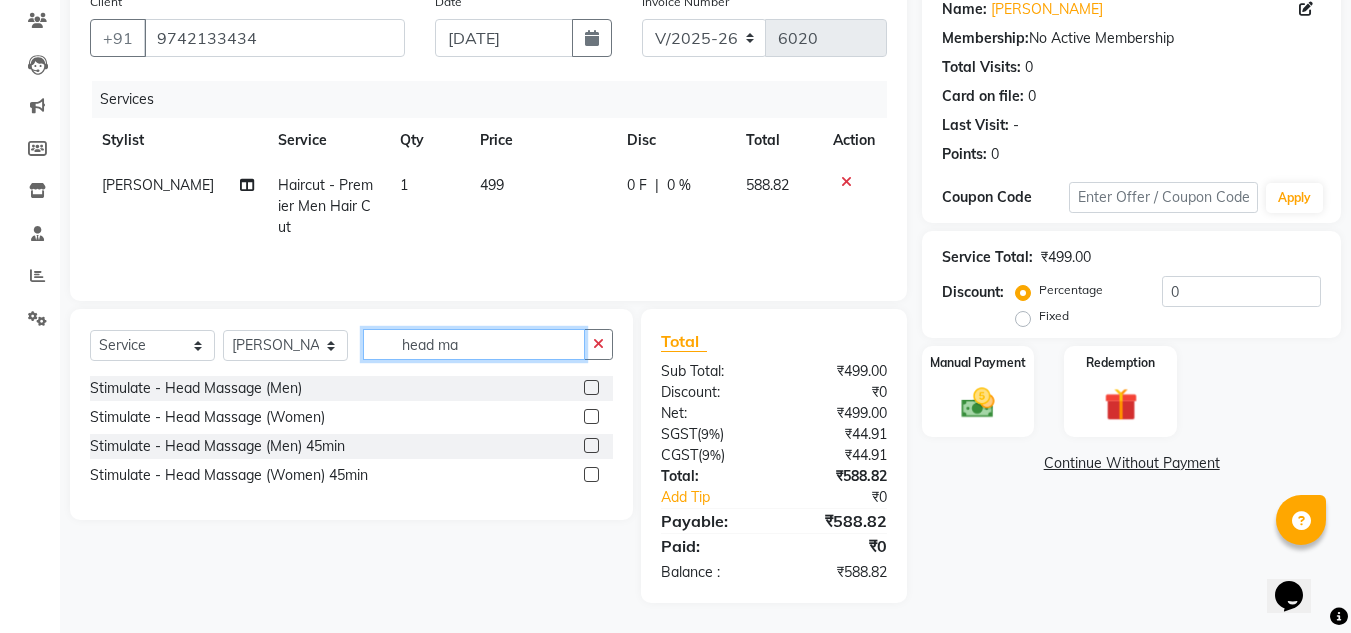 type on "head ma" 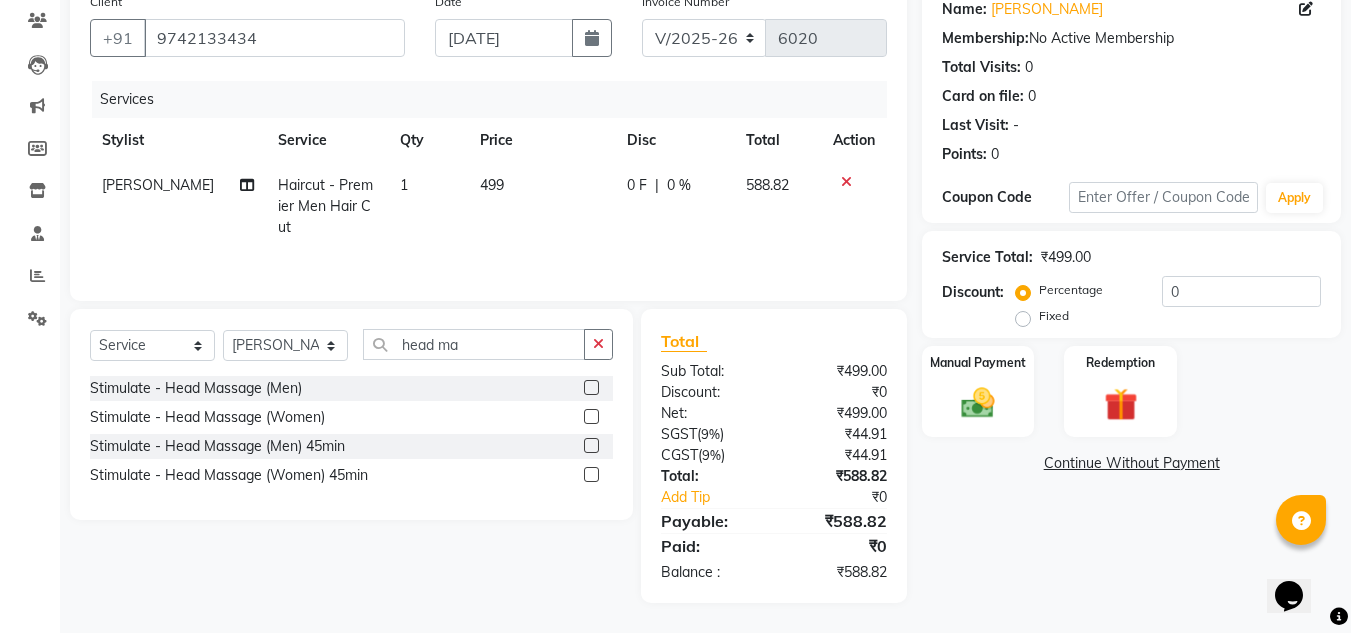 click 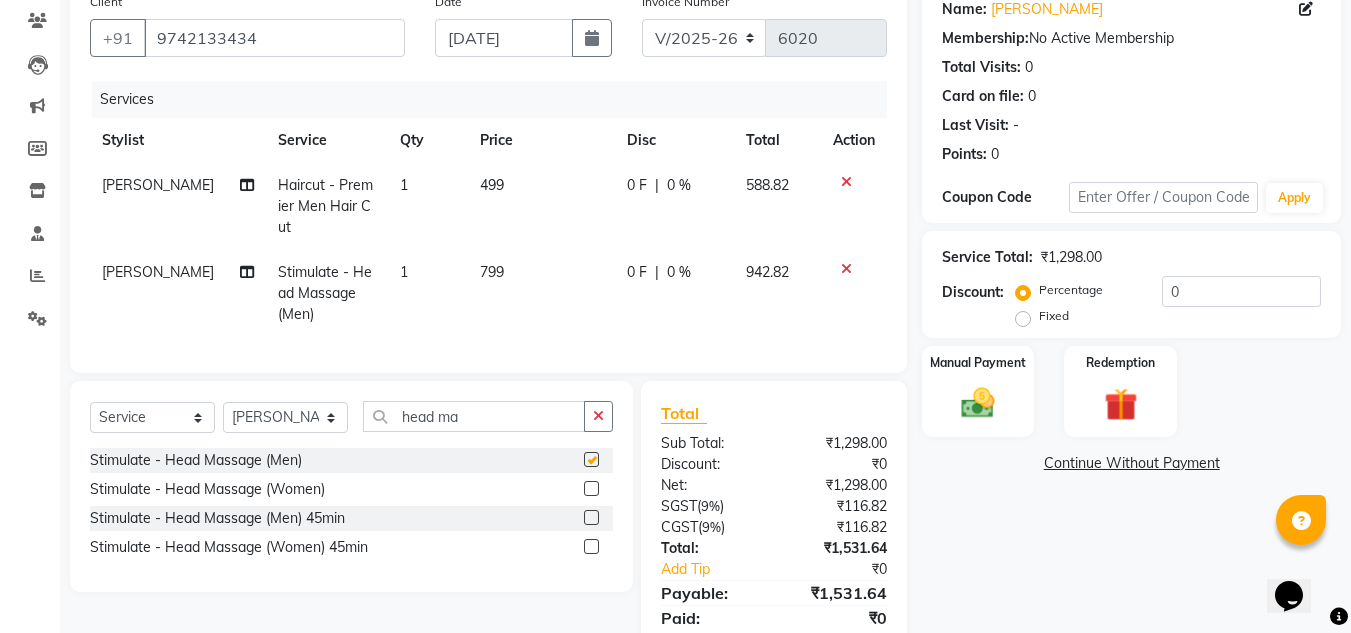checkbox on "false" 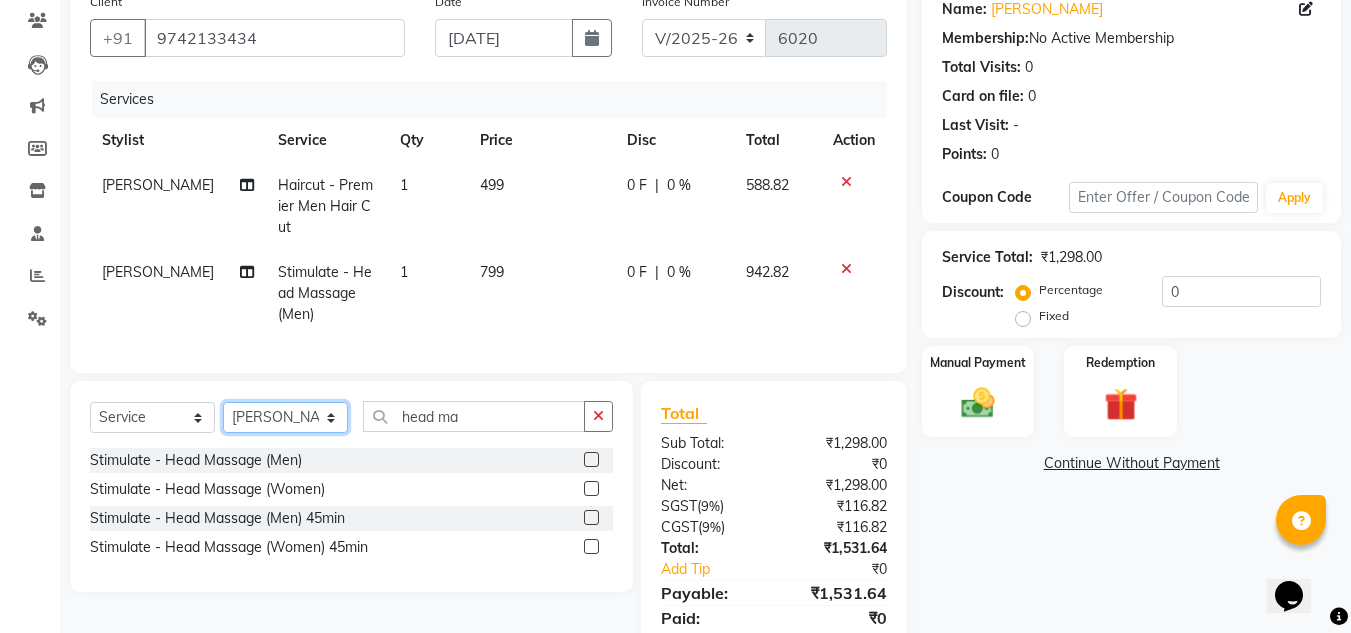 click on "Select Stylist Amoi Ashish [PERSON_NAME] [PERSON_NAME] [PERSON_NAME]  [PERSON_NAME] [PERSON_NAME] [PERSON_NAME] [PERSON_NAME] [PERSON_NAME] Rahul [PERSON_NAME] [PERSON_NAME] [PERSON_NAME] [PERSON_NAME] [PERSON_NAME]" 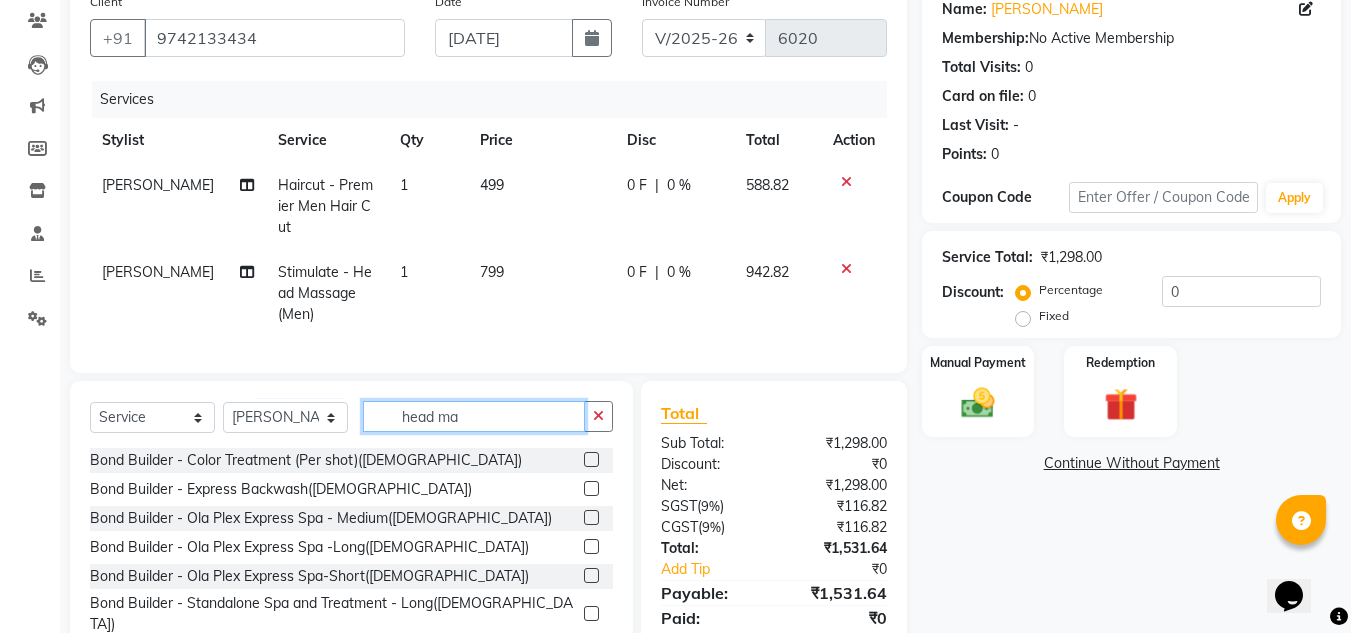 click on "head ma" 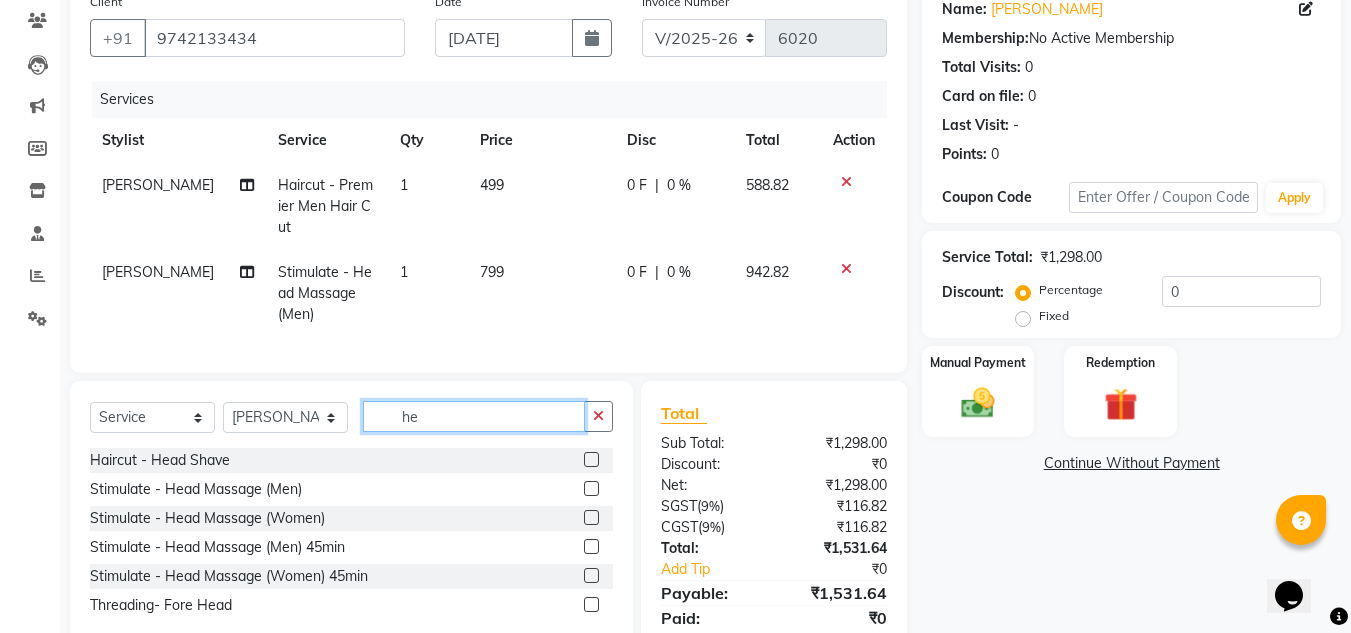 type on "h" 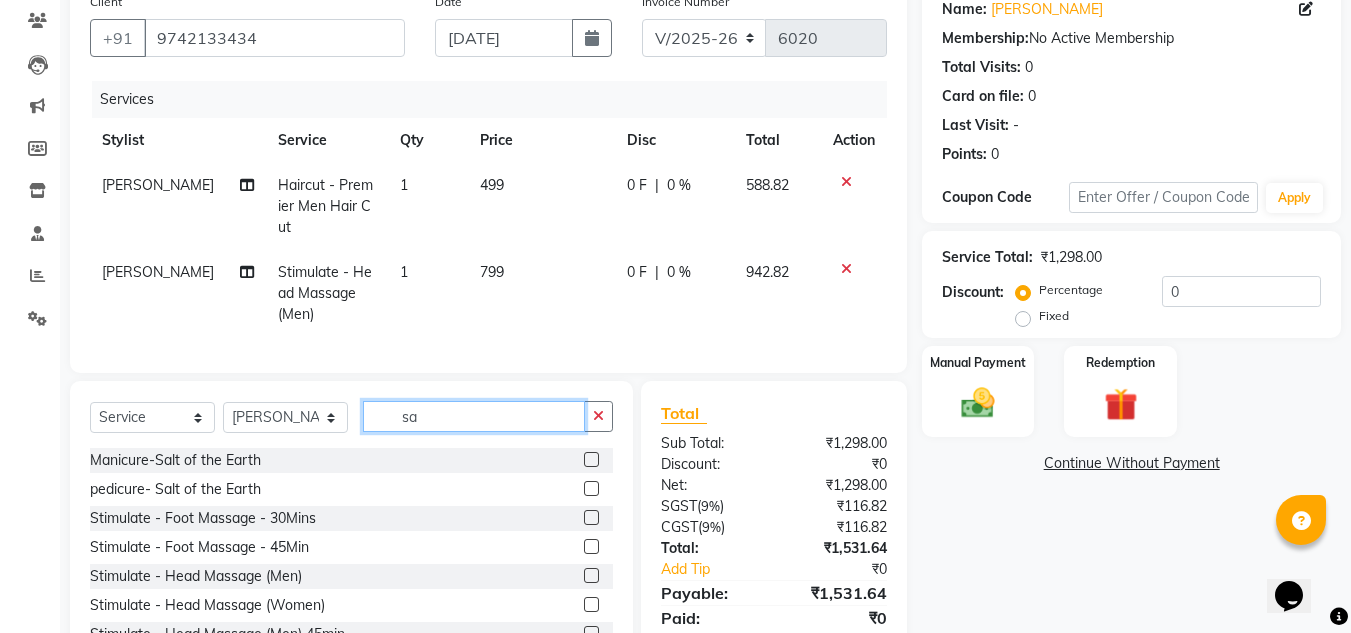 type on "s" 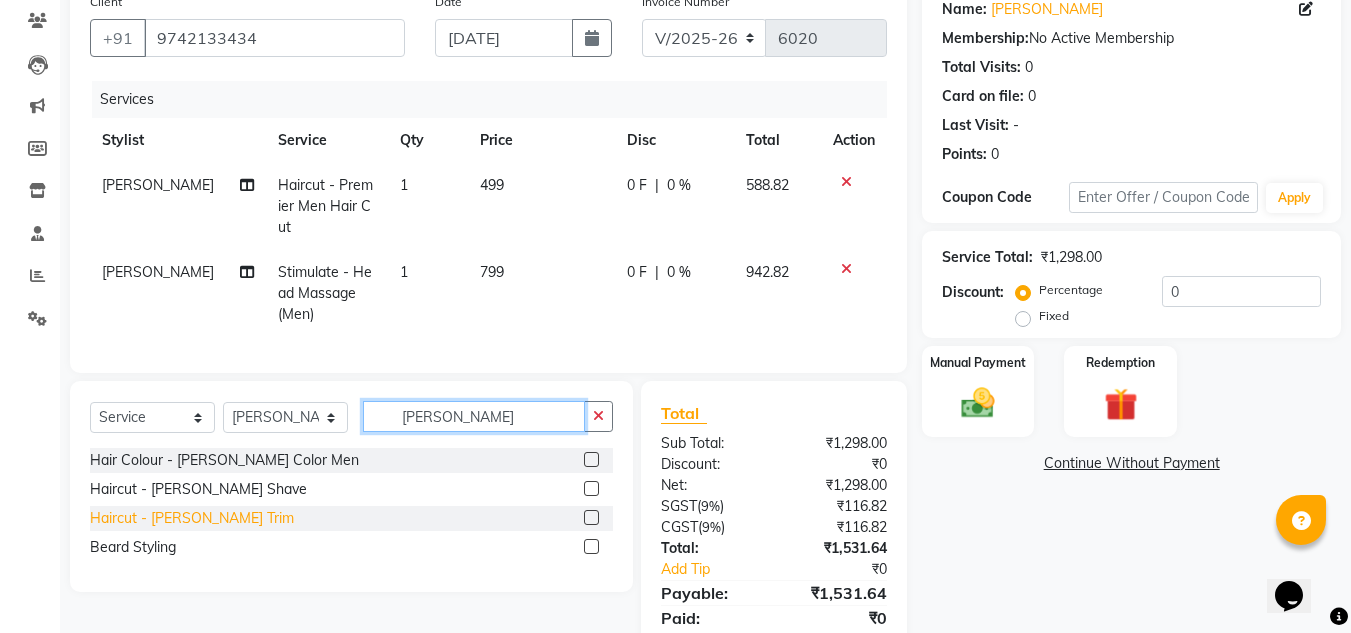 type on "[PERSON_NAME]" 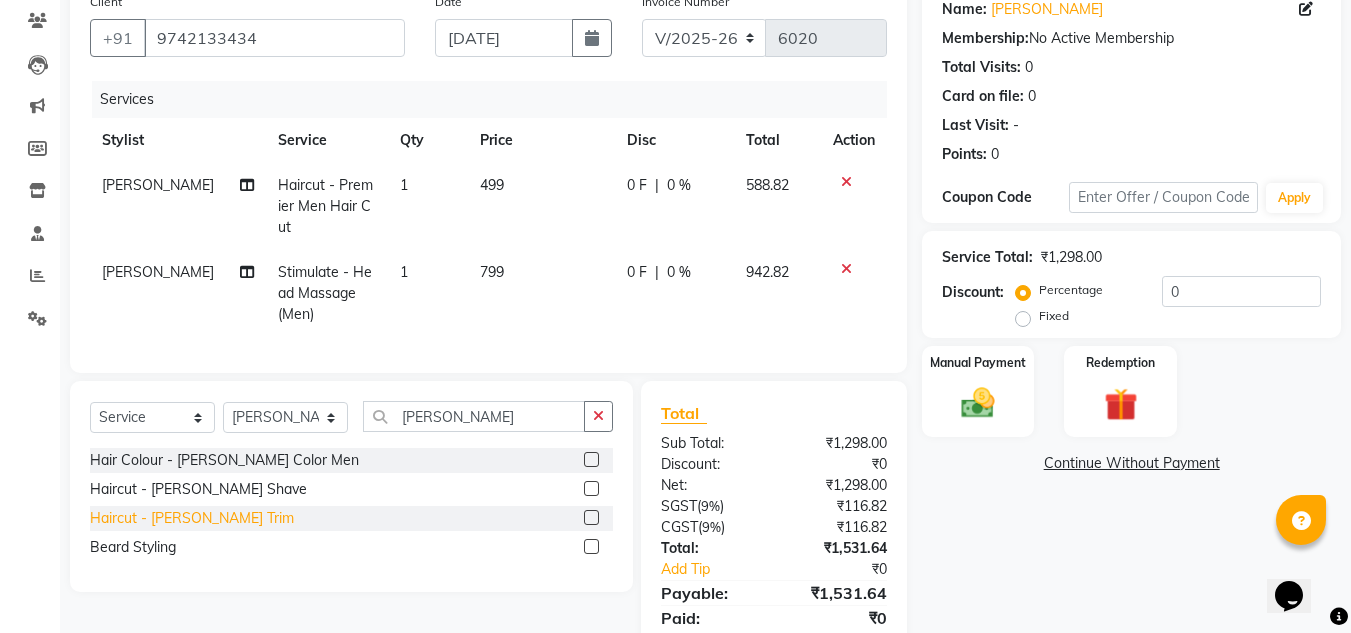 click on "Haircut - [PERSON_NAME] Trim" 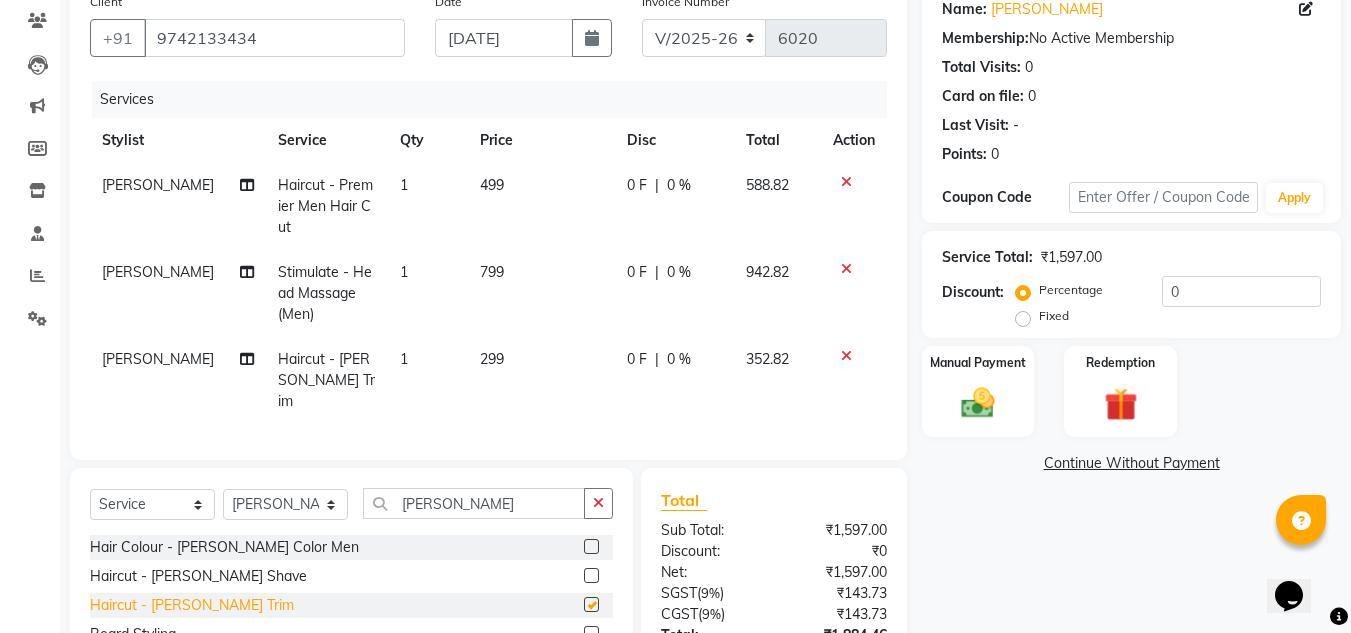 checkbox on "false" 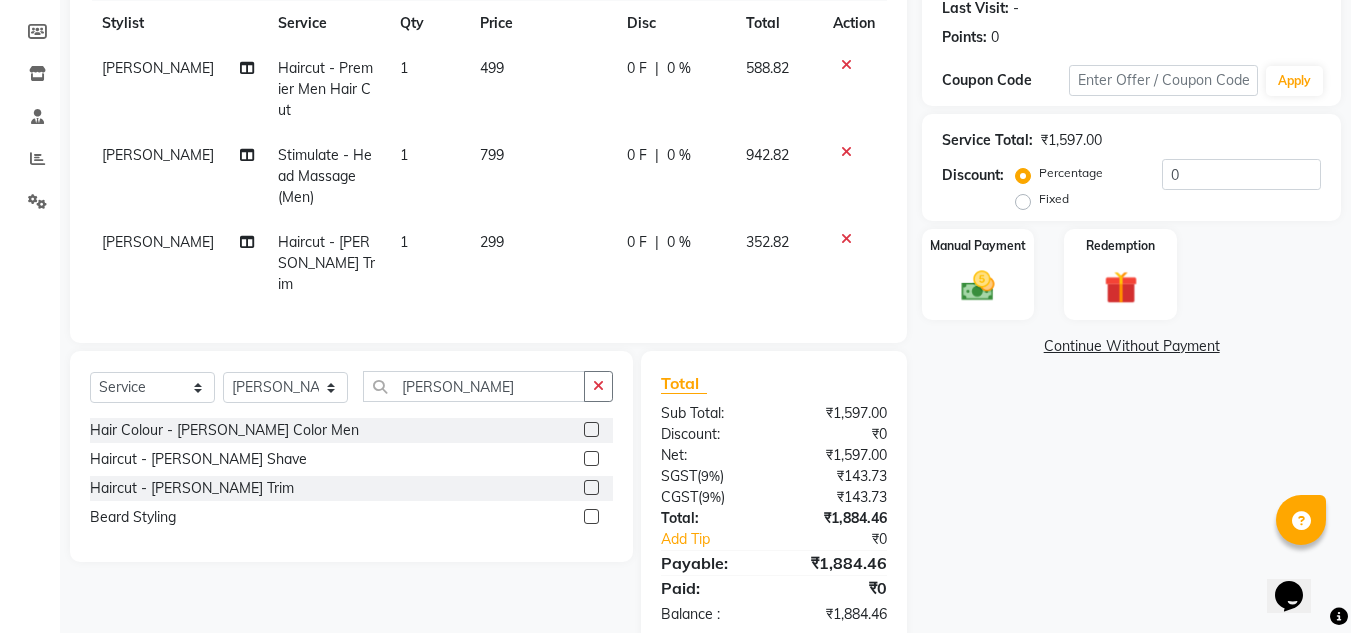 scroll, scrollTop: 320, scrollLeft: 0, axis: vertical 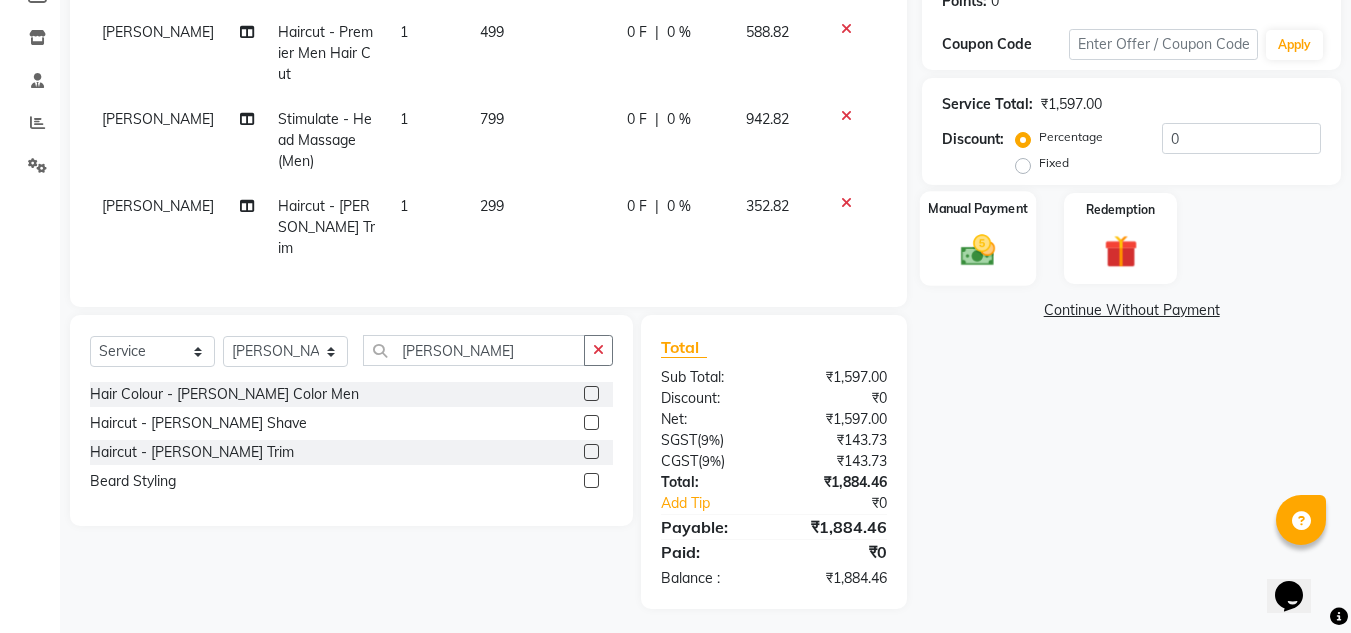 click 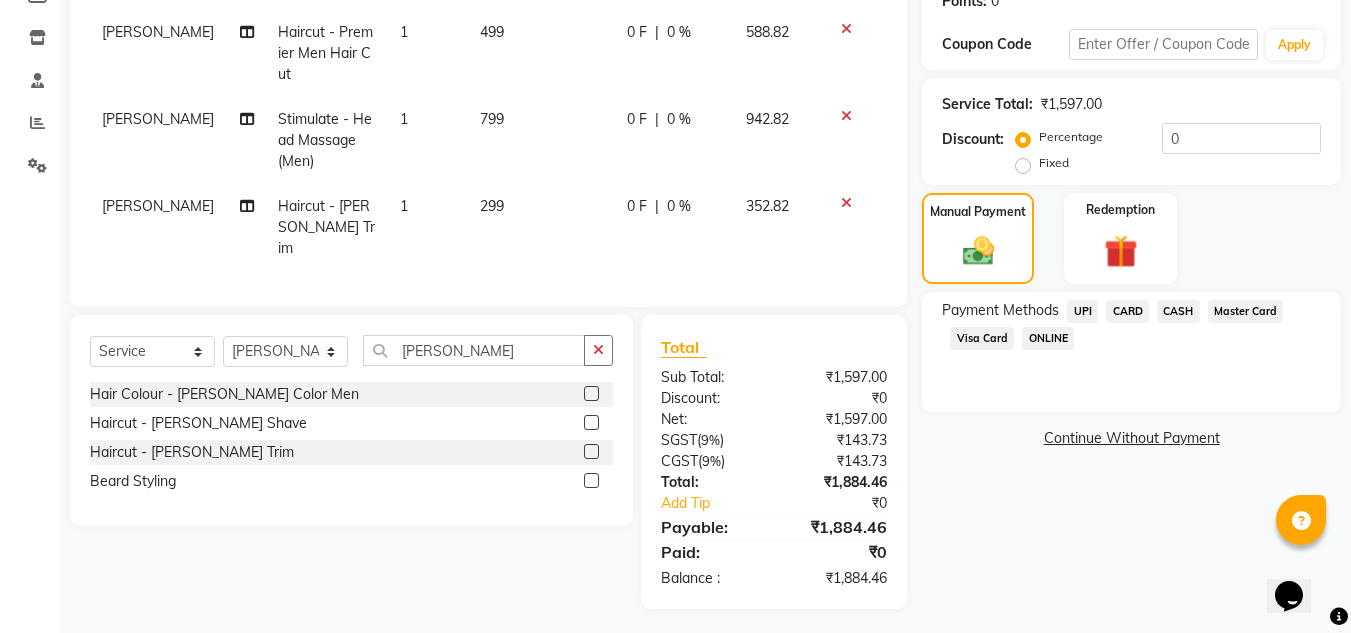 click on "CARD" 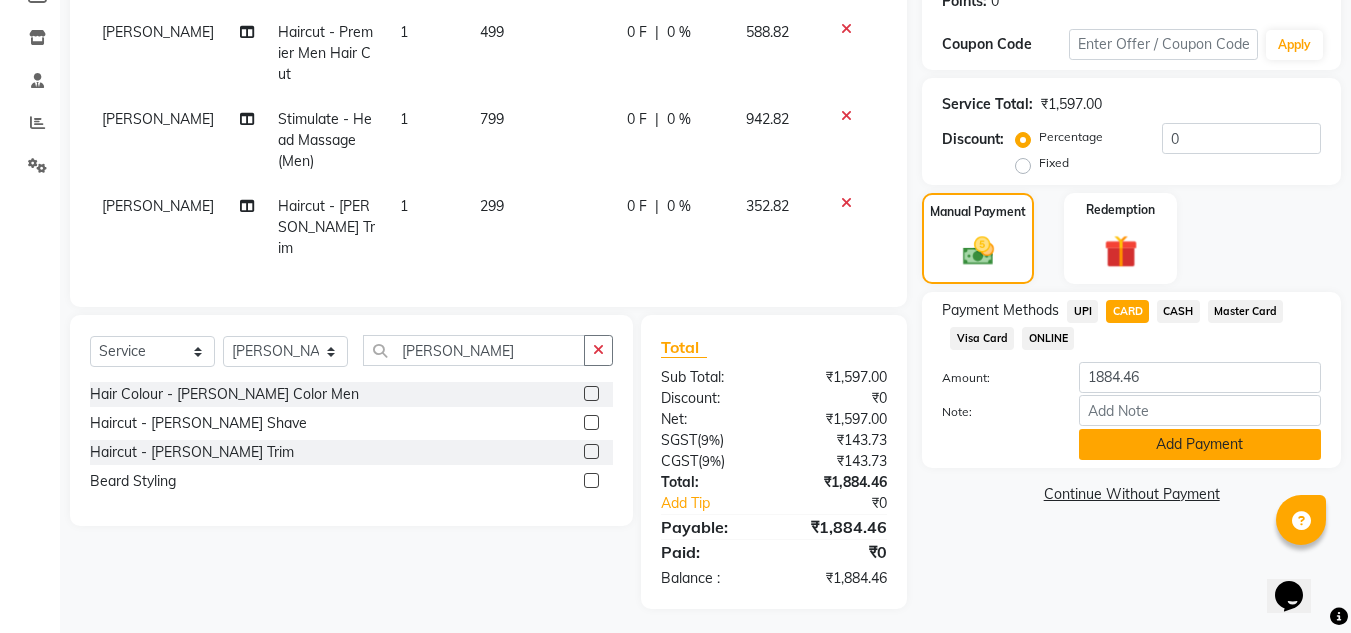 click on "Add Payment" 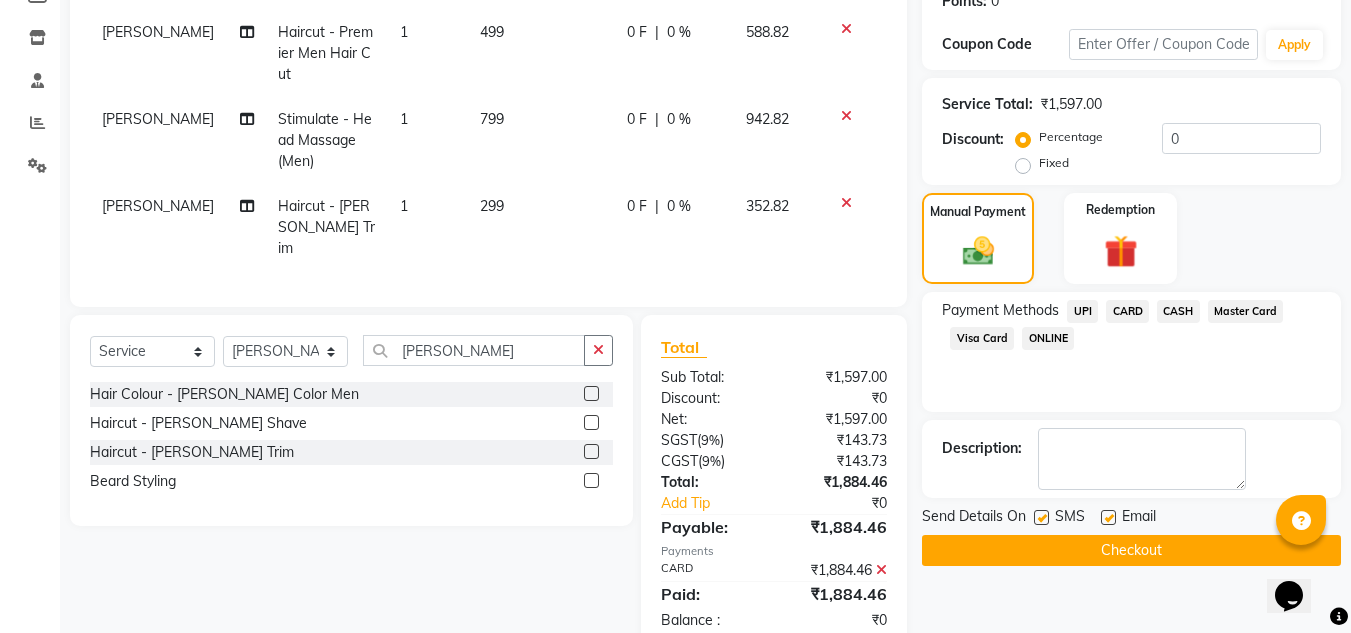 scroll, scrollTop: 362, scrollLeft: 0, axis: vertical 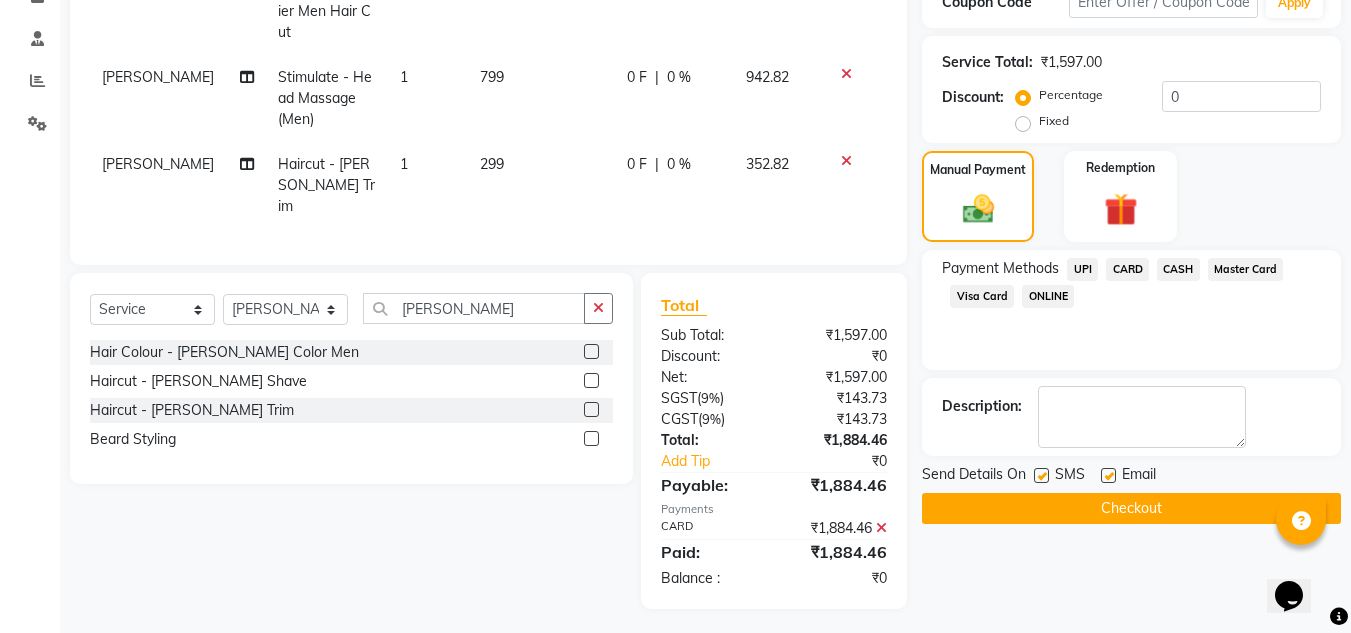 click 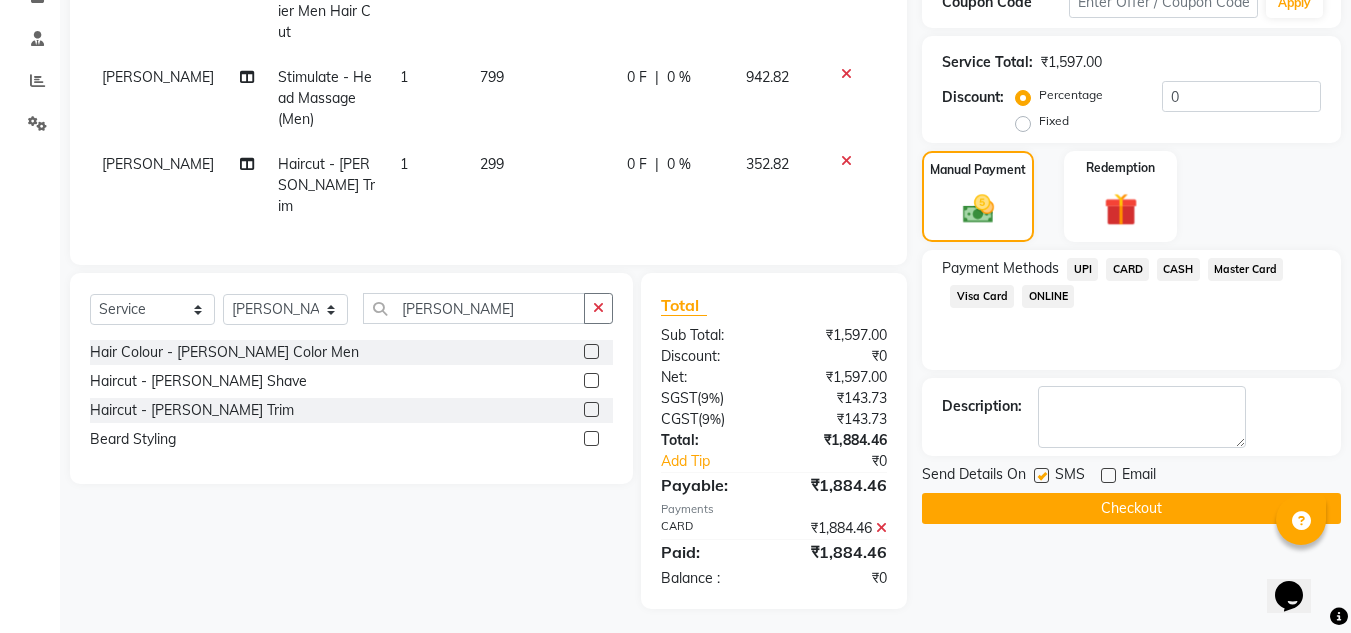 click on "Checkout" 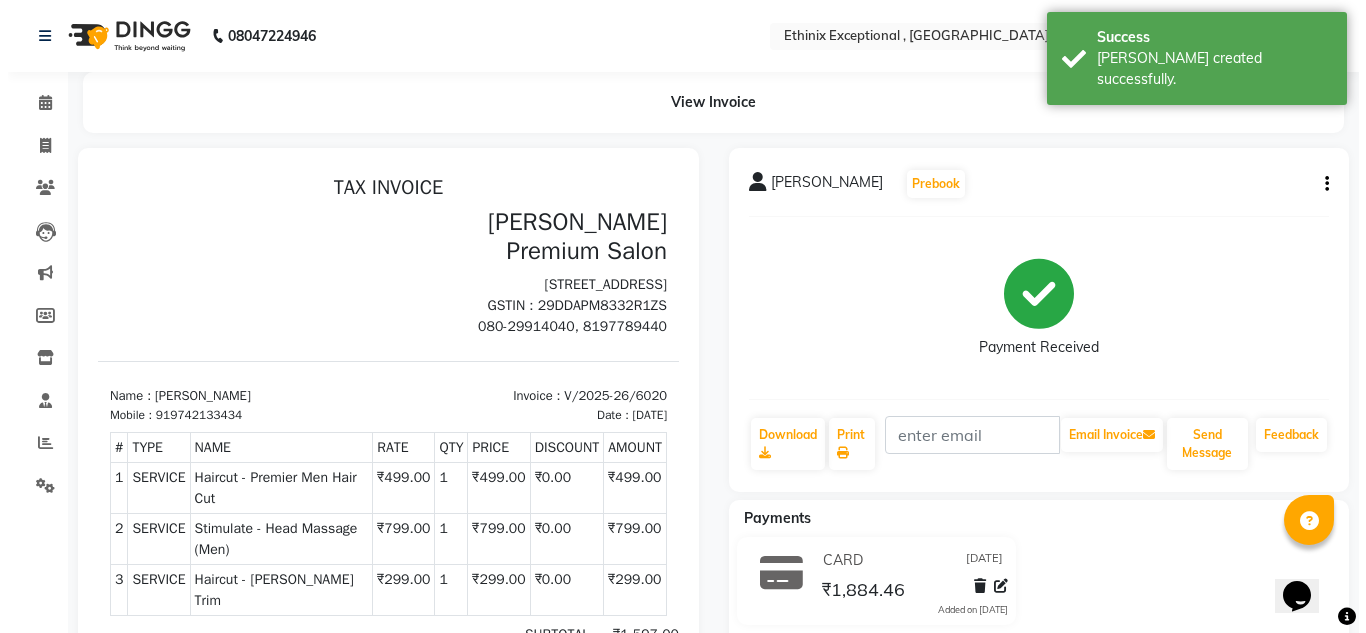 scroll, scrollTop: 0, scrollLeft: 0, axis: both 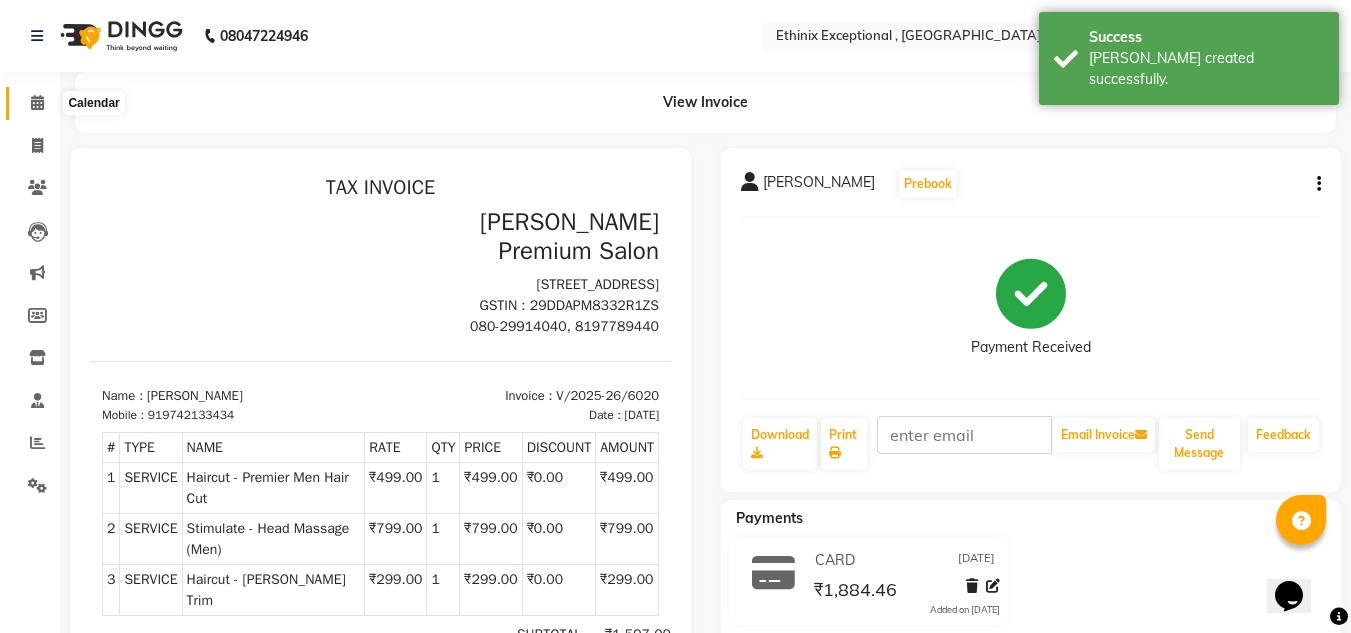 click 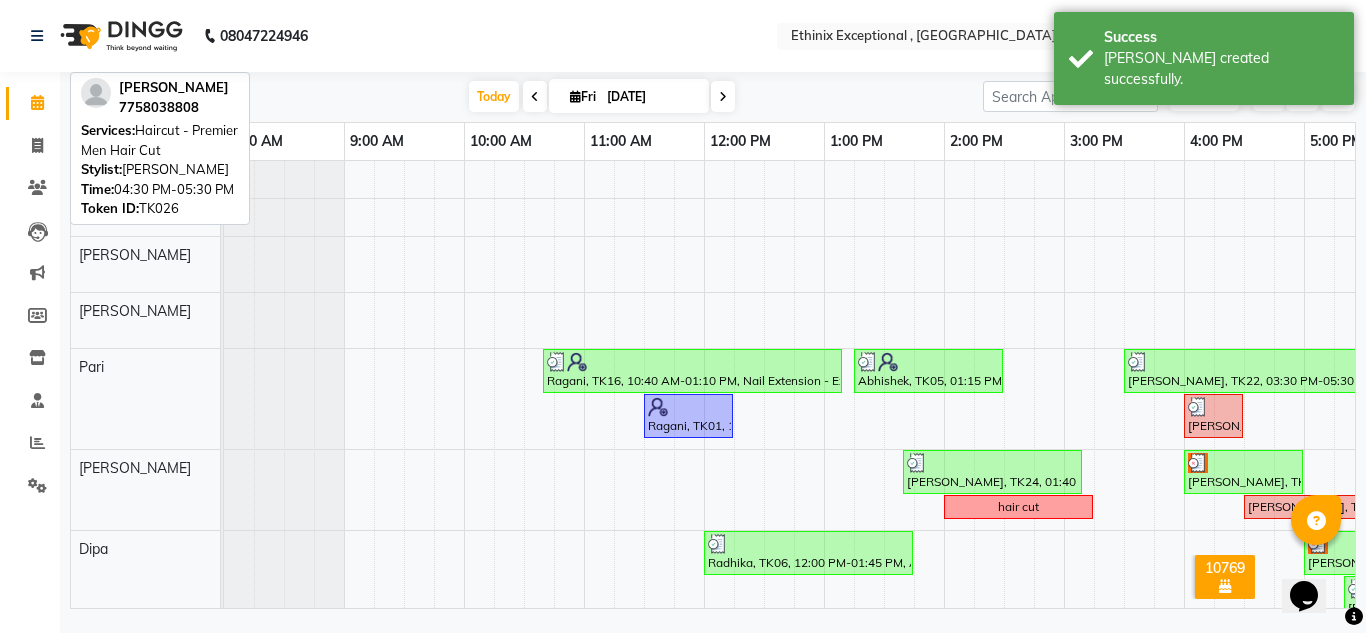 scroll, scrollTop: 286, scrollLeft: 0, axis: vertical 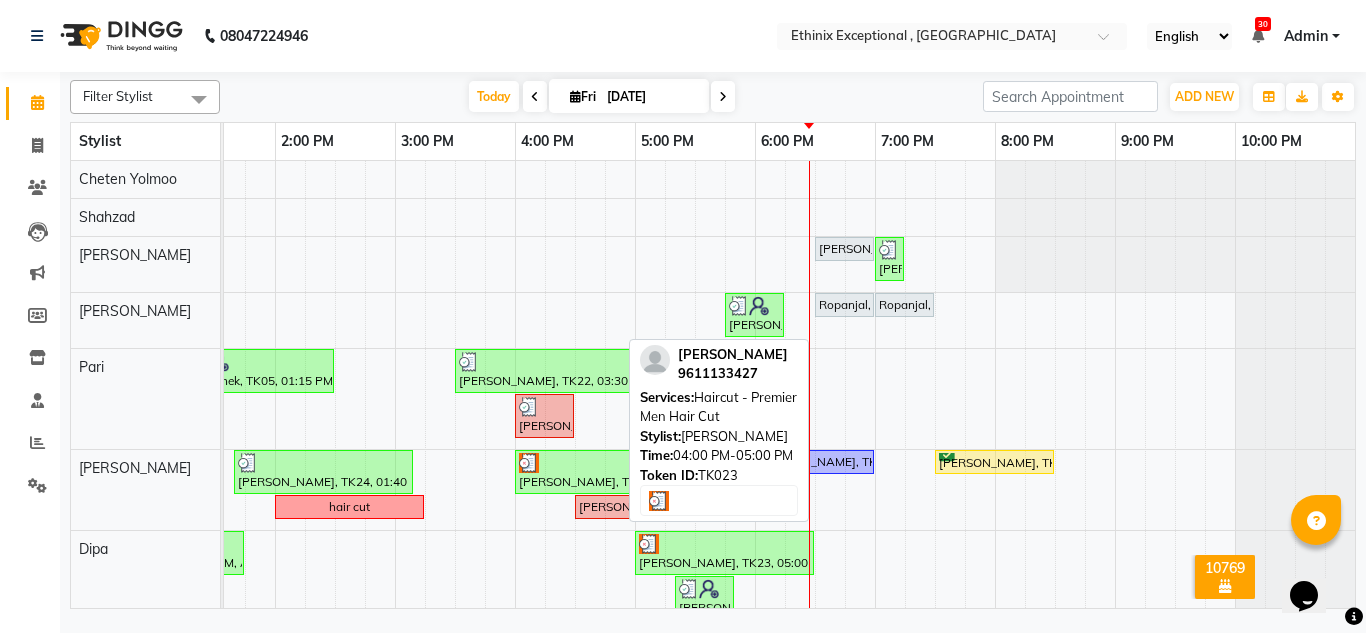click at bounding box center (574, 463) 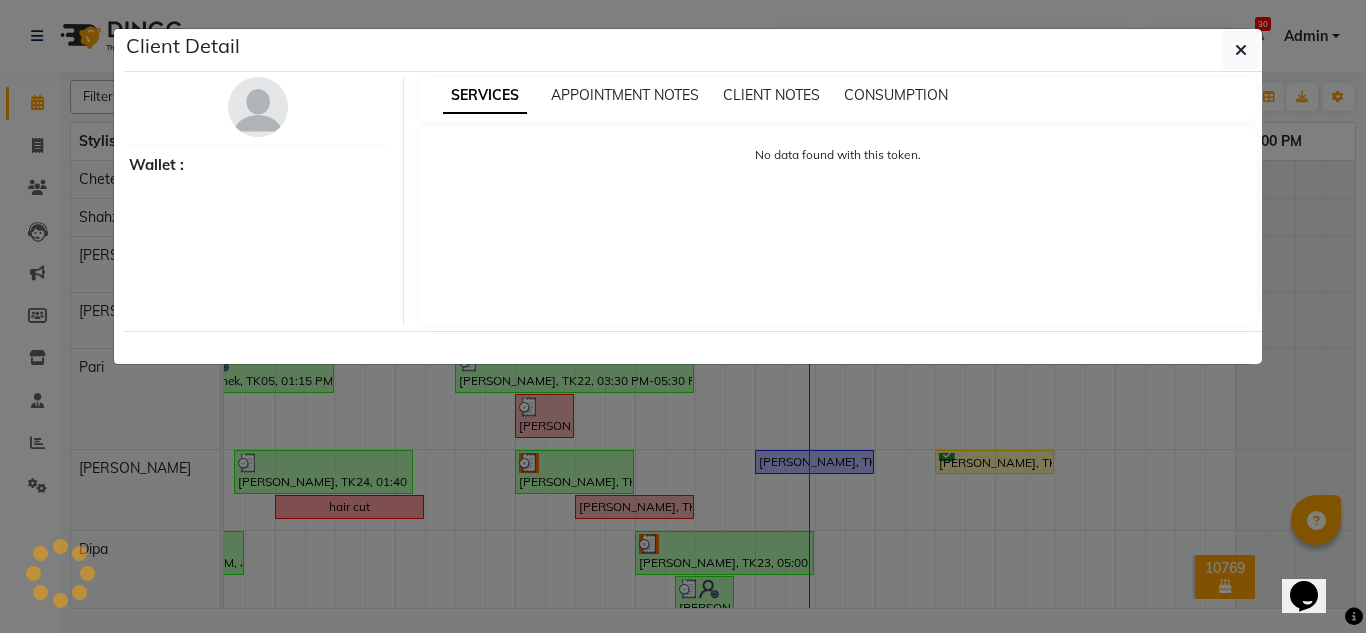 select on "3" 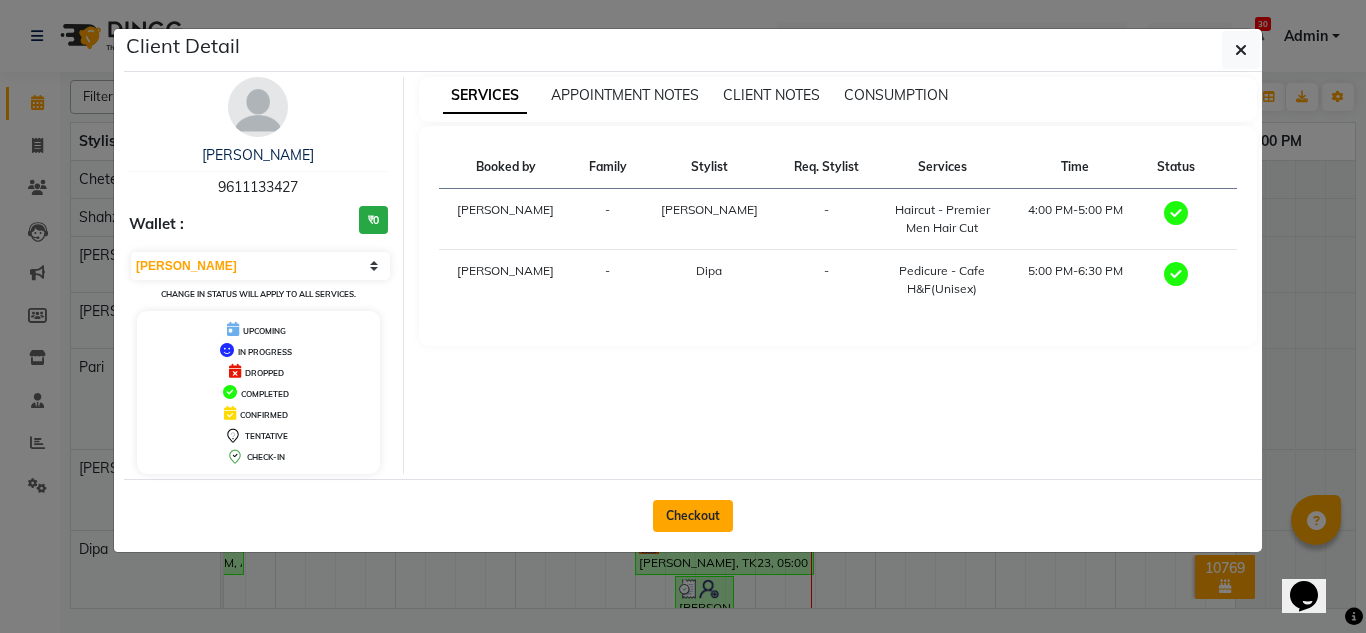 click on "Checkout" 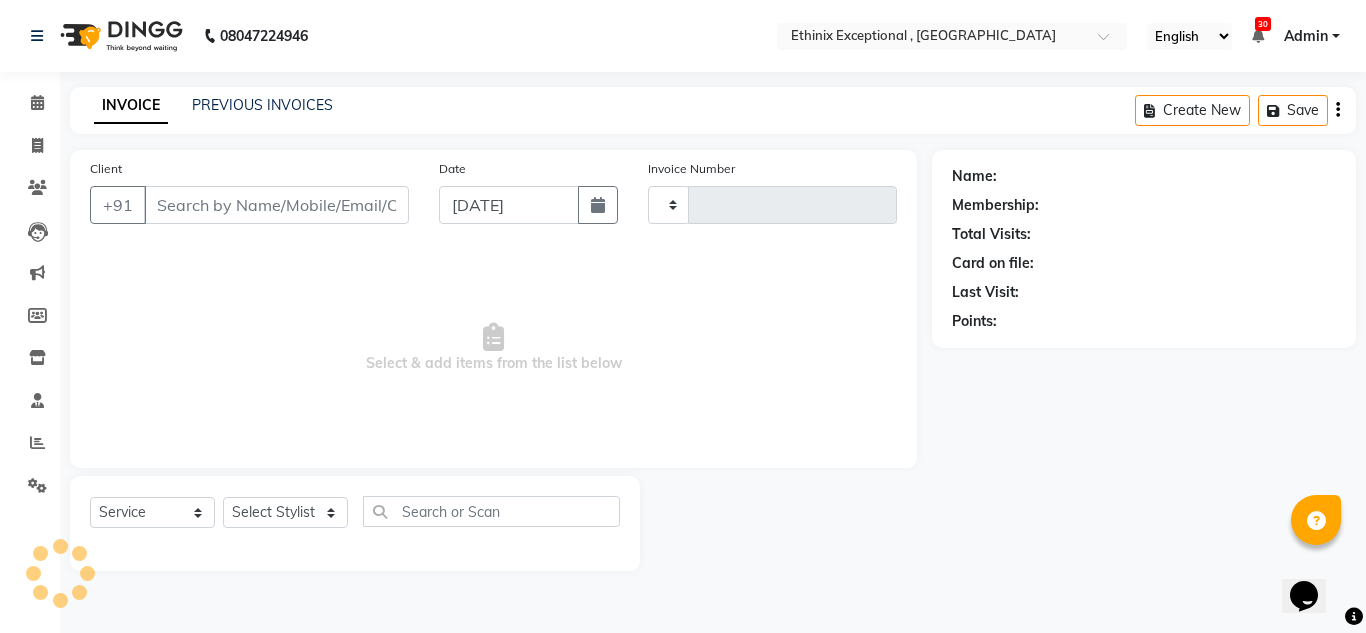 type on "6021" 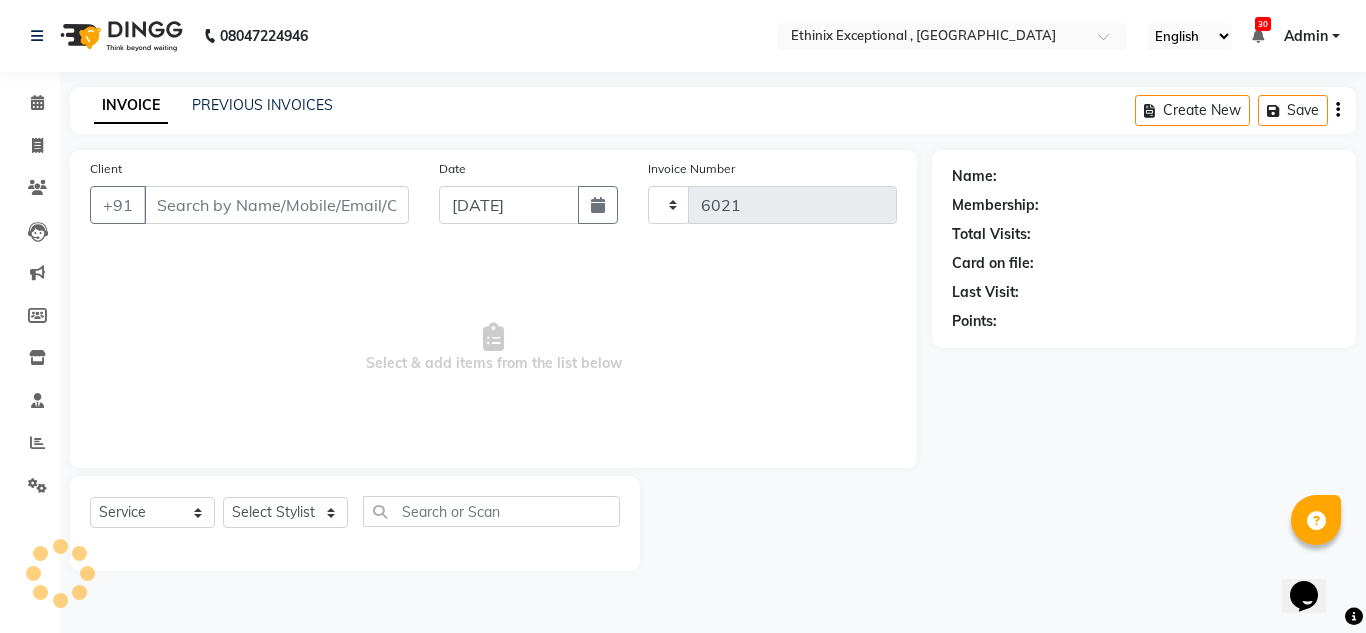 select on "3625" 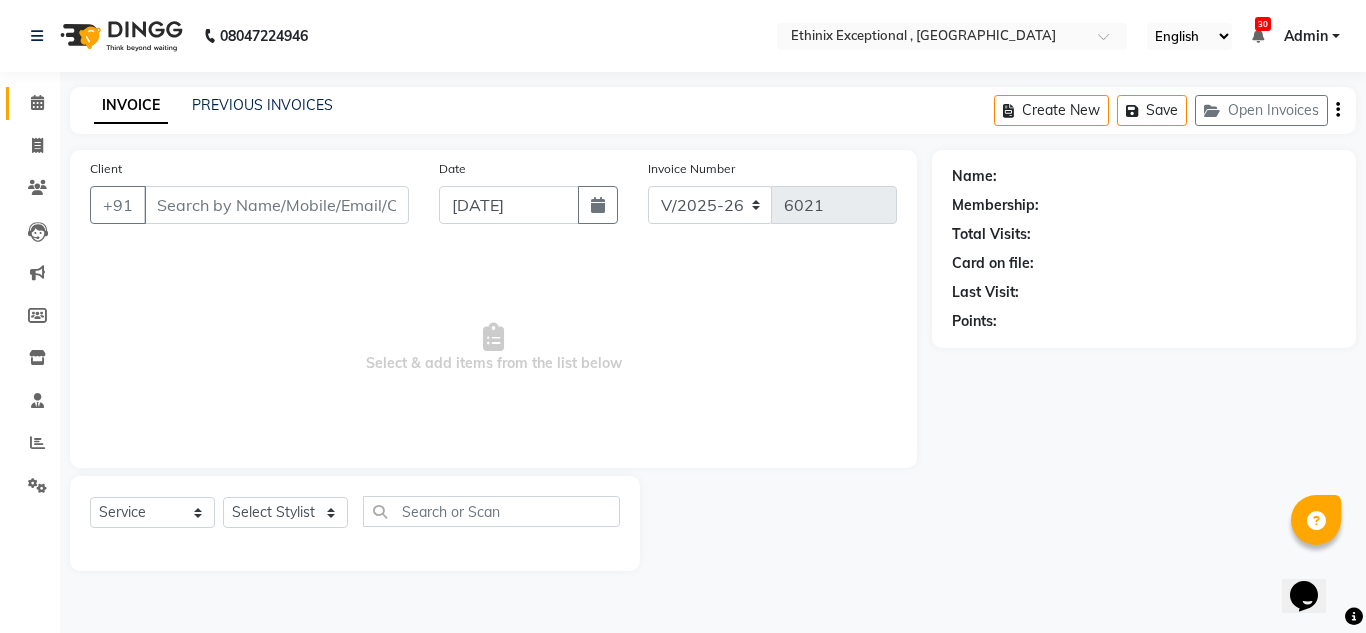 select on "product" 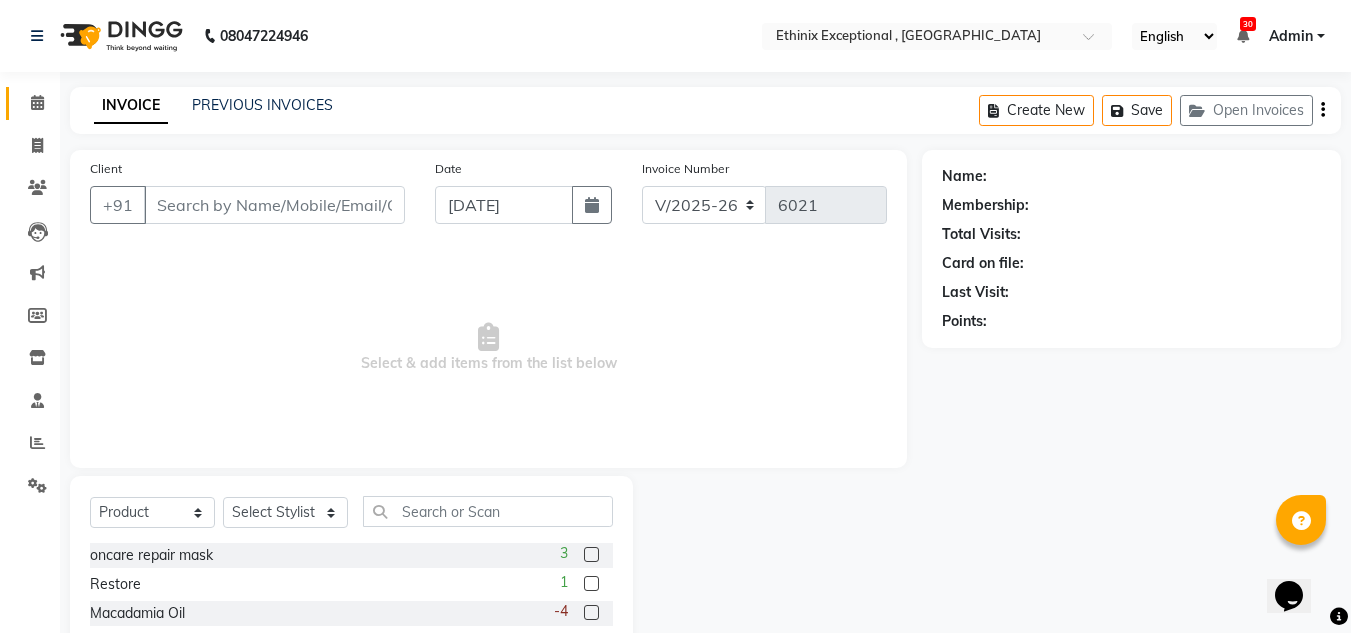 type on "9611133427" 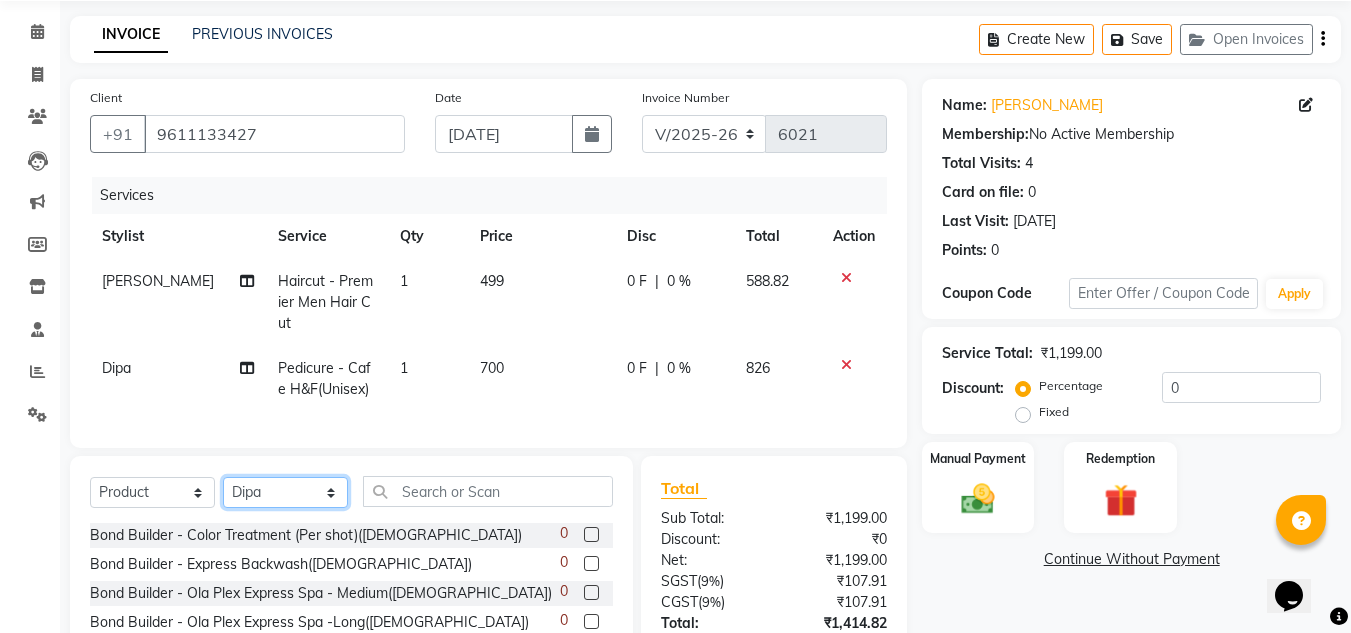 click on "Select Stylist Amoi Ashish [PERSON_NAME] [PERSON_NAME] [PERSON_NAME]  [PERSON_NAME] [PERSON_NAME] [PERSON_NAME] [PERSON_NAME] [PERSON_NAME] Rahul [PERSON_NAME] [PERSON_NAME] [PERSON_NAME] [PERSON_NAME] [PERSON_NAME]" 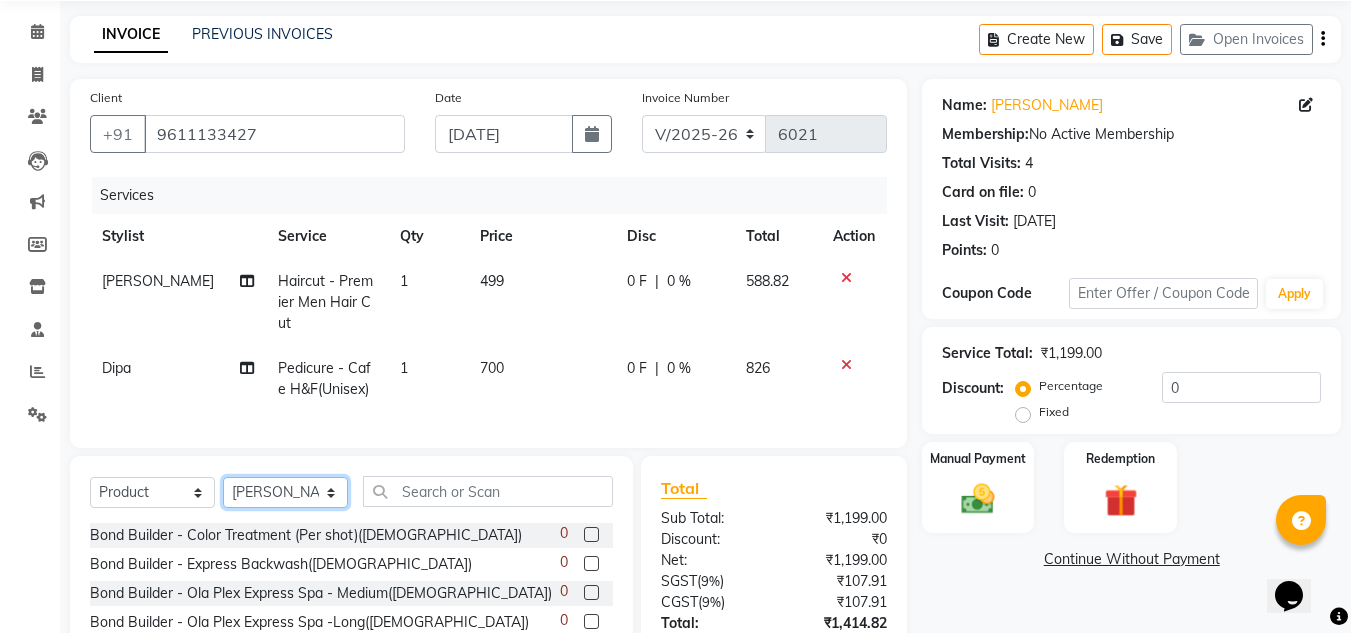 click on "Select Stylist Amoi Ashish [PERSON_NAME] [PERSON_NAME] [PERSON_NAME]  [PERSON_NAME] [PERSON_NAME] [PERSON_NAME] [PERSON_NAME] [PERSON_NAME] Rahul [PERSON_NAME] [PERSON_NAME] [PERSON_NAME] [PERSON_NAME] [PERSON_NAME]" 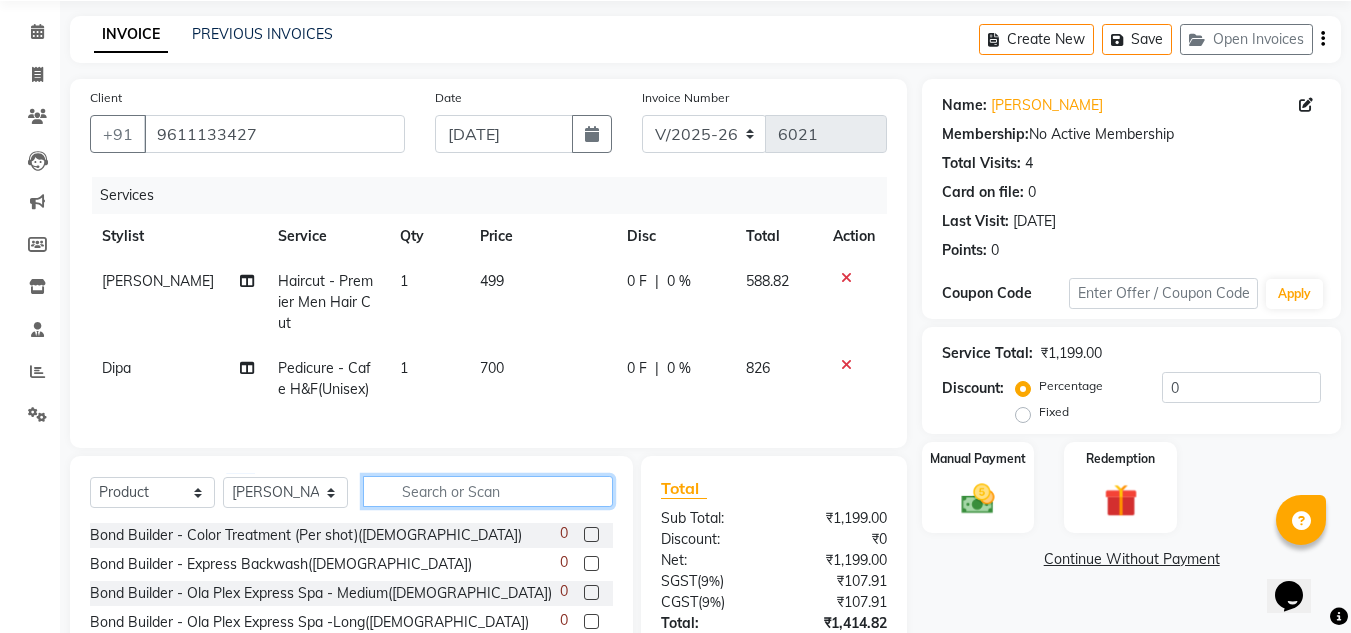 click 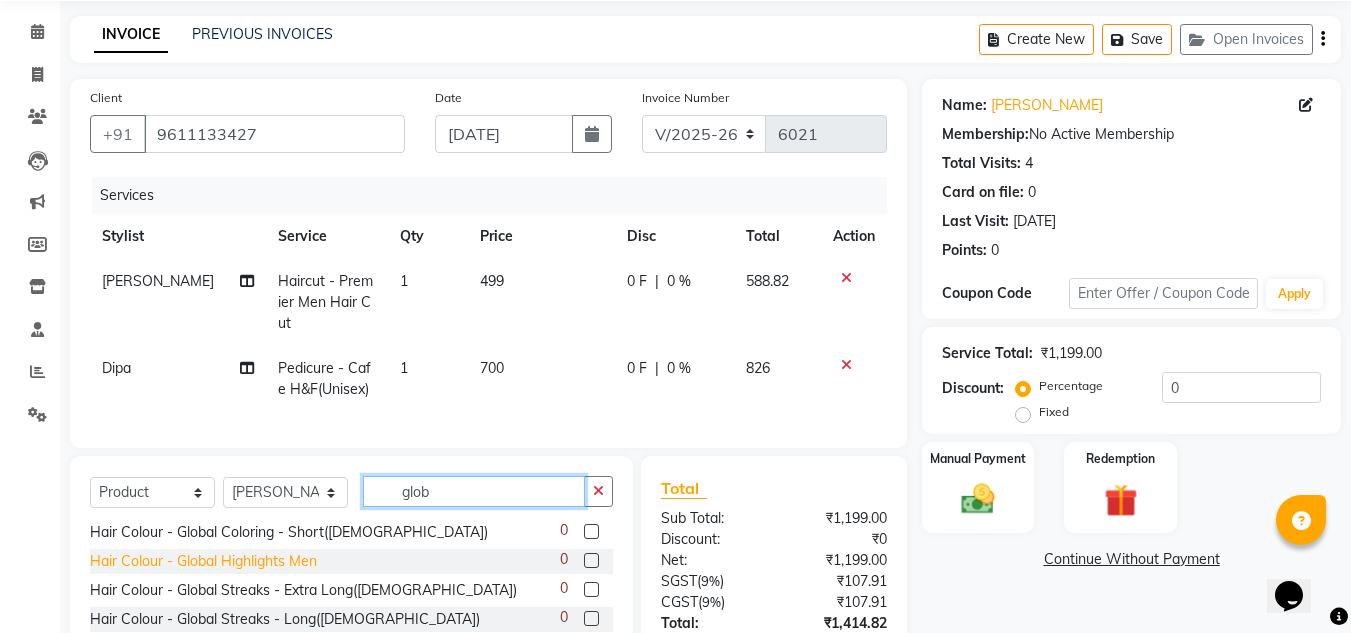 type on "glob" 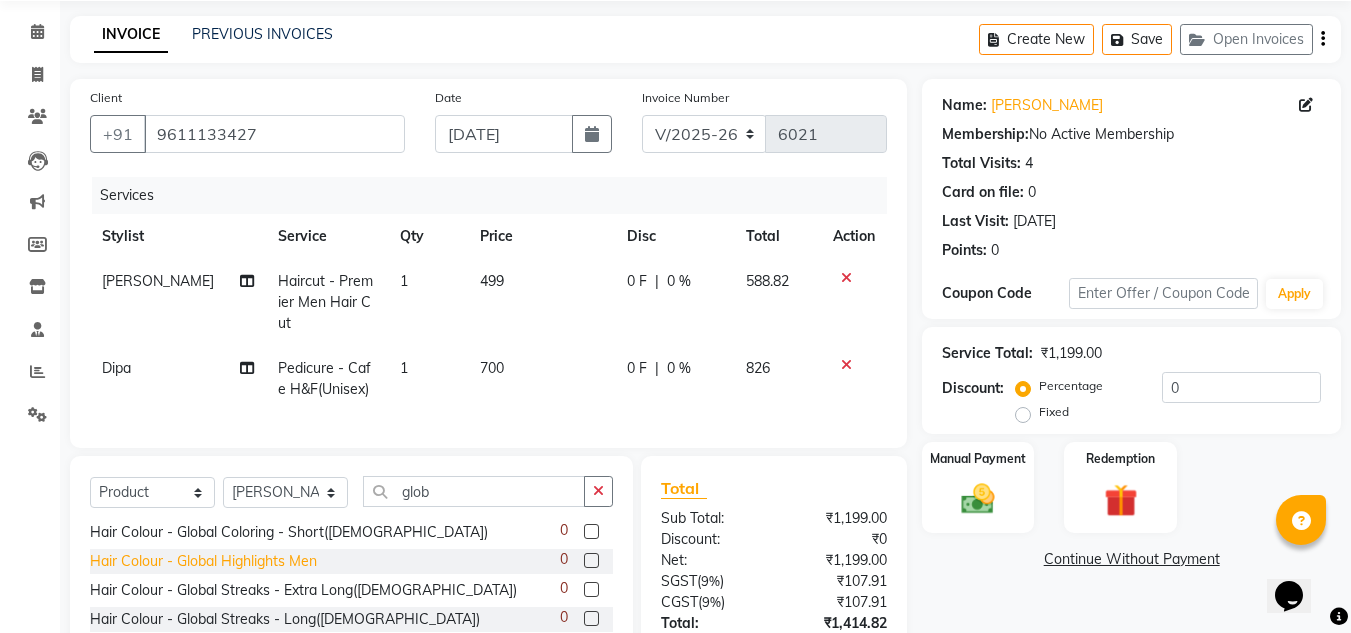 click on "Hair Colour - Global Highlights Men" 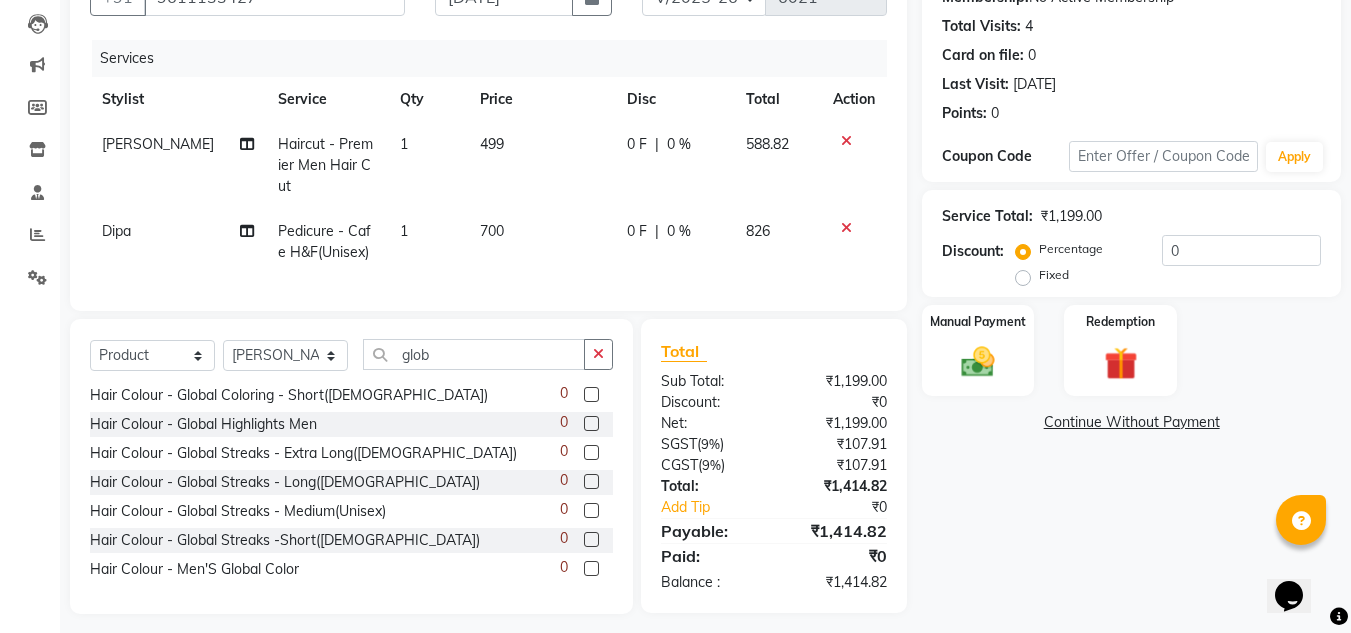 click 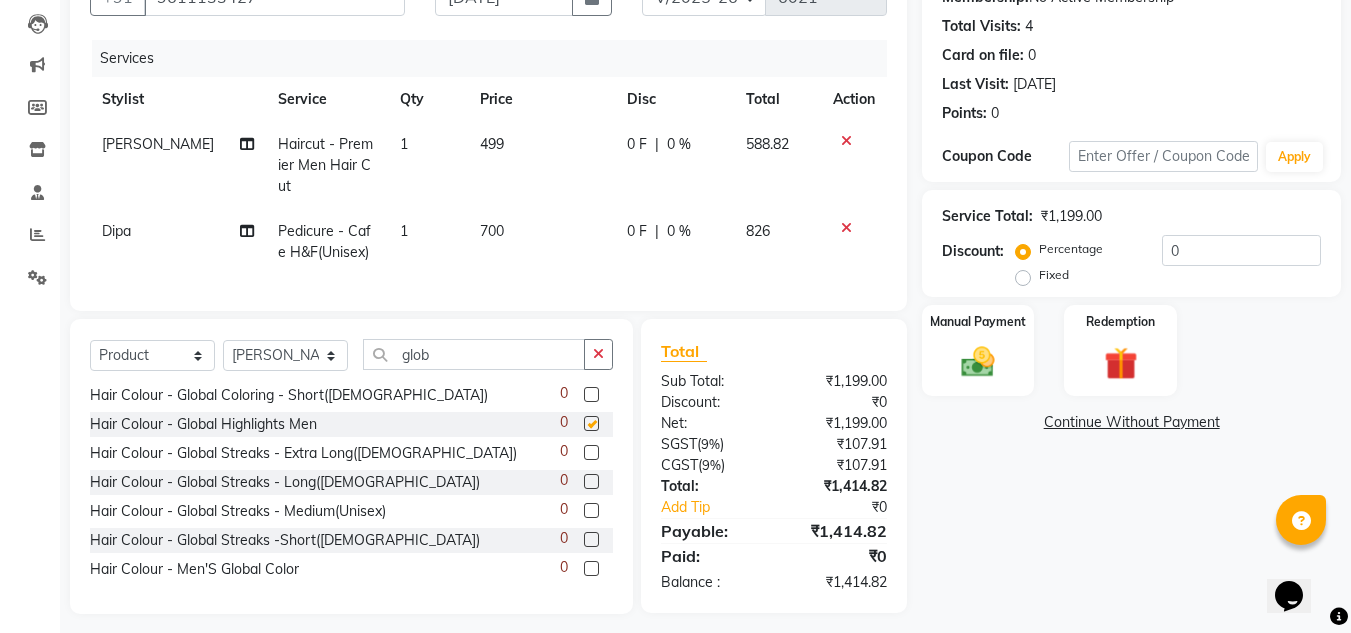 checkbox on "false" 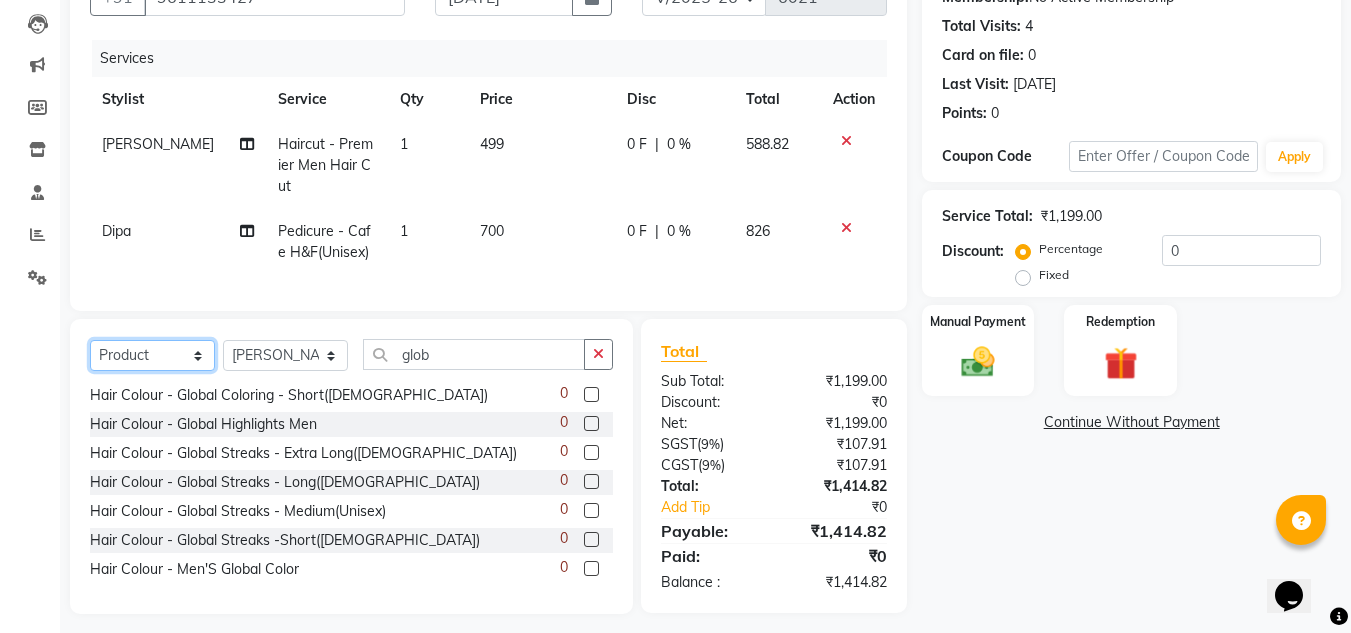 click on "Select  Service  Product  Membership  Package Voucher Prepaid Gift Card" 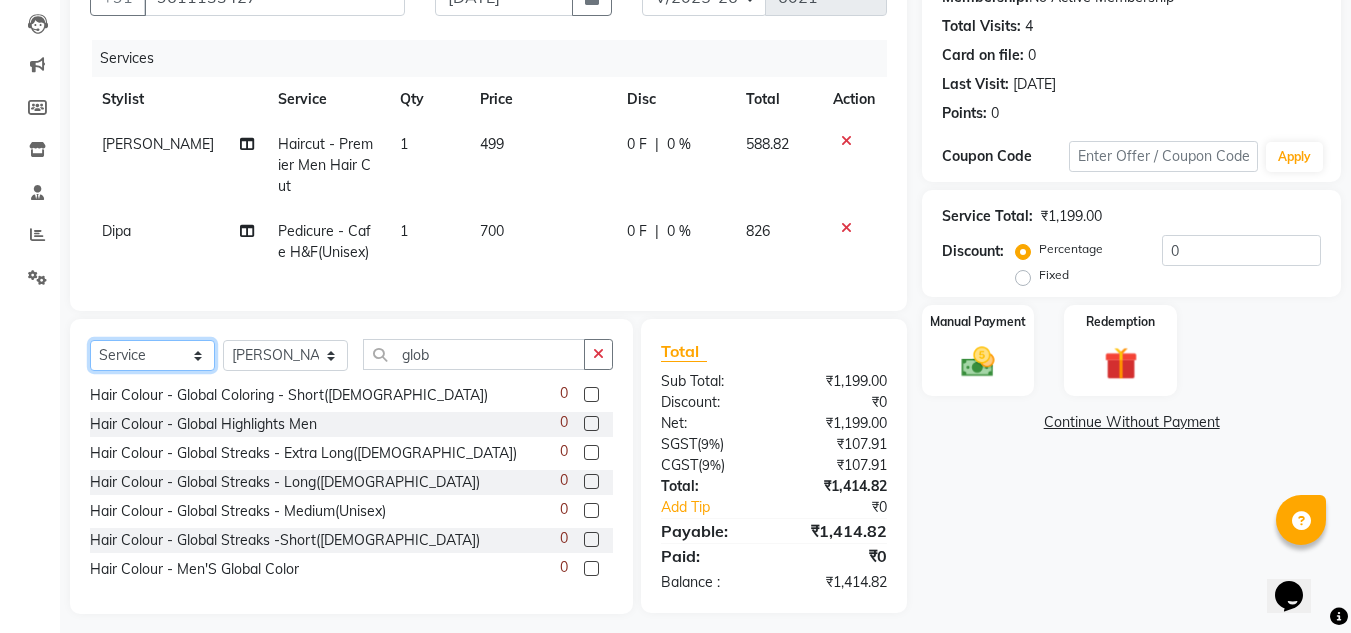 click on "Select  Service  Product  Membership  Package Voucher Prepaid Gift Card" 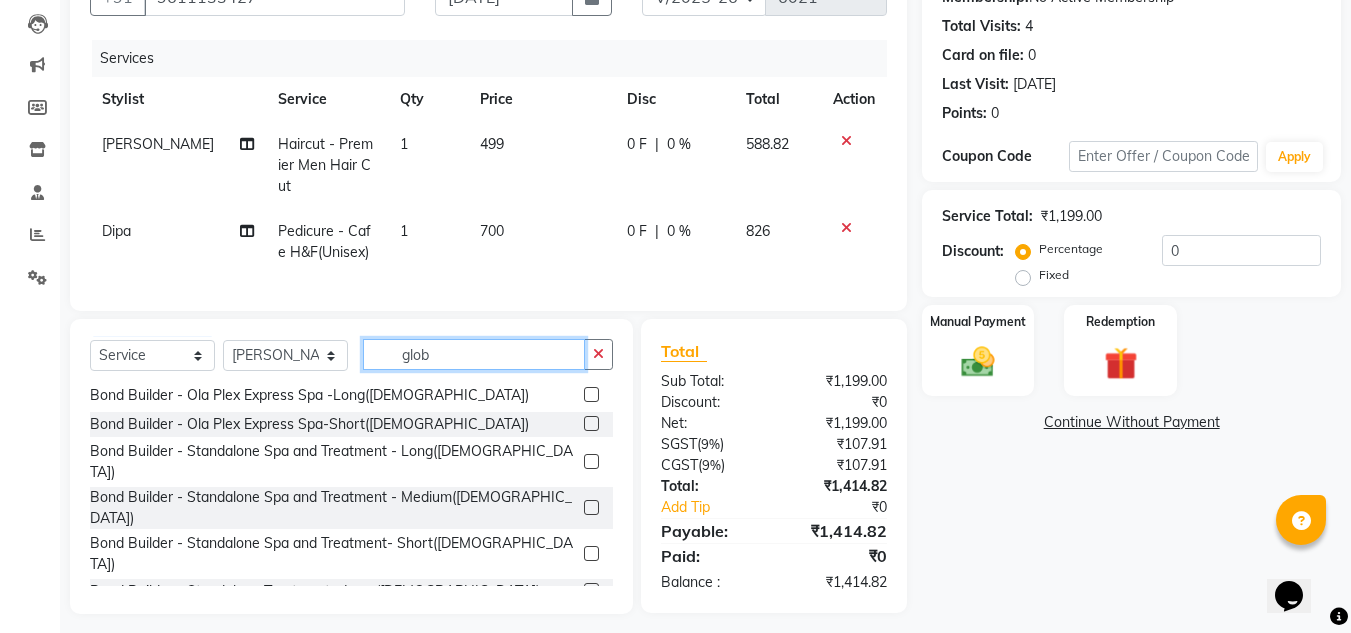 click on "glob" 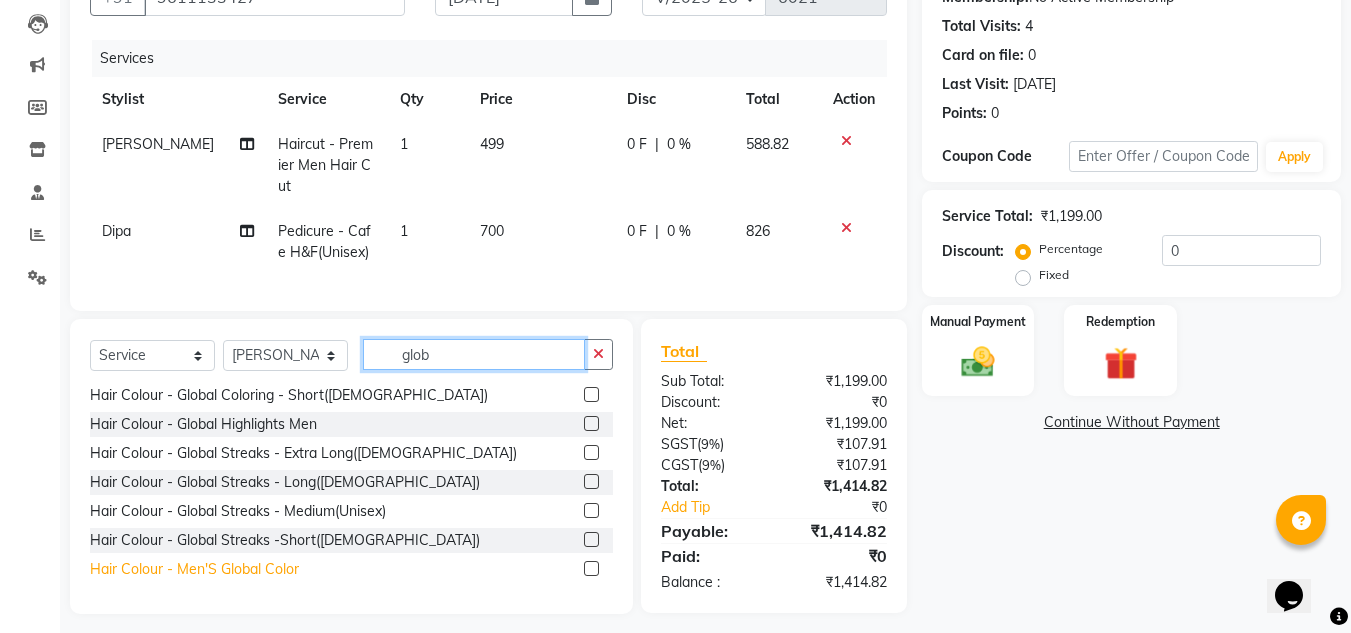 type on "glob" 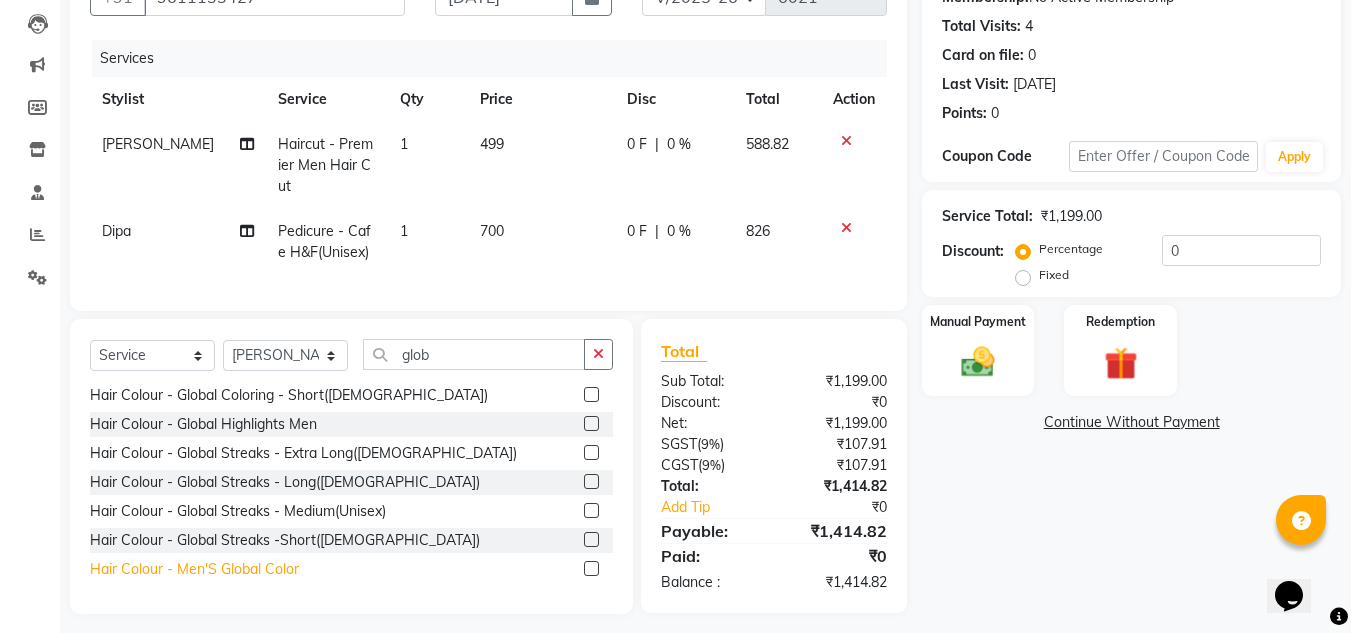 click on "Hair Colour - Men'S Global Color" 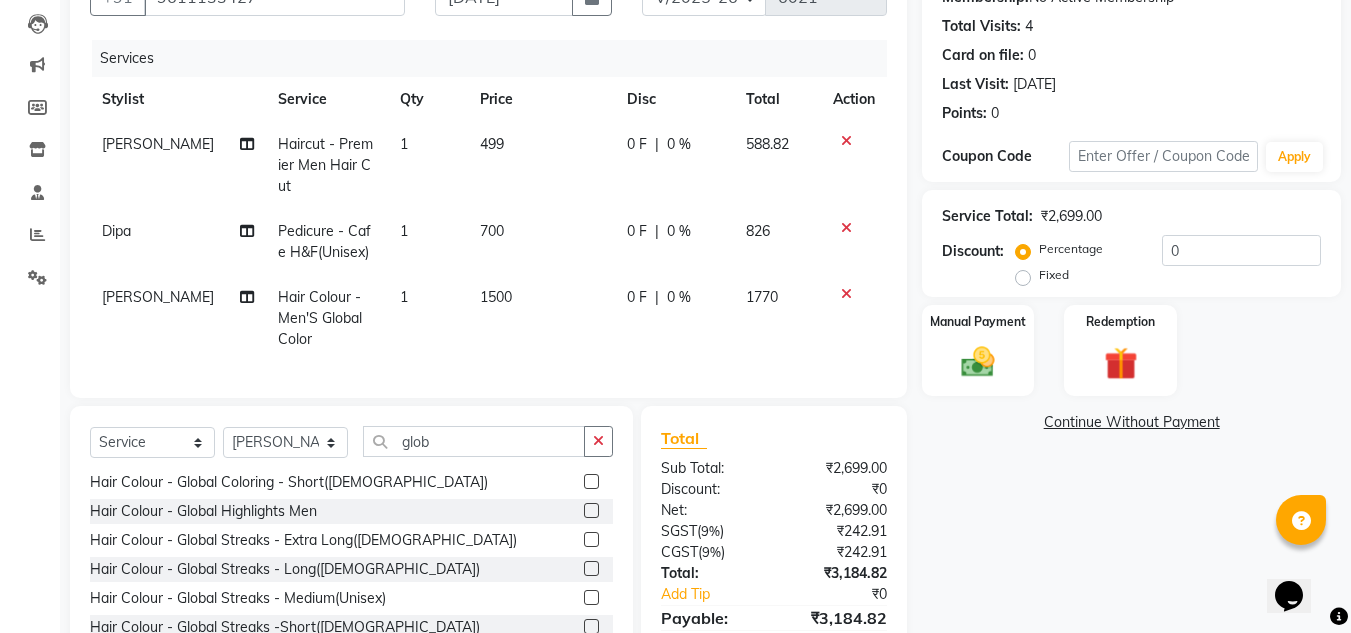checkbox on "false" 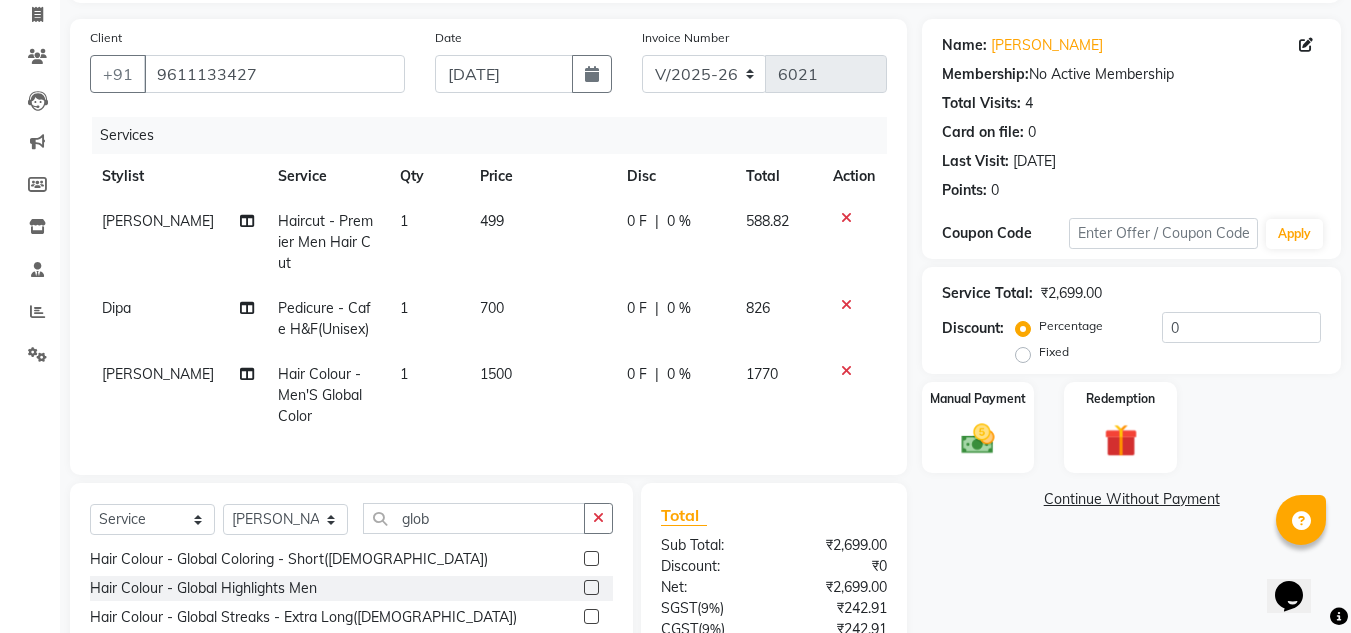 scroll, scrollTop: 95, scrollLeft: 0, axis: vertical 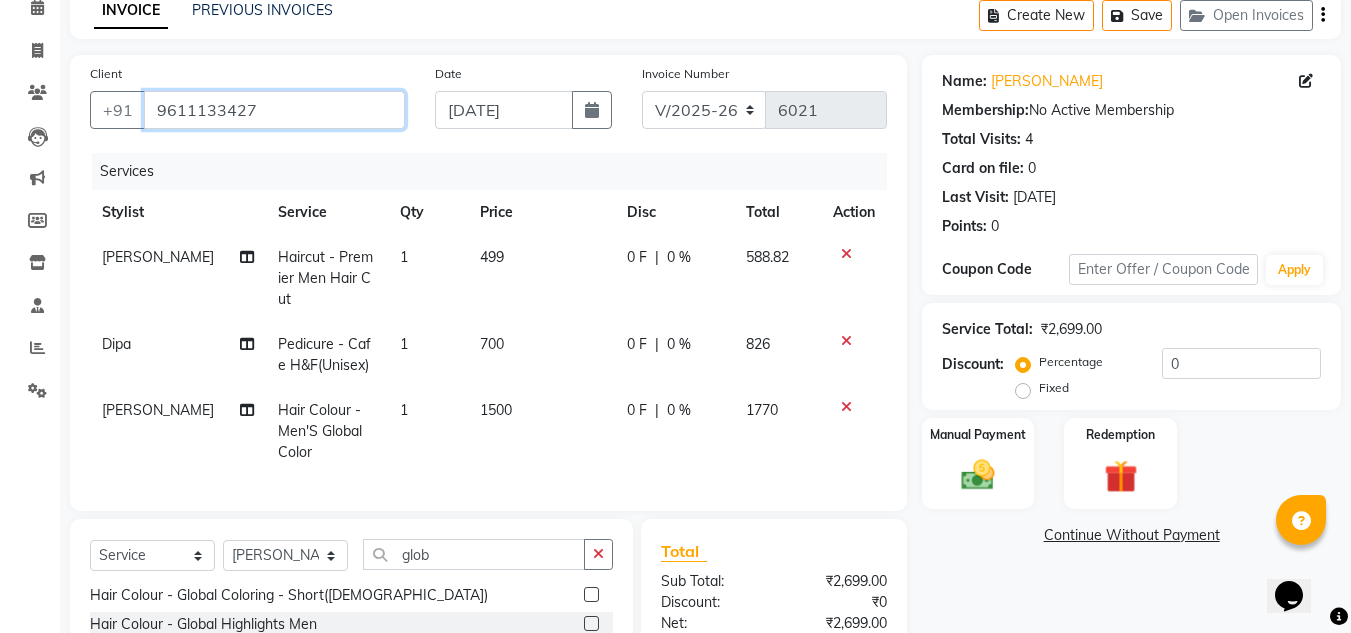 click on "9611133427" at bounding box center [274, 110] 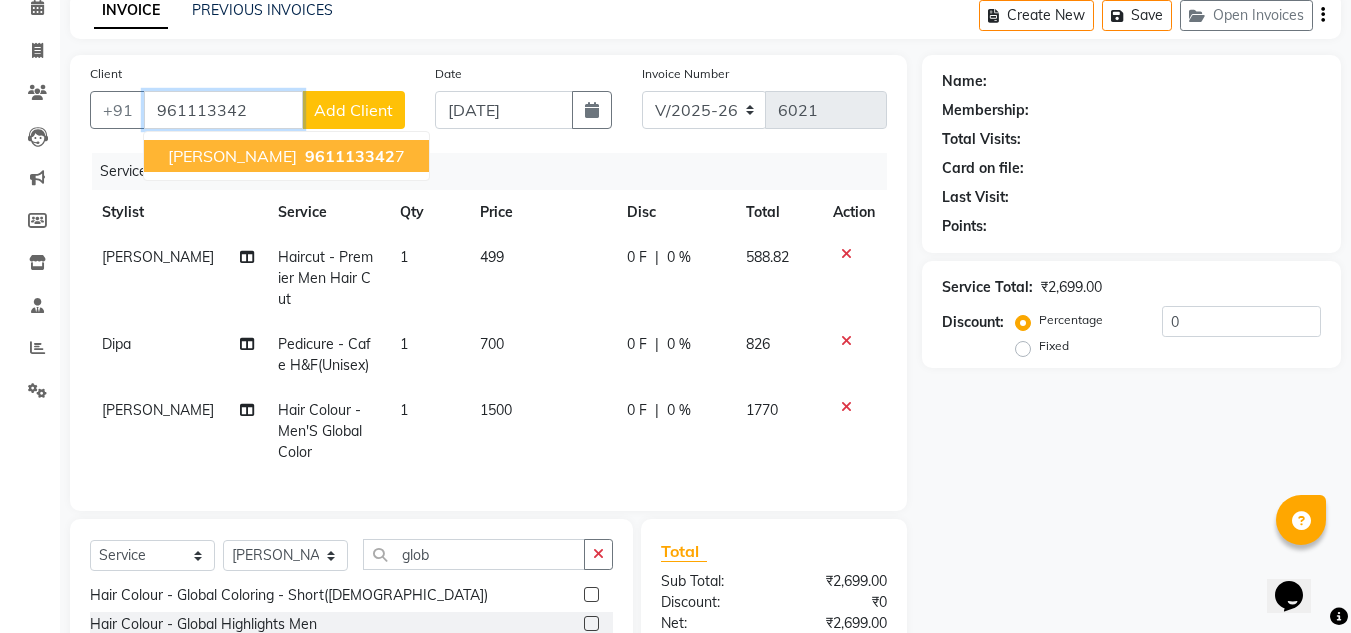 click on "961113342" at bounding box center (350, 156) 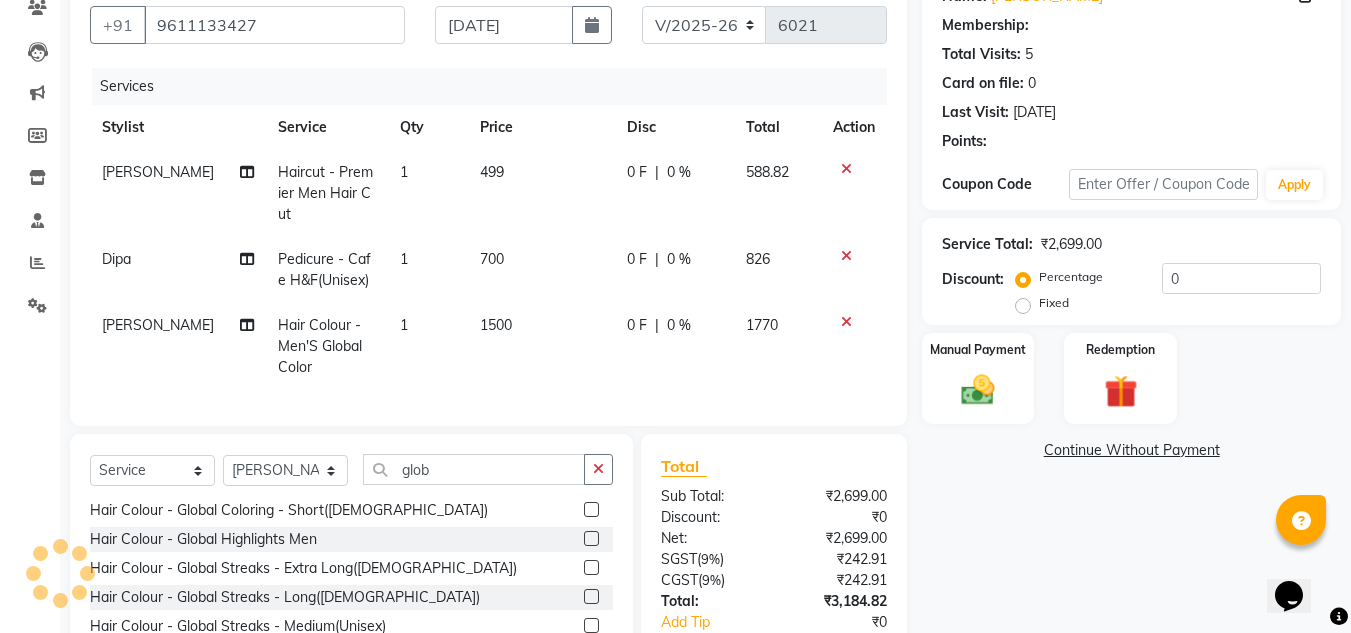 scroll, scrollTop: 152, scrollLeft: 0, axis: vertical 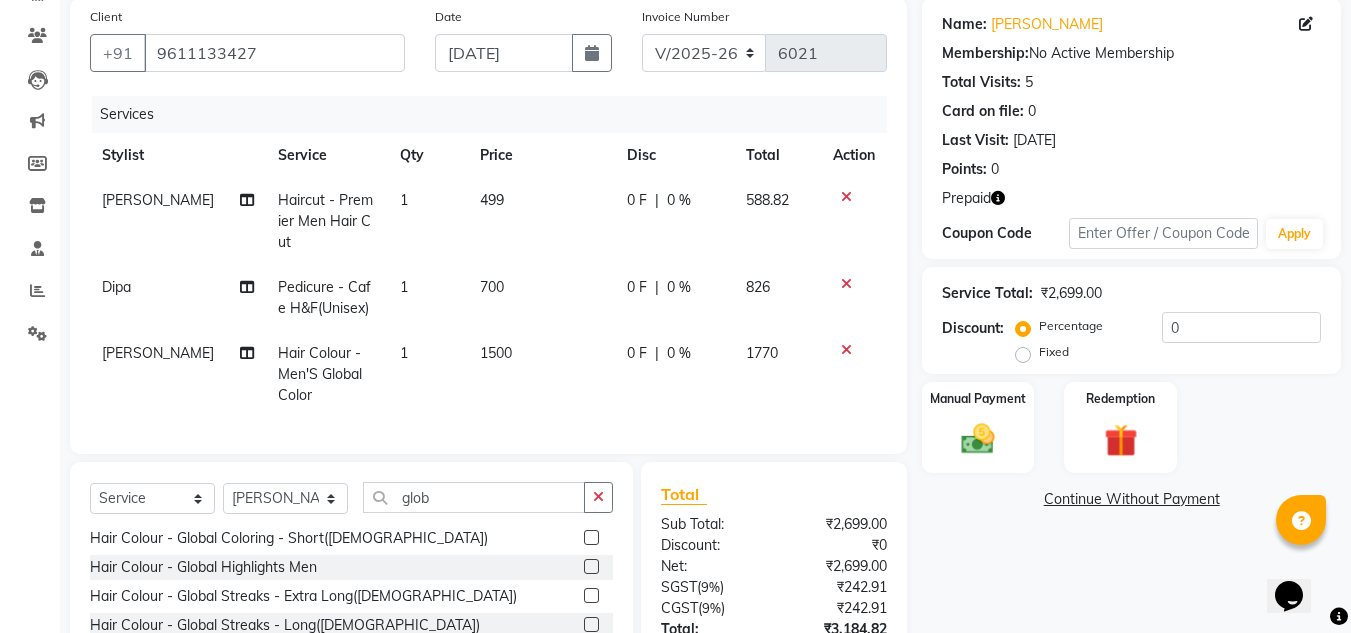 click on "1500" 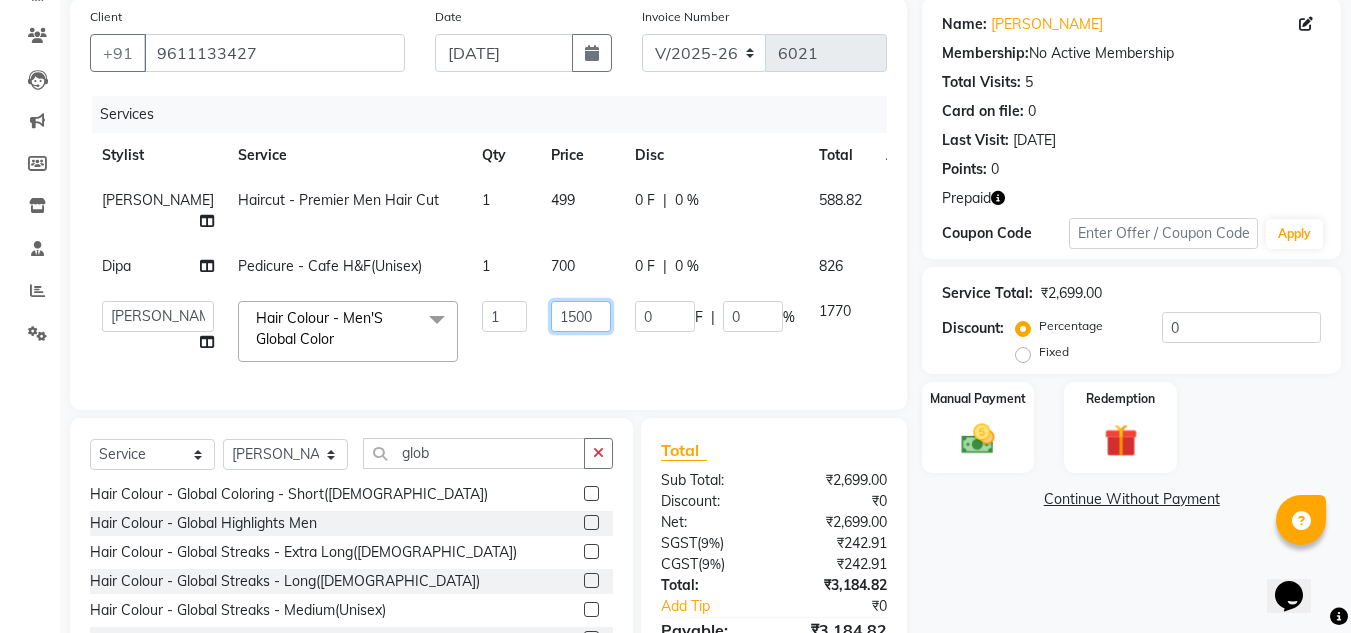 click on "1500" 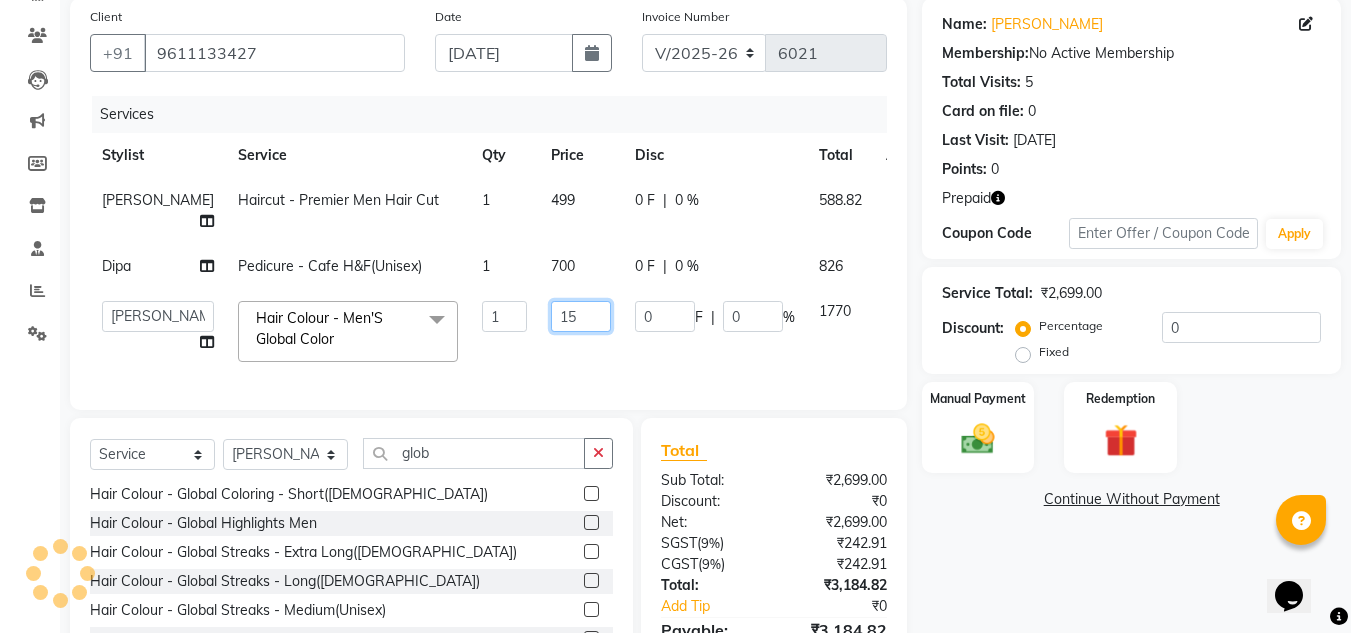 type on "1" 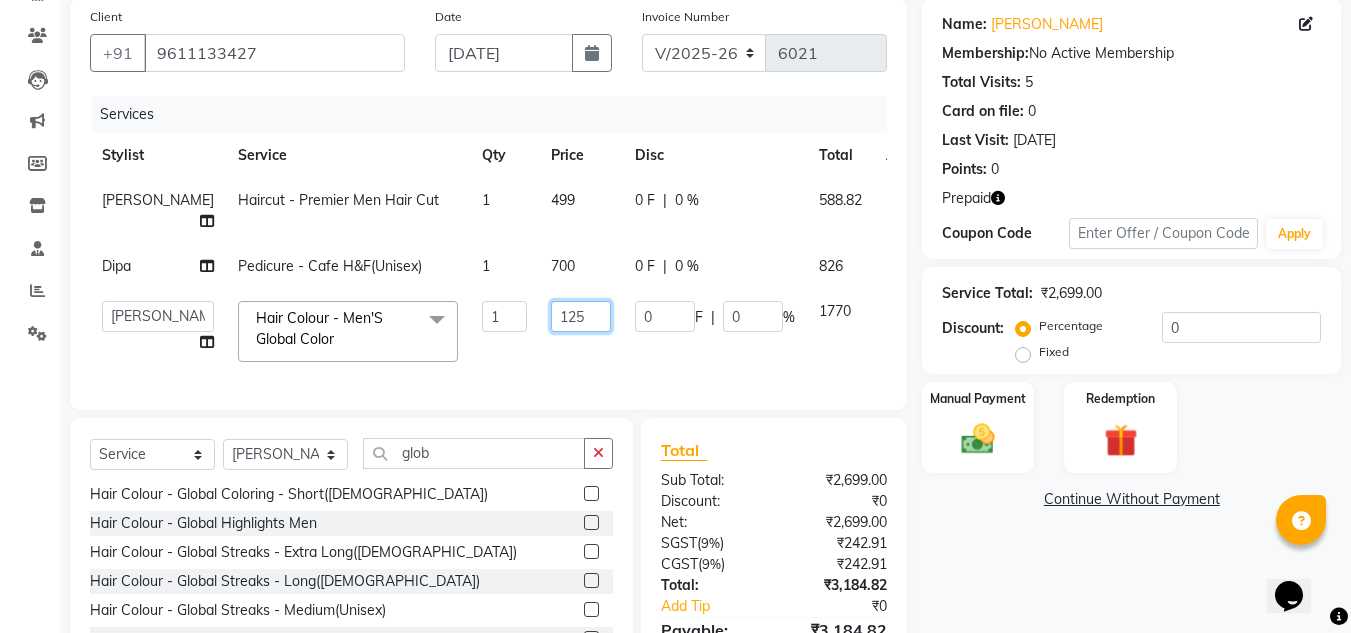type on "1250" 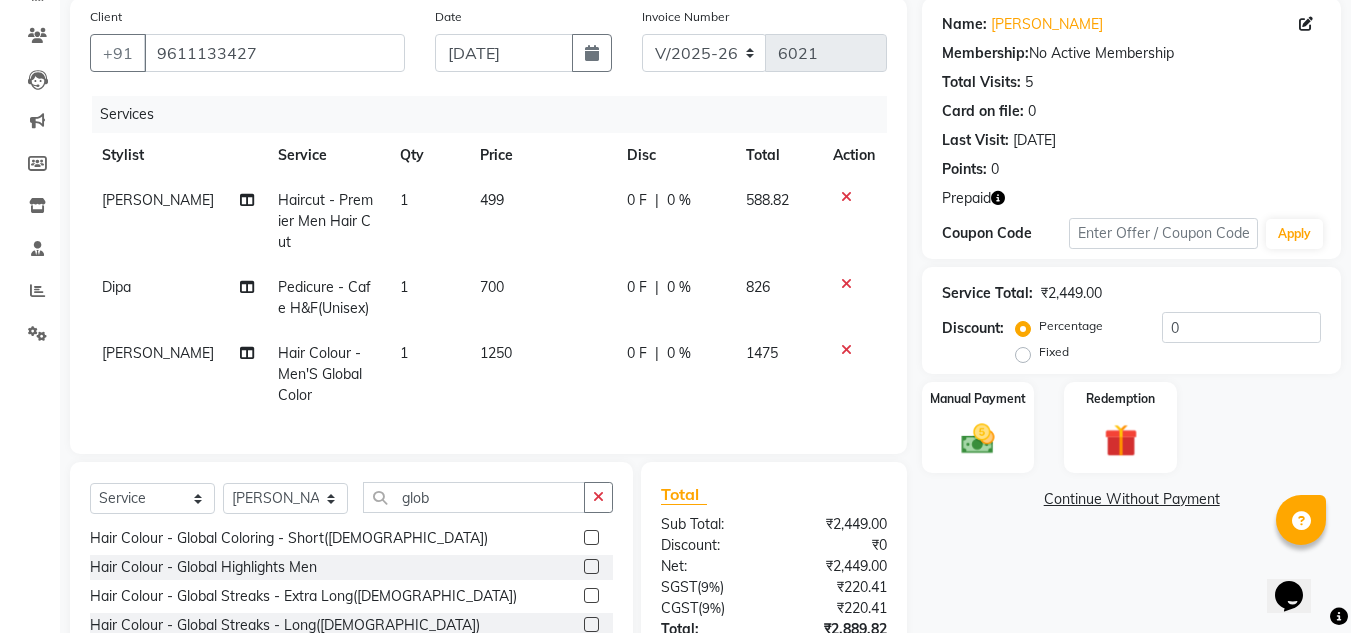click on "1250" 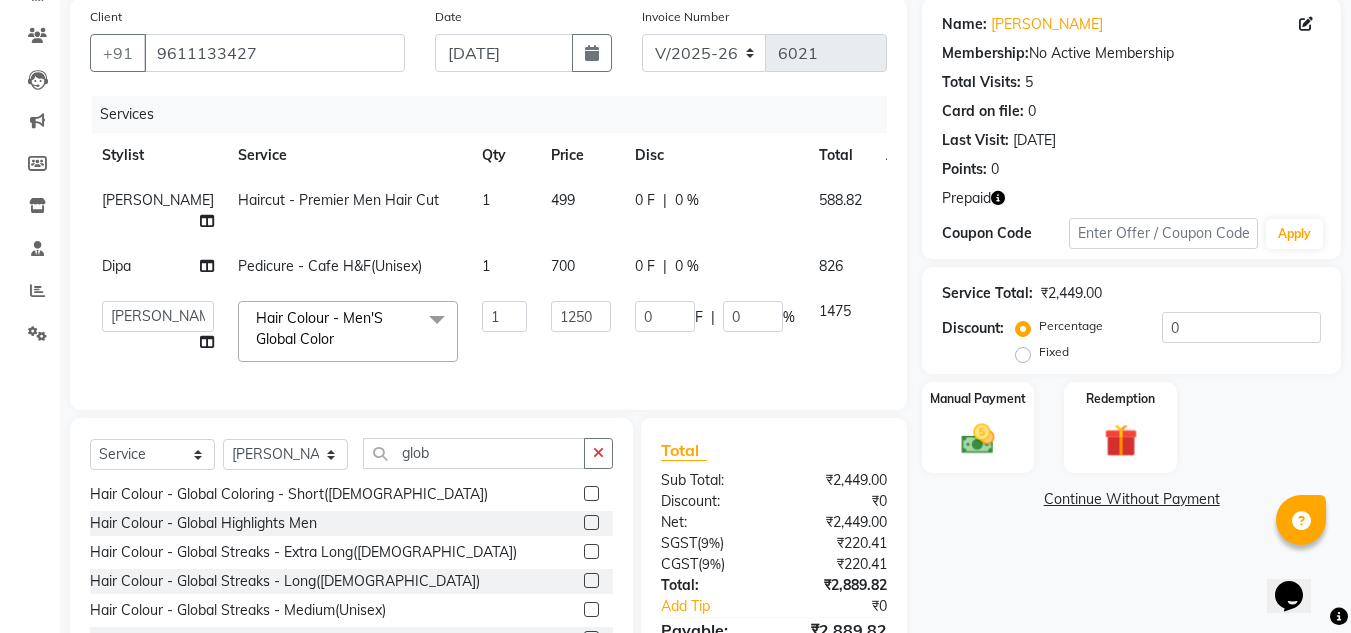 scroll, scrollTop: 277, scrollLeft: 0, axis: vertical 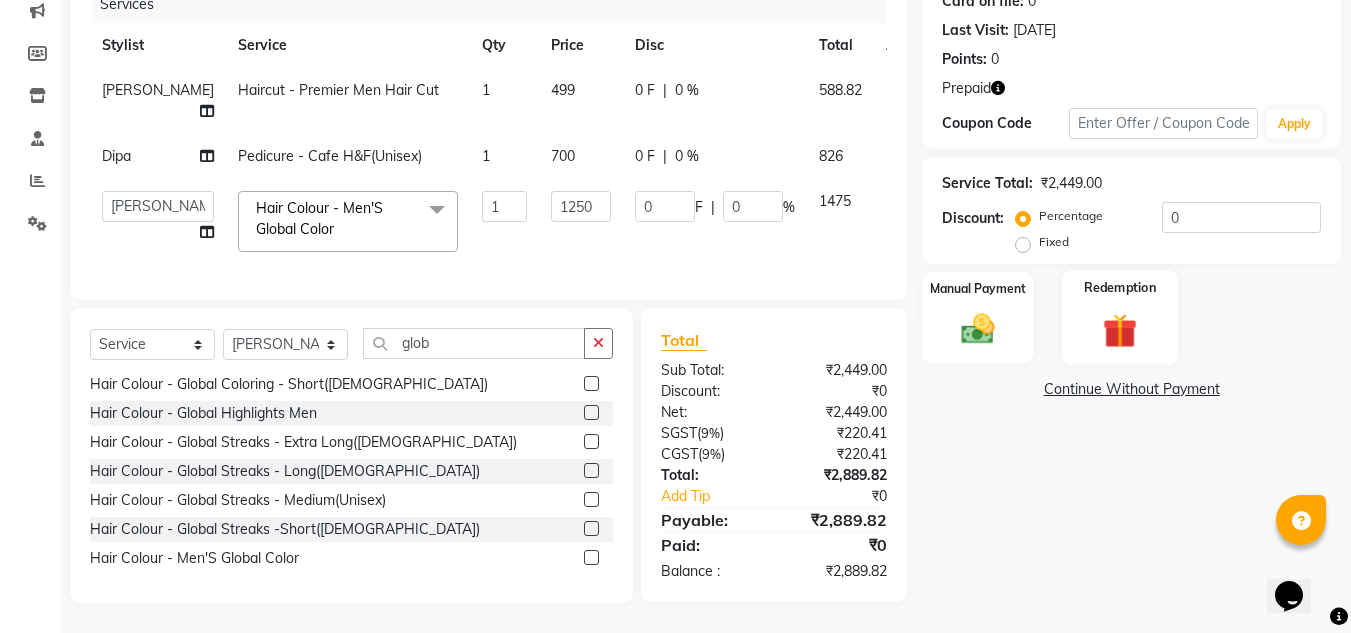 click on "Redemption" 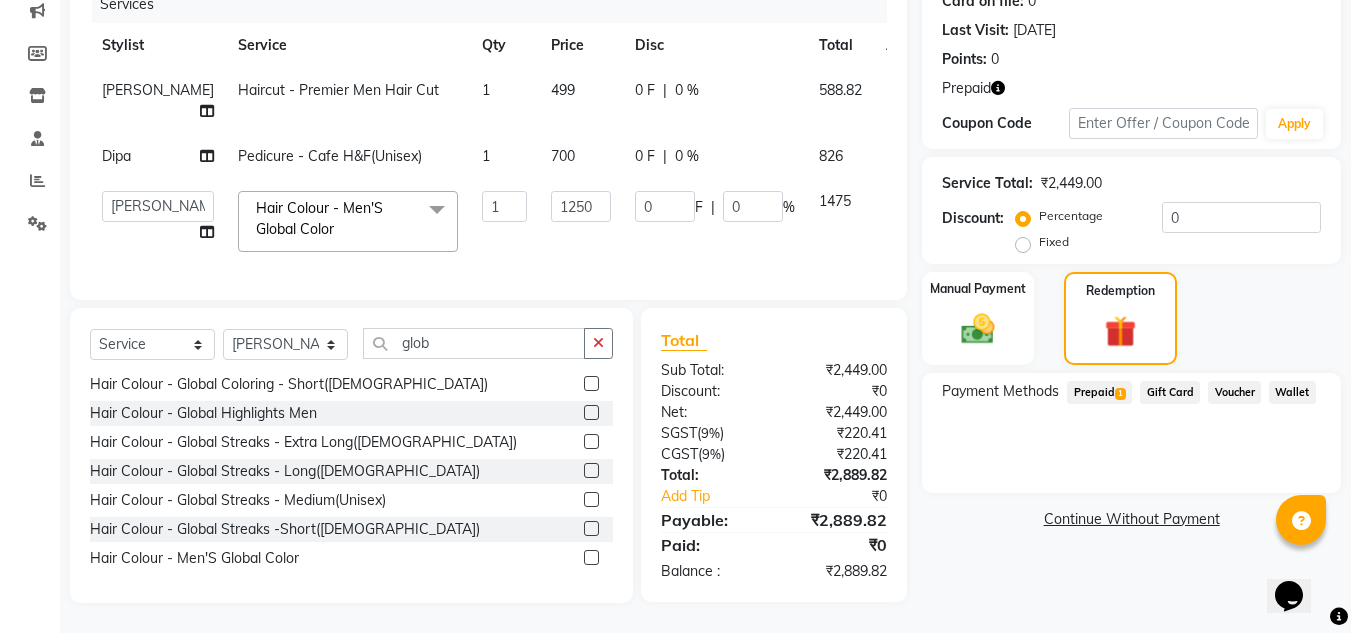 click on "Prepaid  1" 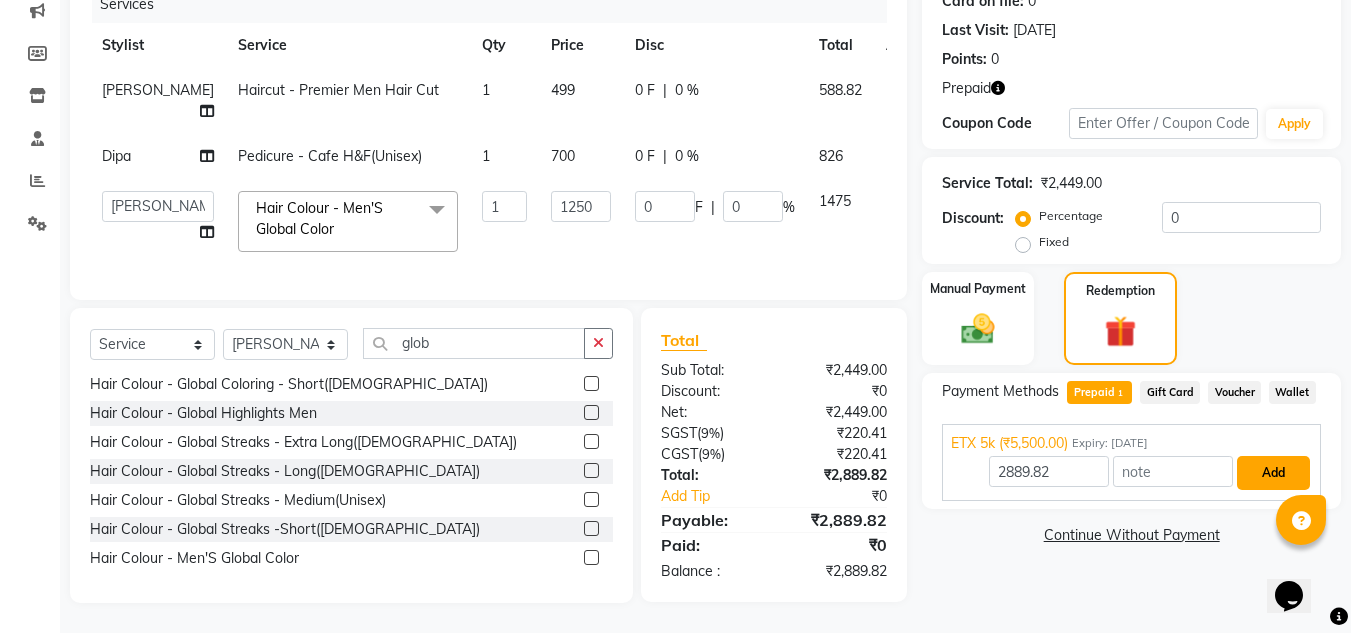 click on "Add" at bounding box center [1273, 473] 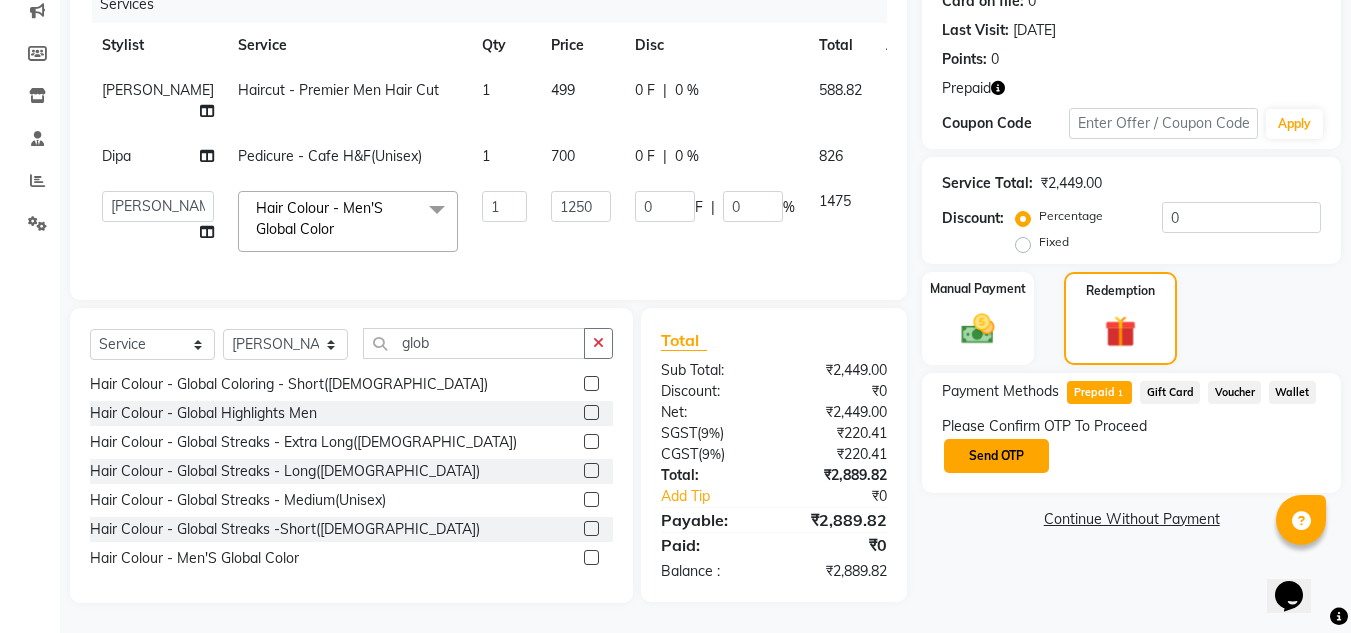 click on "Send OTP" 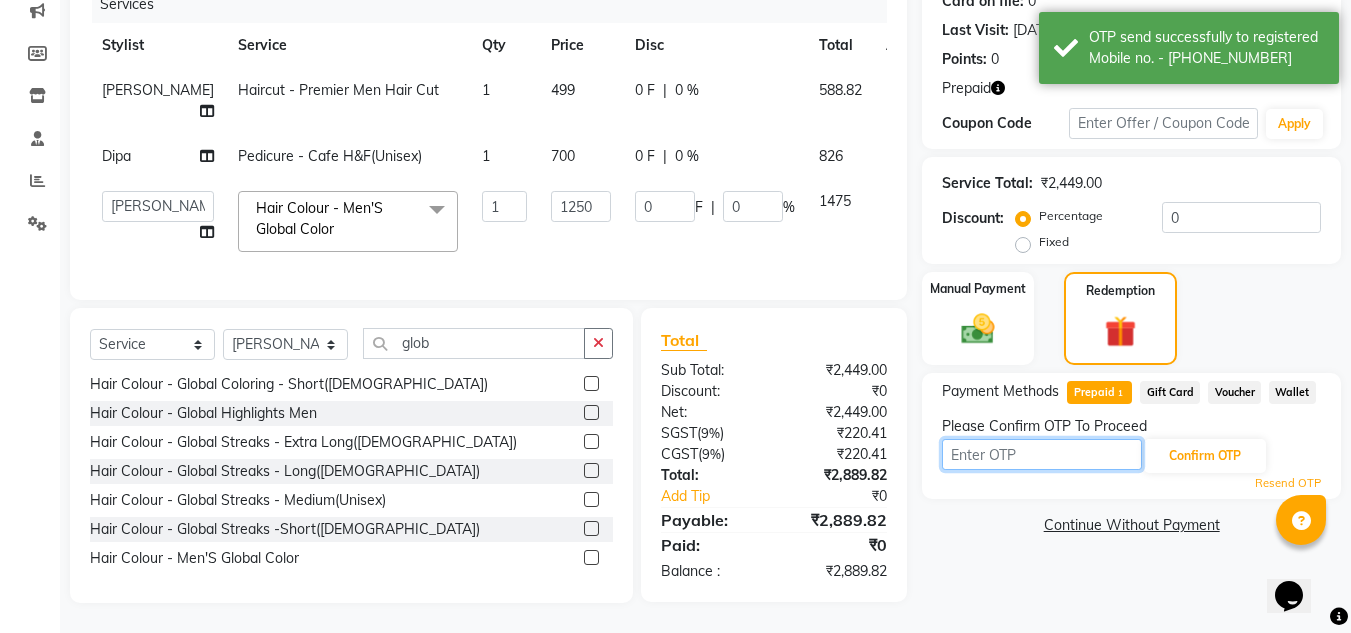 click at bounding box center [1042, 454] 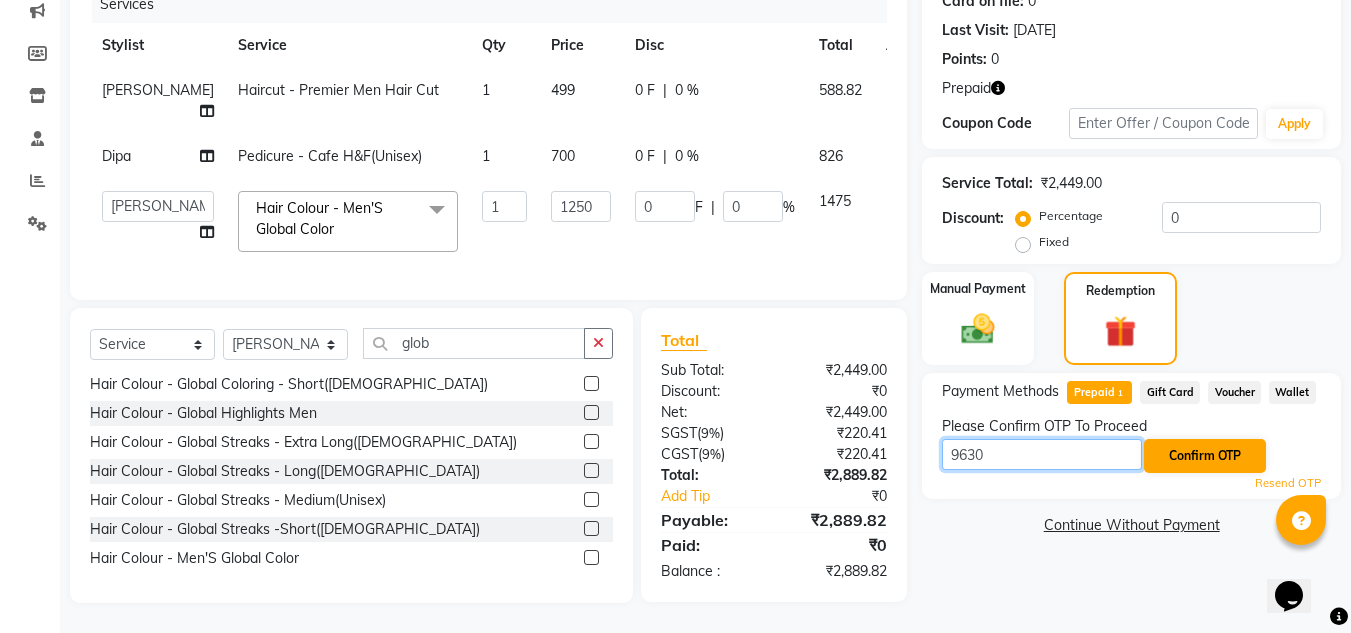 type on "9630" 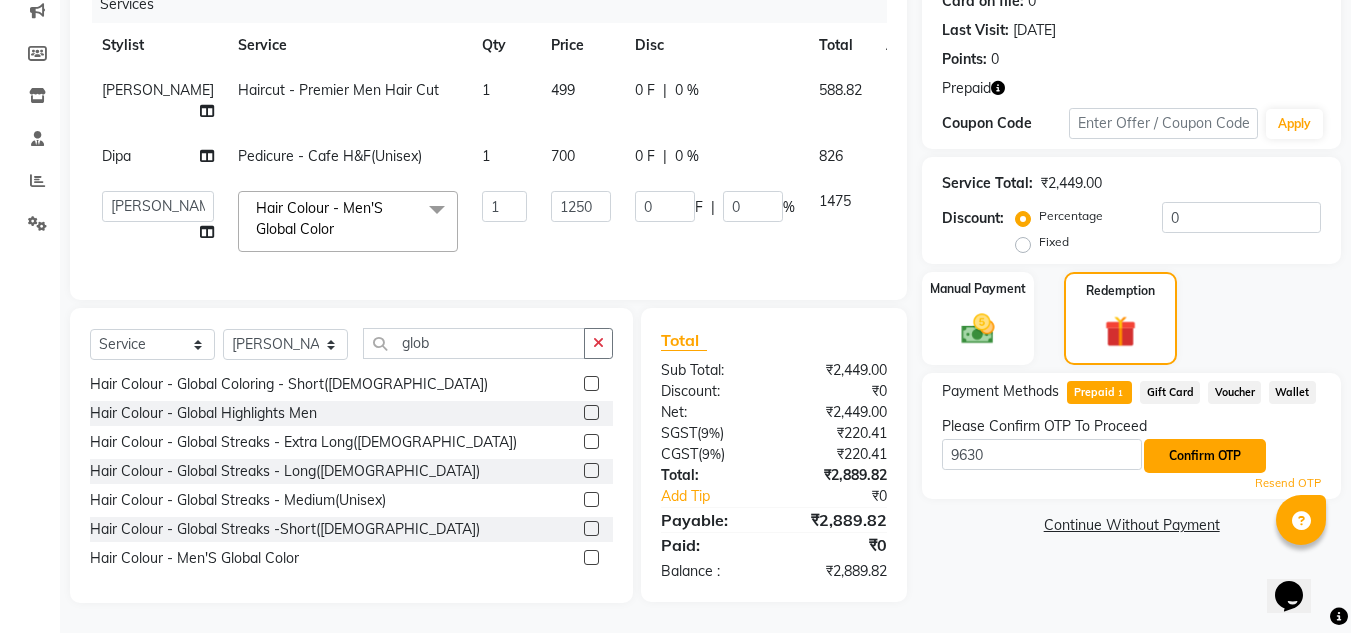 click on "Confirm OTP" 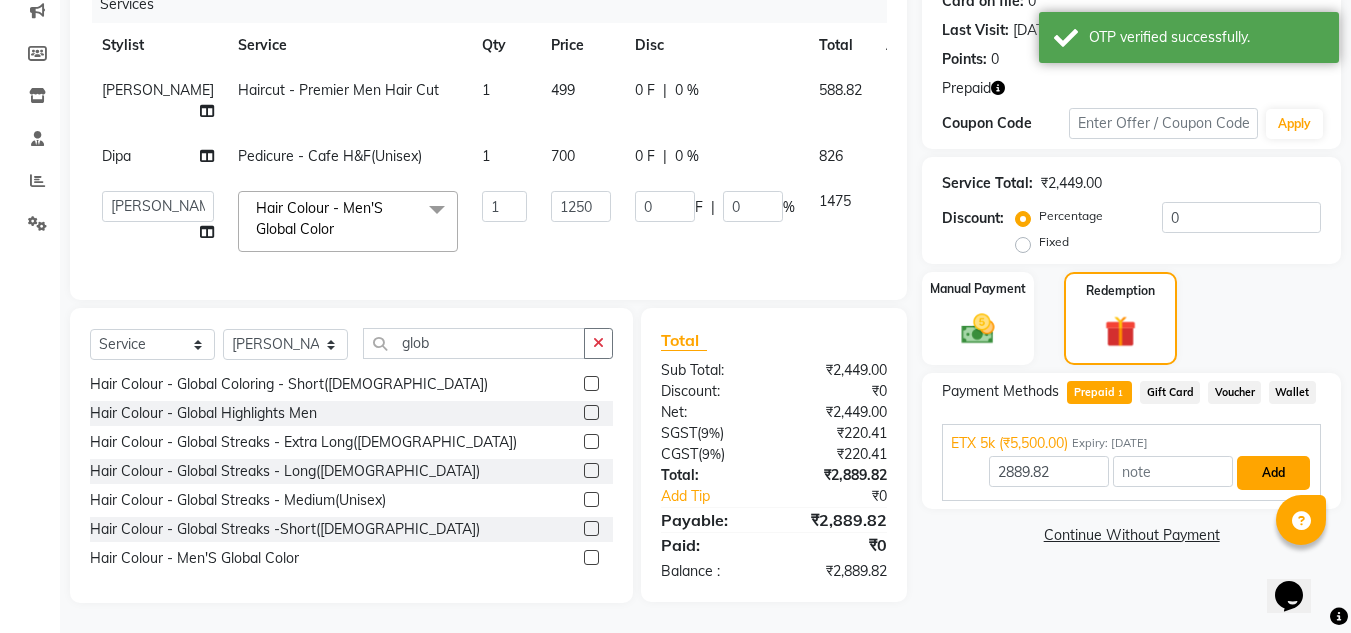 click on "Add" at bounding box center [1273, 473] 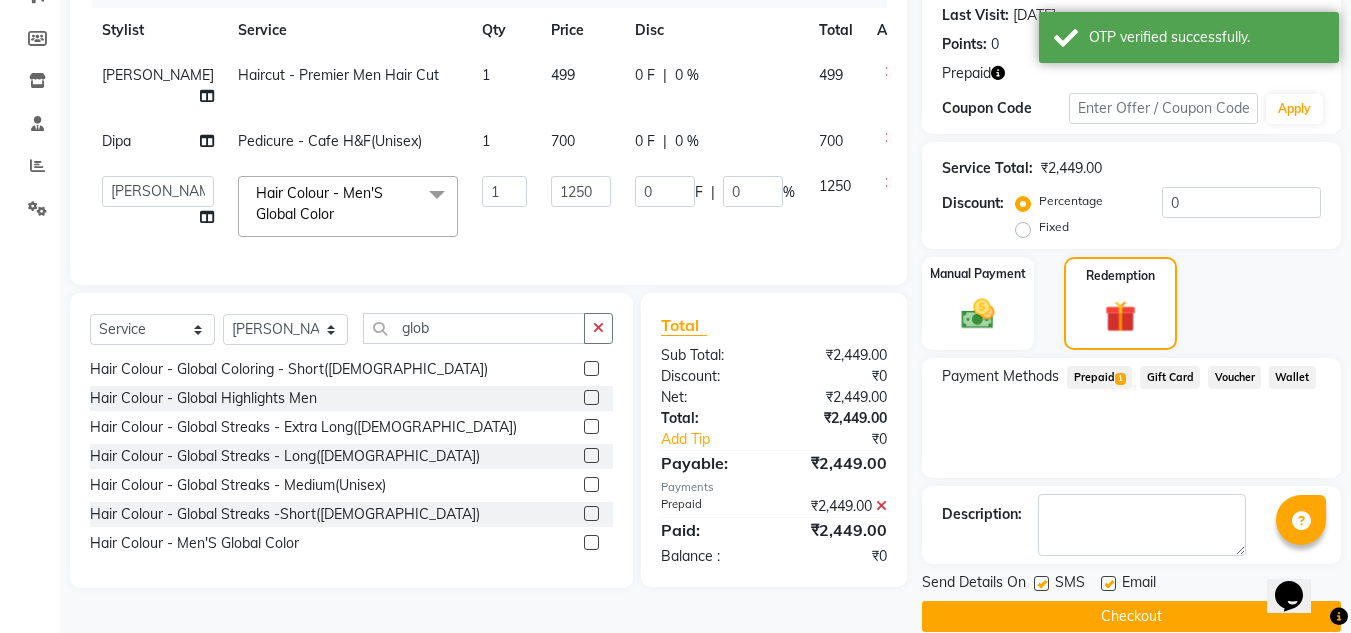 scroll, scrollTop: 306, scrollLeft: 0, axis: vertical 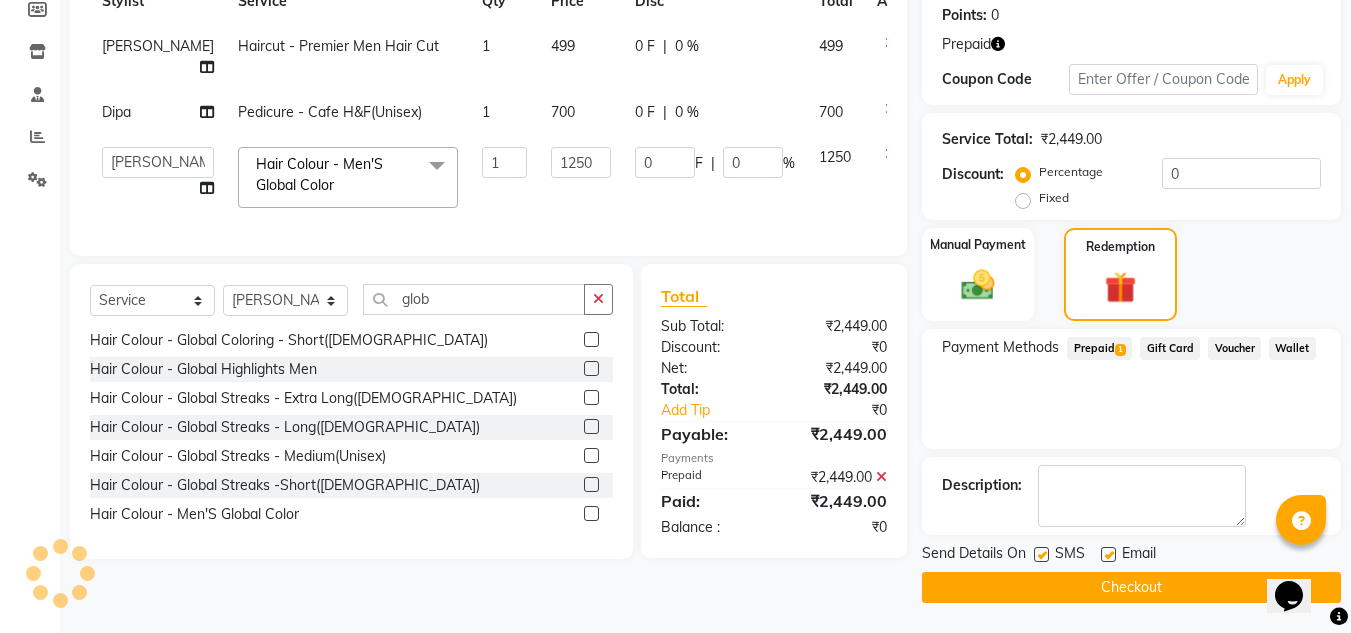click 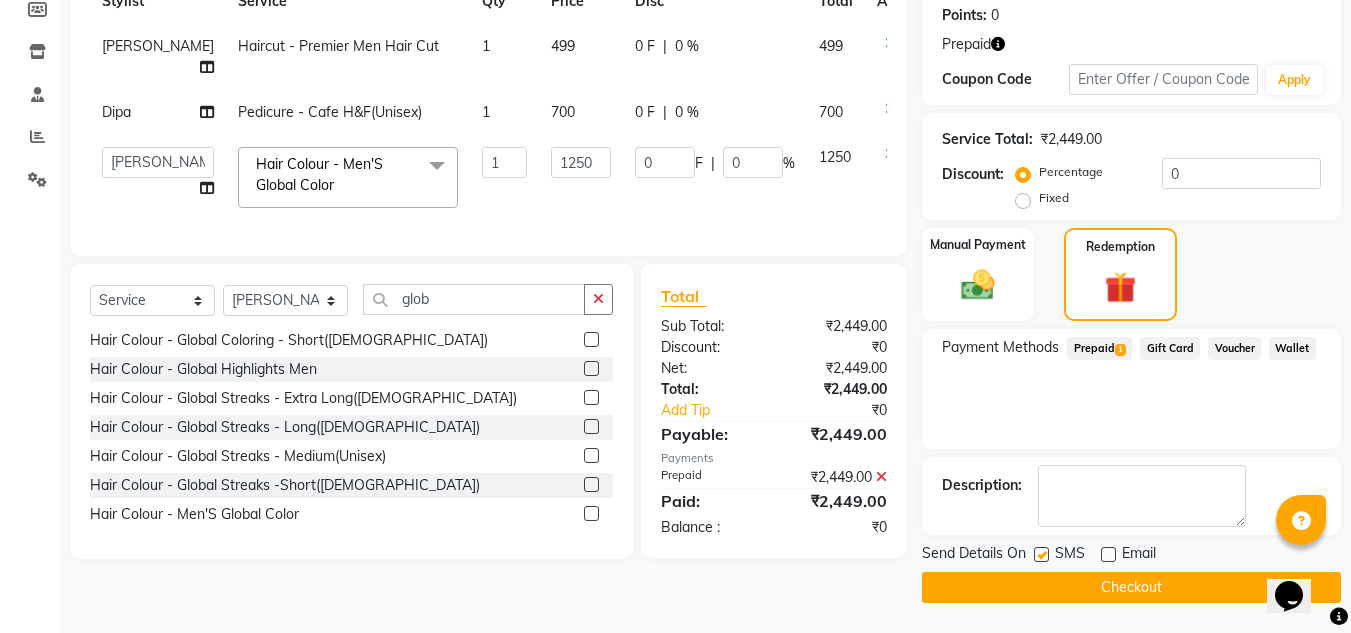 click on "Checkout" 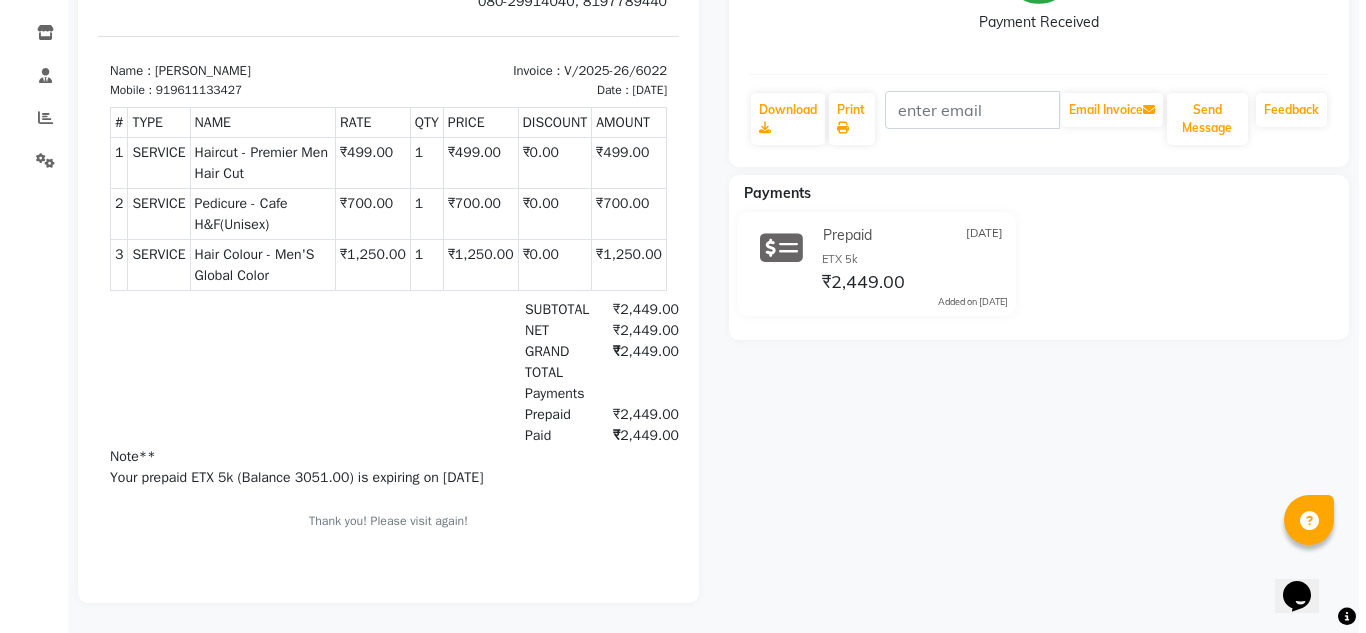 scroll, scrollTop: 0, scrollLeft: 0, axis: both 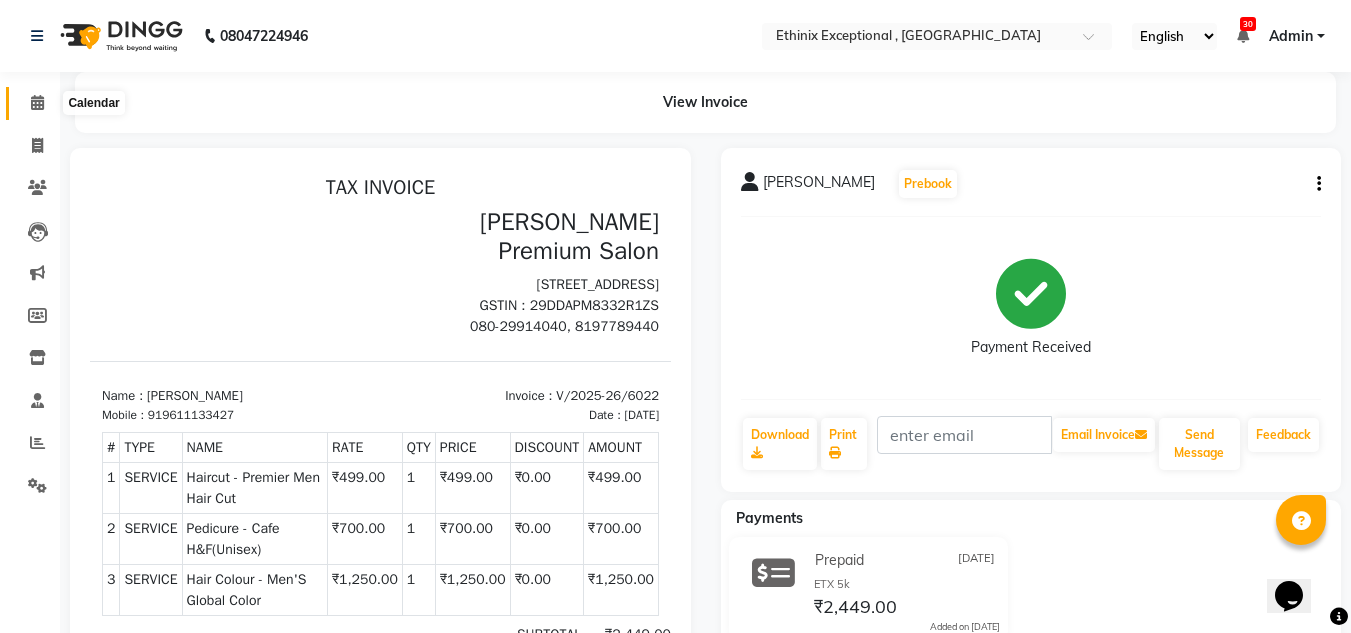 click 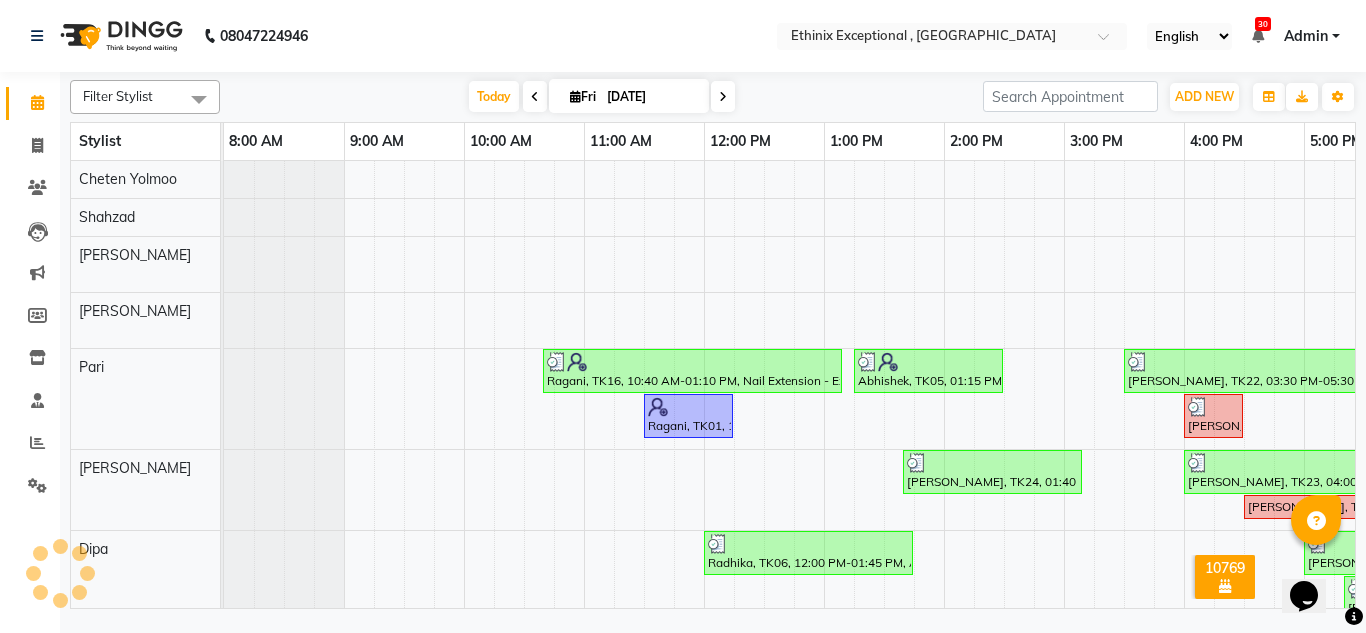 scroll, scrollTop: 0, scrollLeft: 154, axis: horizontal 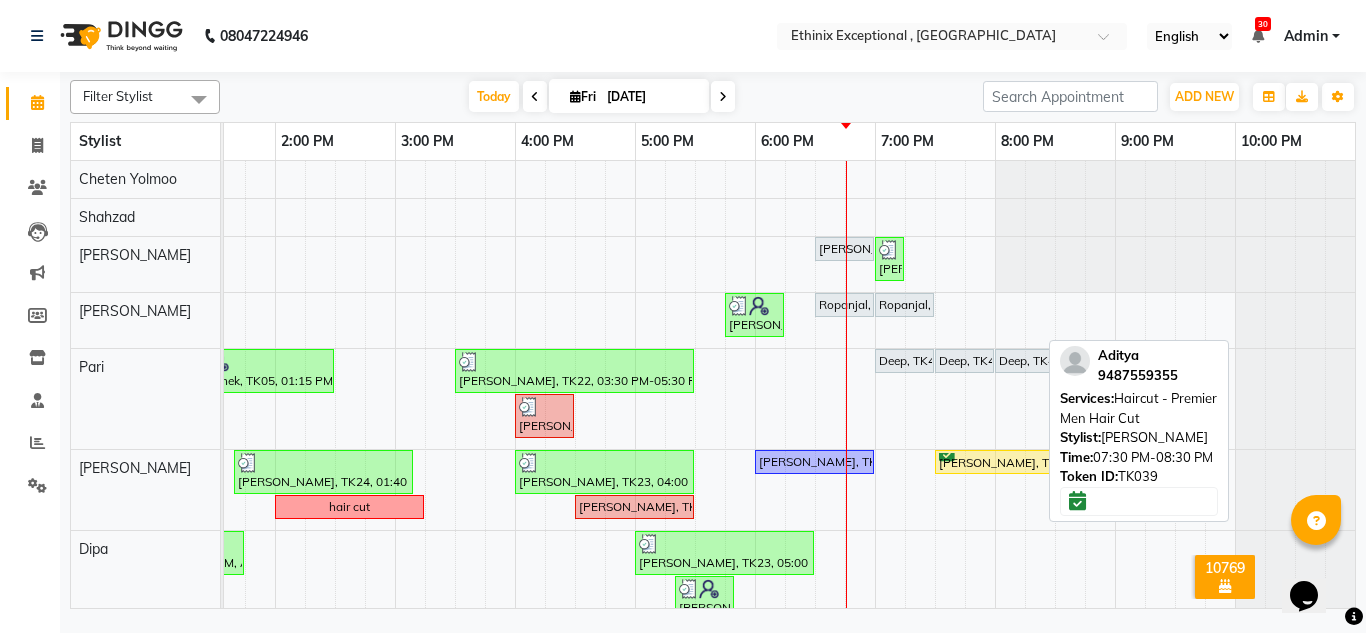 click on "[PERSON_NAME], TK39, 07:30 PM-08:30 PM, Haircut - Premier Men Hair Cut" at bounding box center (994, 462) 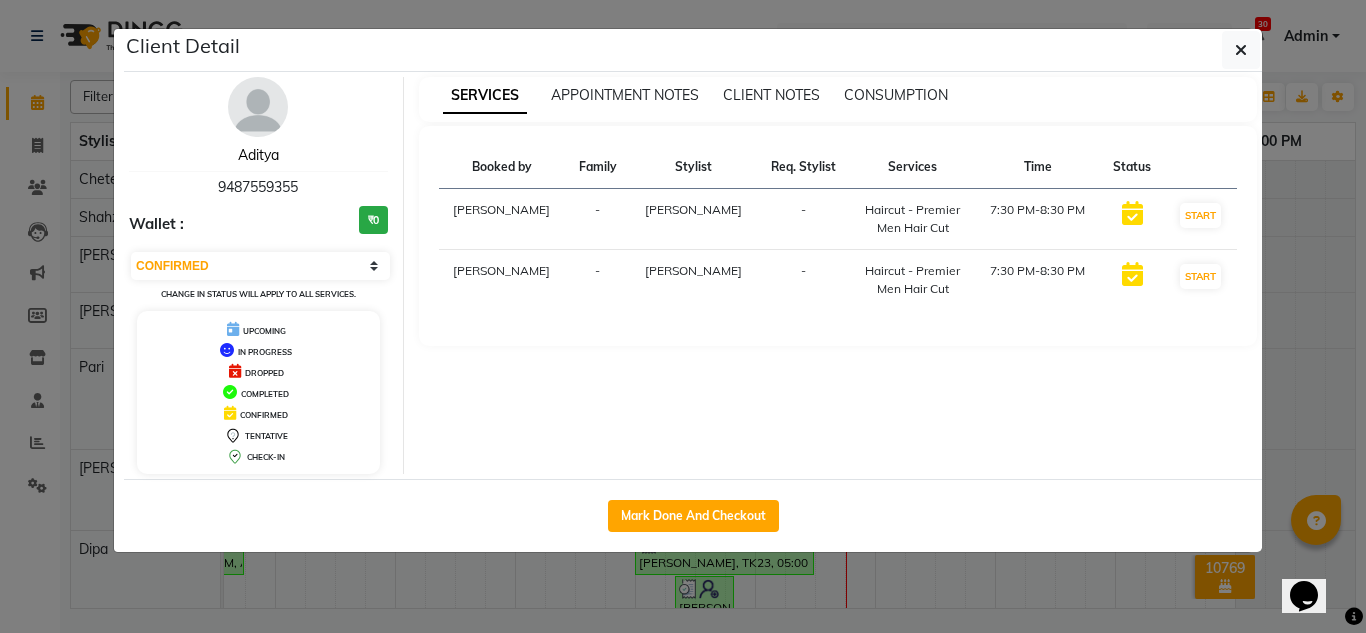 click on "Aditya" at bounding box center (258, 155) 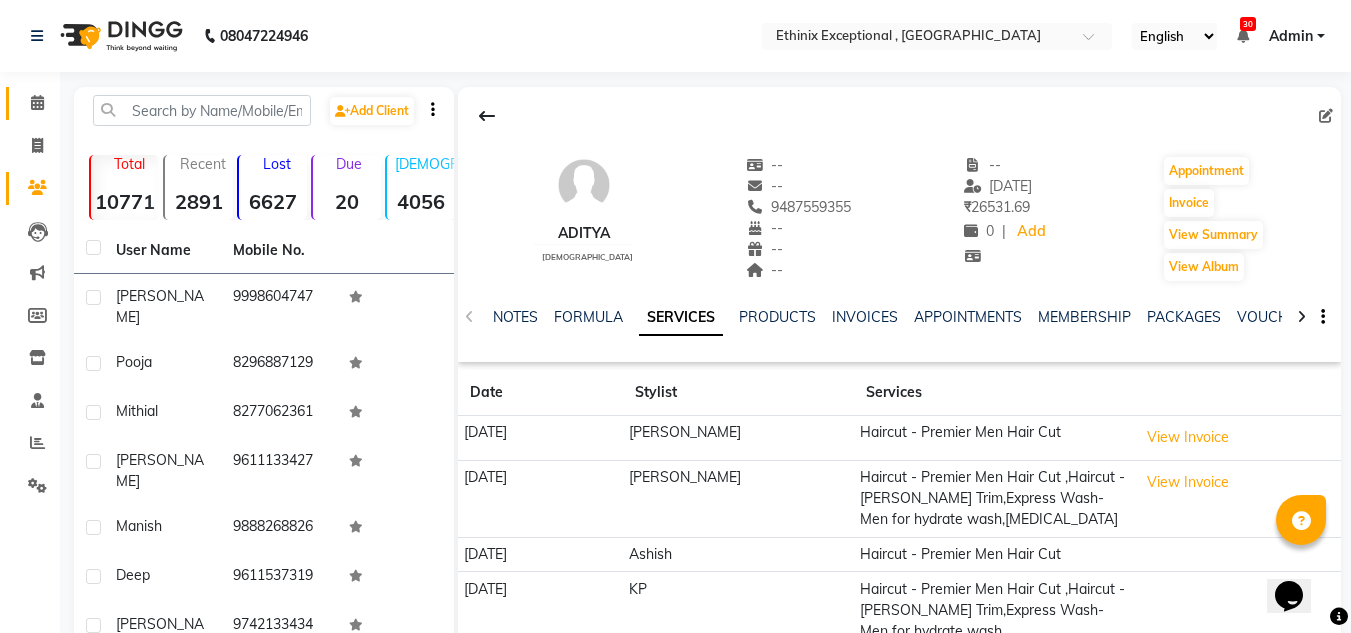 scroll, scrollTop: 217, scrollLeft: 0, axis: vertical 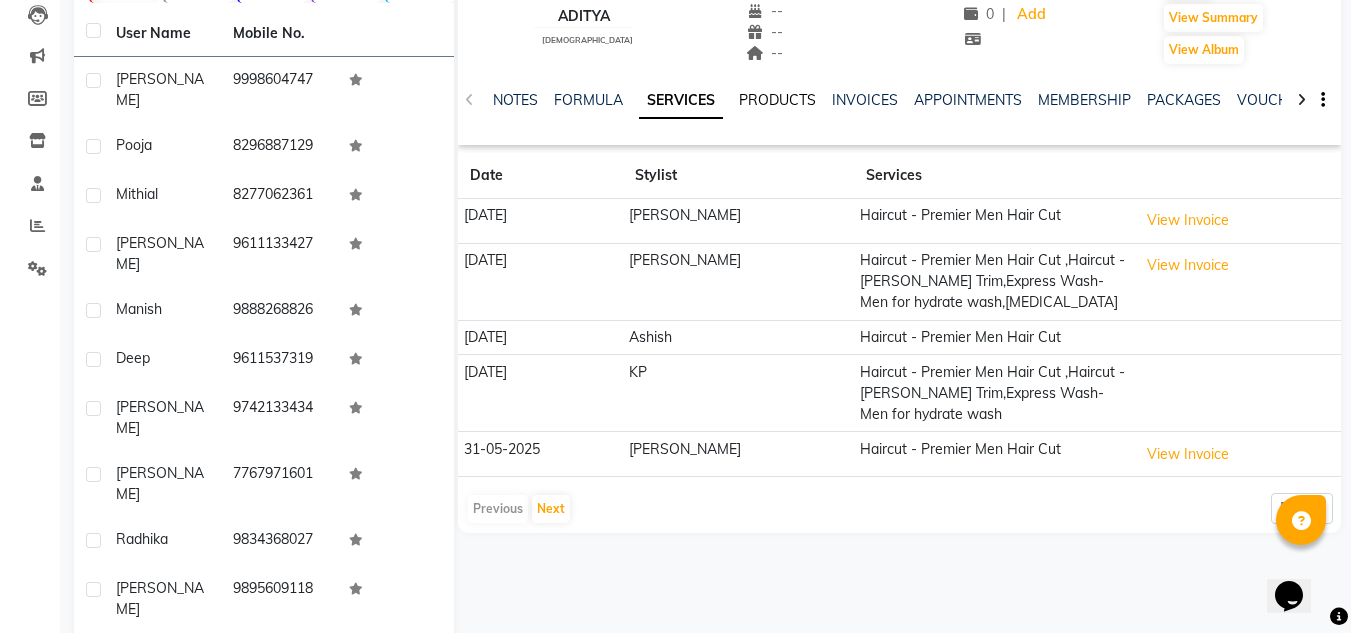 click on "PRODUCTS" 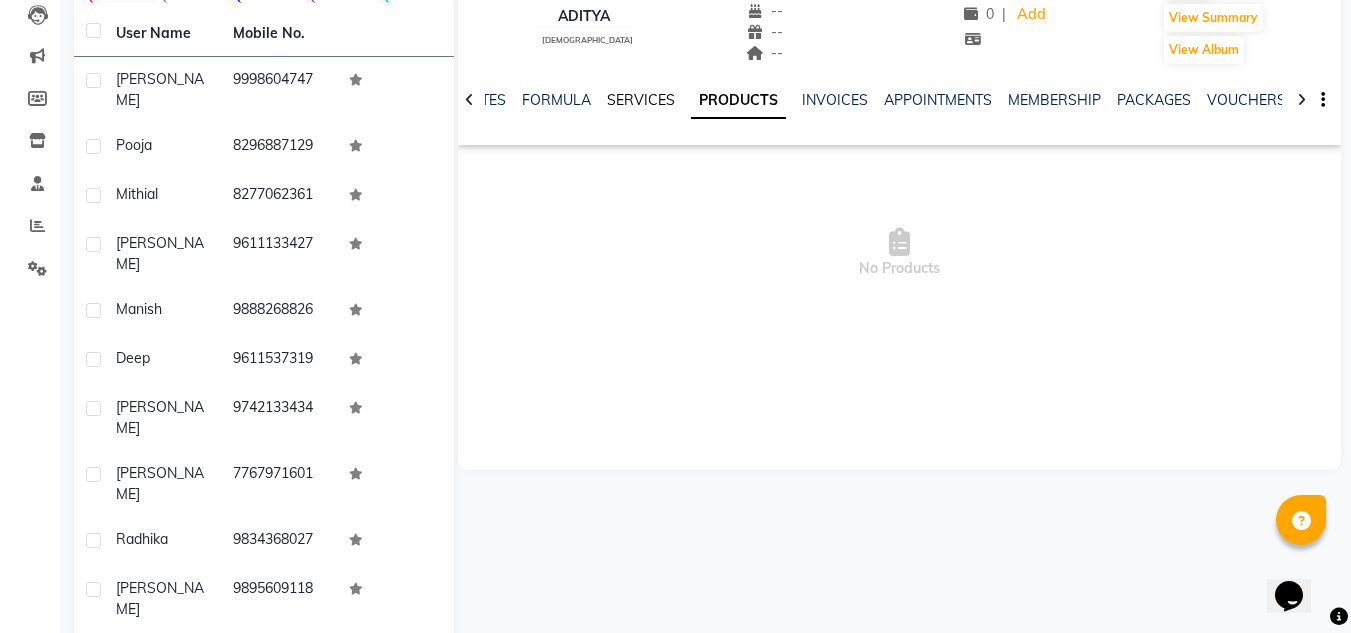 click on "SERVICES" 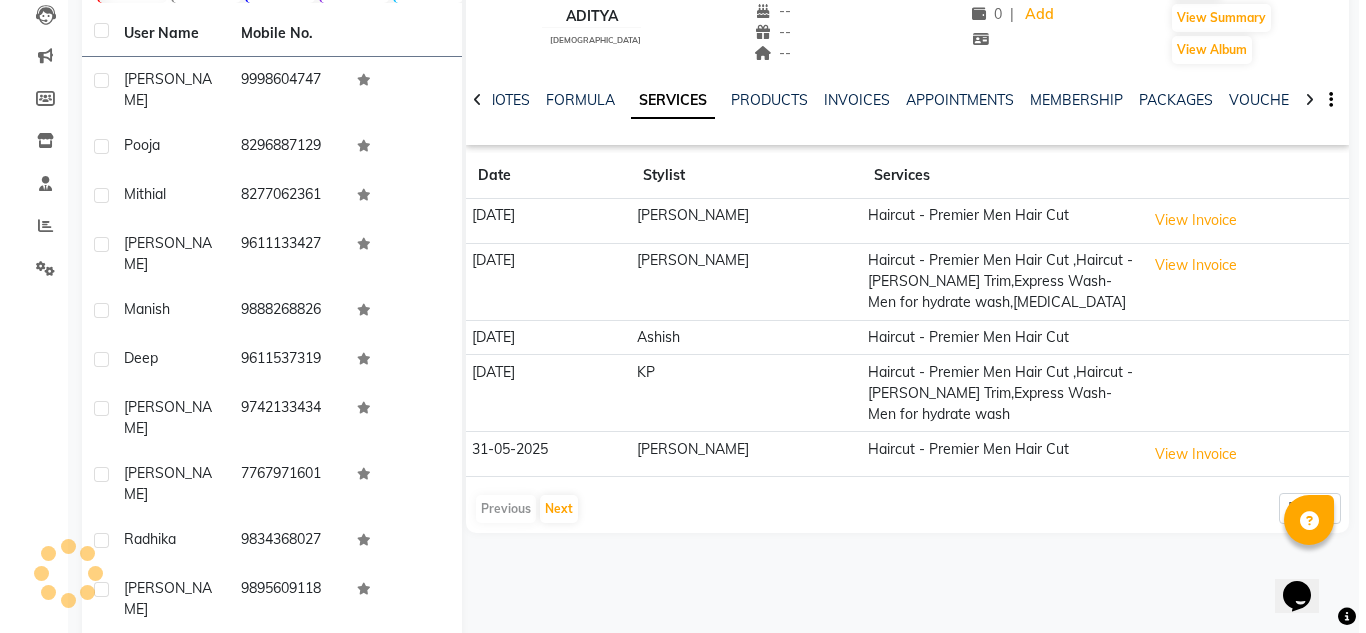 scroll, scrollTop: 0, scrollLeft: 0, axis: both 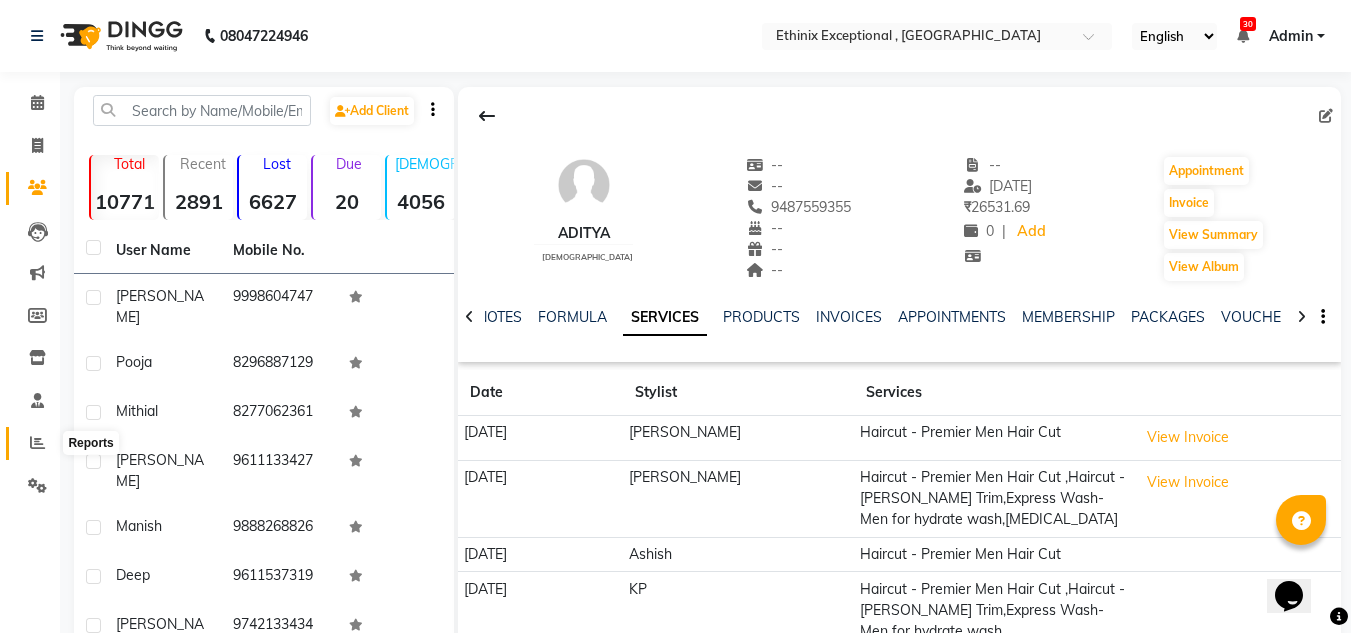 click 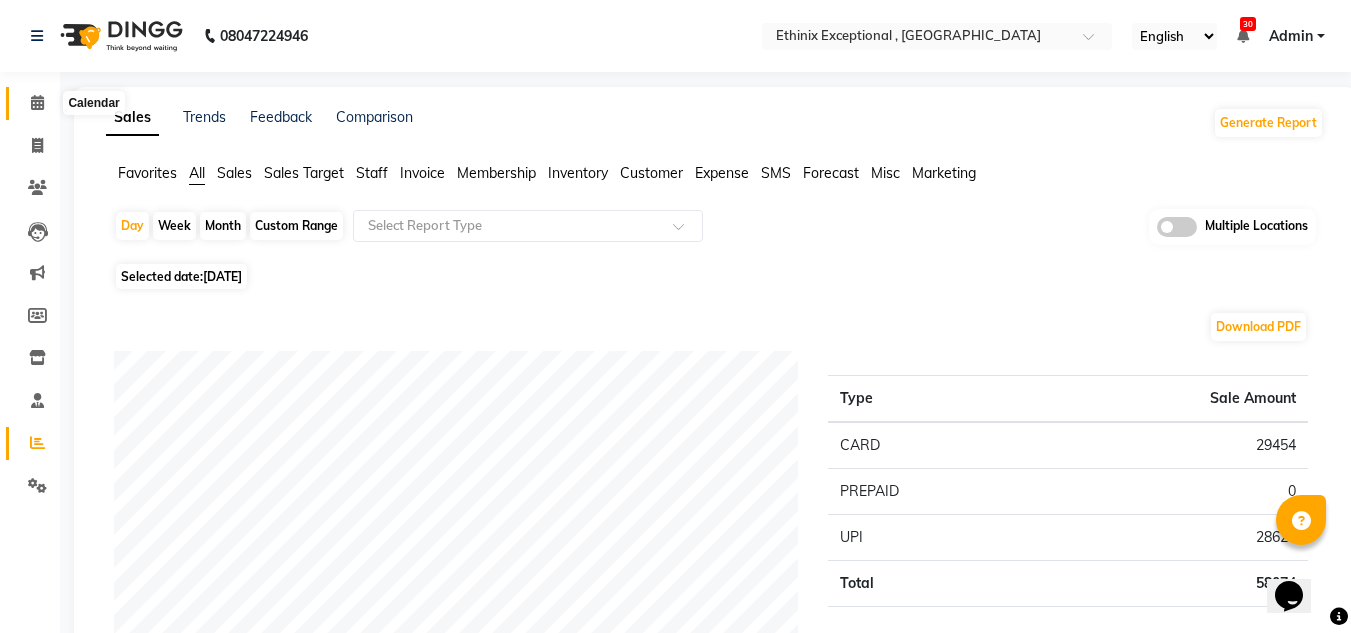 click 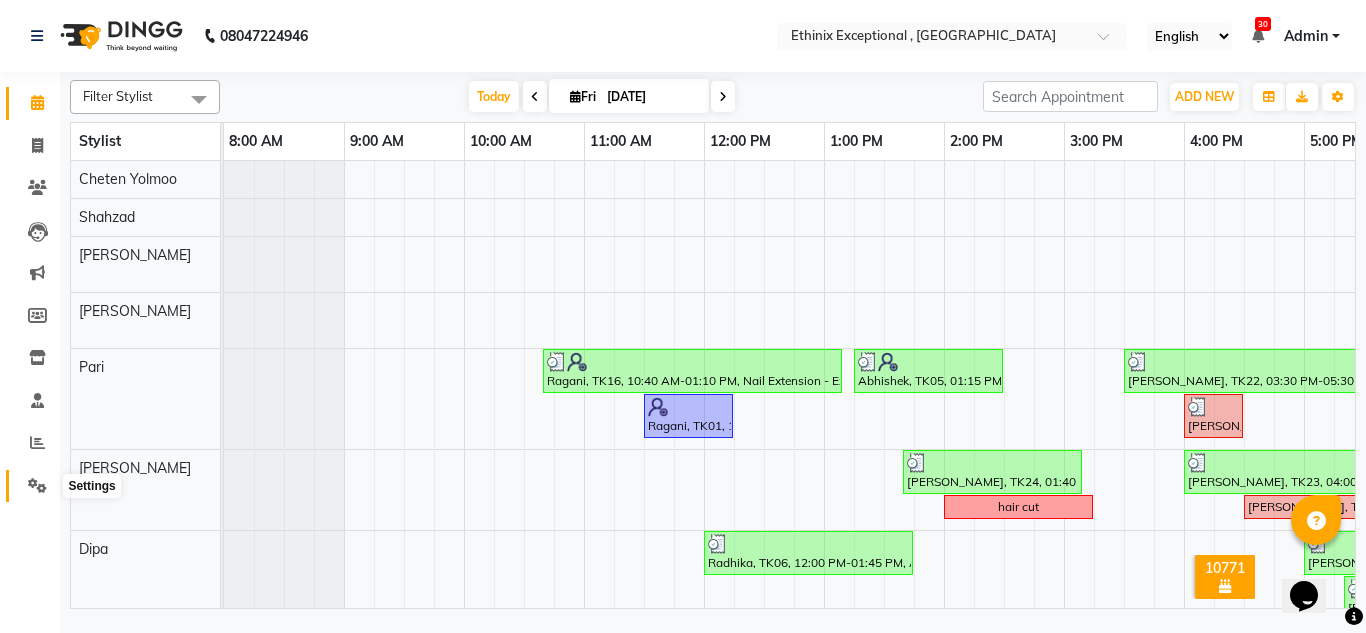 click 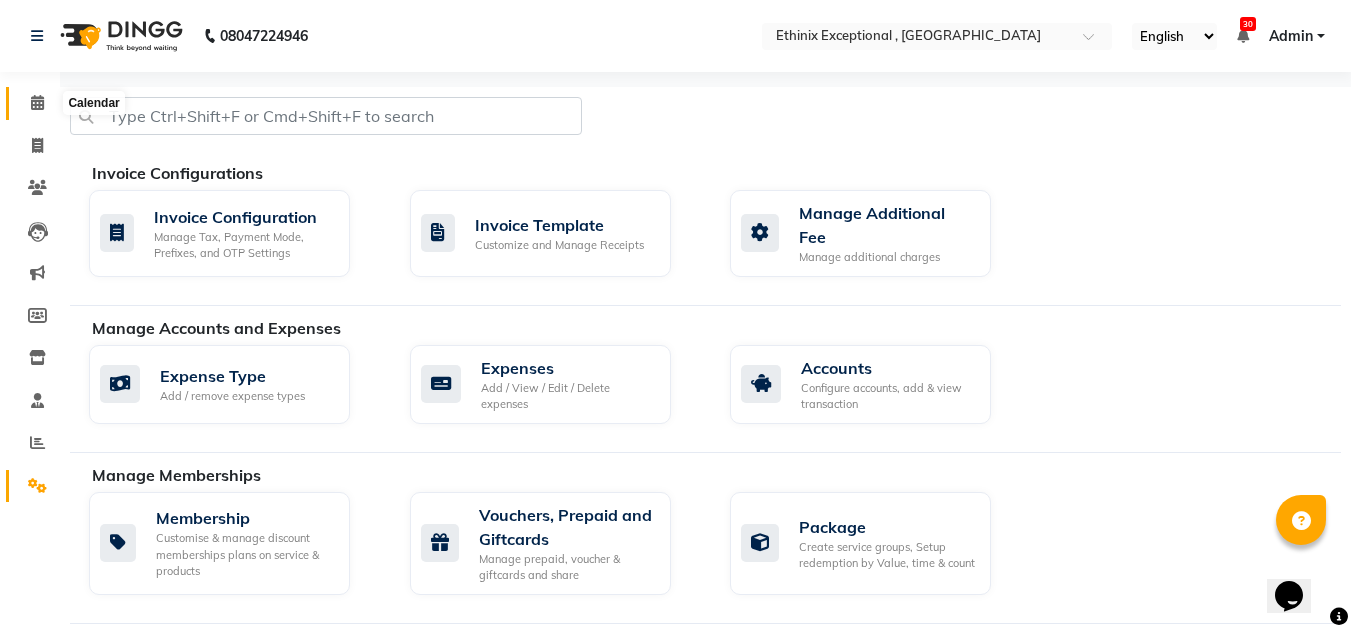 click 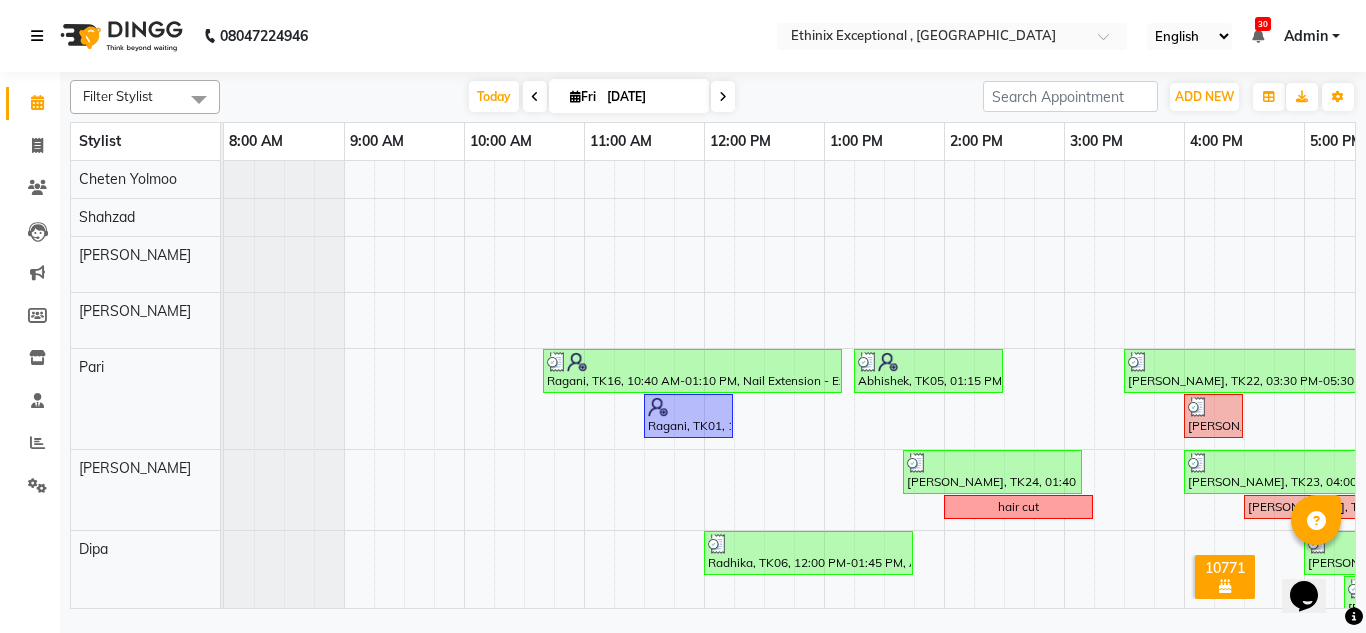 click at bounding box center (37, 36) 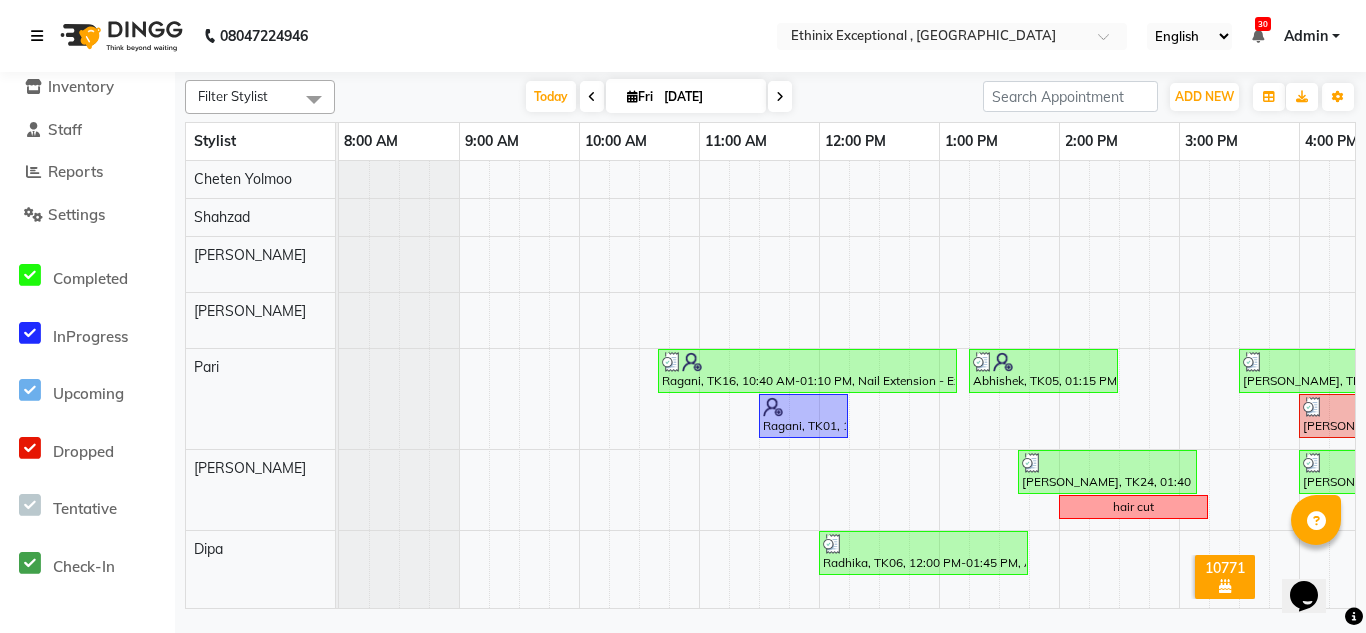 scroll, scrollTop: 271, scrollLeft: 0, axis: vertical 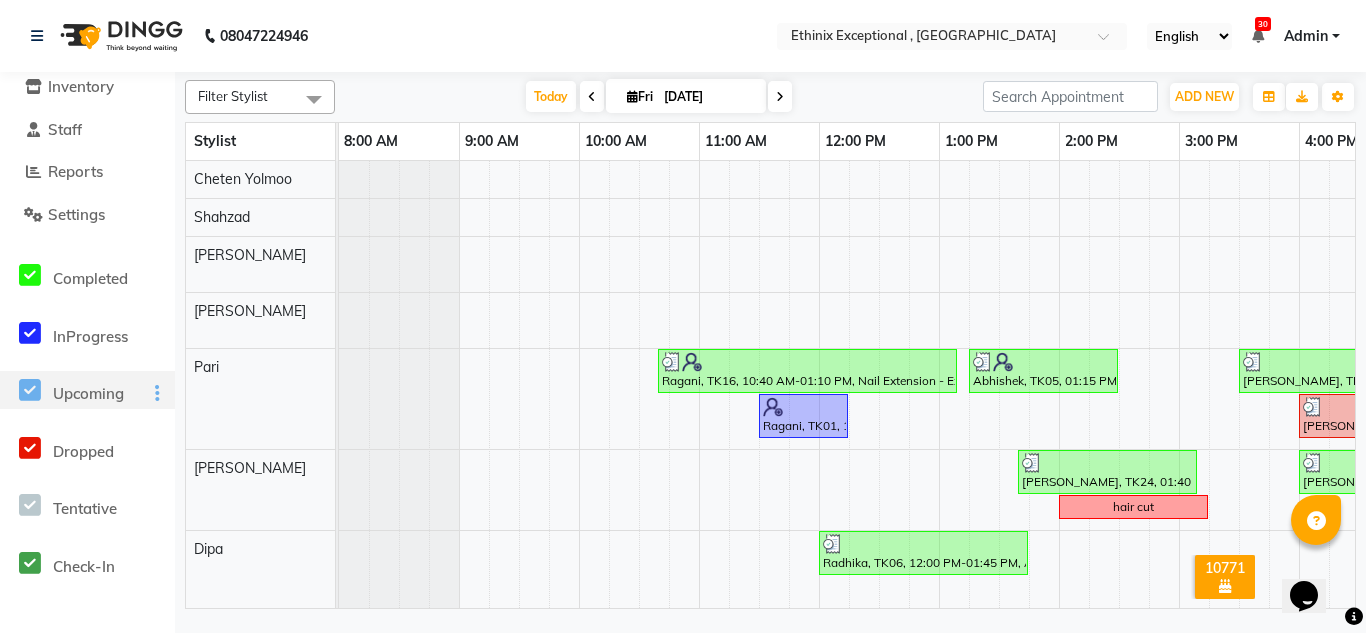 click 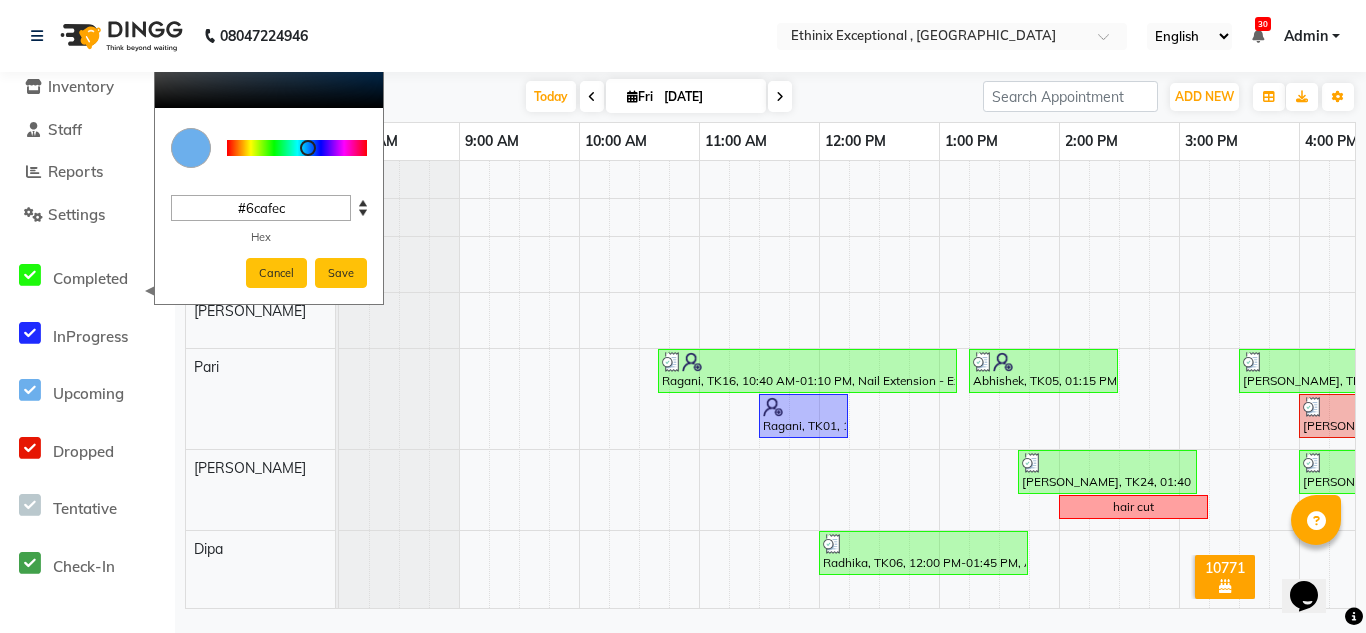 click 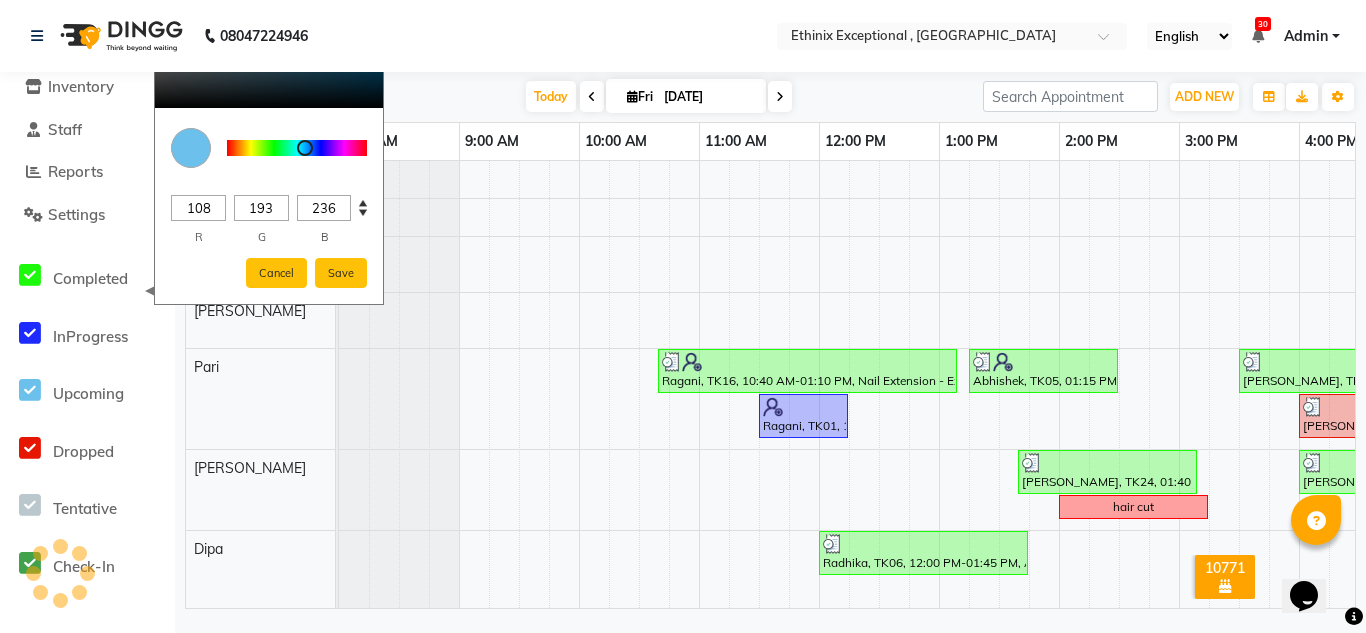 type on "236" 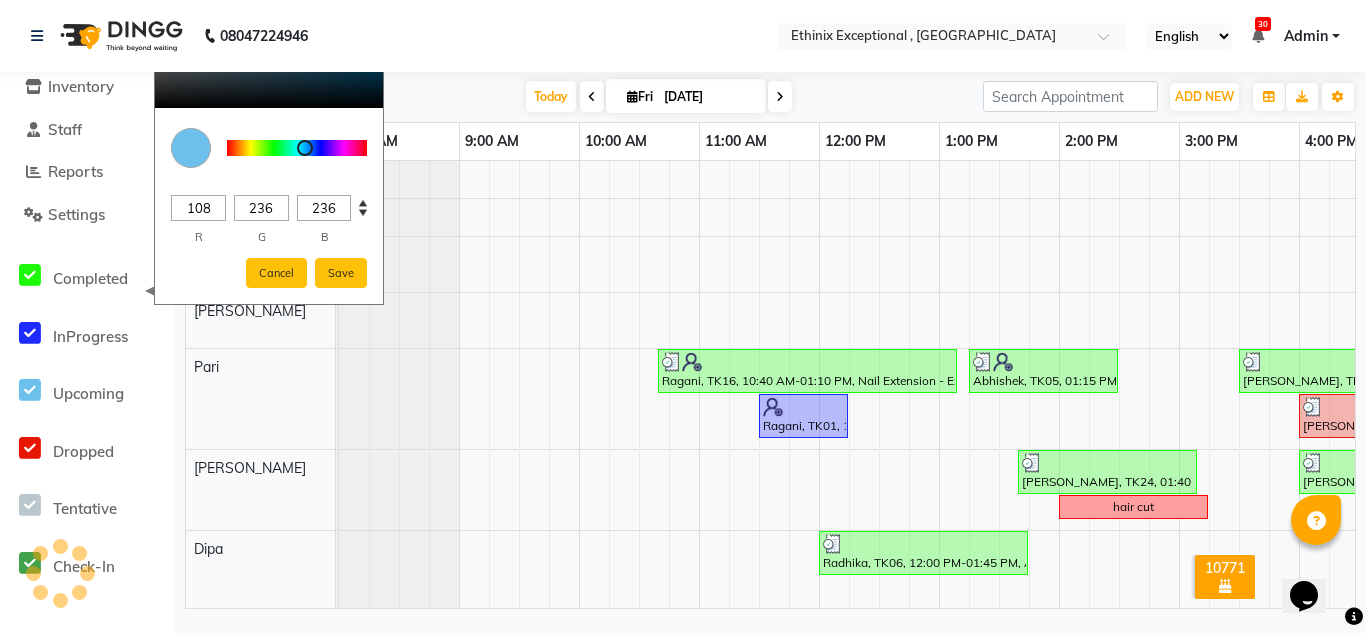 type on "141" 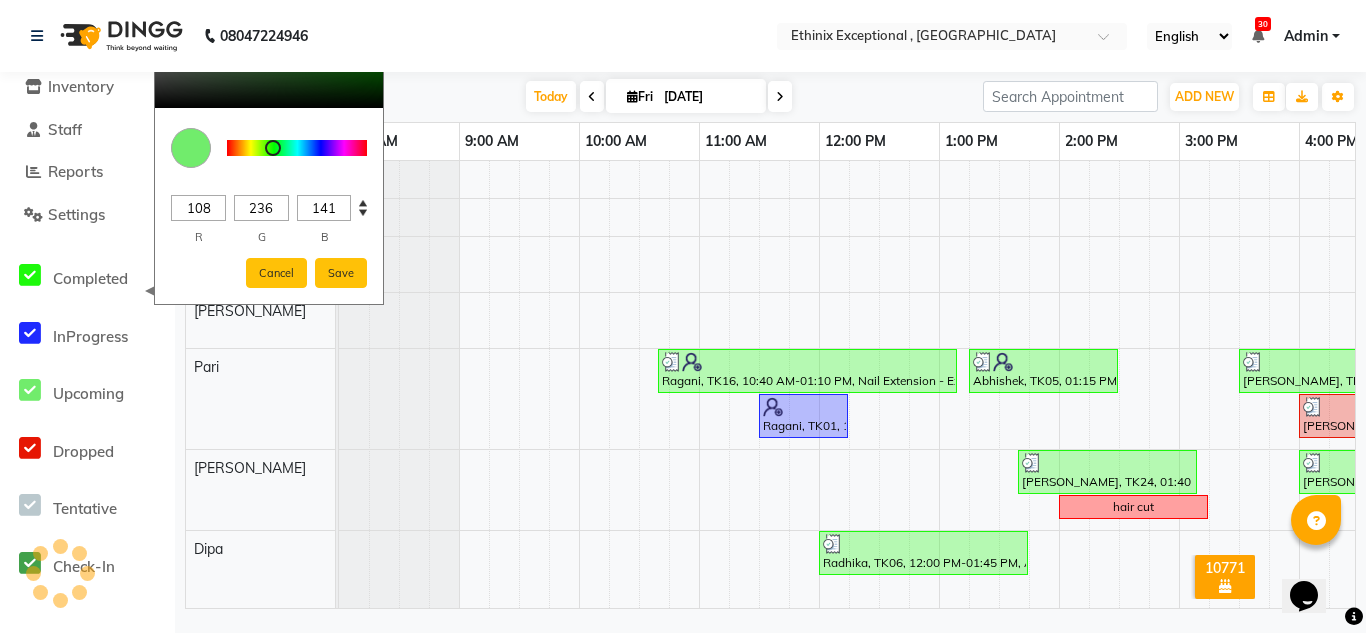 type on "113" 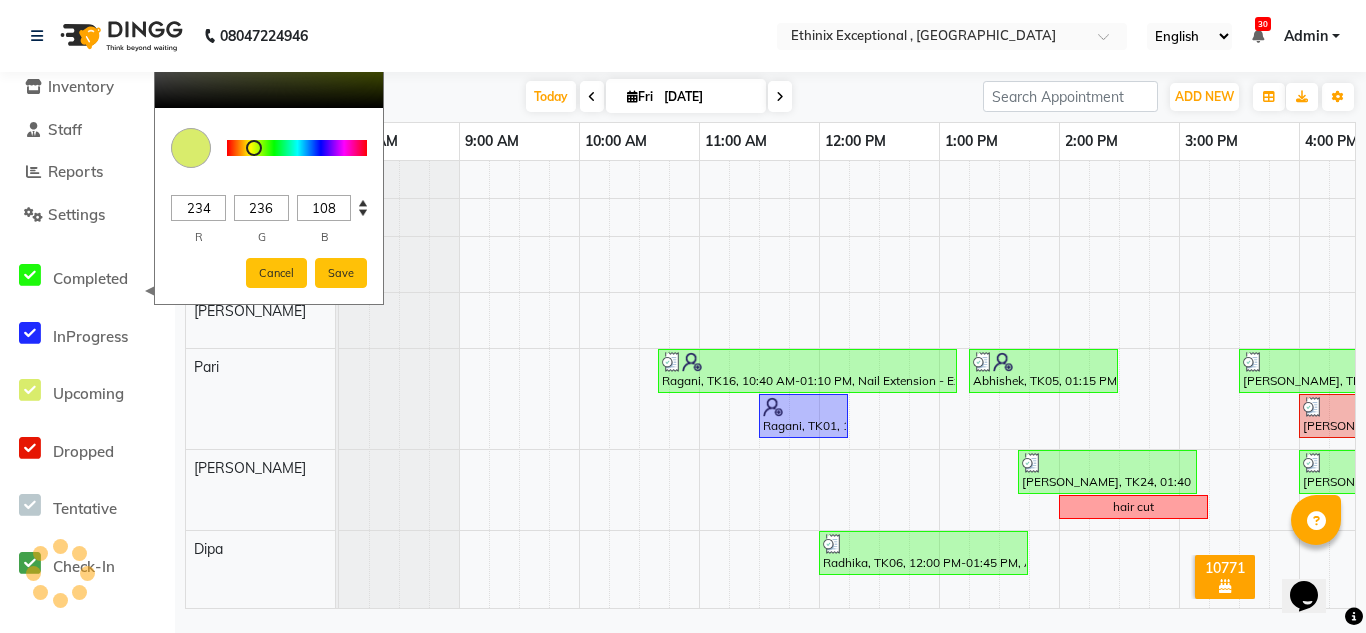 type on "236" 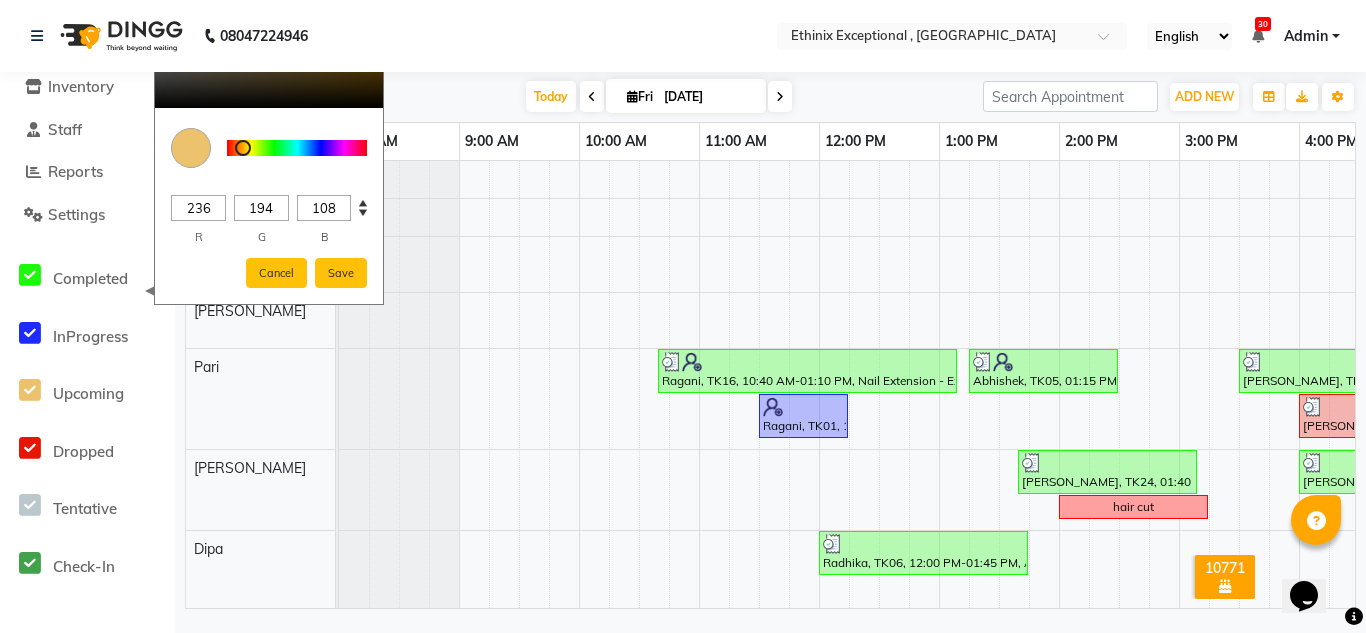 type on "233" 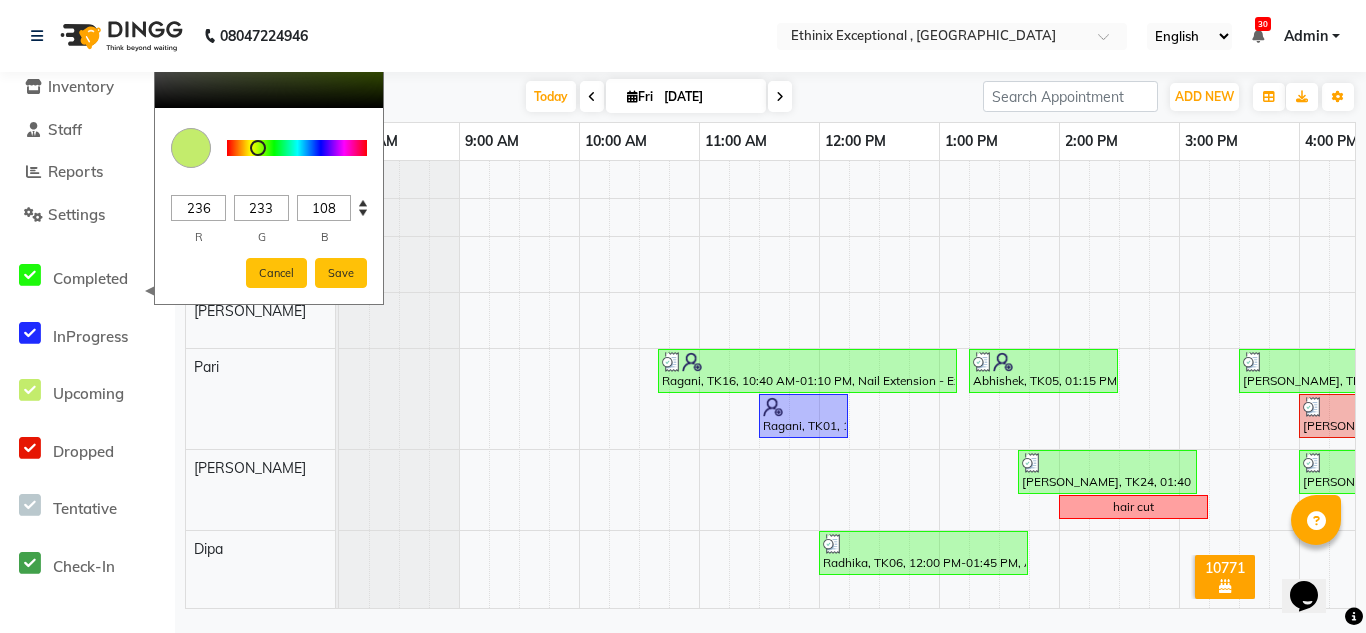 type on "195" 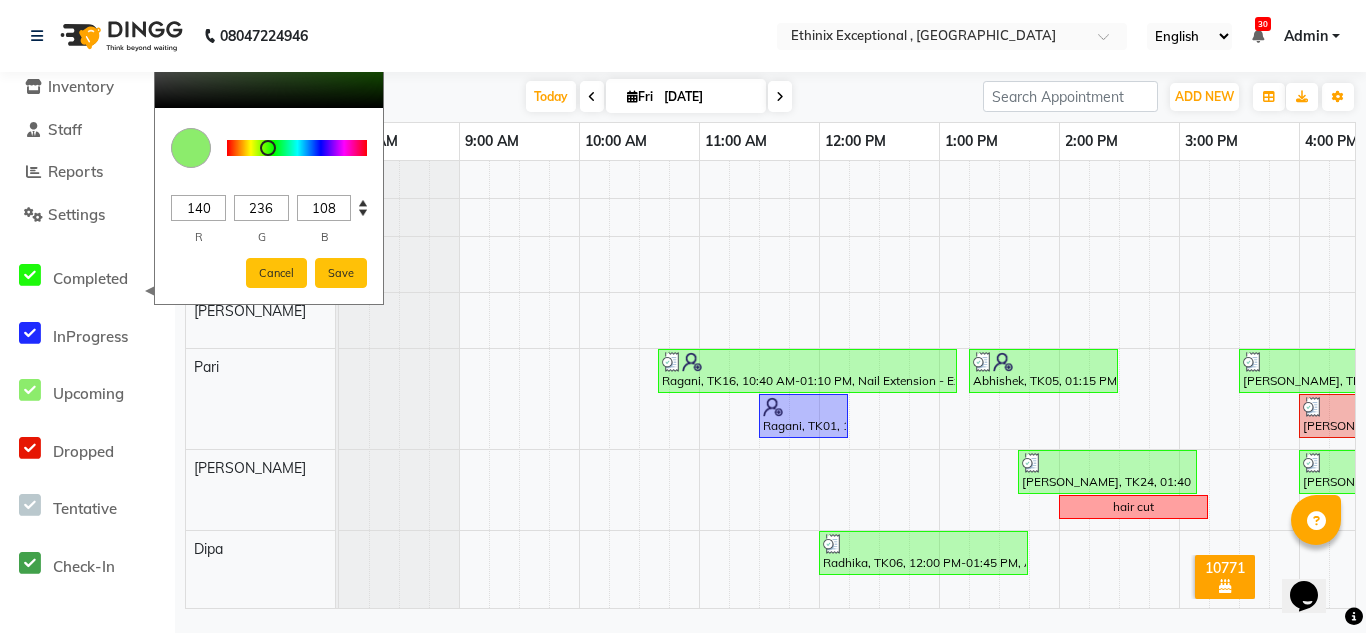 type on "231" 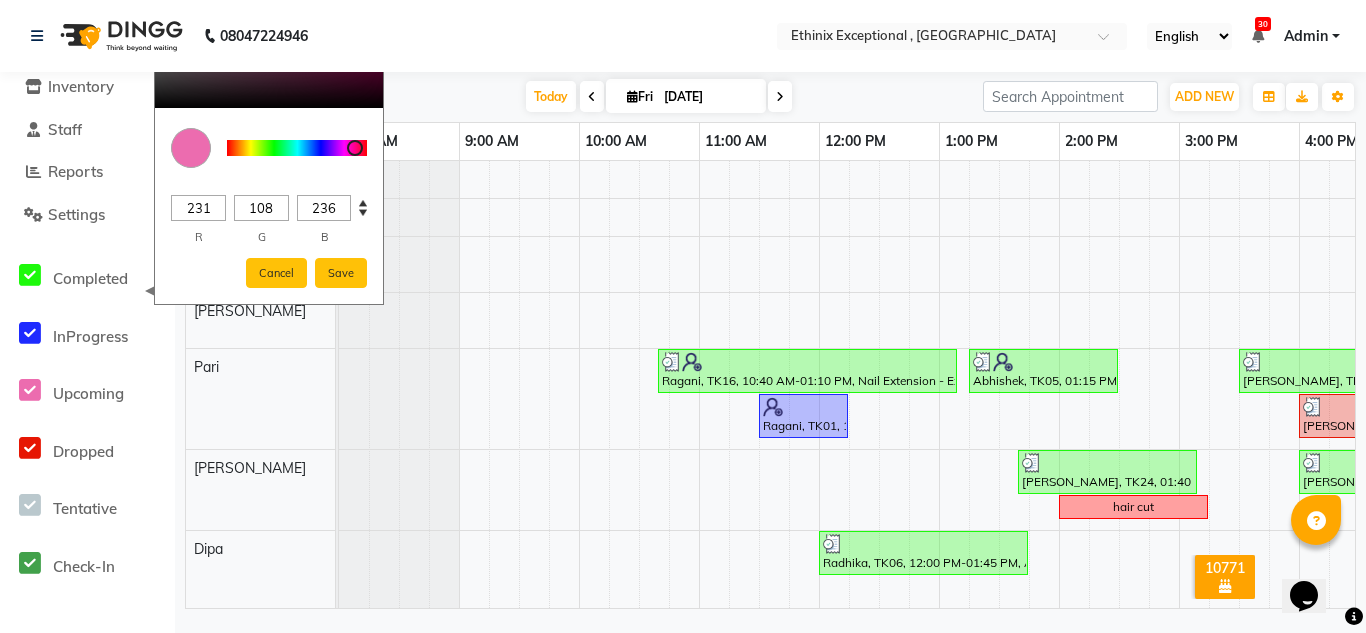 type on "236" 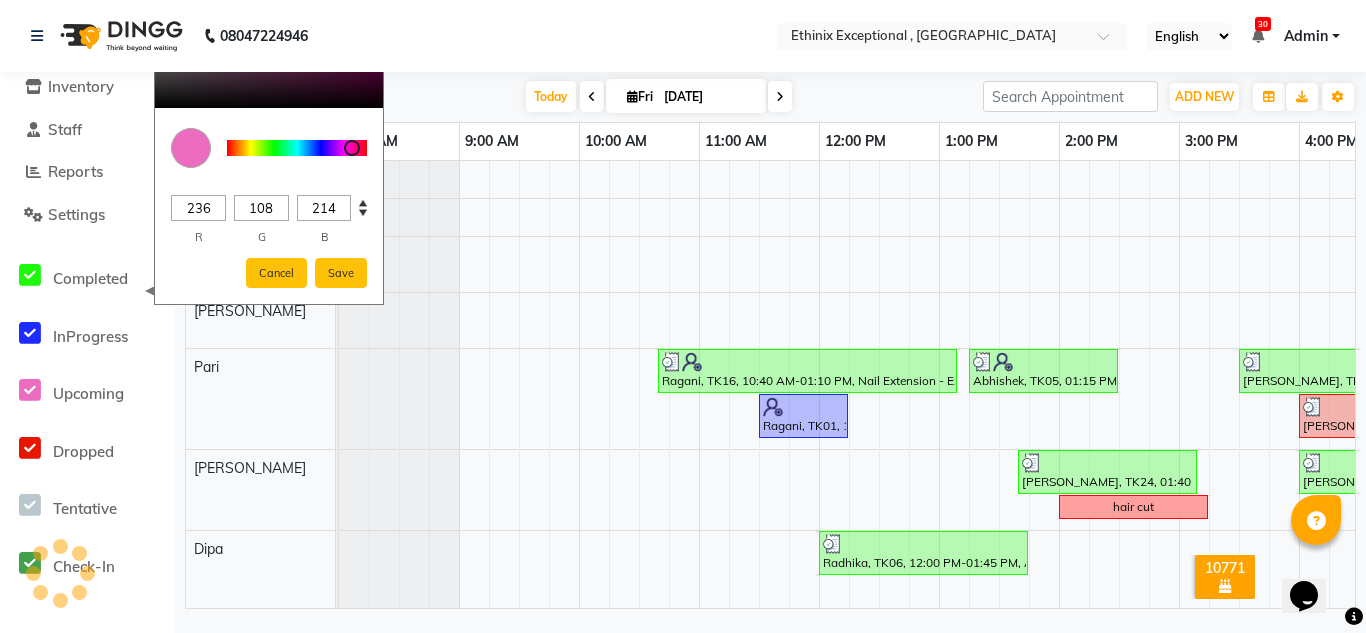 type on "236" 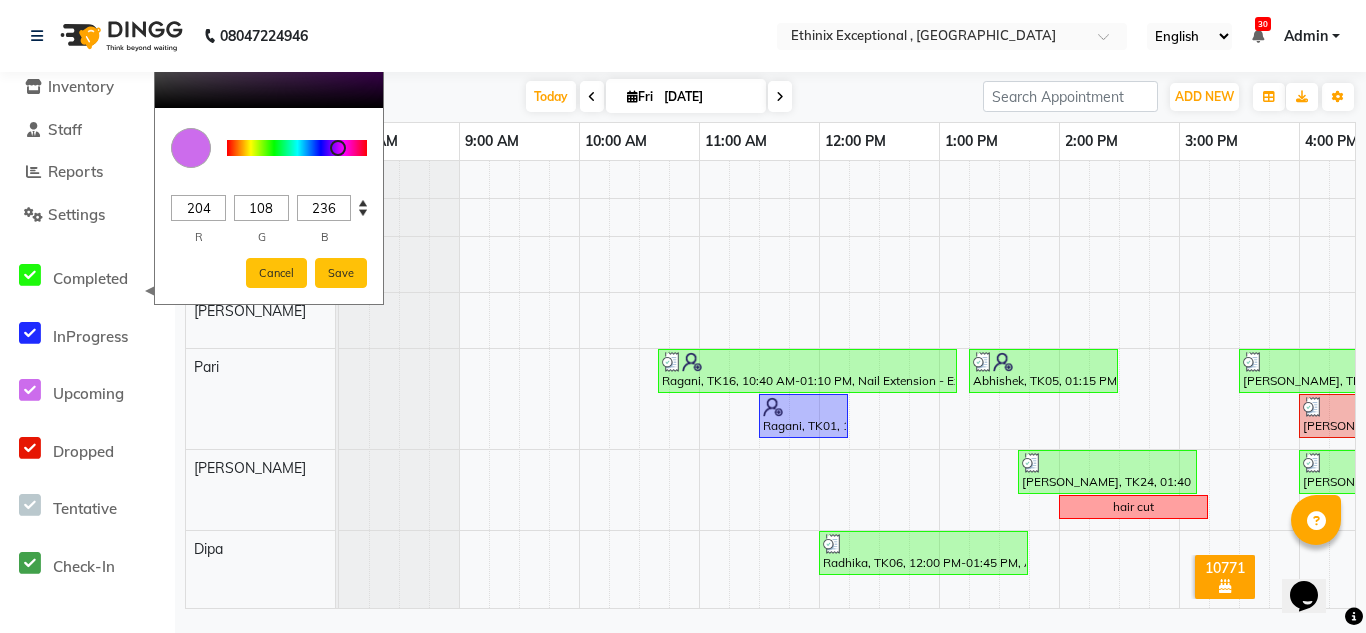 type on "236" 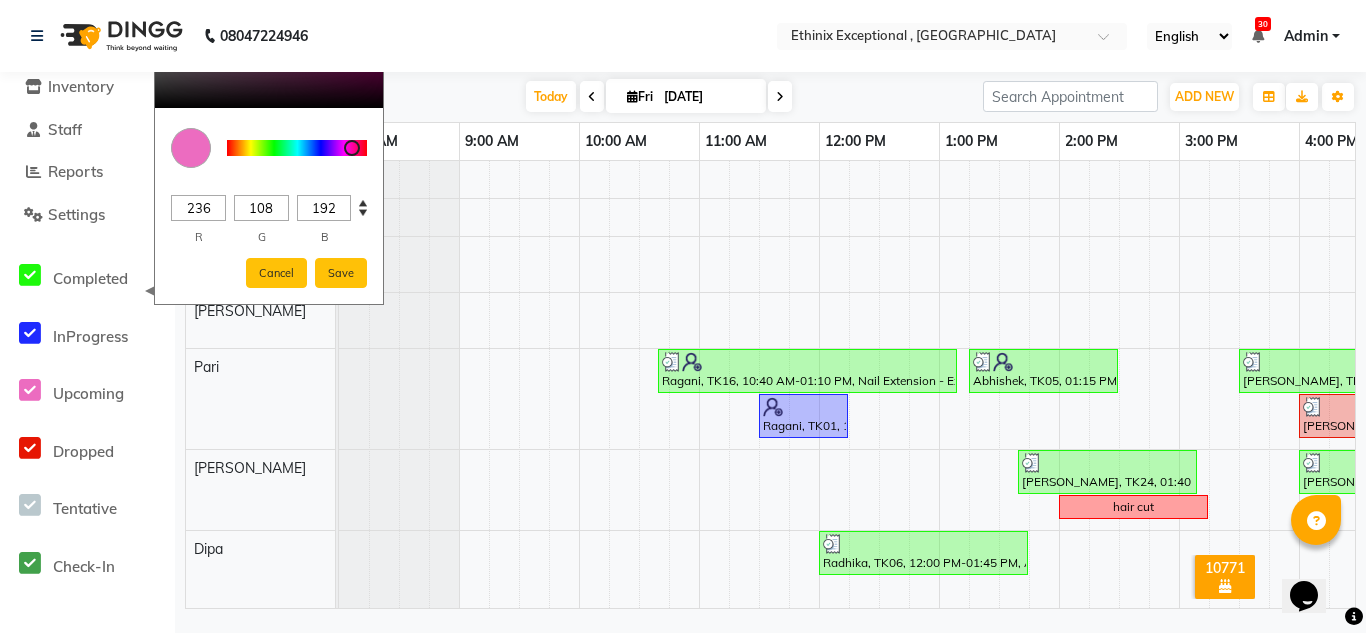 type on "186" 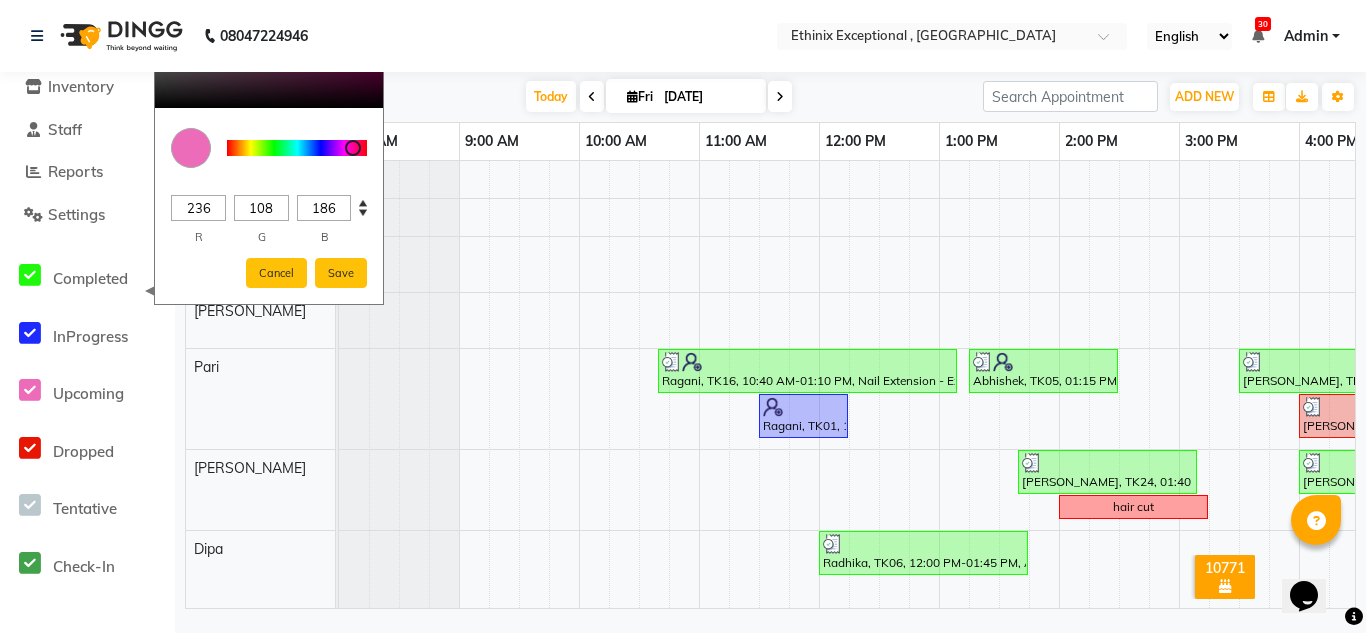 drag, startPoint x: 305, startPoint y: 148, endPoint x: 353, endPoint y: 147, distance: 48.010414 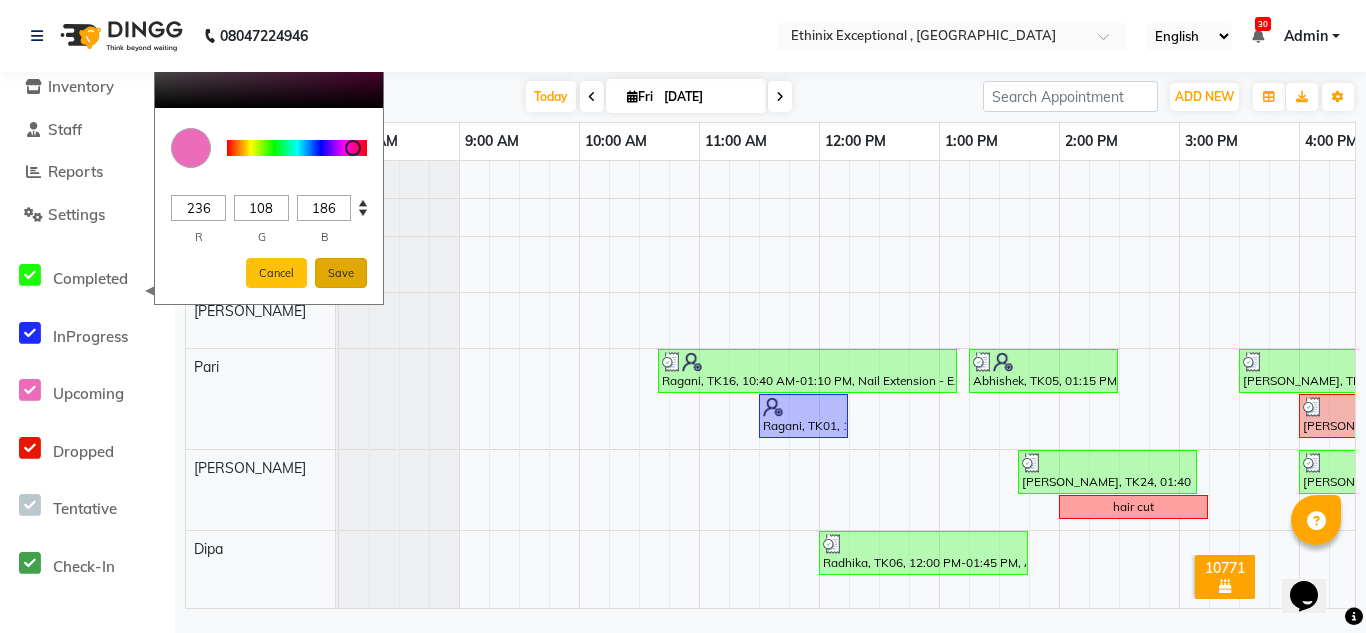 click on "Save" 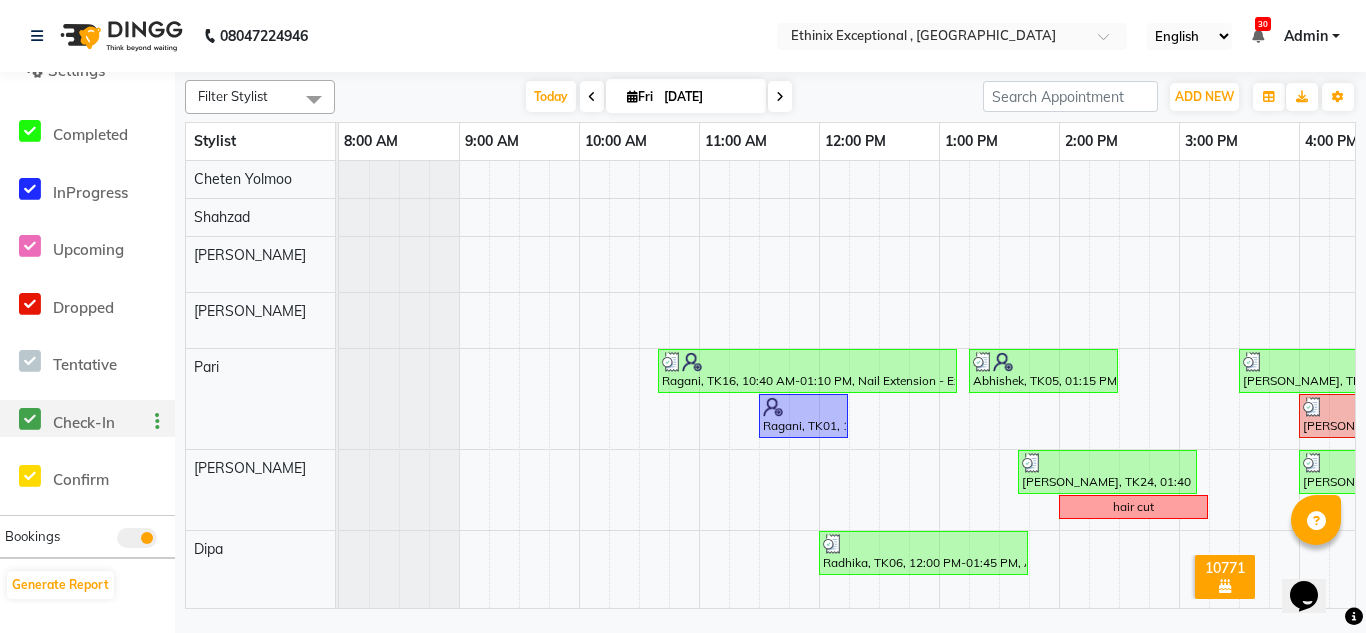 scroll, scrollTop: 416, scrollLeft: 0, axis: vertical 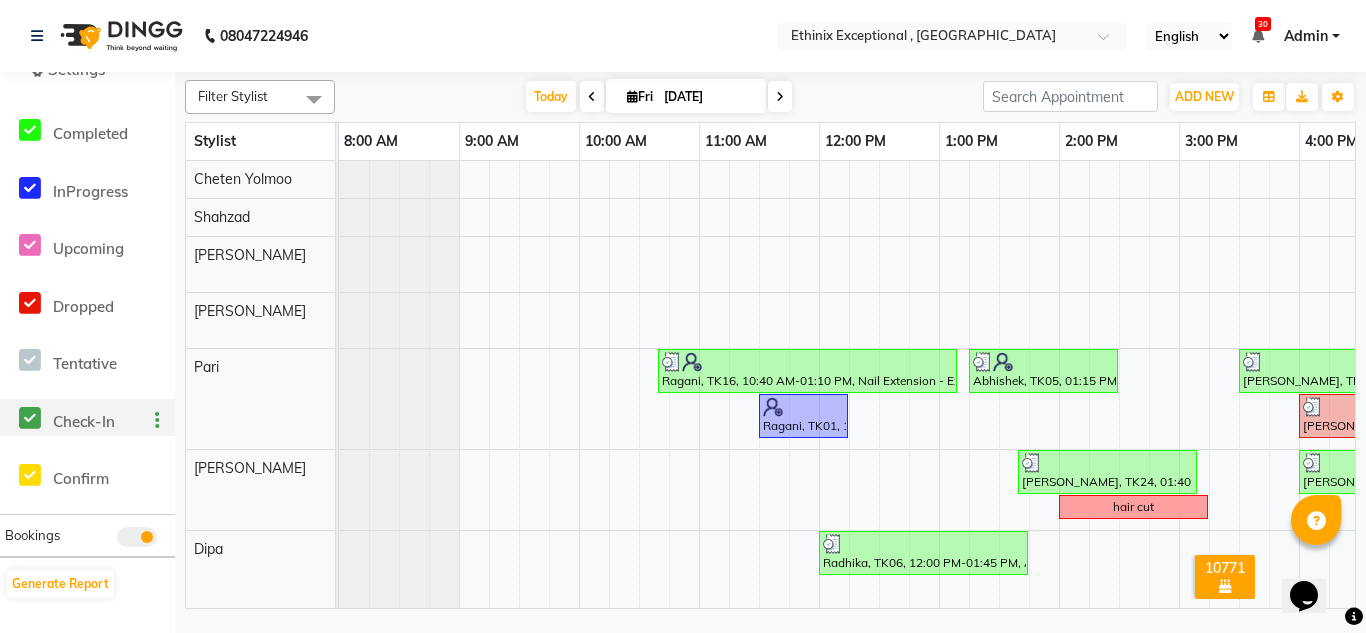 click 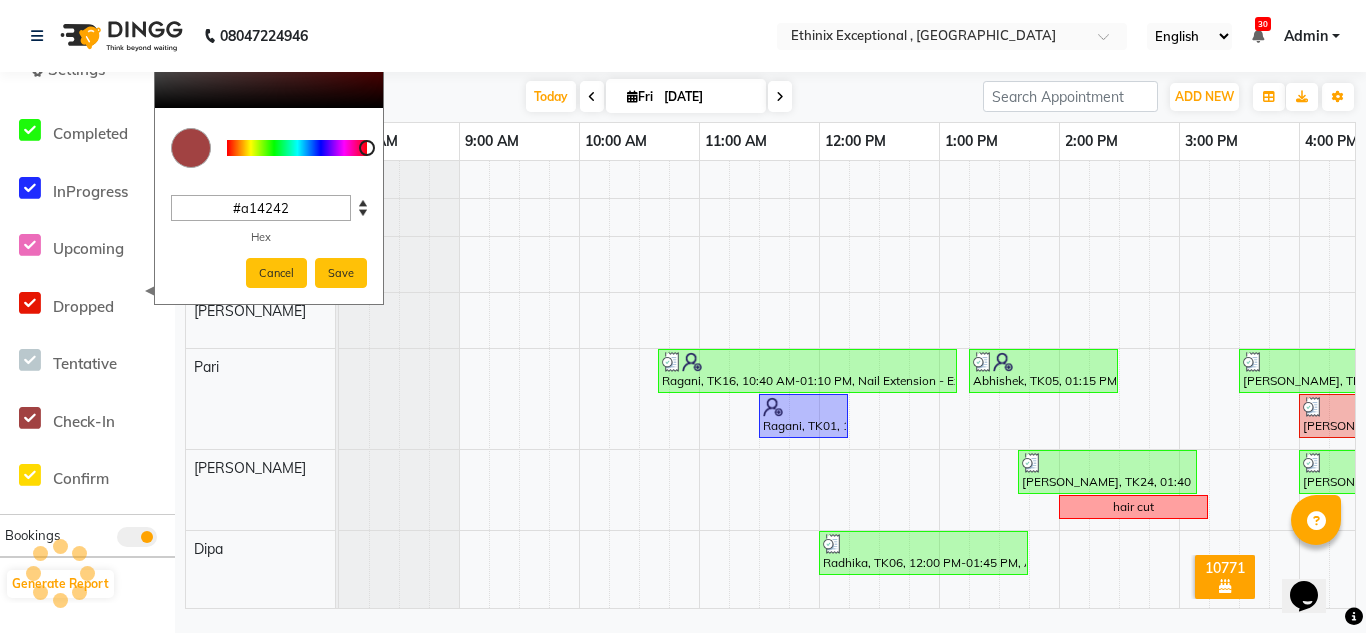 drag, startPoint x: 276, startPoint y: 149, endPoint x: 369, endPoint y: 137, distance: 93.770996 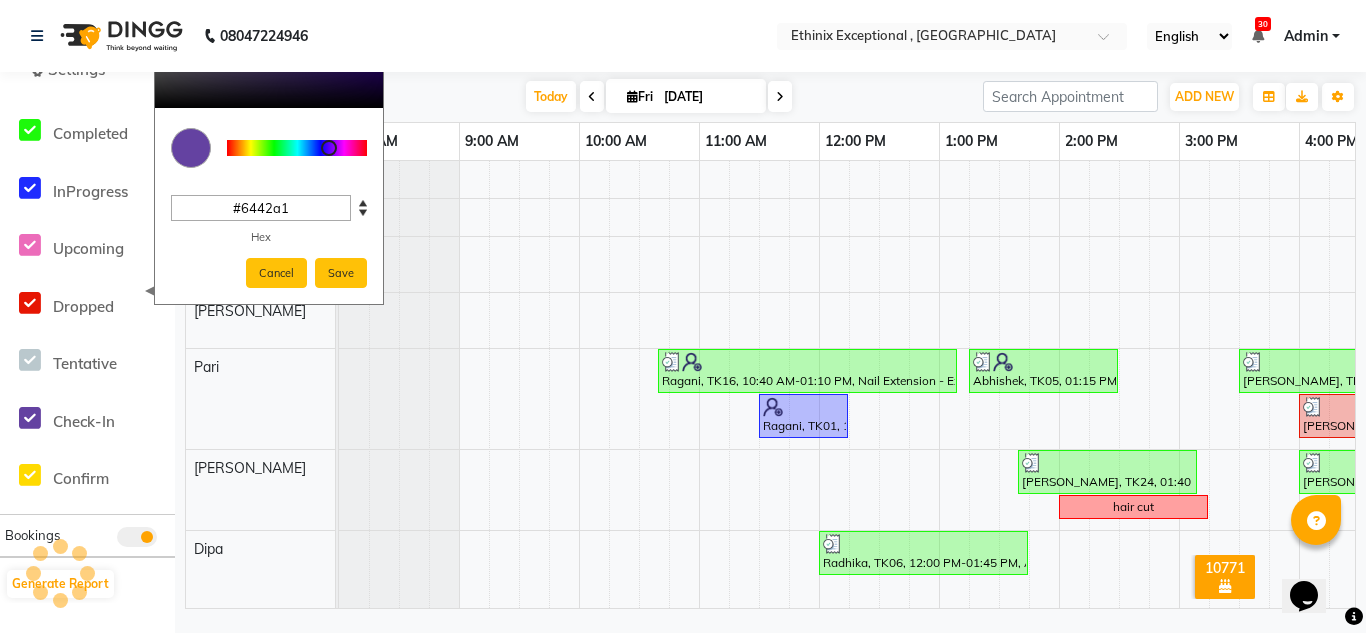 click 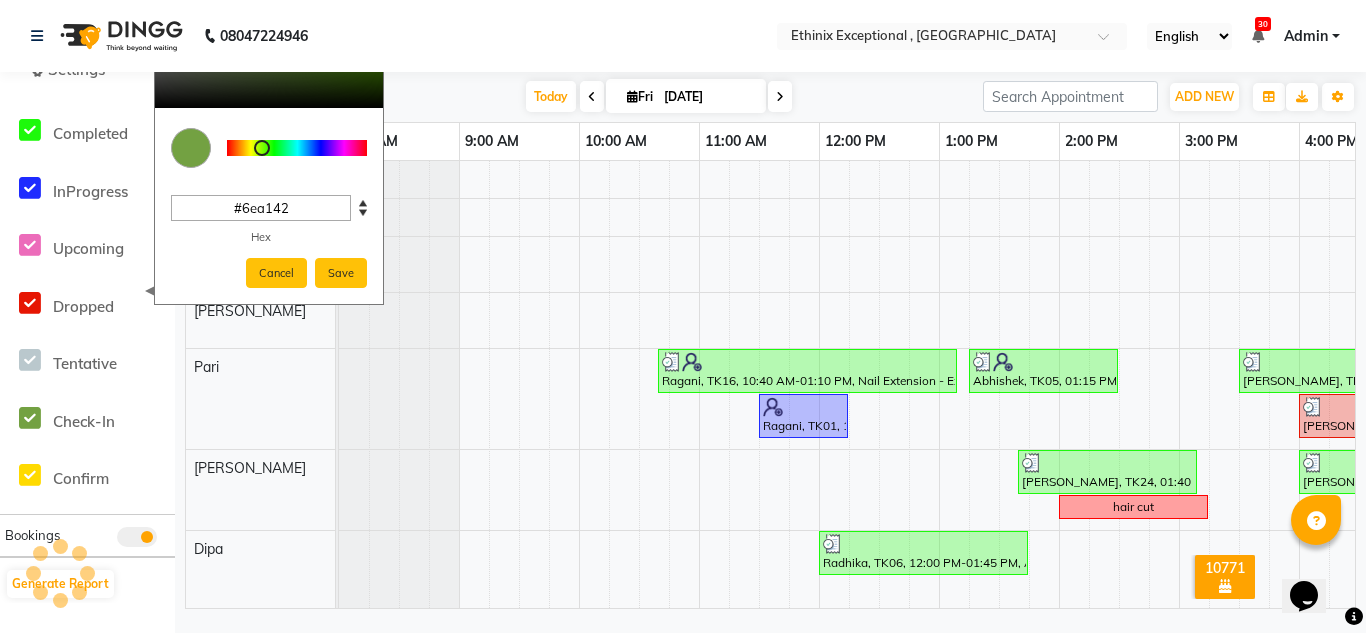 type on "#6aa142" 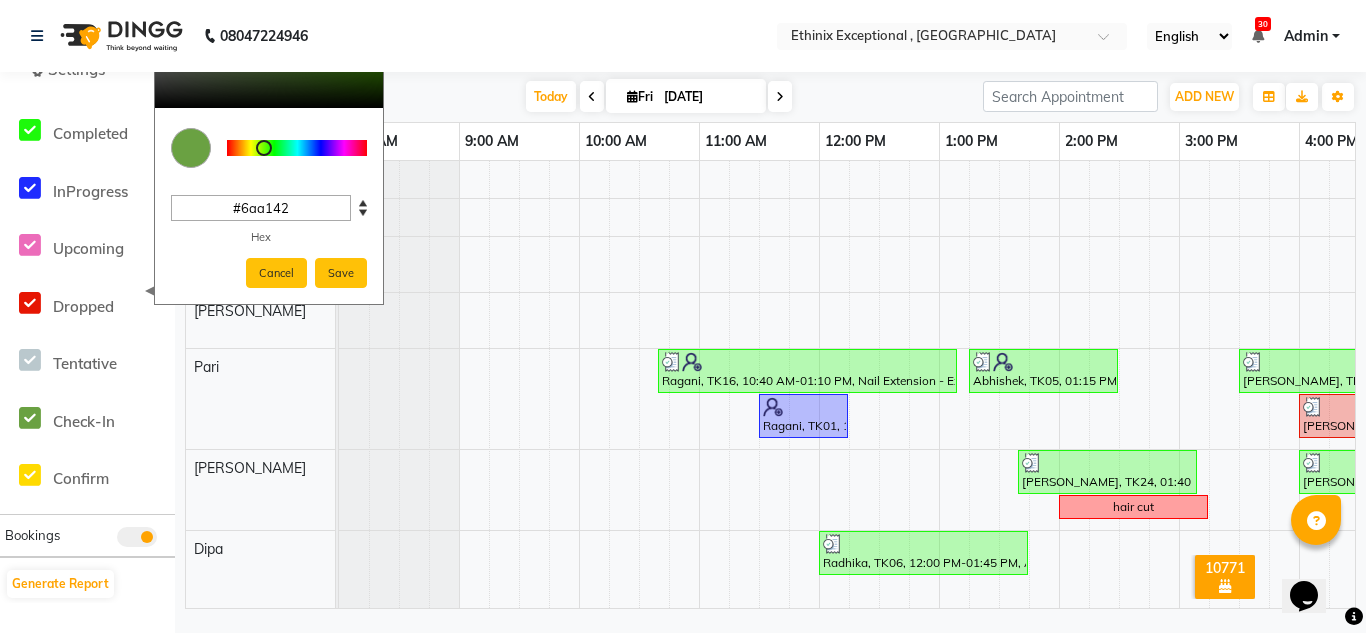 drag, startPoint x: 329, startPoint y: 150, endPoint x: 264, endPoint y: 152, distance: 65.03076 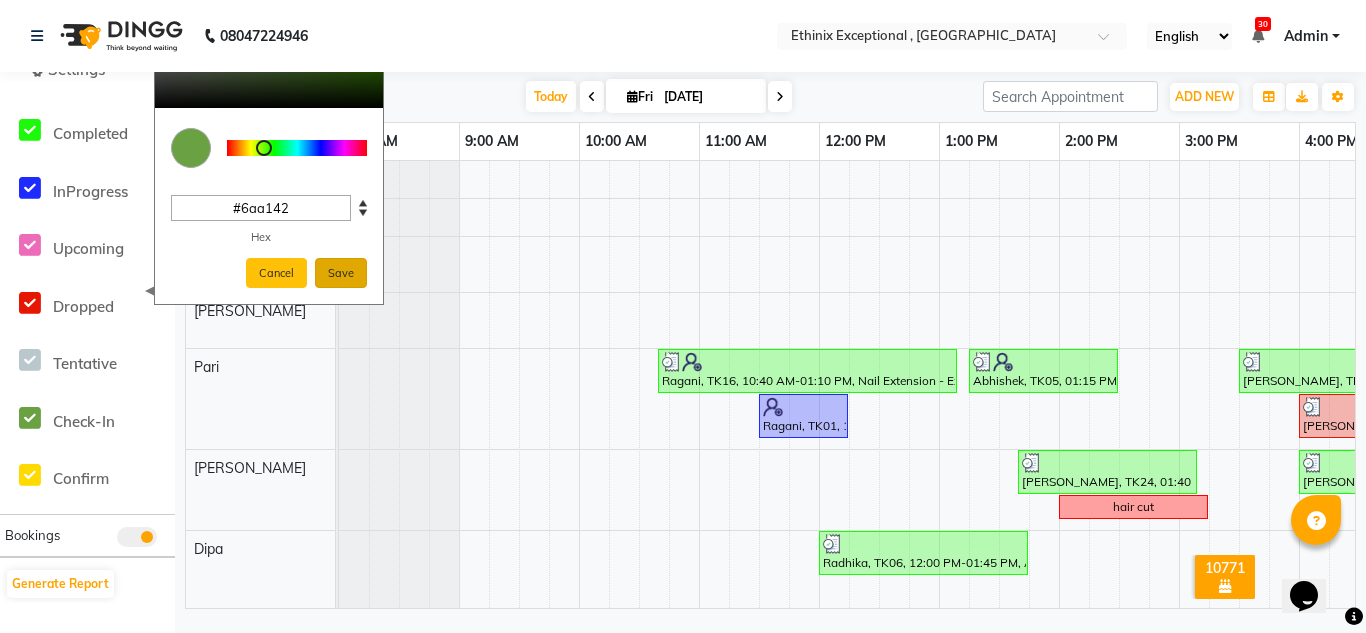 click on "Save" 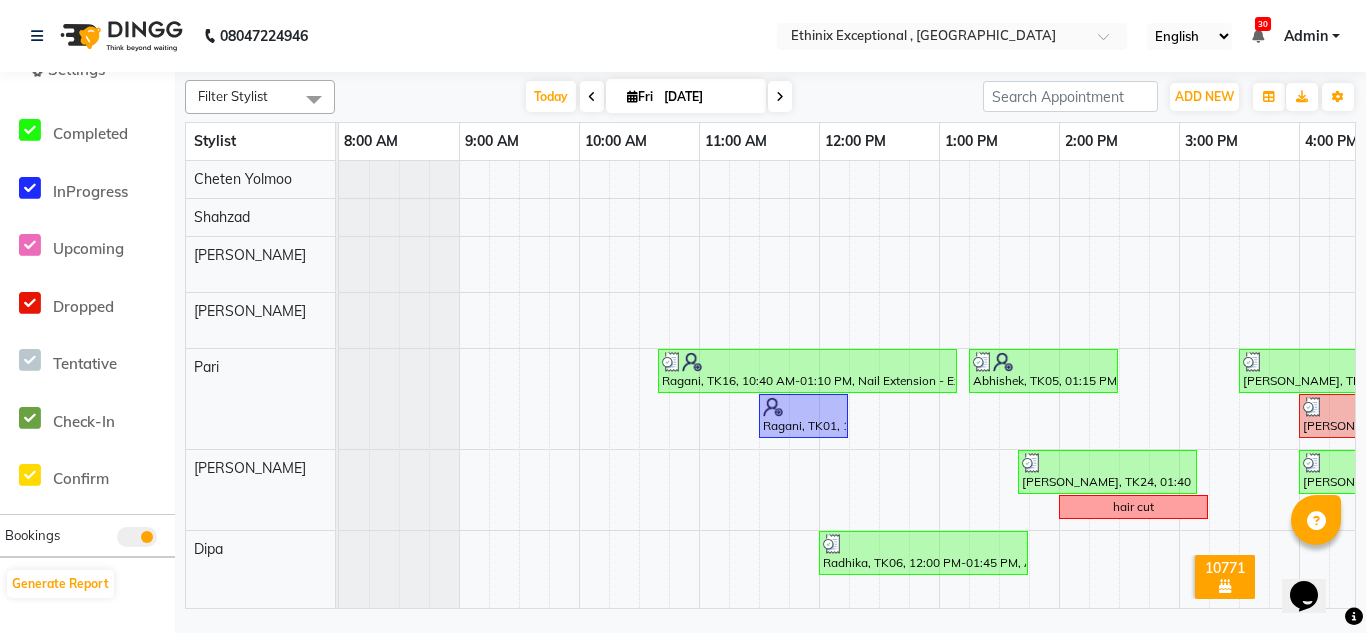 scroll, scrollTop: 0, scrollLeft: 420, axis: horizontal 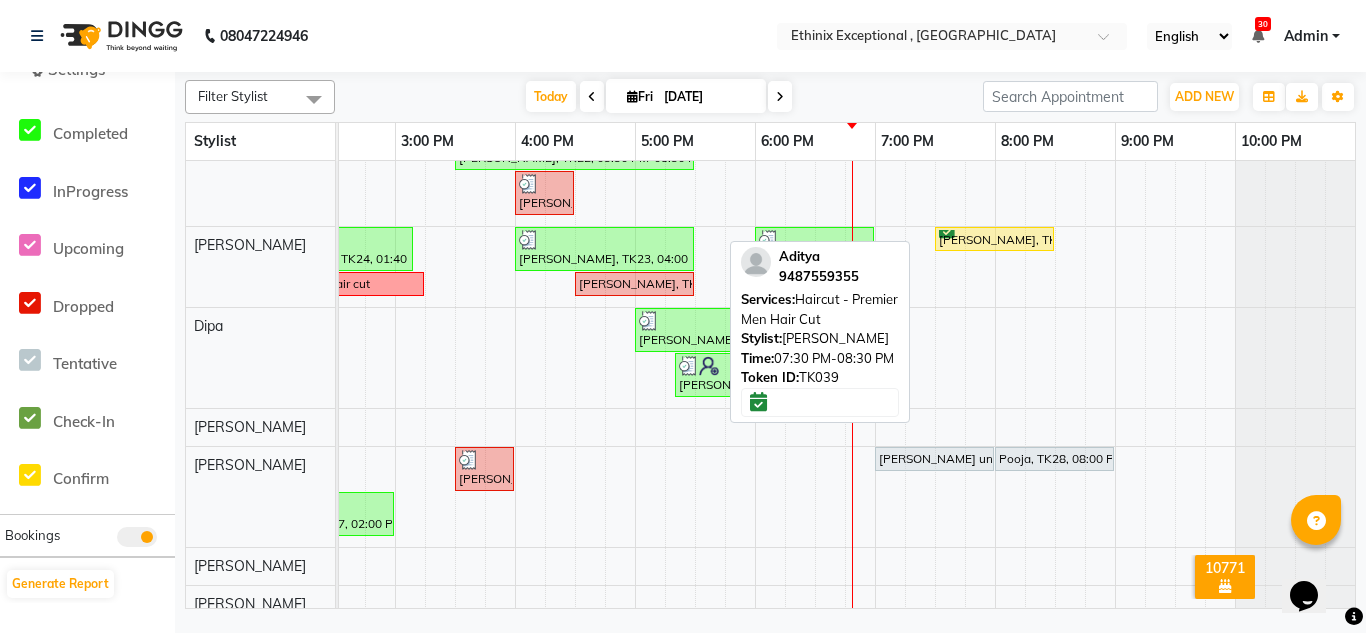 click on "[PERSON_NAME], TK39, 07:30 PM-08:30 PM, Haircut - Premier Men Hair Cut" at bounding box center (994, 239) 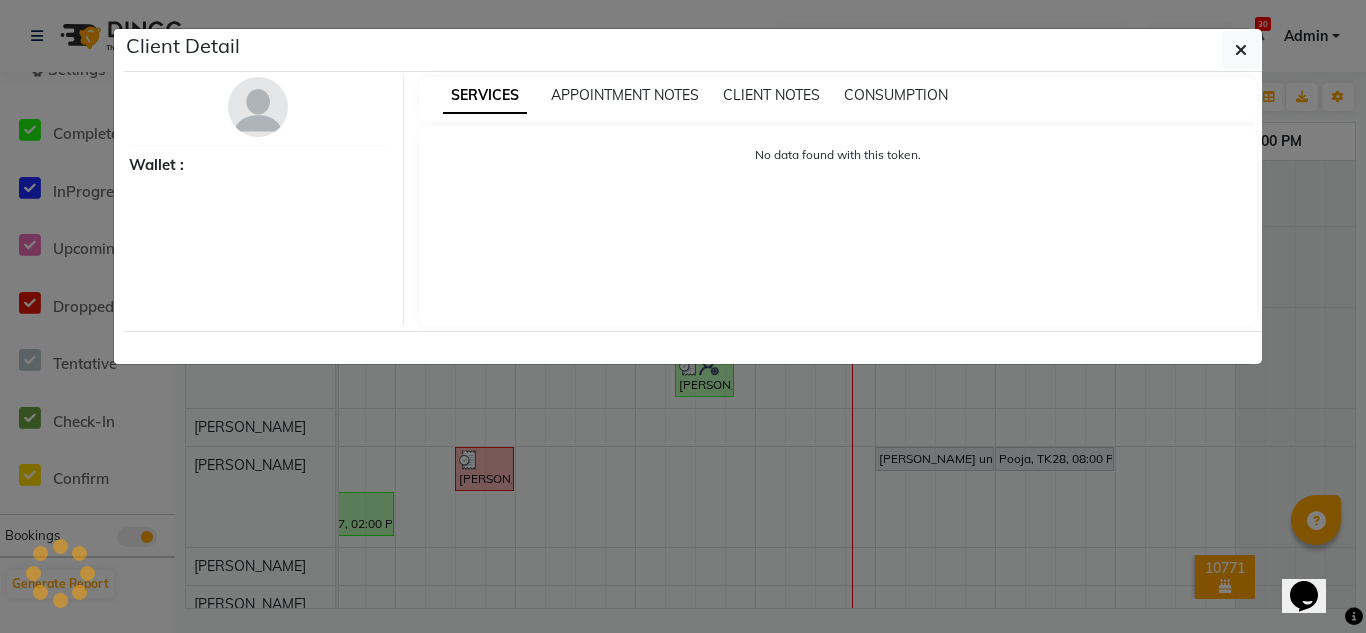 select on "6" 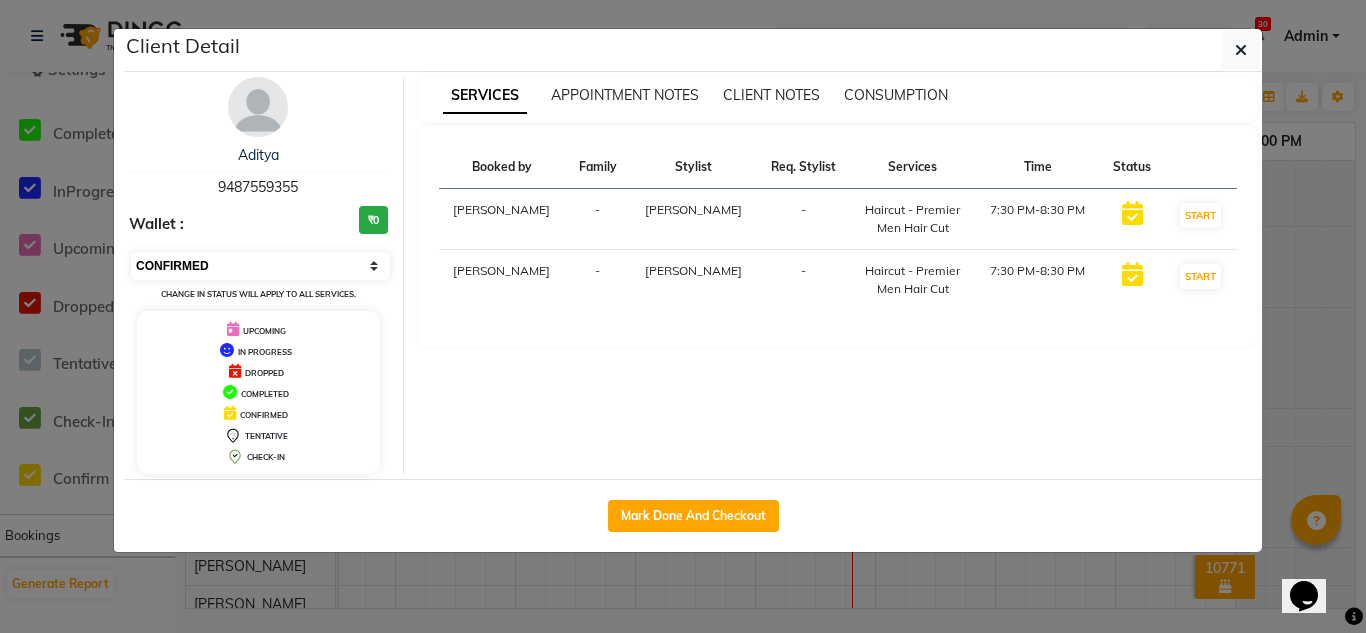 click on "Select IN SERVICE CONFIRMED TENTATIVE CHECK IN MARK DONE DROPPED UPCOMING" at bounding box center [260, 266] 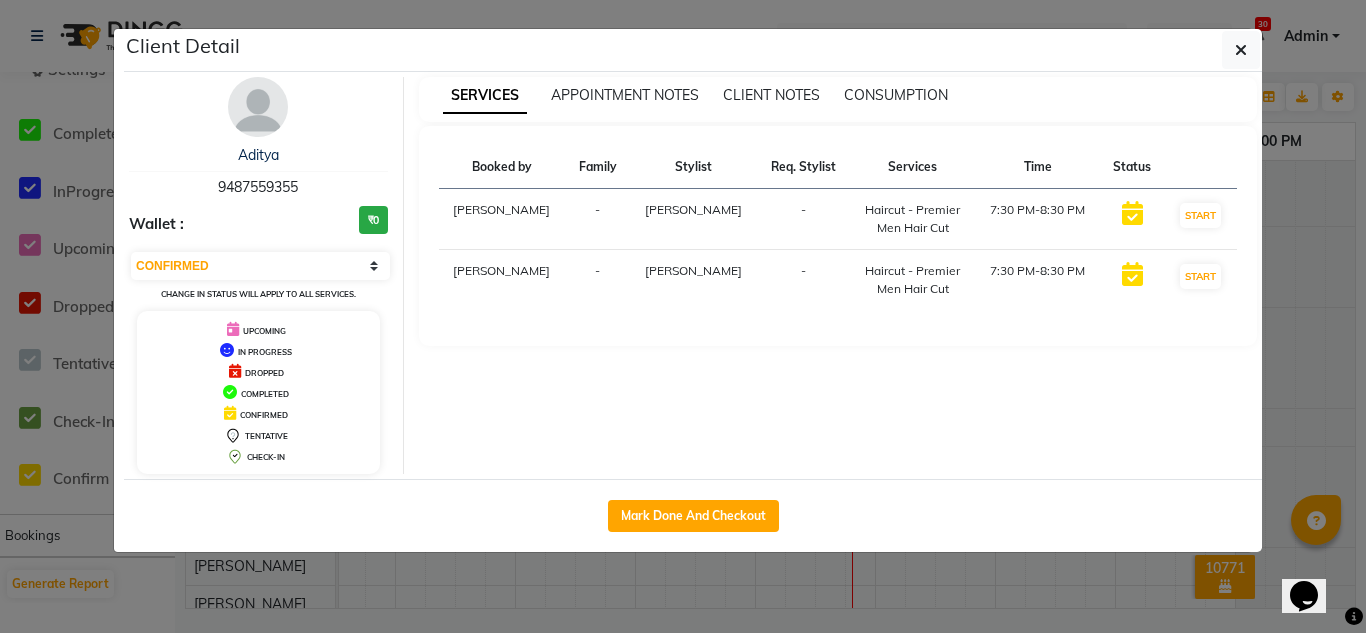 click on "Aditya" at bounding box center (258, 155) 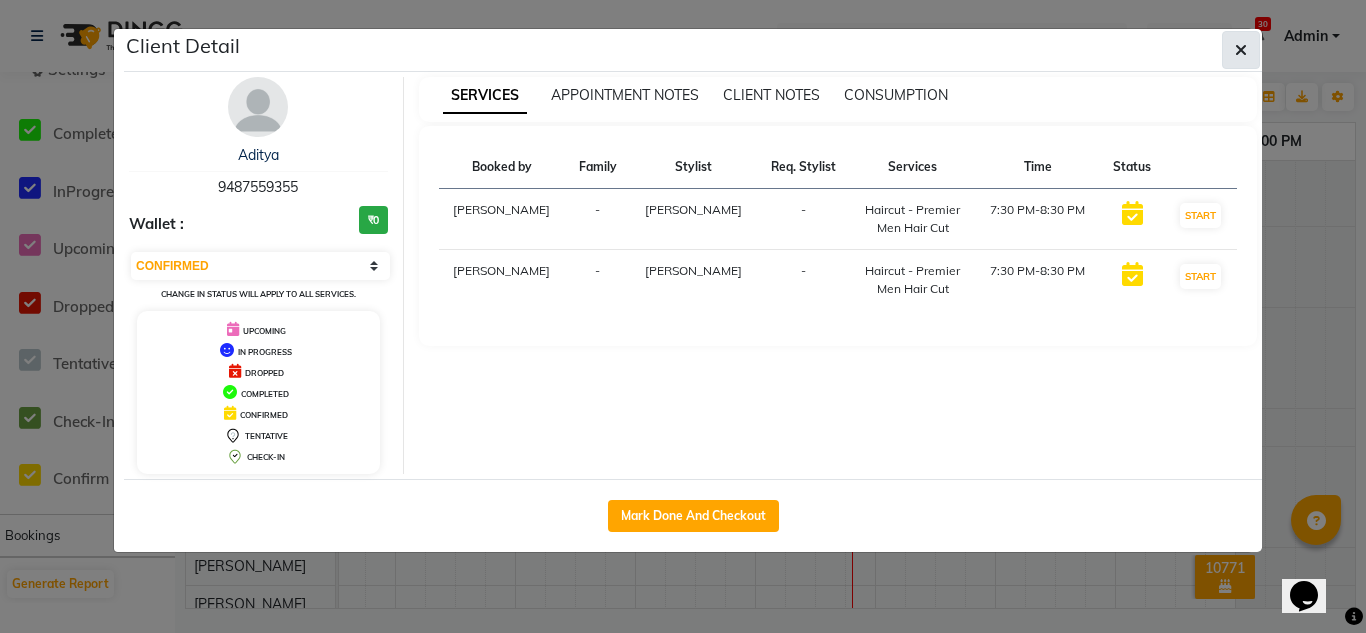 click 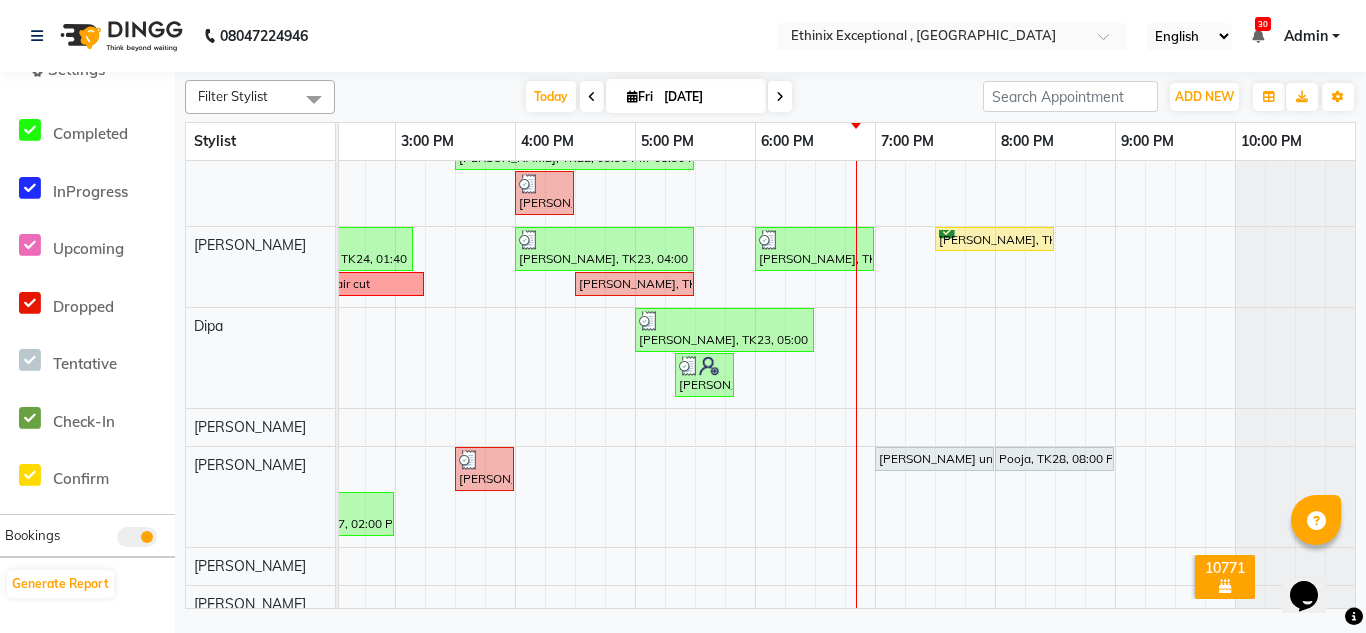 scroll, scrollTop: 0, scrollLeft: 799, axis: horizontal 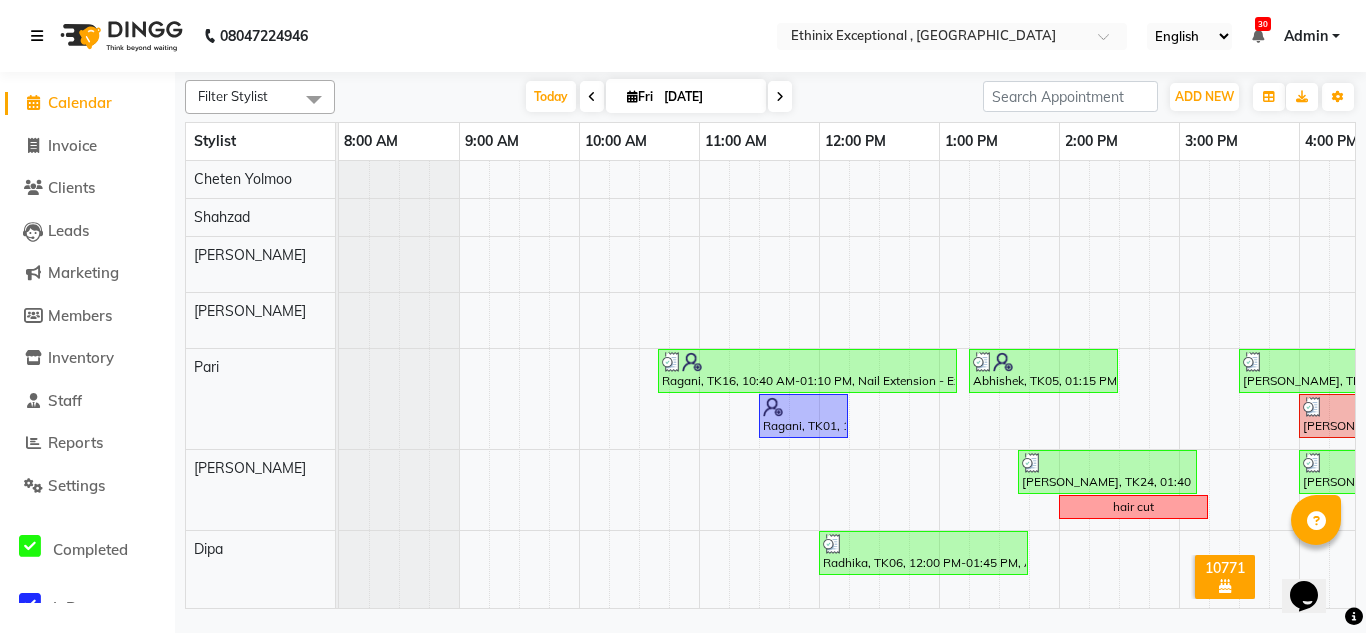 click at bounding box center (37, 36) 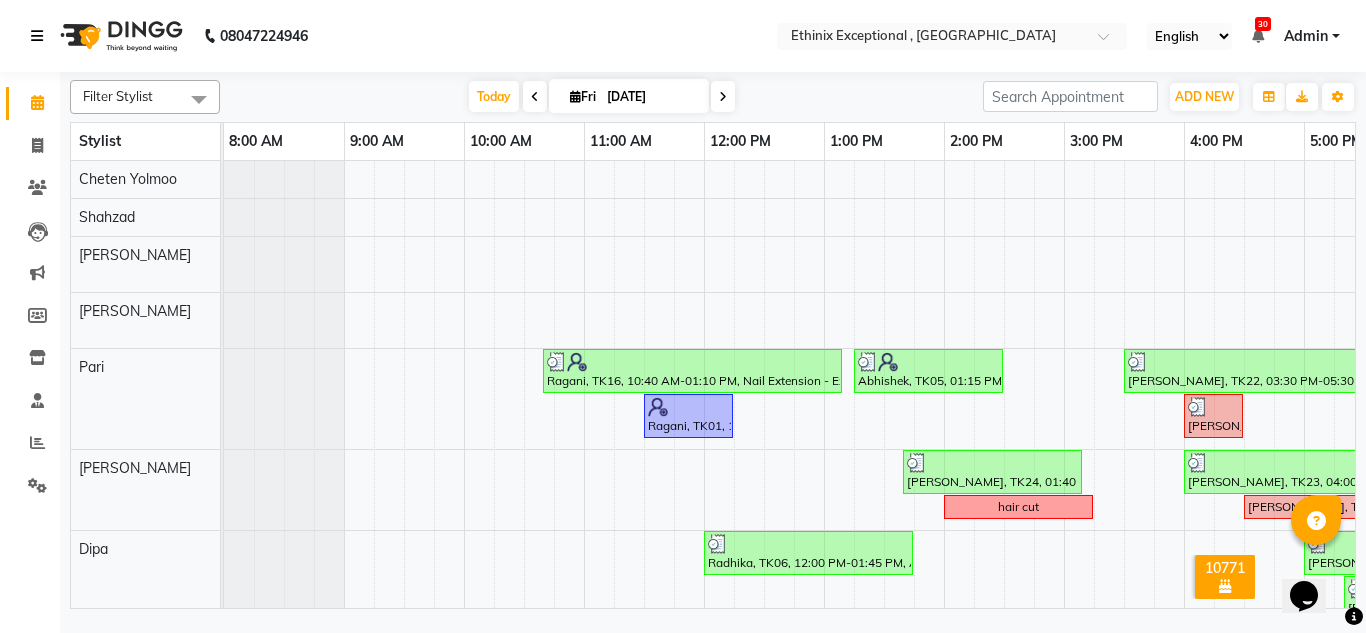 scroll, scrollTop: 230, scrollLeft: 19, axis: both 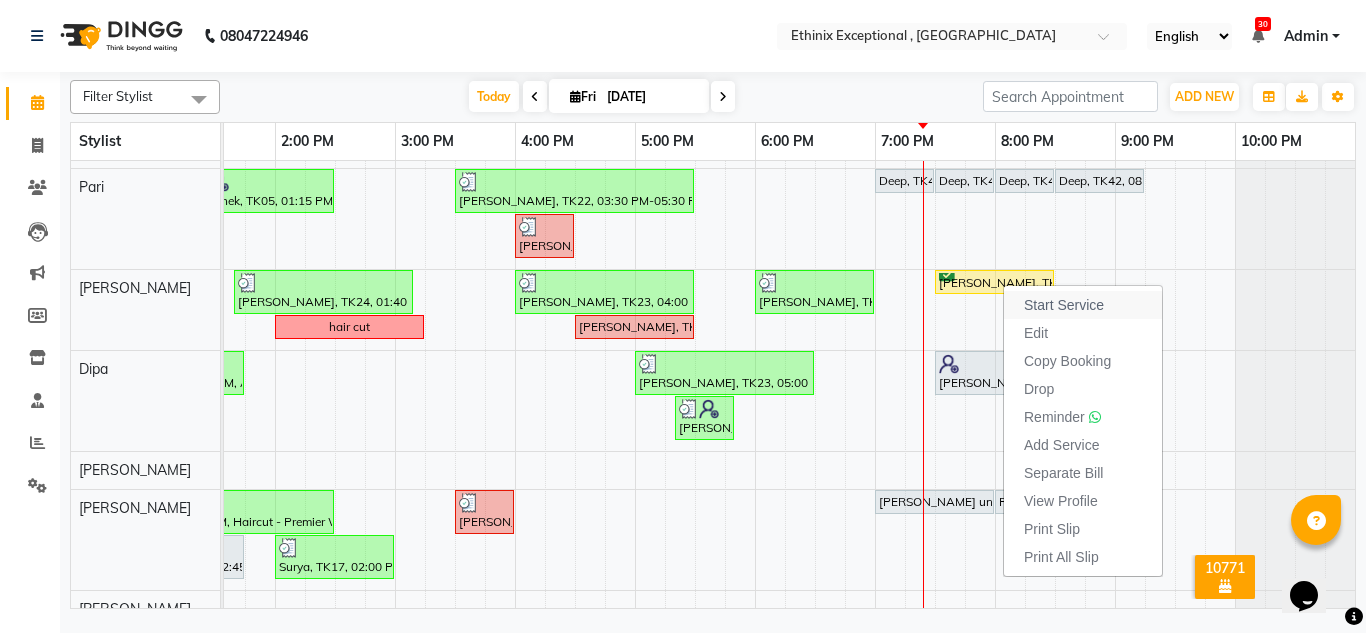 click on "Start Service" at bounding box center (1064, 305) 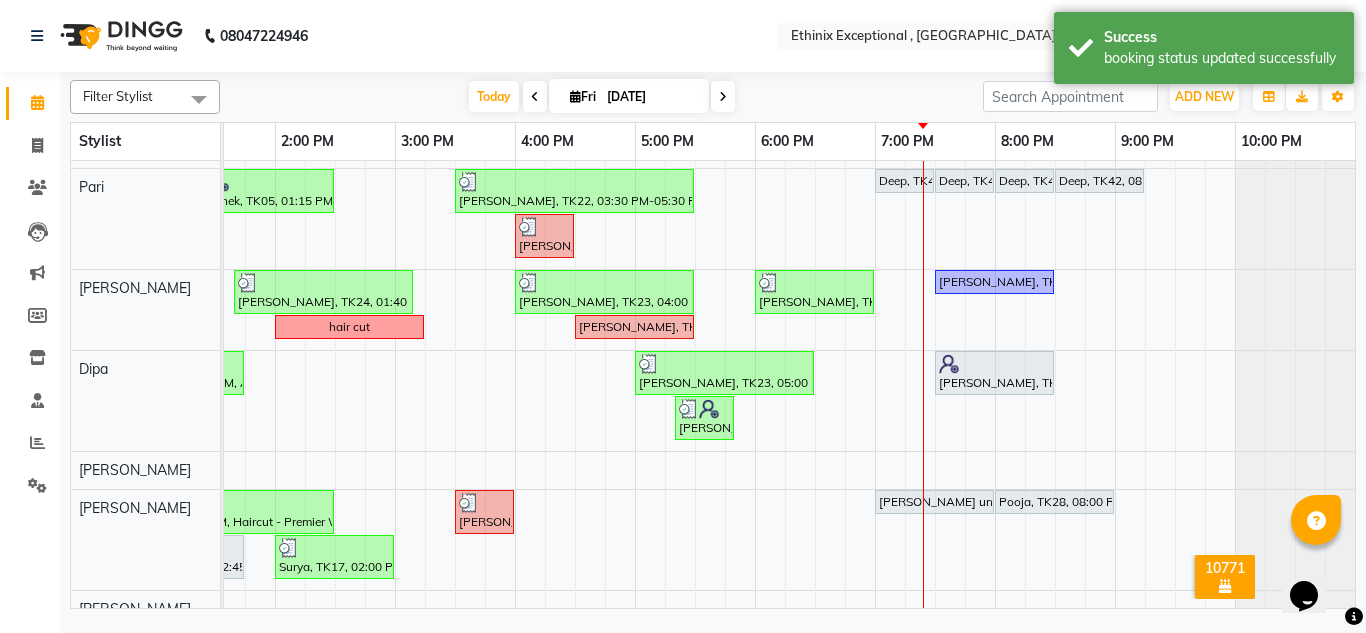 scroll, scrollTop: 334, scrollLeft: 684, axis: both 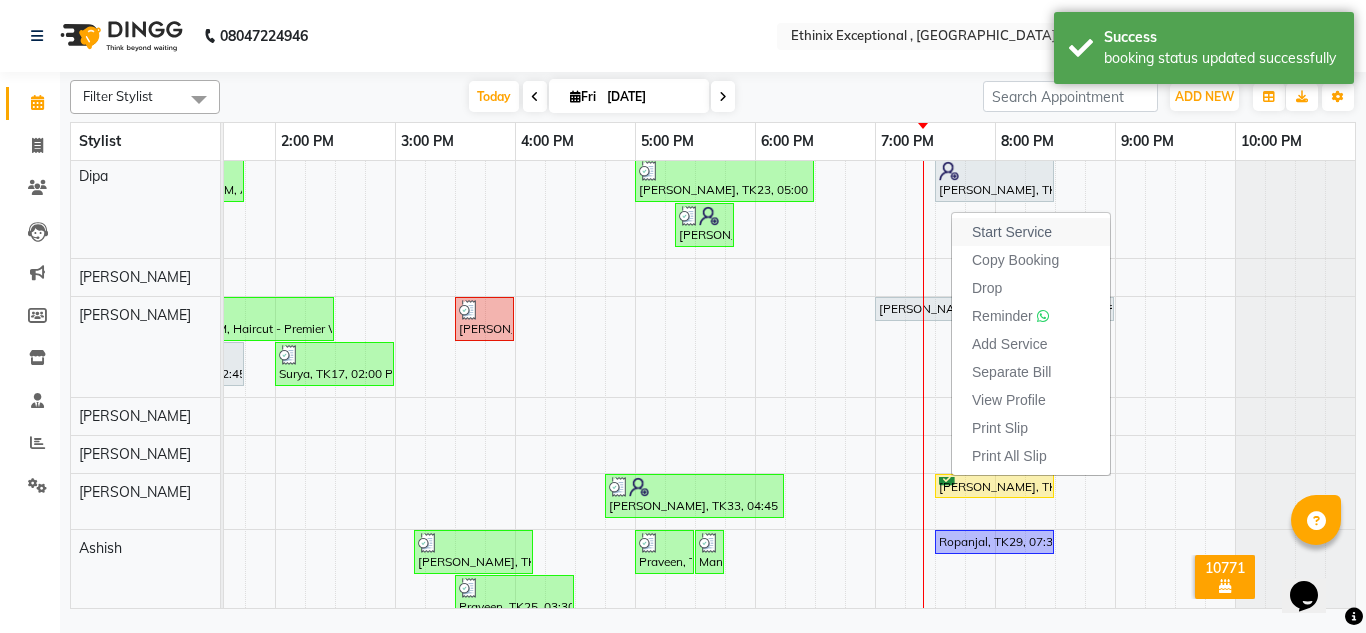 click on "Start Service" at bounding box center (1031, 232) 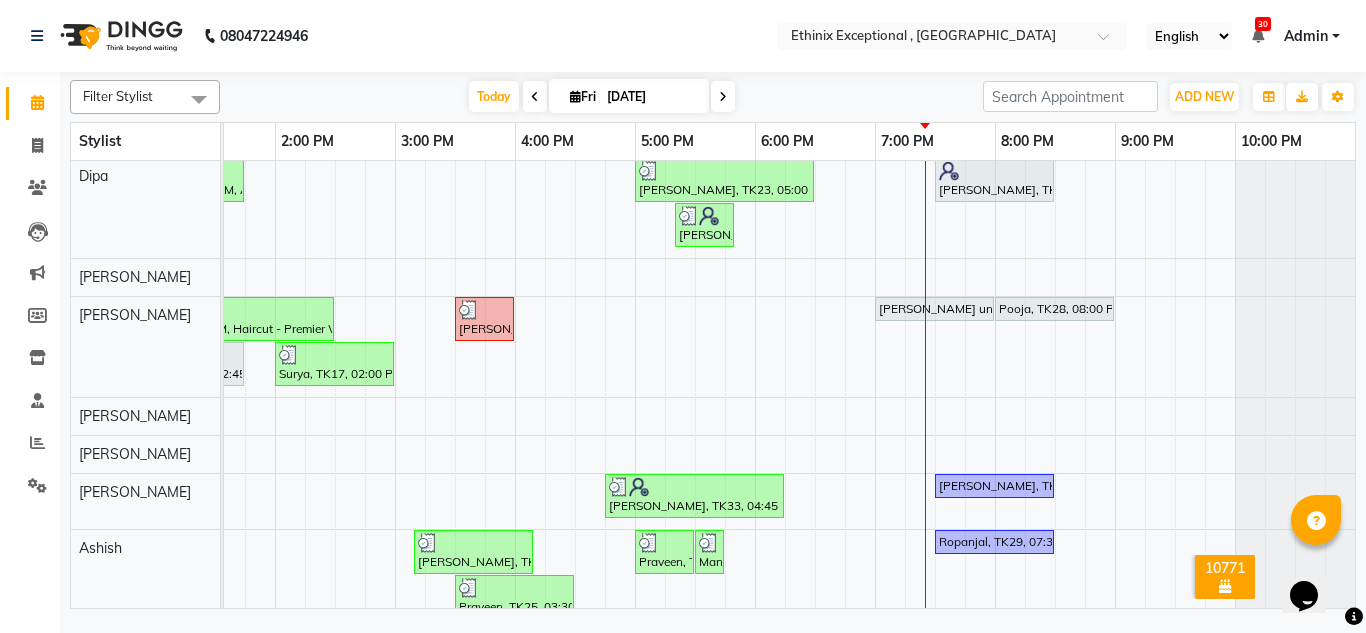 scroll, scrollTop: 0, scrollLeft: 684, axis: horizontal 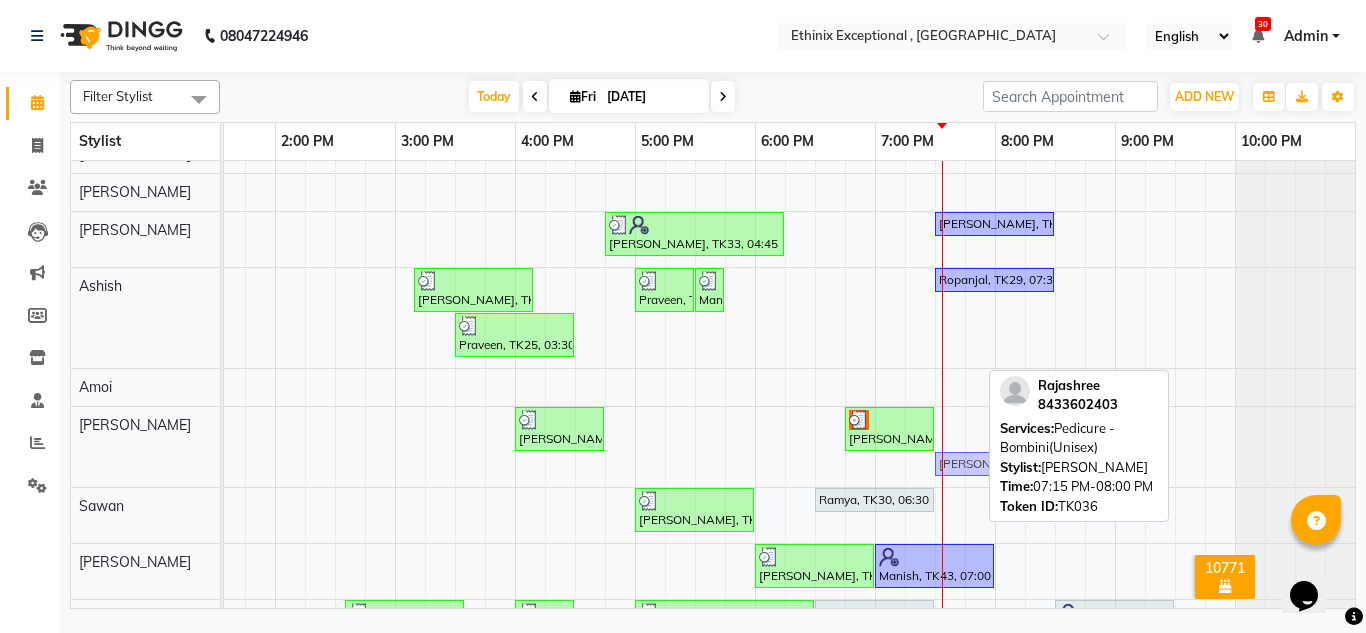 drag, startPoint x: 949, startPoint y: 463, endPoint x: 992, endPoint y: 460, distance: 43.104523 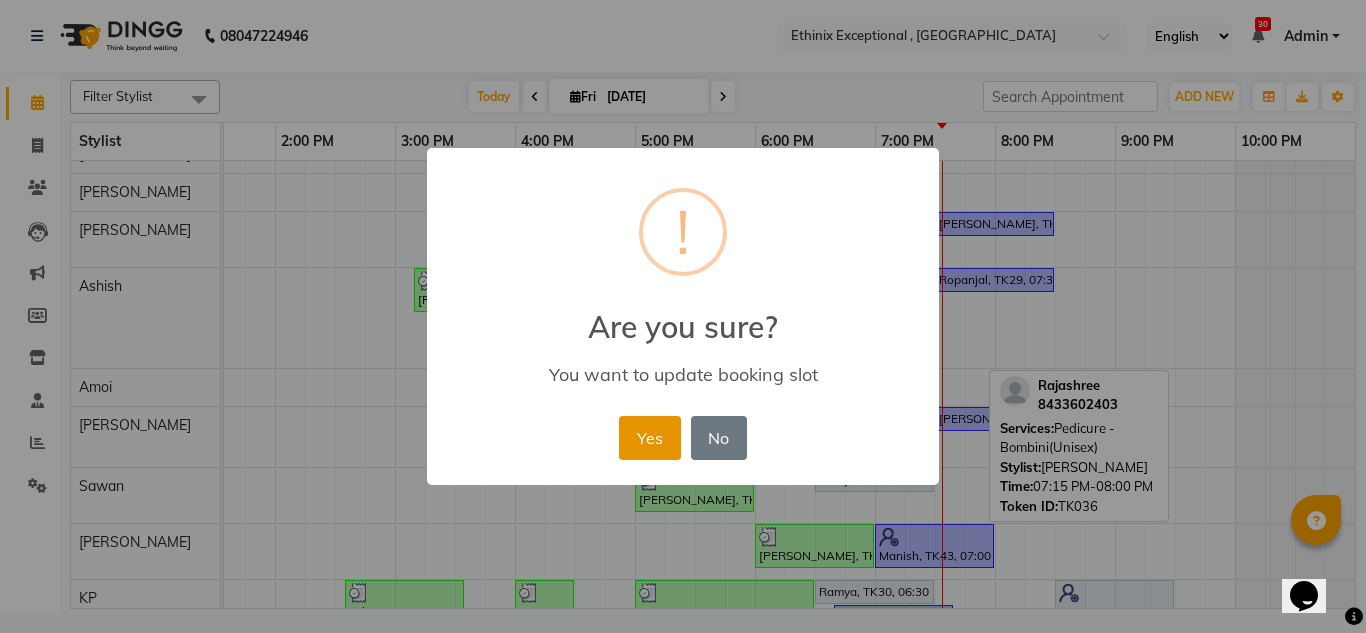click on "Yes" at bounding box center [649, 438] 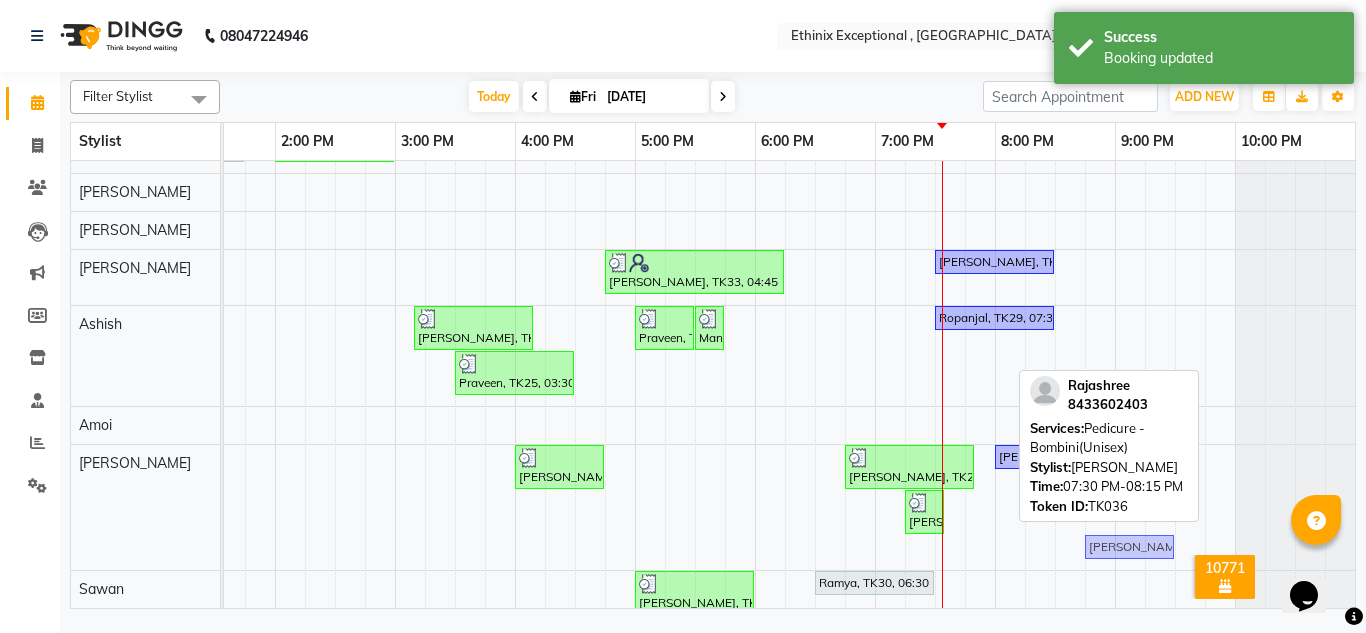drag, startPoint x: 959, startPoint y: 546, endPoint x: 1097, endPoint y: 522, distance: 140.07141 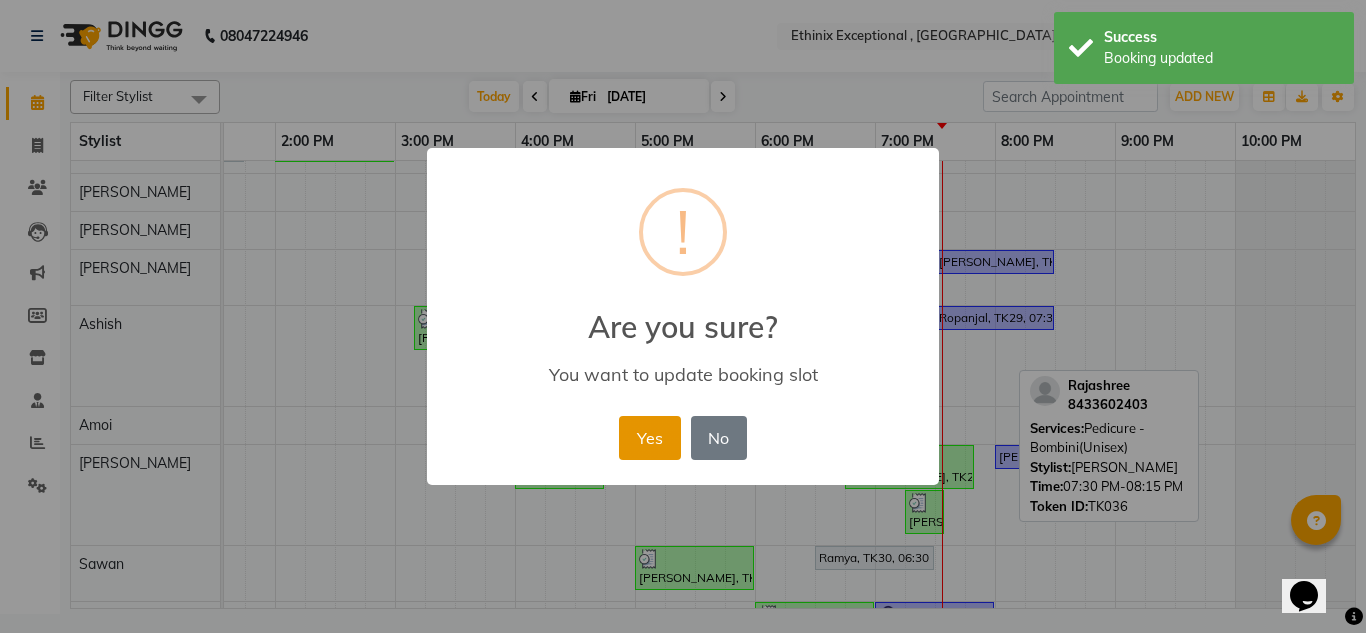 click on "Yes" at bounding box center [649, 438] 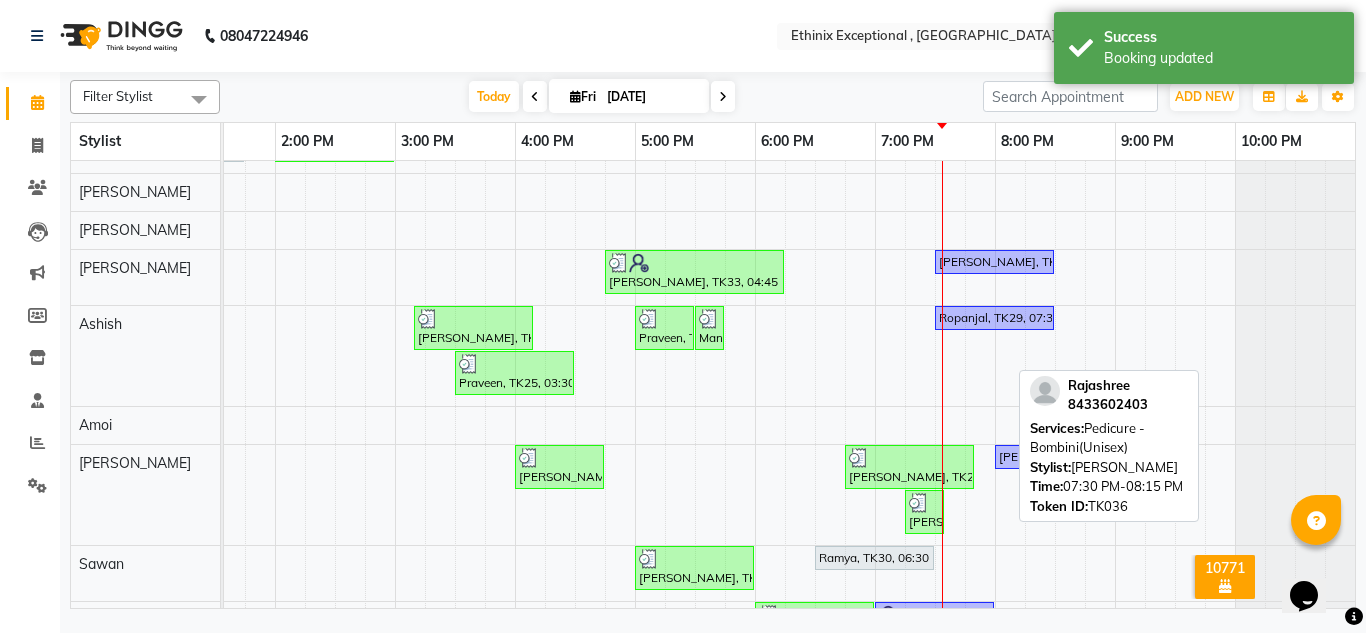 scroll, scrollTop: 827, scrollLeft: 684, axis: both 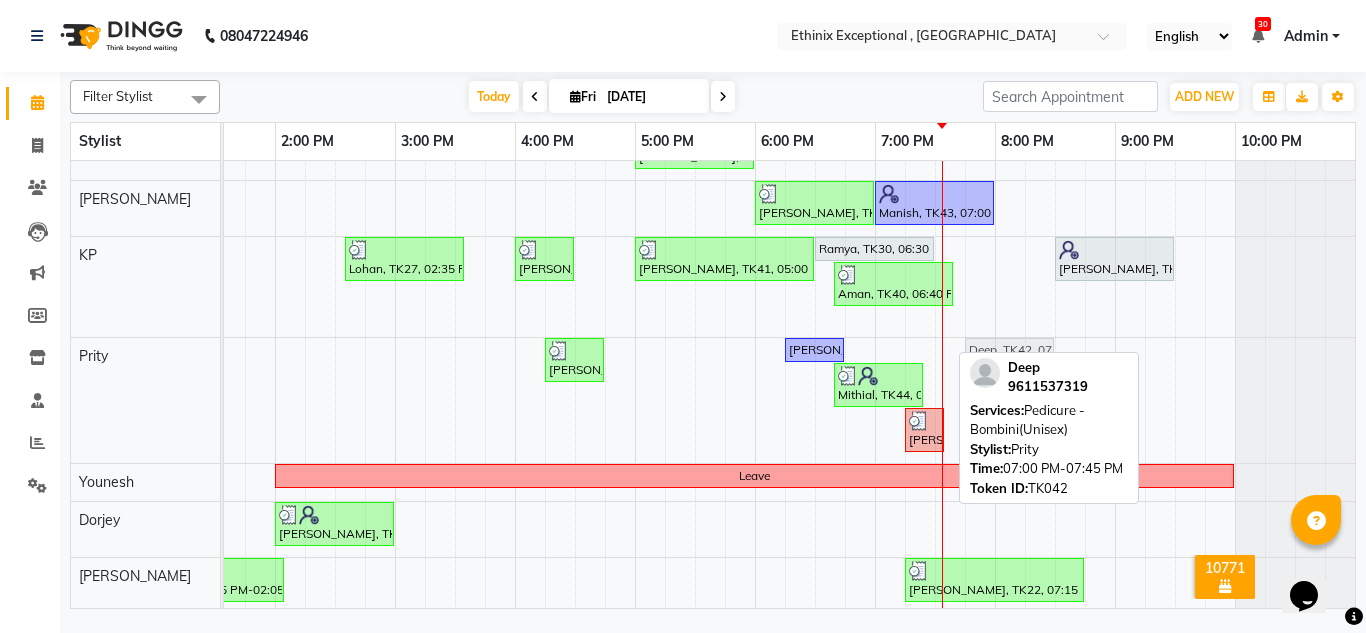 drag, startPoint x: 904, startPoint y: 344, endPoint x: 980, endPoint y: 339, distance: 76.1643 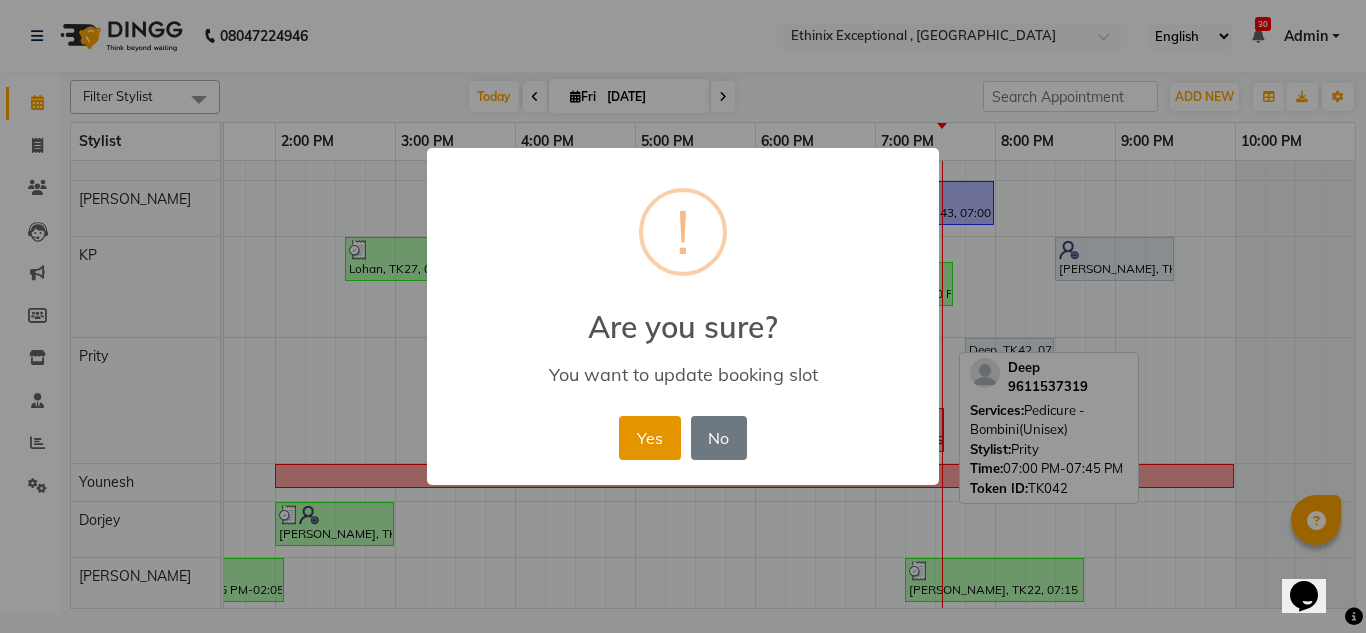 click on "Yes" at bounding box center [649, 438] 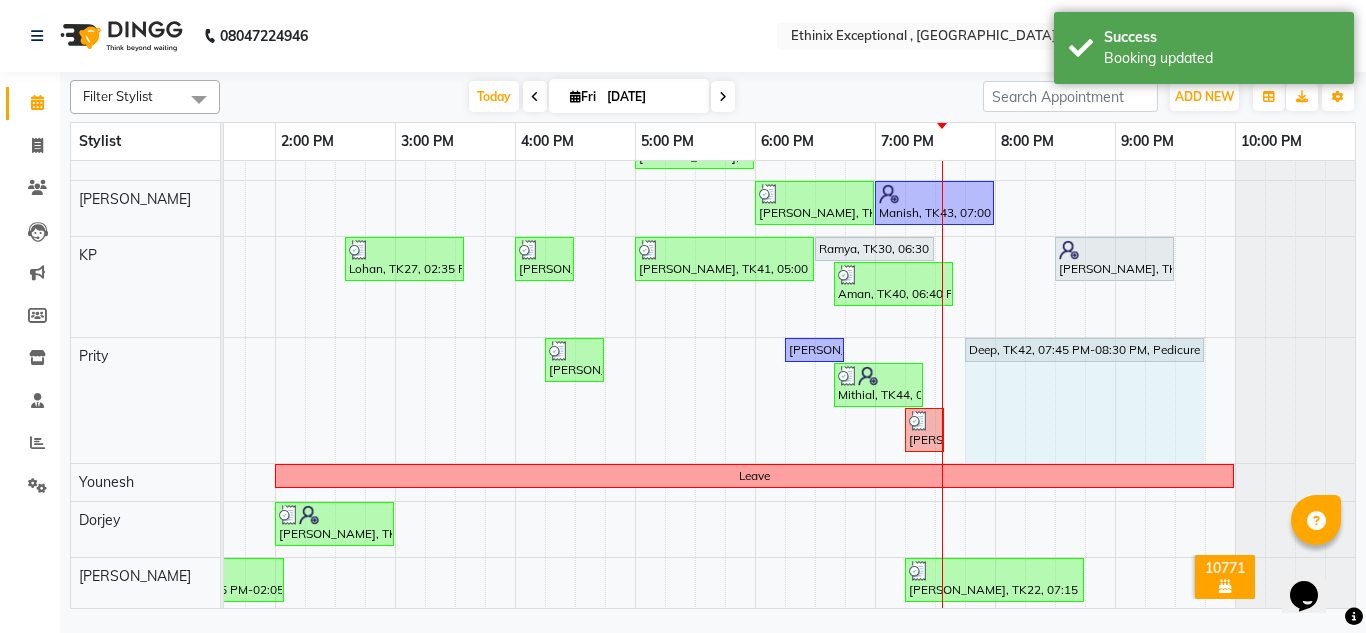drag, startPoint x: 1037, startPoint y: 348, endPoint x: 1166, endPoint y: 348, distance: 129 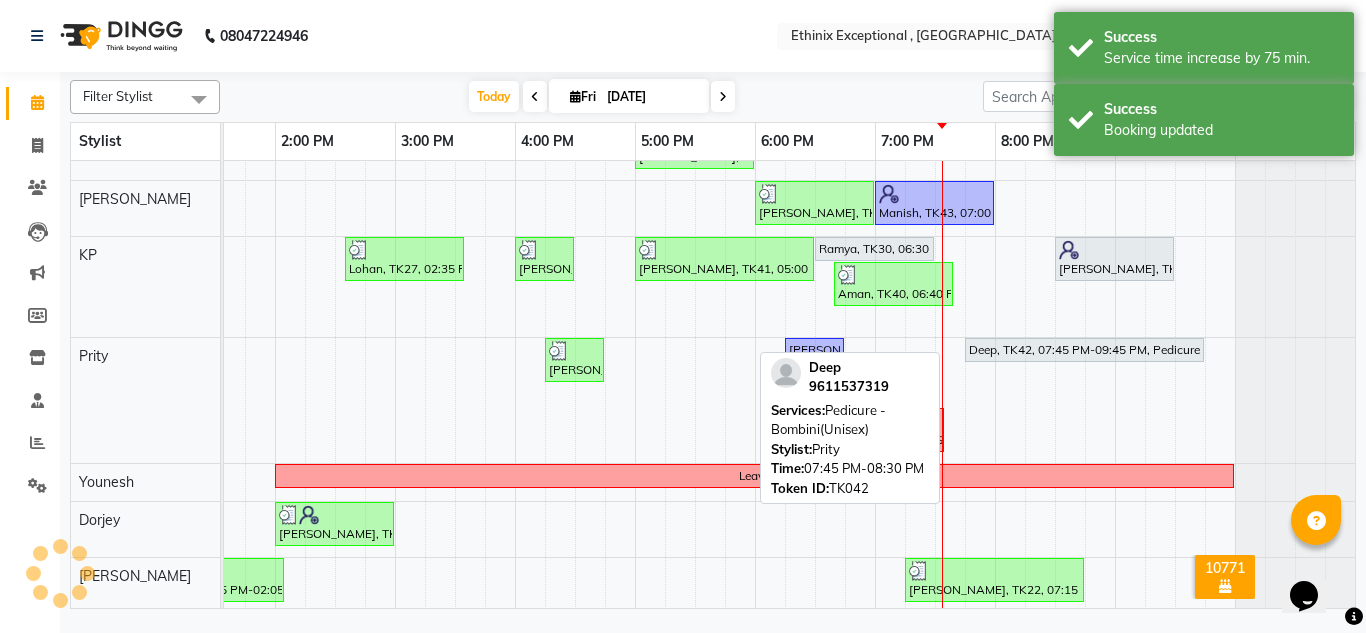 click on "Deep, TK42, 07:45 PM-09:45 PM, Pedicure - Bombini(Unisex)" at bounding box center (1084, 350) 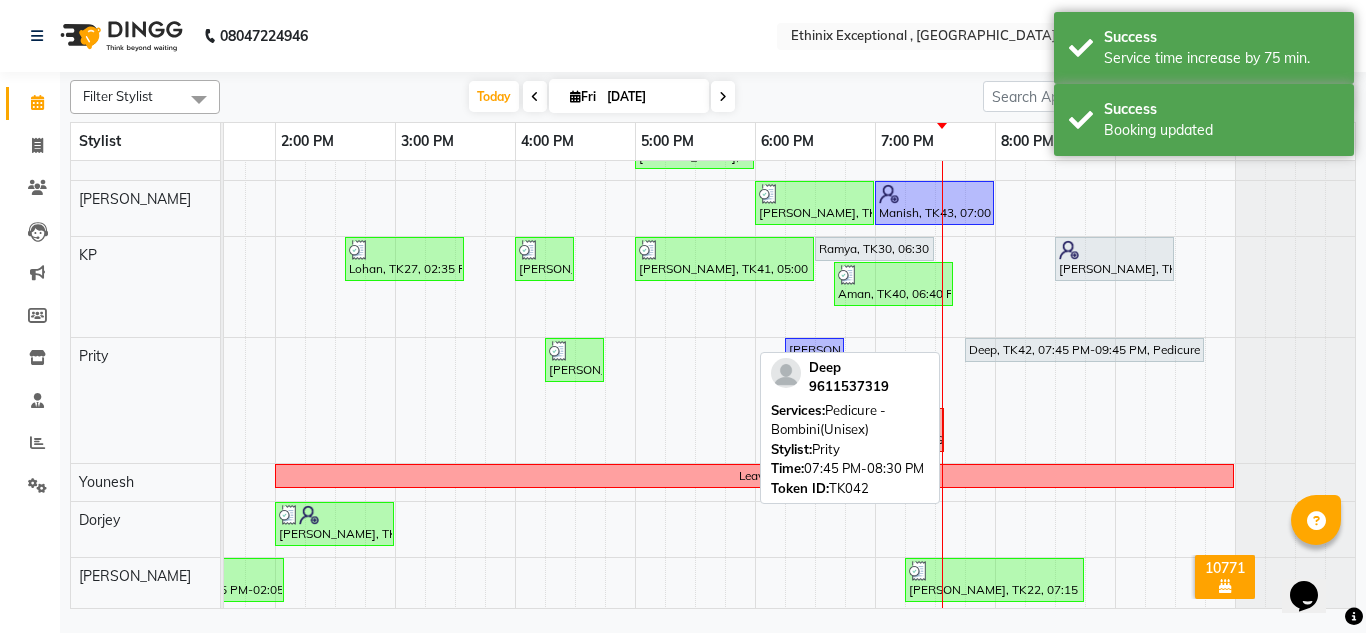 click on "Deep, TK42, 07:45 PM-09:45 PM, Pedicure - Bombini(Unisex)" at bounding box center (1084, 350) 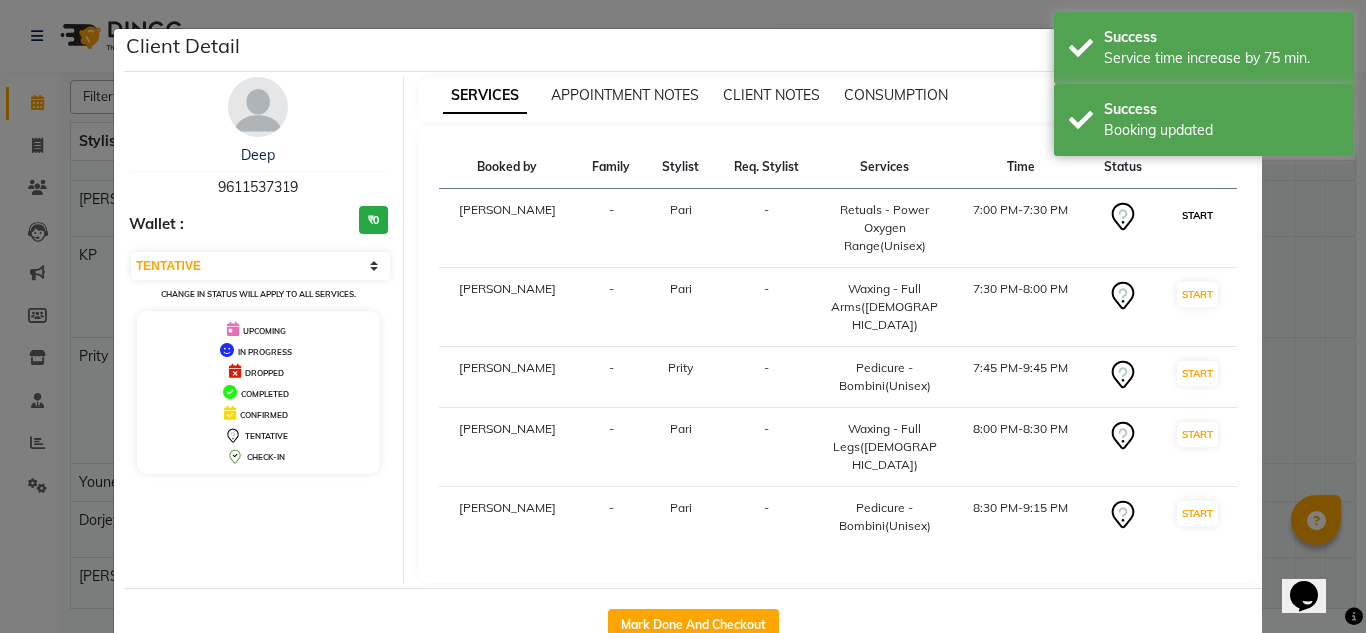 click on "START" at bounding box center [1197, 215] 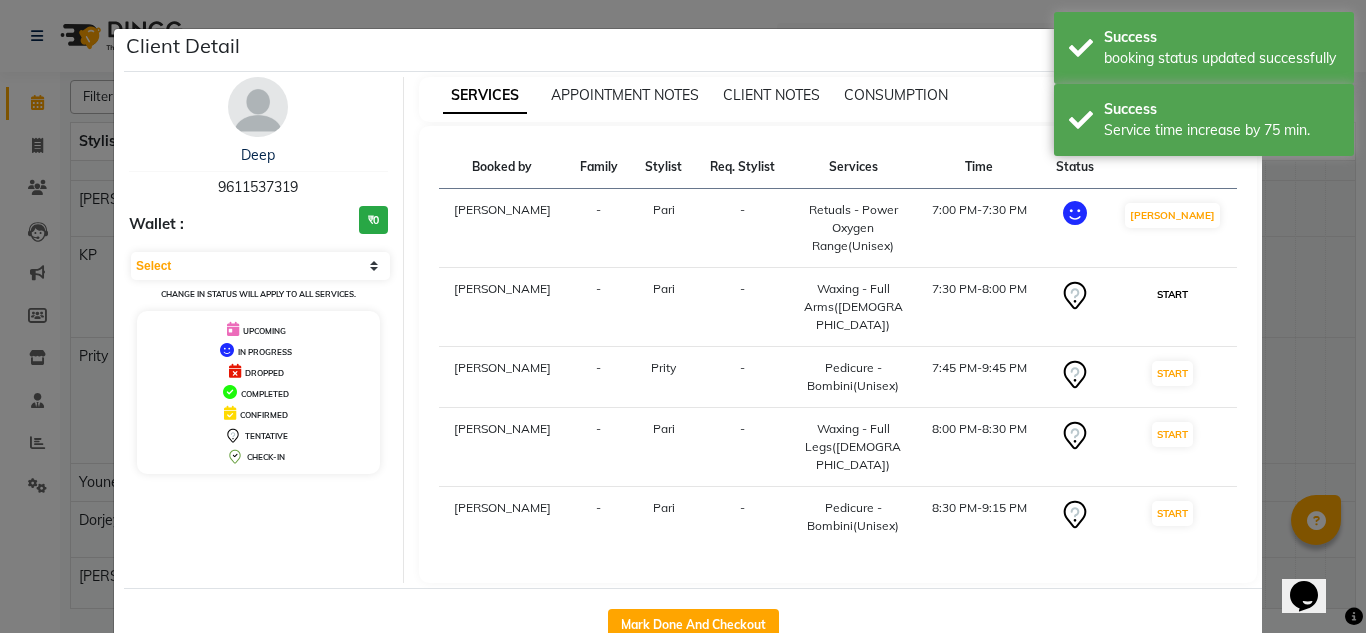 click on "START" at bounding box center [1172, 294] 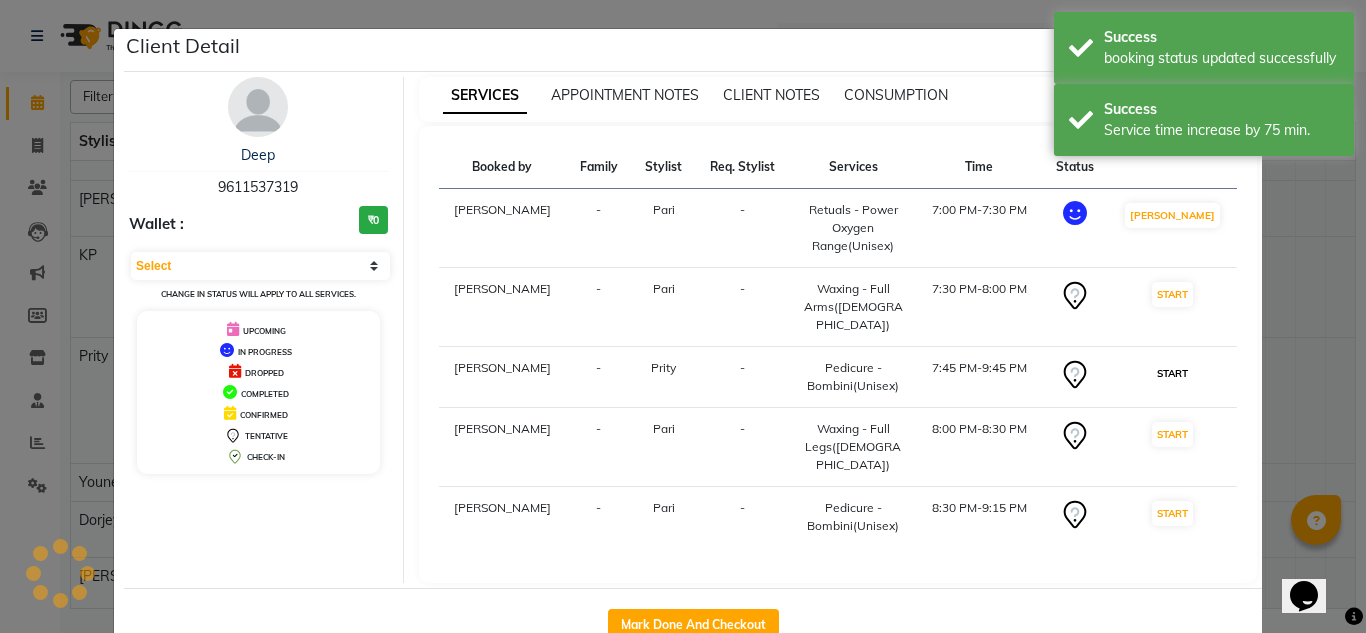 click on "START" at bounding box center (1172, 373) 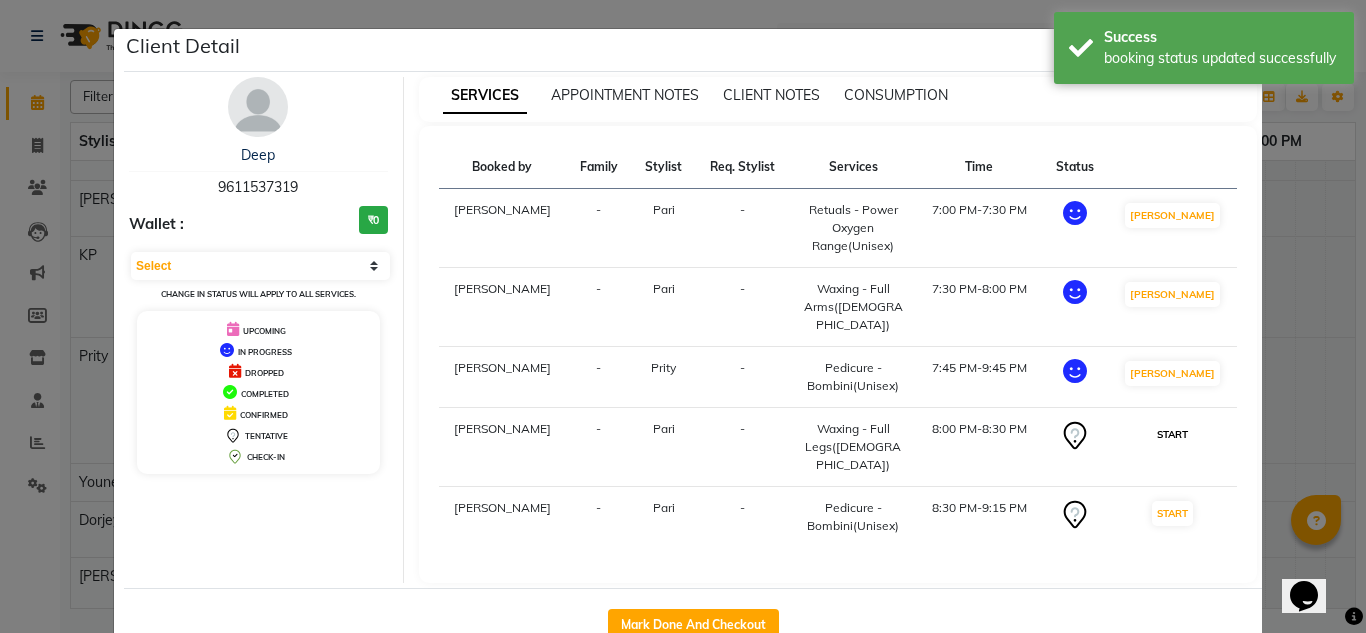click on "START" at bounding box center (1172, 434) 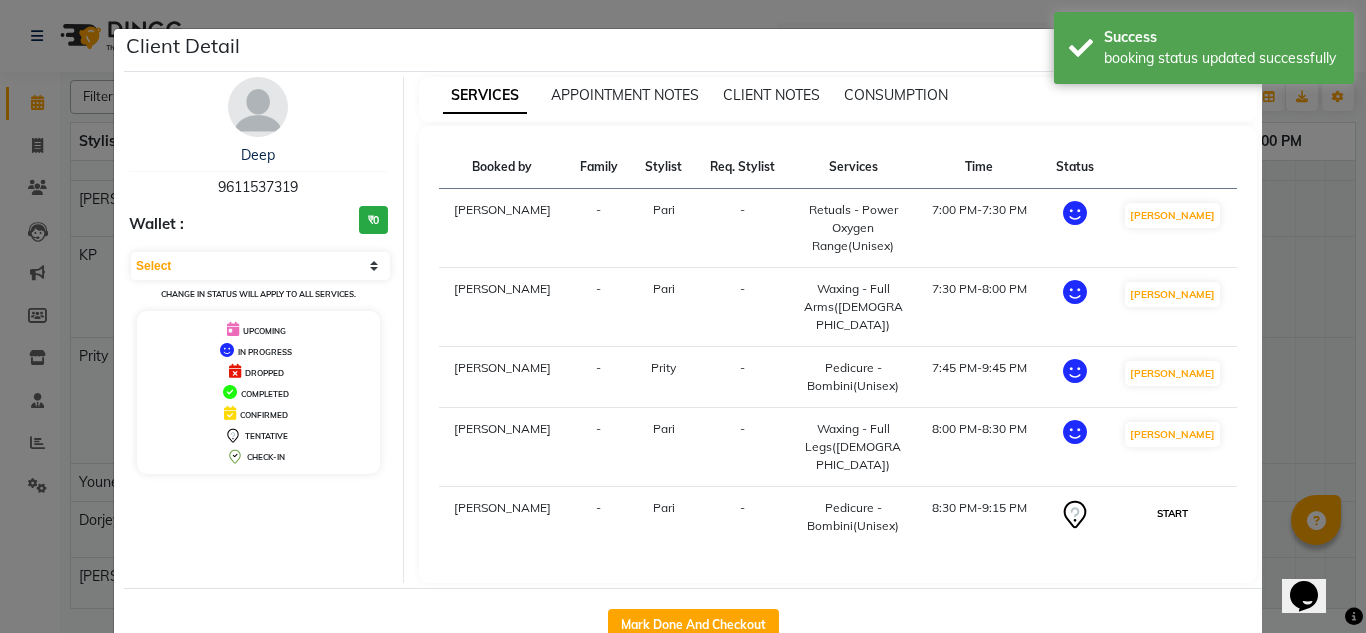 click on "START" at bounding box center [1172, 513] 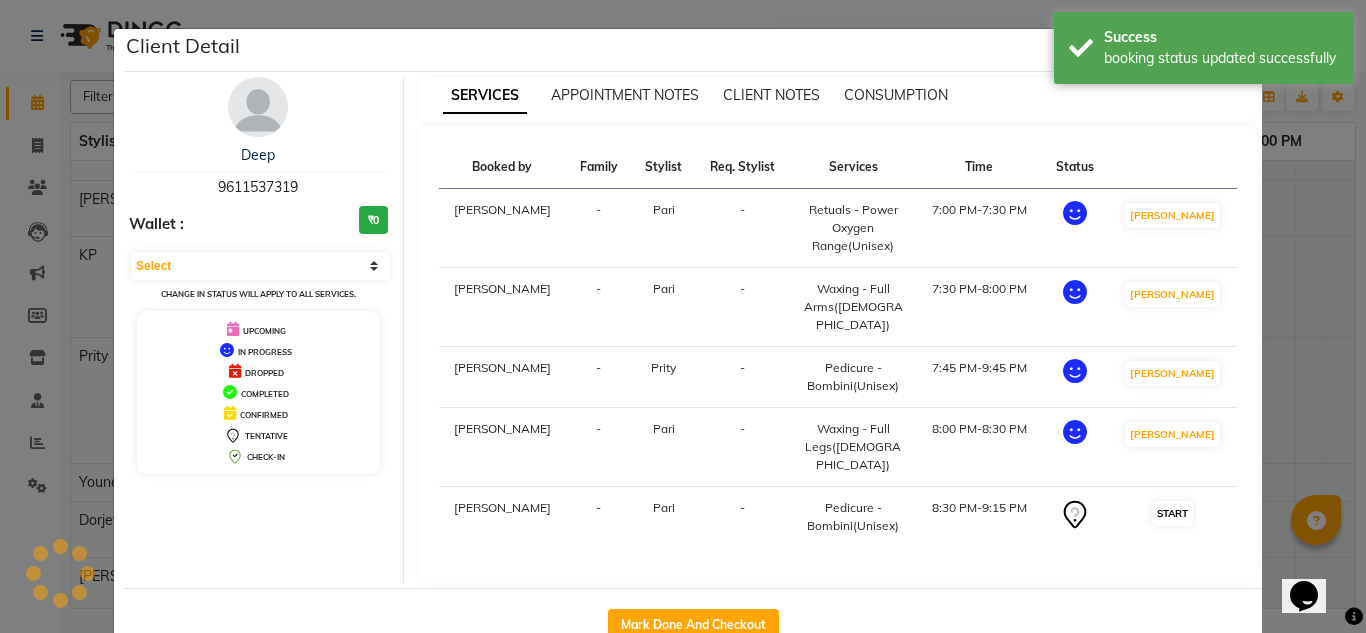 select on "1" 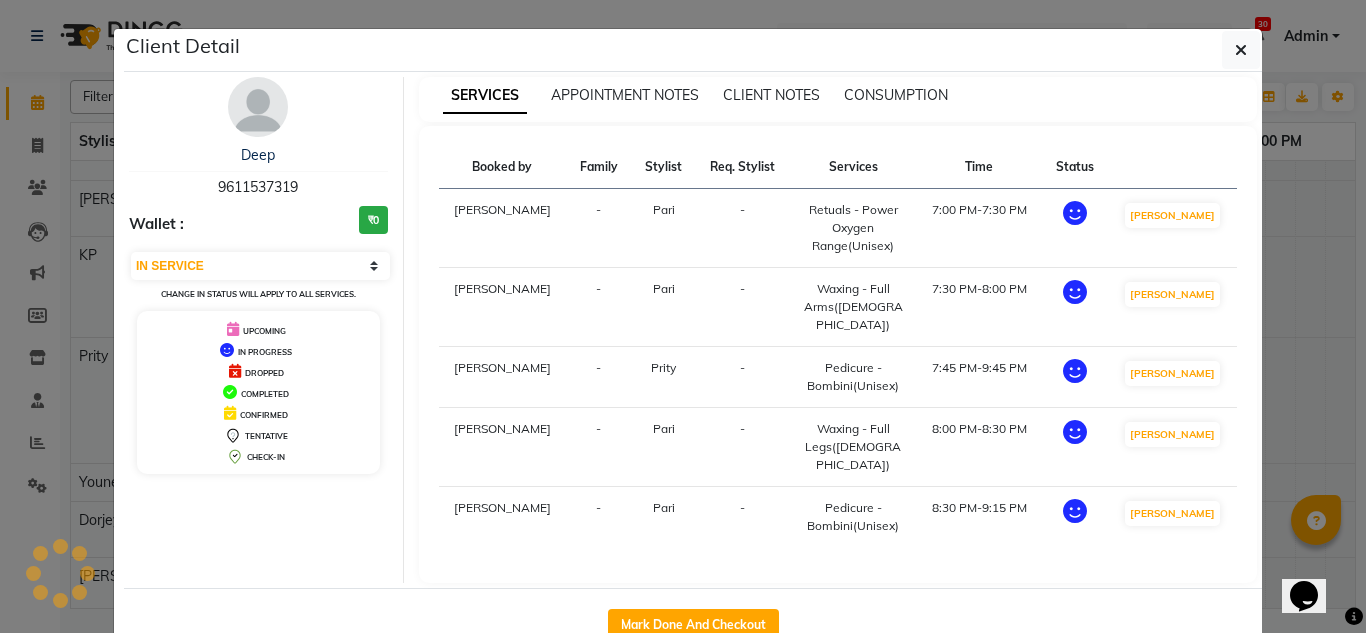 click on "Client Detail  Deep    9611537319 Wallet : ₹0 Select IN SERVICE CONFIRMED TENTATIVE CHECK IN MARK DONE DROPPED UPCOMING Change in status will apply to all services. UPCOMING IN PROGRESS DROPPED COMPLETED CONFIRMED TENTATIVE CHECK-IN SERVICES APPOINTMENT NOTES CLIENT NOTES CONSUMPTION Booked by Family Stylist Req. Stylist Services Time Status  [PERSON_NAME] -  Retuals - Power Oxygen Range(Unisex)   7:00 PM-7:30 PM   MARK DONE   [PERSON_NAME] -  Waxing - Full Arms([DEMOGRAPHIC_DATA])   7:30 PM-8:00 PM   MARK DONE   [PERSON_NAME] -  Pedicure - Bombini(Unisex)   7:45 PM-9:45 PM   MARK DONE   [PERSON_NAME] -  Waxing - Full Legs([DEMOGRAPHIC_DATA])   8:00 PM-8:30 PM   MARK DONE   [PERSON_NAME] -  Pedicure - Bombini(Unisex)   8:30 PM-9:15 PM   MARK DONE   Mark Done And Checkout" 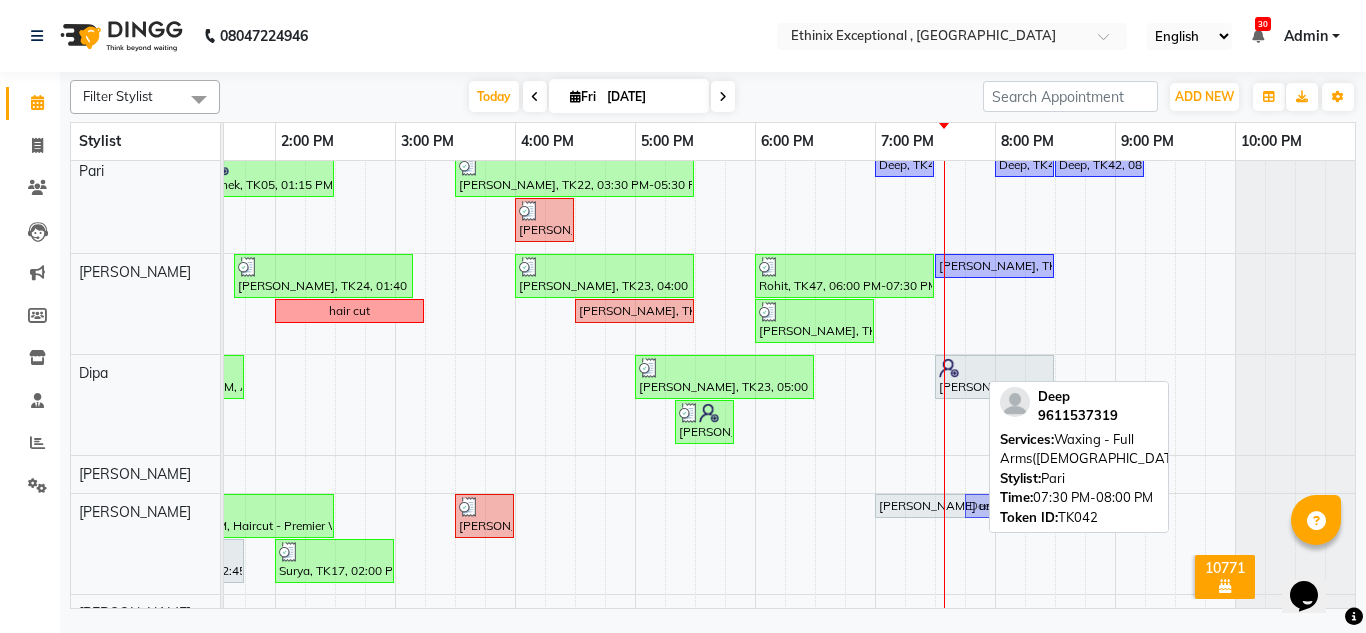 drag, startPoint x: 946, startPoint y: 375, endPoint x: 968, endPoint y: 531, distance: 157.54364 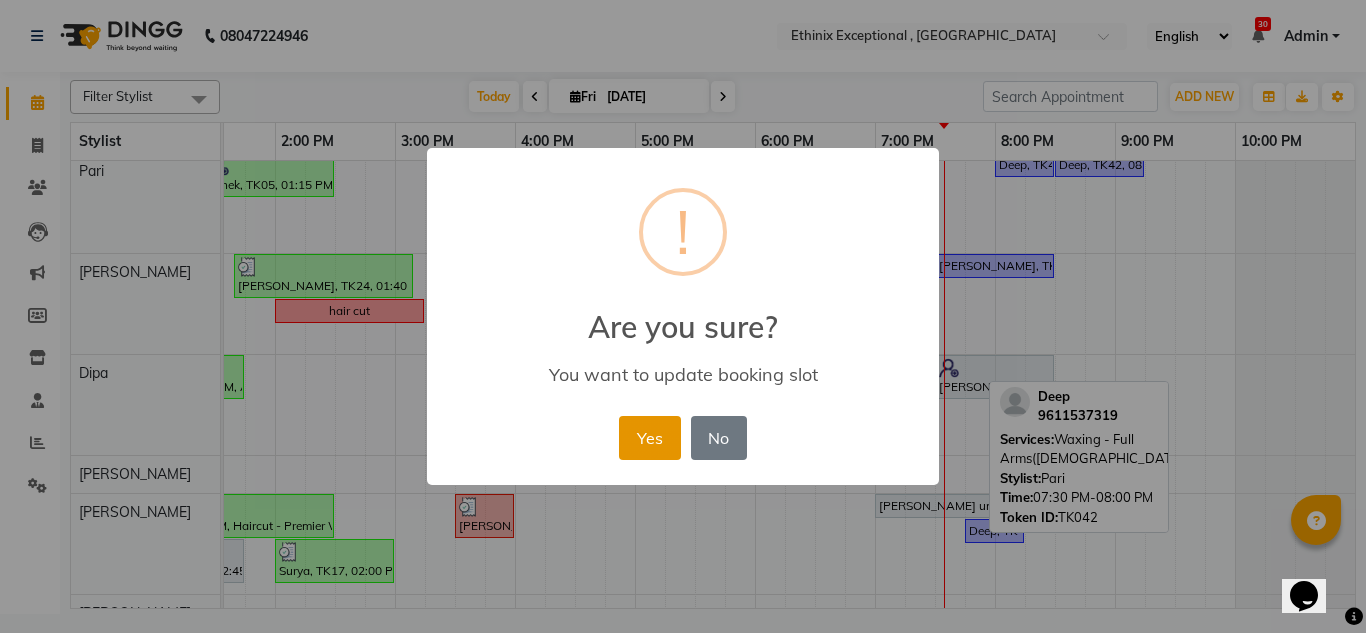 click on "Yes" at bounding box center (649, 438) 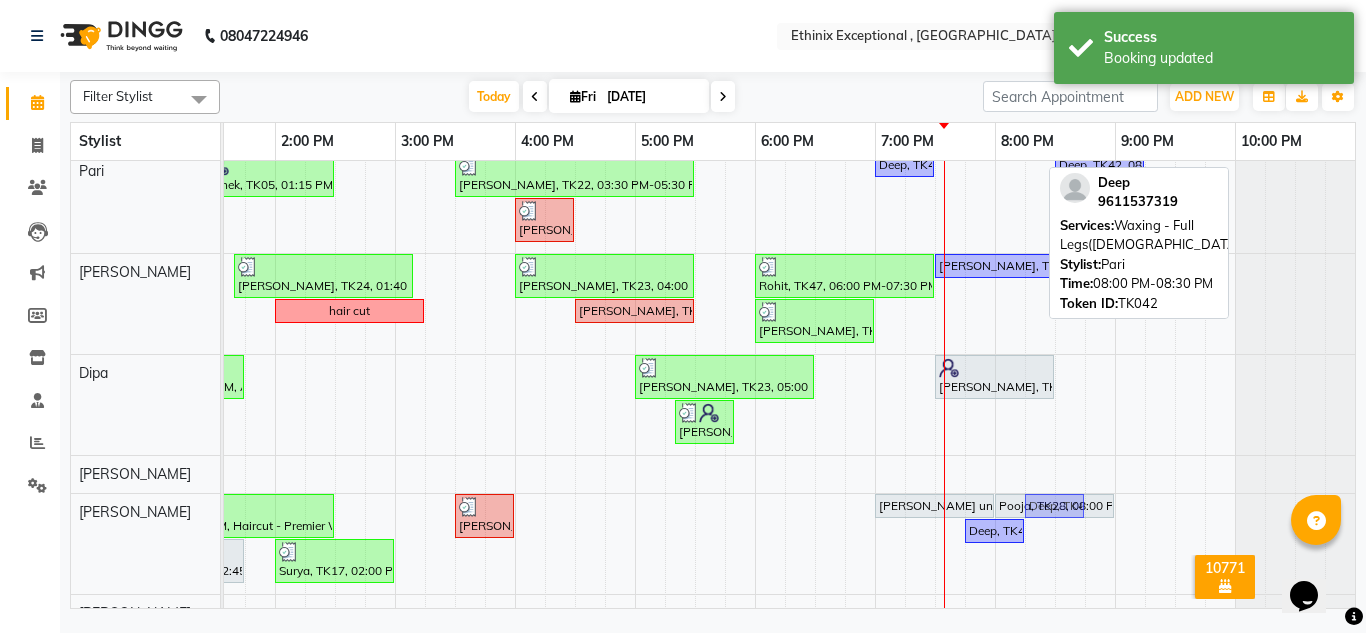 drag, startPoint x: 1026, startPoint y: 162, endPoint x: 1072, endPoint y: 528, distance: 368.8794 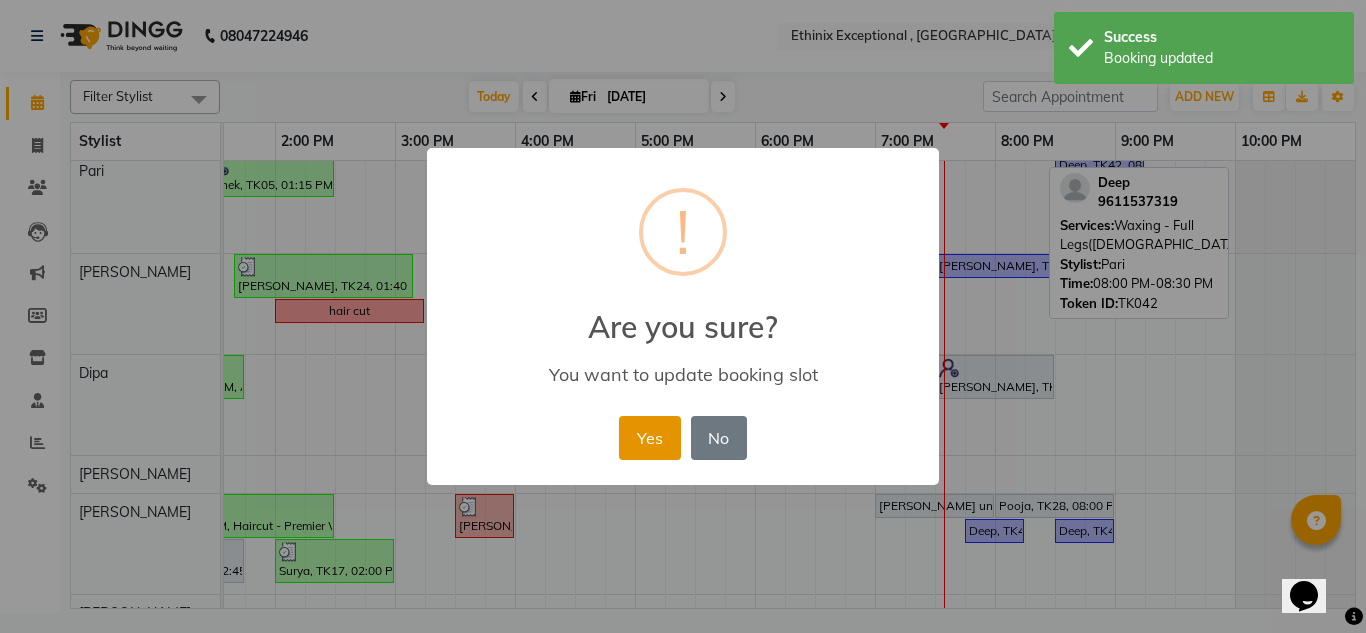 click on "Yes" at bounding box center (649, 438) 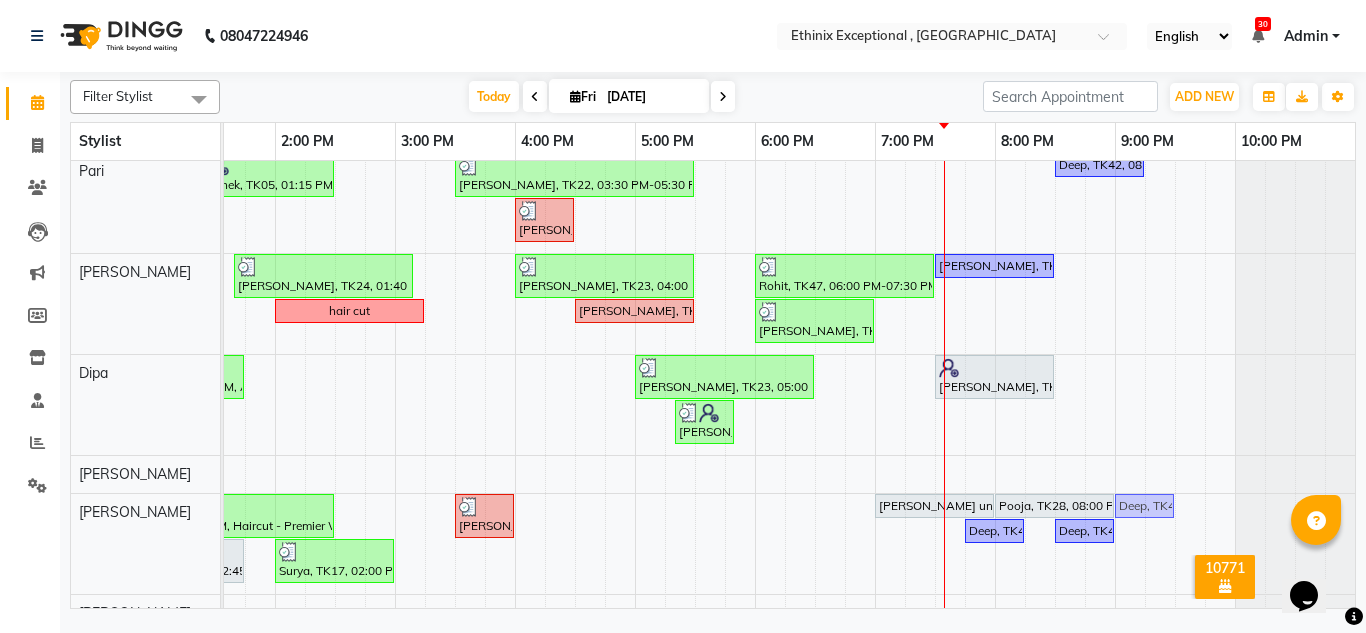 drag, startPoint x: 875, startPoint y: 170, endPoint x: 1129, endPoint y: 542, distance: 450.4442 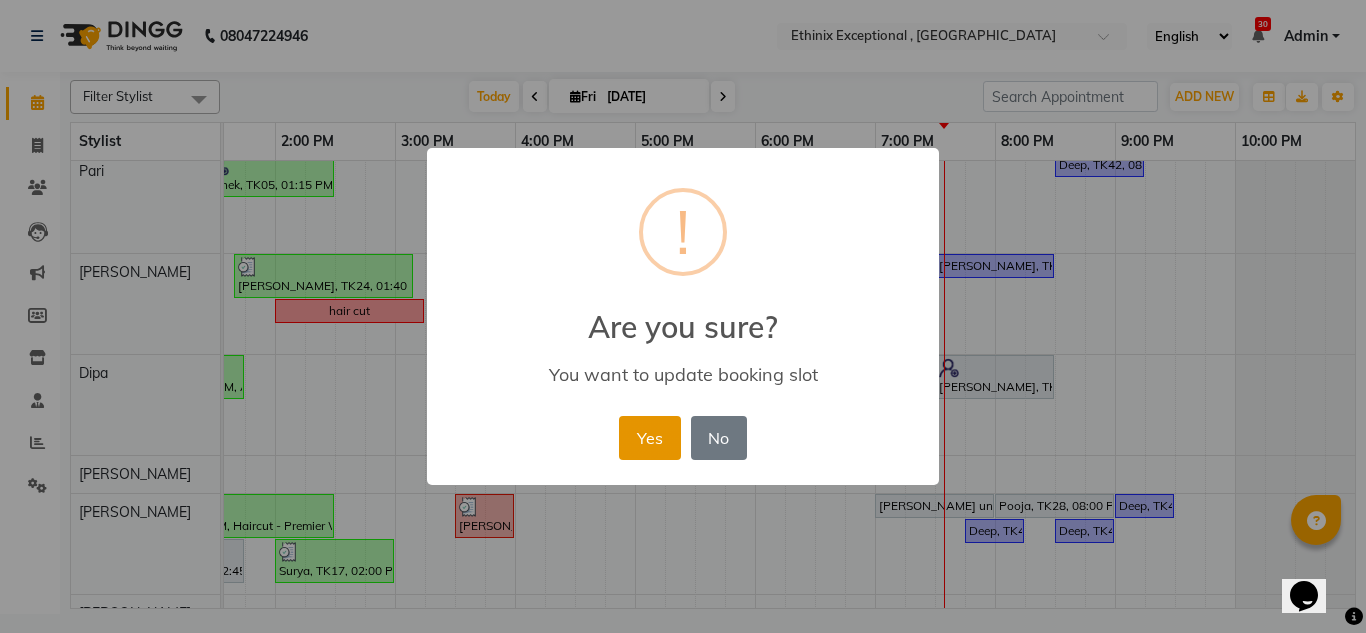 click on "Yes" at bounding box center [649, 438] 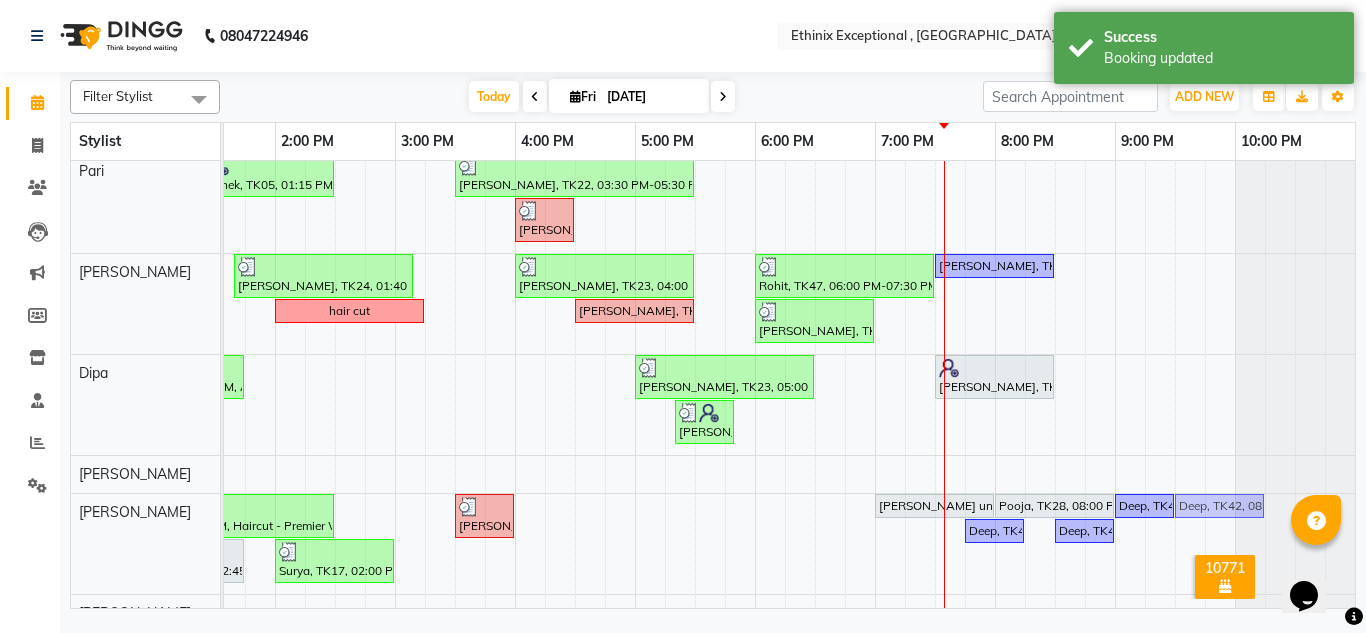 drag, startPoint x: 1079, startPoint y: 163, endPoint x: 1192, endPoint y: 538, distance: 391.65546 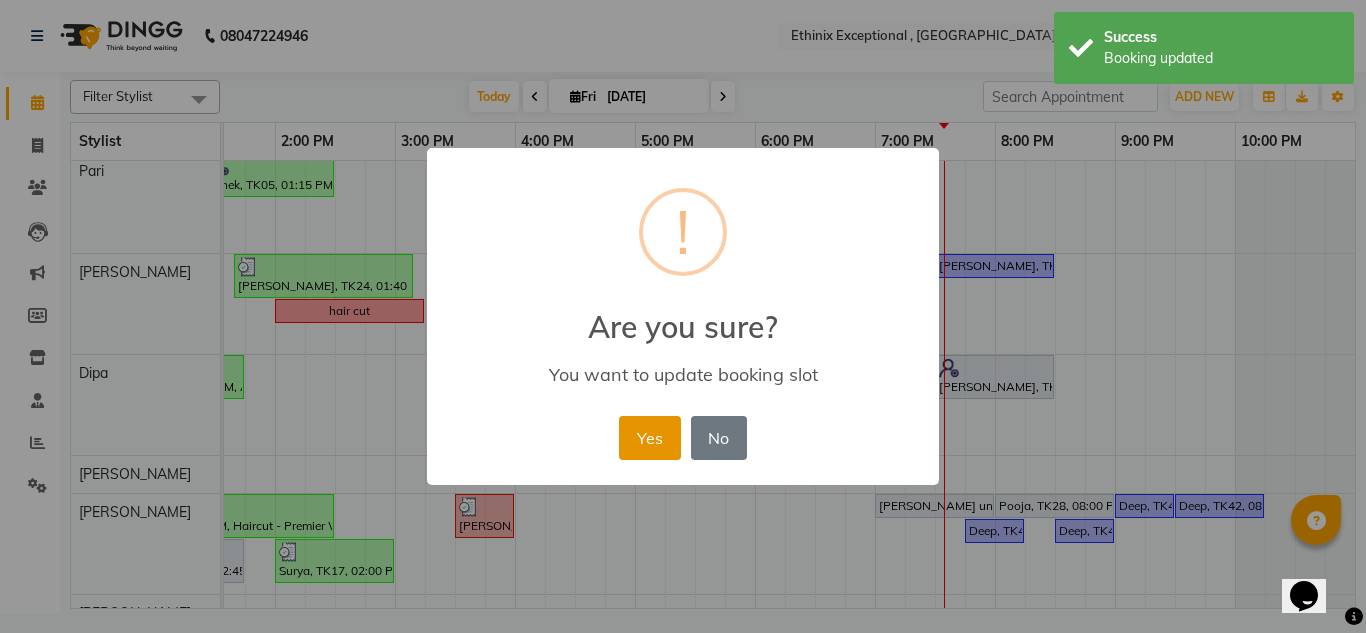 click on "Yes" at bounding box center (649, 438) 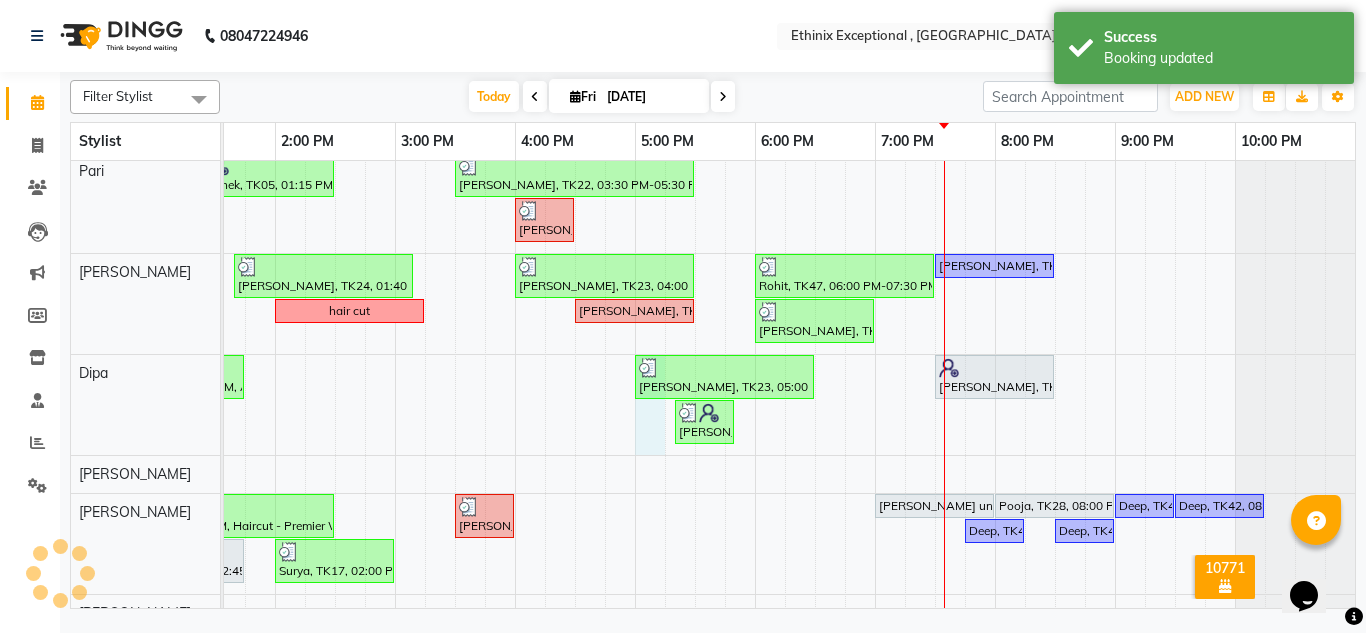 click on "[PERSON_NAME], TK48, 03:05 PM-07:35 PM, Bond Builder - Color Treatment (Per shot)([DEMOGRAPHIC_DATA]),Hair color - Ombre - Medium([DEMOGRAPHIC_DATA]),Hair Colour - Pre- Lightening -Long([DEMOGRAPHIC_DATA])    [PERSON_NAME], TK35, 06:30 PM-07:00 PM, Retuals - Power Oxygen Range(Unisex)     [PERSON_NAME], TK22, 07:00 PM-07:15 PM, Threading - Eye Brows     Antony, TK33, 05:45 PM-06:15 PM, Stimulate - Head Massage (Men)    Ropanjal, TK29, 06:30 PM-07:00 PM, Waxing - Full Arms([DEMOGRAPHIC_DATA])    Ropanjal, TK29, 07:00 PM-07:30 PM, Waxing - Full Legs([DEMOGRAPHIC_DATA])    Ansu, TK46, 08:00 PM-08:15 PM, Threading - Eye Brows     Ragani, TK16, 10:40 AM-01:10 PM, Nail Extension - Extension Refill,Nail Extension - Gel Polish([DEMOGRAPHIC_DATA])     Abhishek, TK05, 01:15 PM-02:30 PM, Stimulate - Foot Massage - 30Mins,Stimulate - Head Massage (Men)     [PERSON_NAME], TK22, 03:30 PM-05:30 PM, Nail Extension - French Gel Polish([DEMOGRAPHIC_DATA])     Ragani, TK01, 11:30 AM-12:15 PM, Nail Extension - Refile Gel([DEMOGRAPHIC_DATA])     [PERSON_NAME], TK22, 04:00 PM-04:30 PM, Nail Extension - Gel Polish([DEMOGRAPHIC_DATA])                 hair cut" at bounding box center [455, 823] 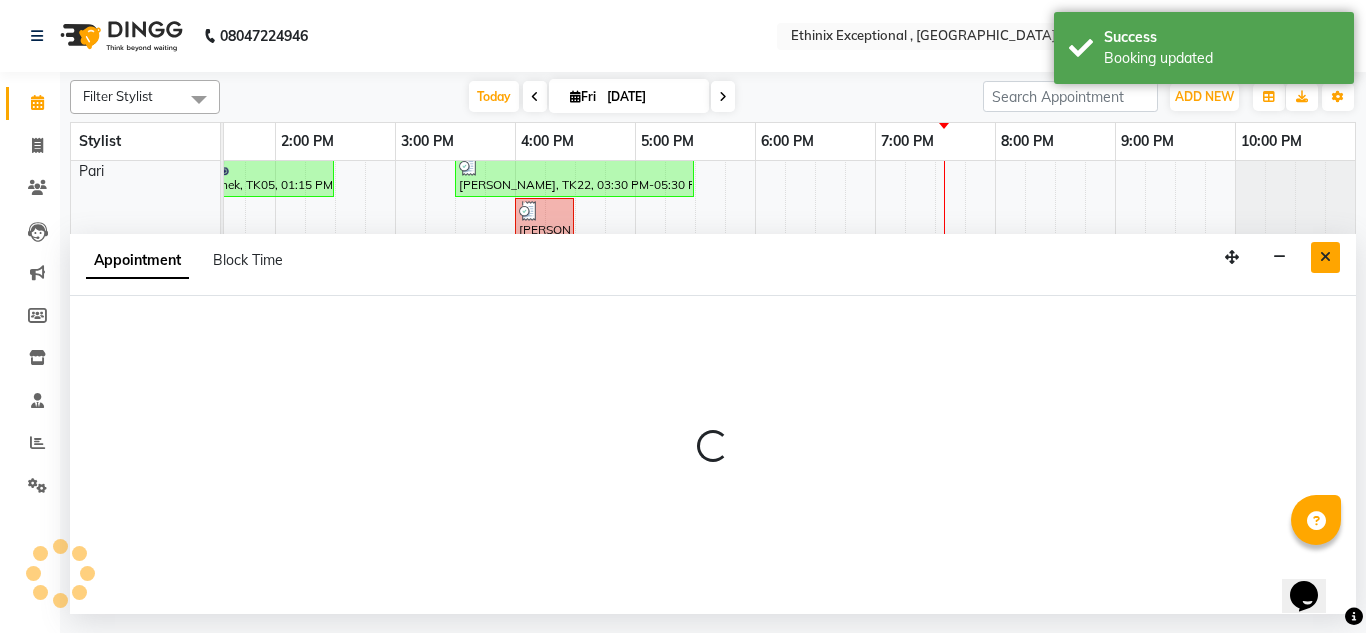 select on "37443" 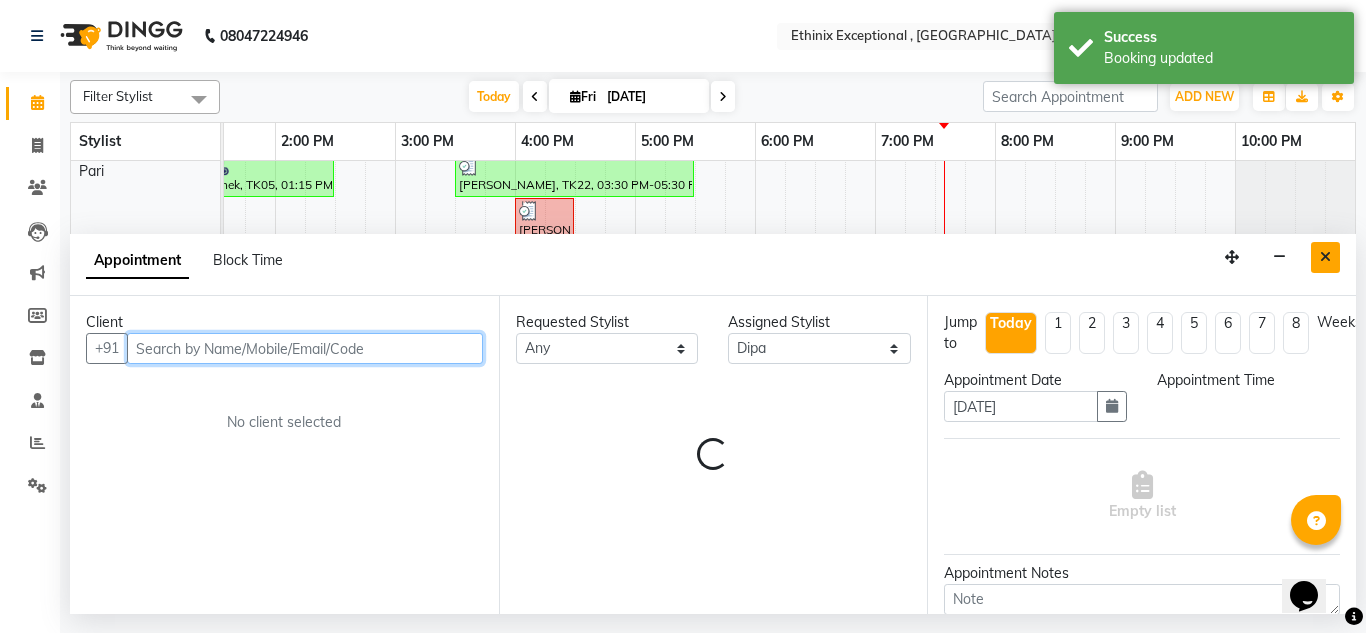 select on "1020" 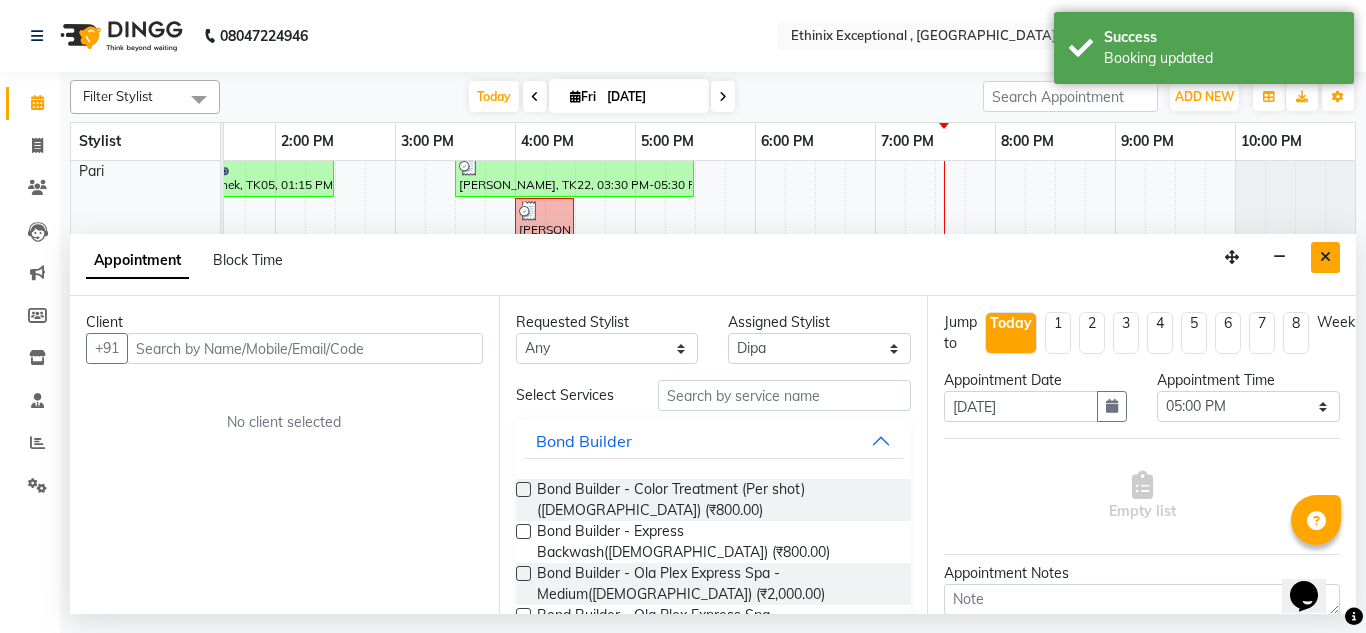 click at bounding box center [1325, 257] 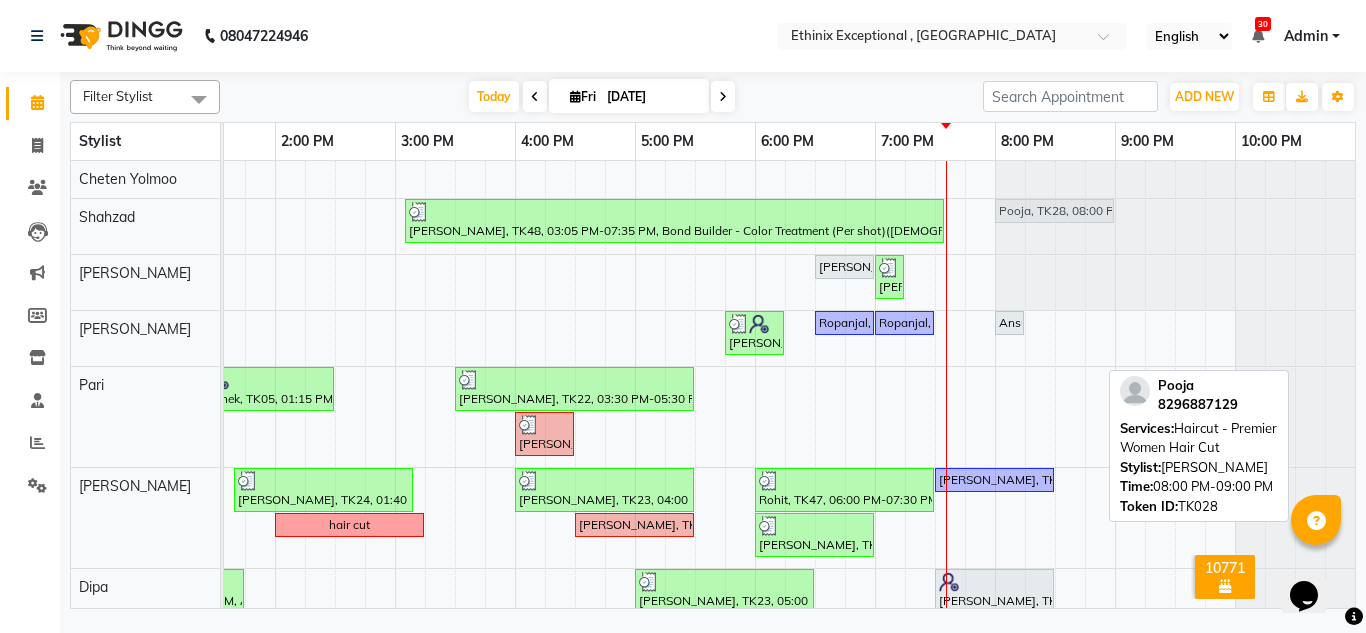 drag, startPoint x: 1028, startPoint y: 501, endPoint x: 1018, endPoint y: 238, distance: 263.19003 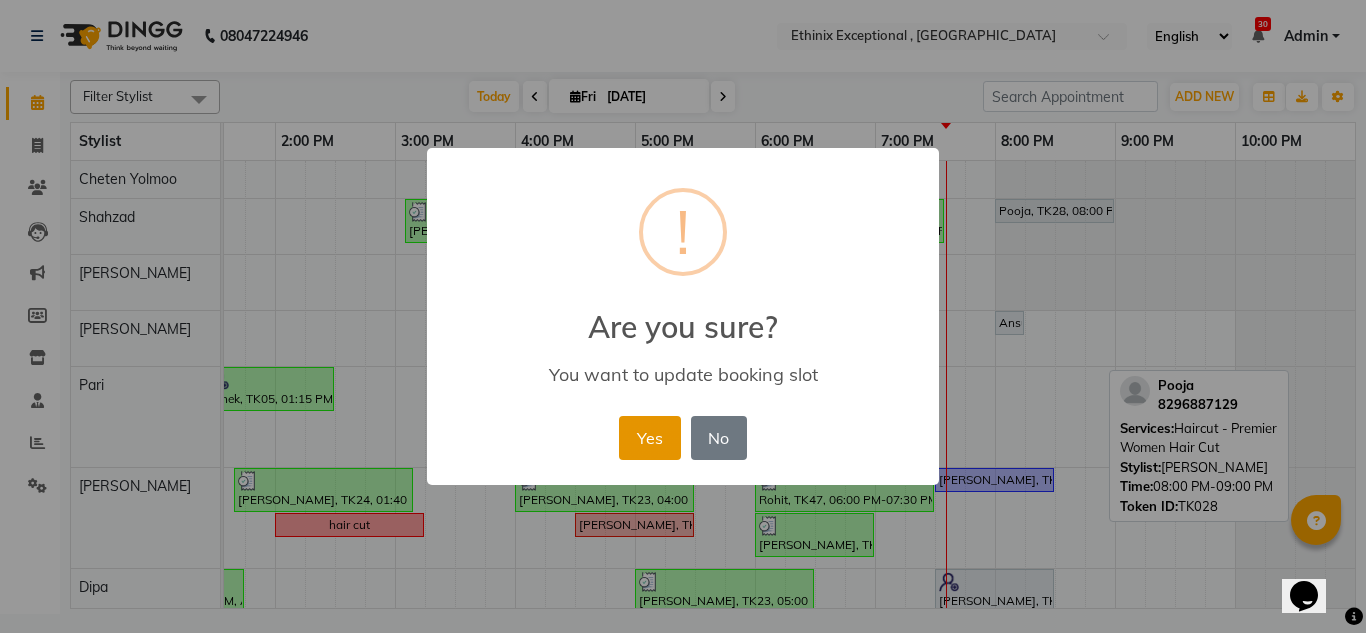 click on "Yes" at bounding box center [649, 438] 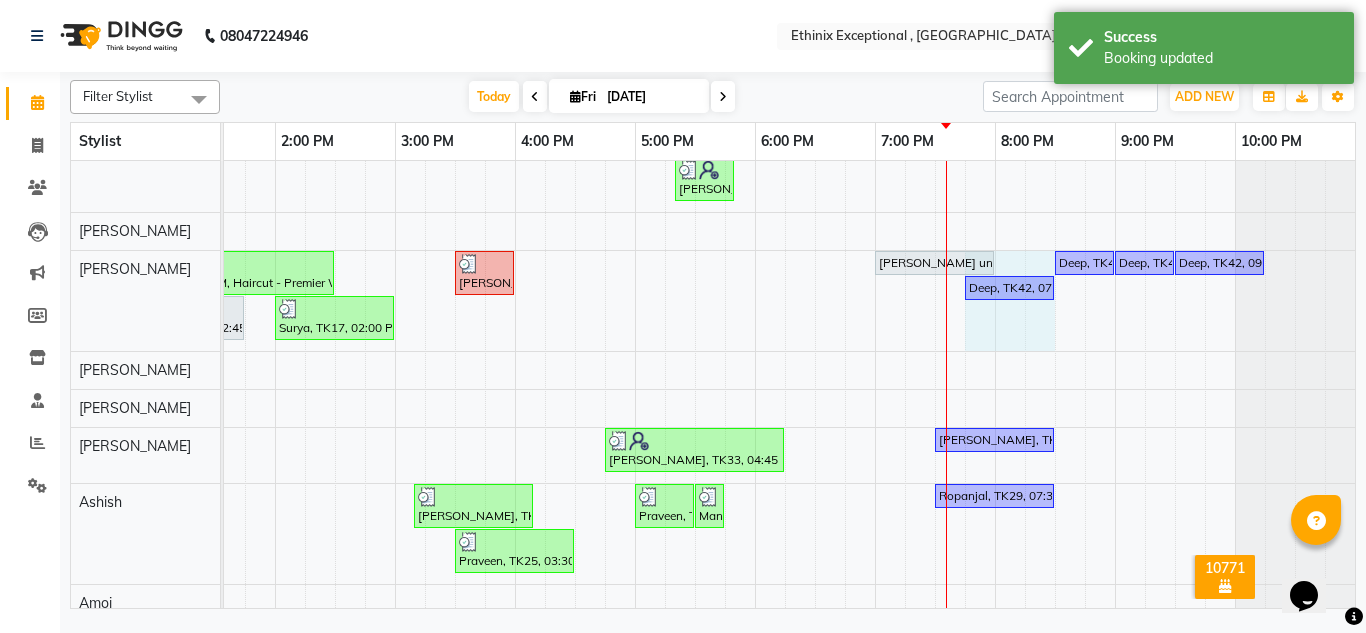 drag, startPoint x: 1008, startPoint y: 289, endPoint x: 1021, endPoint y: 288, distance: 13.038404 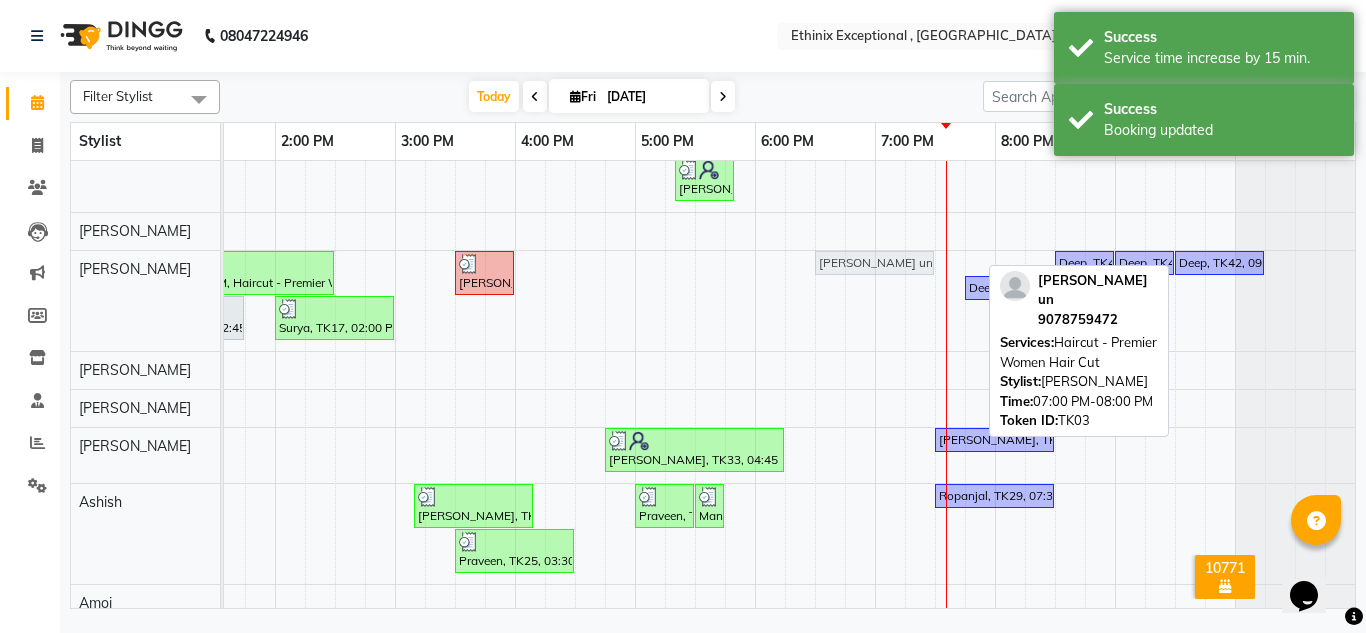 drag, startPoint x: 887, startPoint y: 258, endPoint x: 840, endPoint y: 268, distance: 48.052055 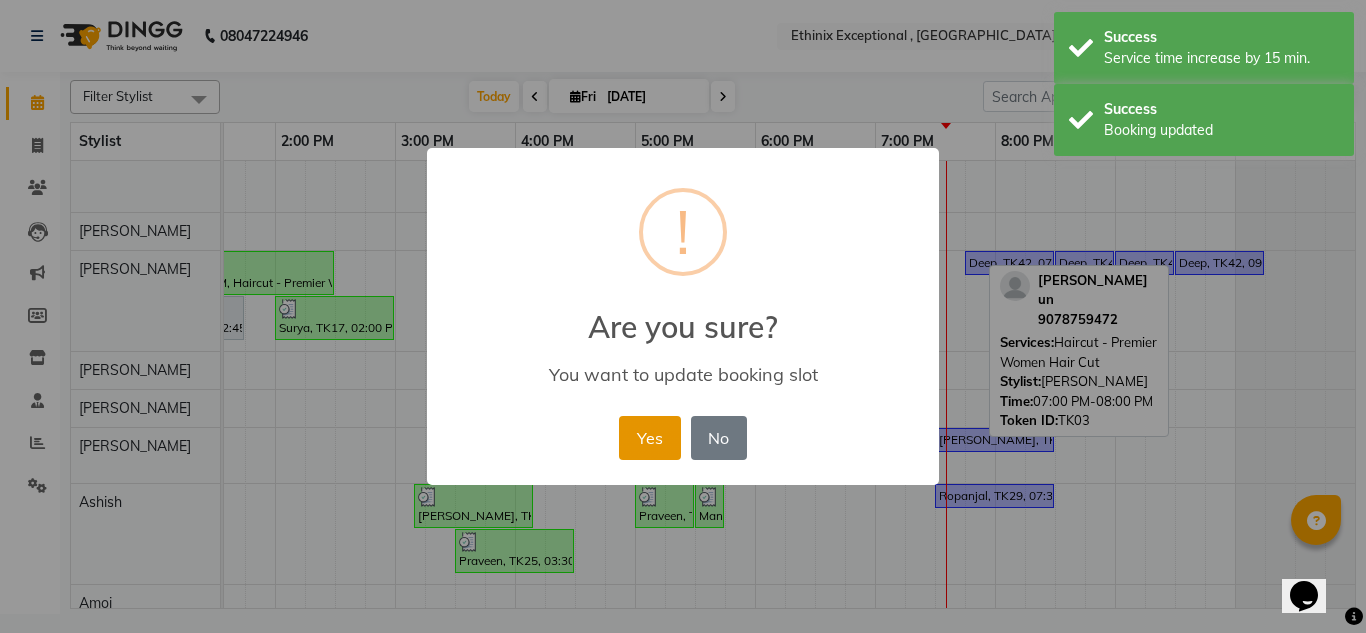 click on "Yes" at bounding box center [649, 438] 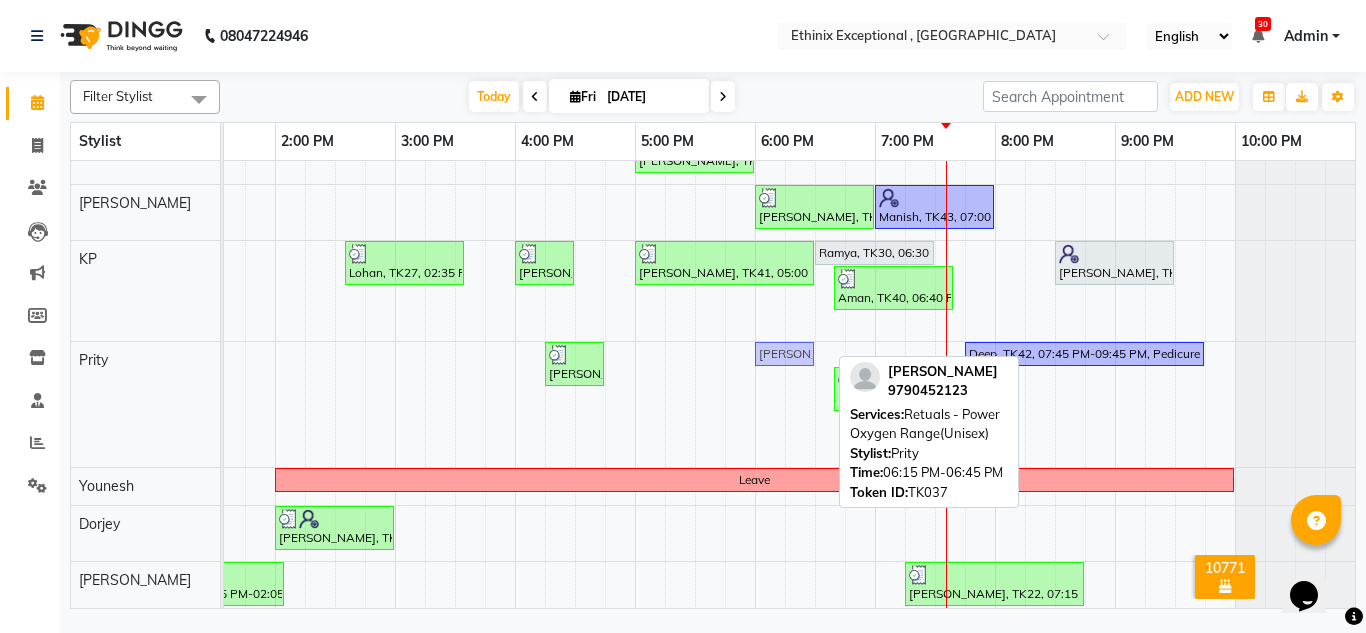 drag, startPoint x: 791, startPoint y: 354, endPoint x: 770, endPoint y: 362, distance: 22.472204 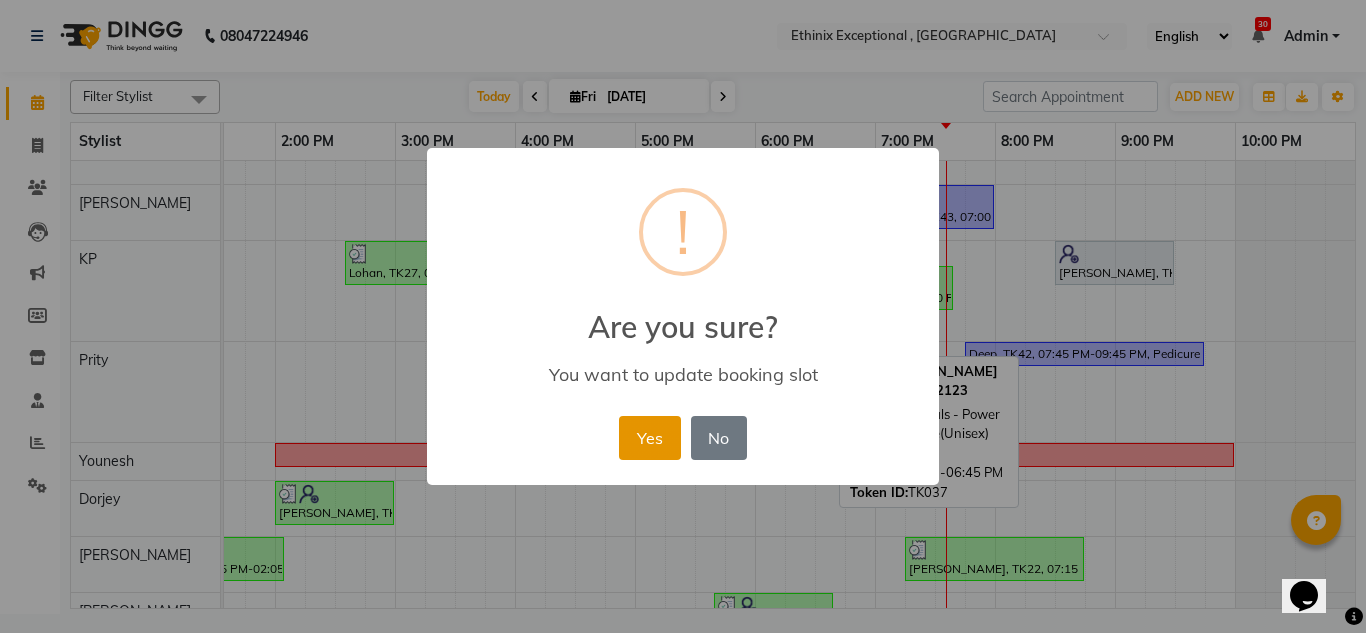 click on "Yes" at bounding box center [649, 438] 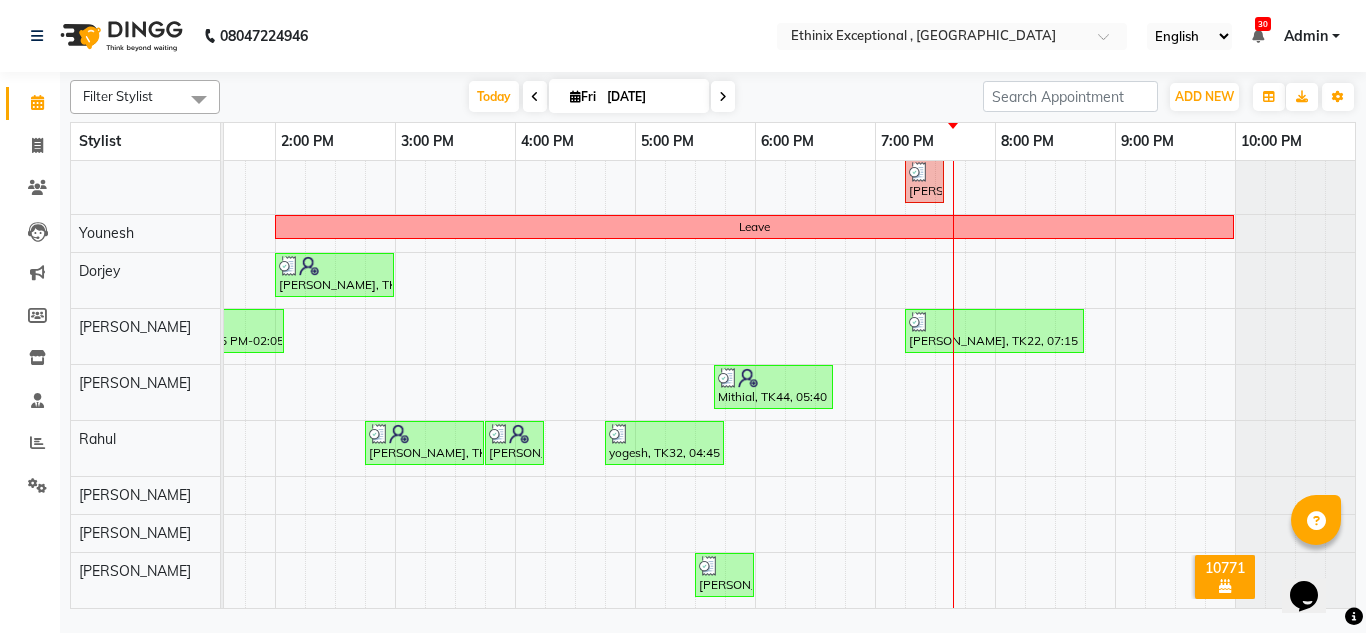 scroll, scrollTop: 742, scrollLeft: 684, axis: both 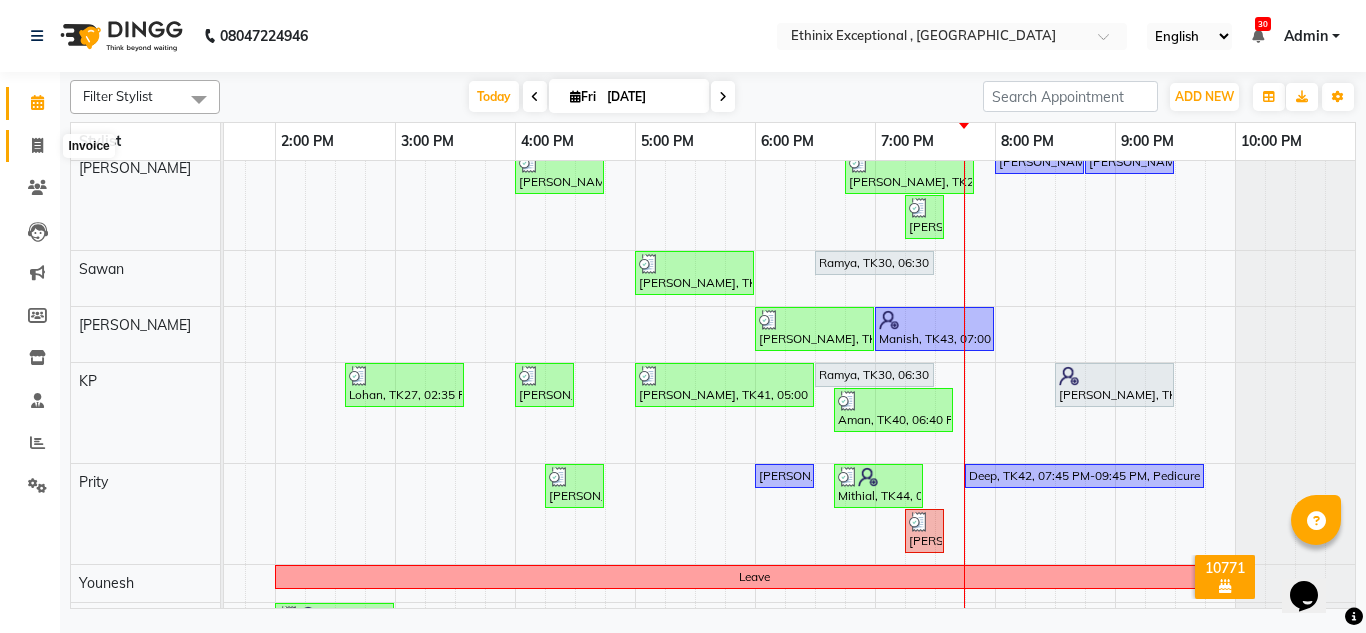 click 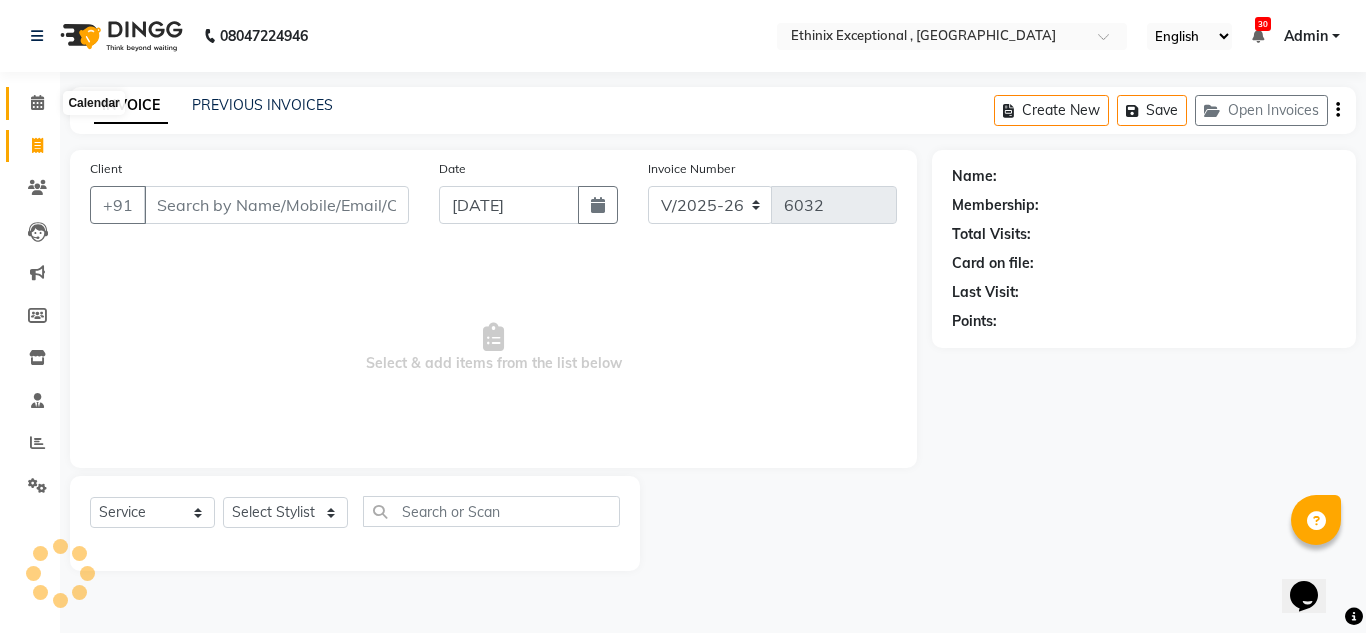 select on "product" 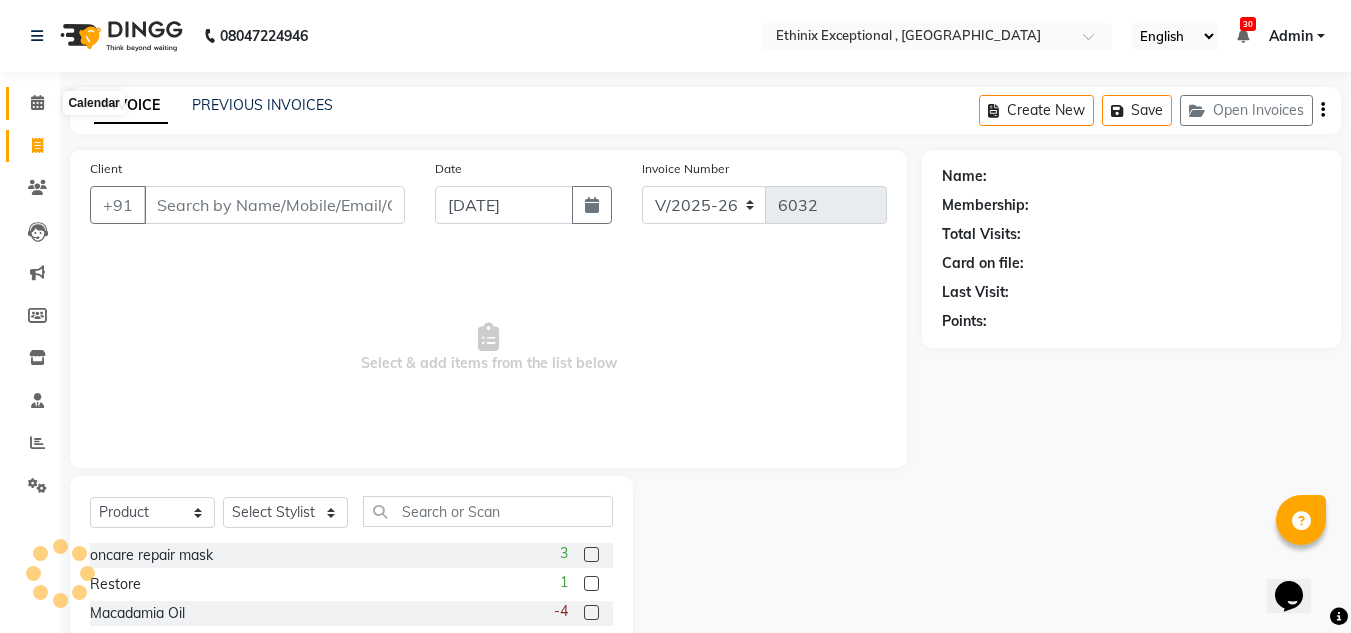 click 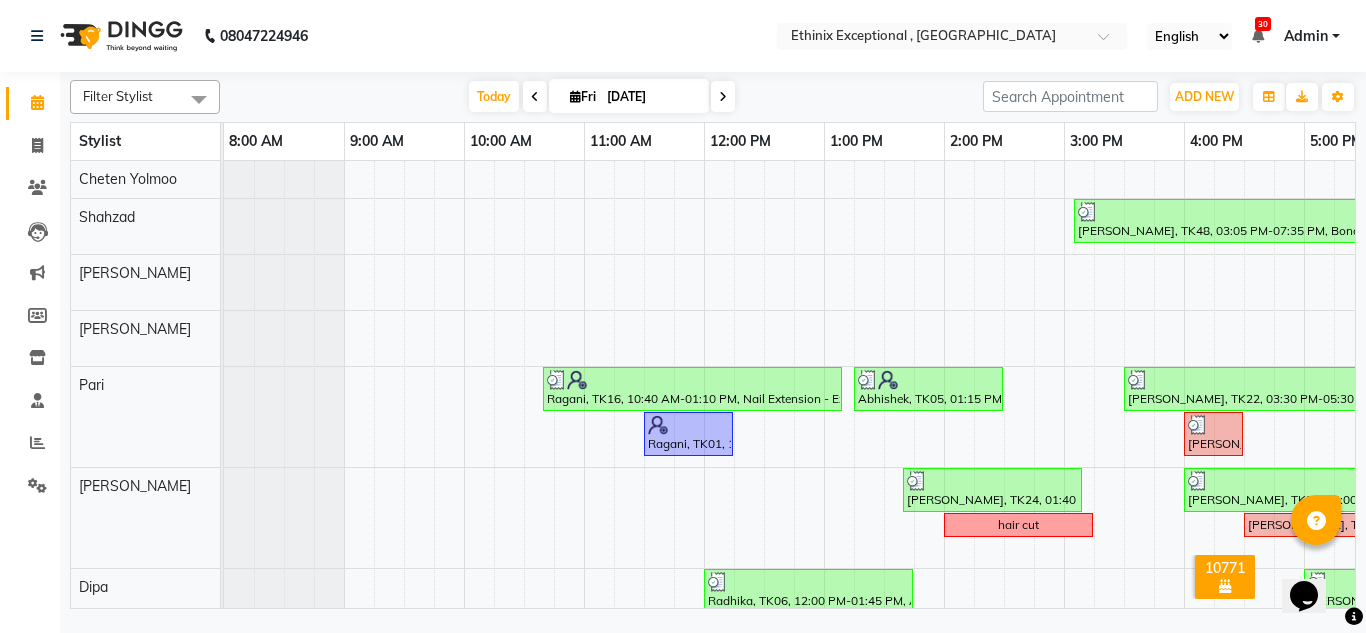 scroll, scrollTop: 0, scrollLeft: 300, axis: horizontal 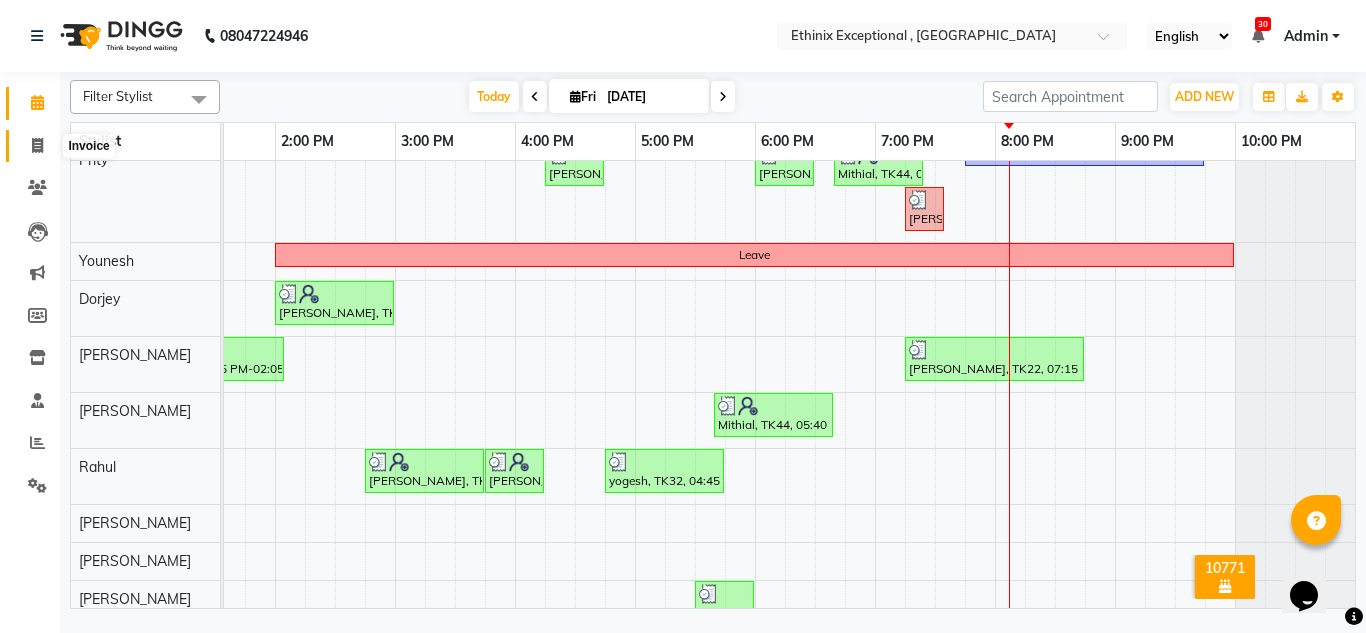 click 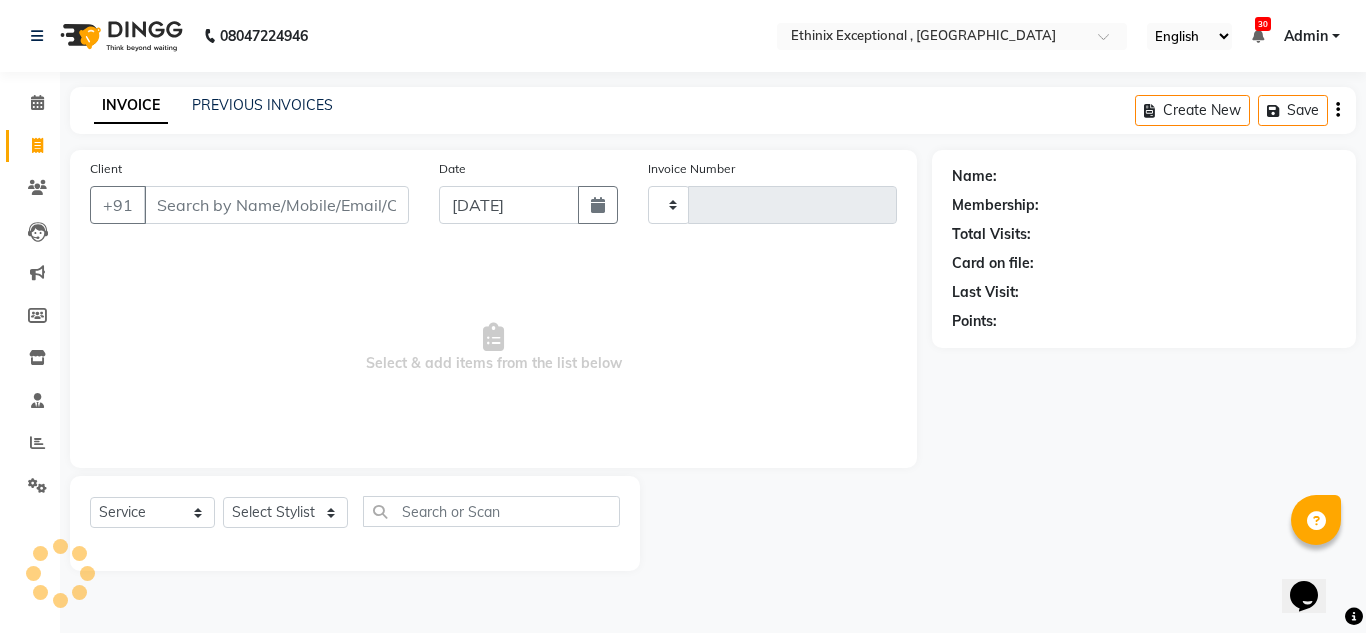 type on "6036" 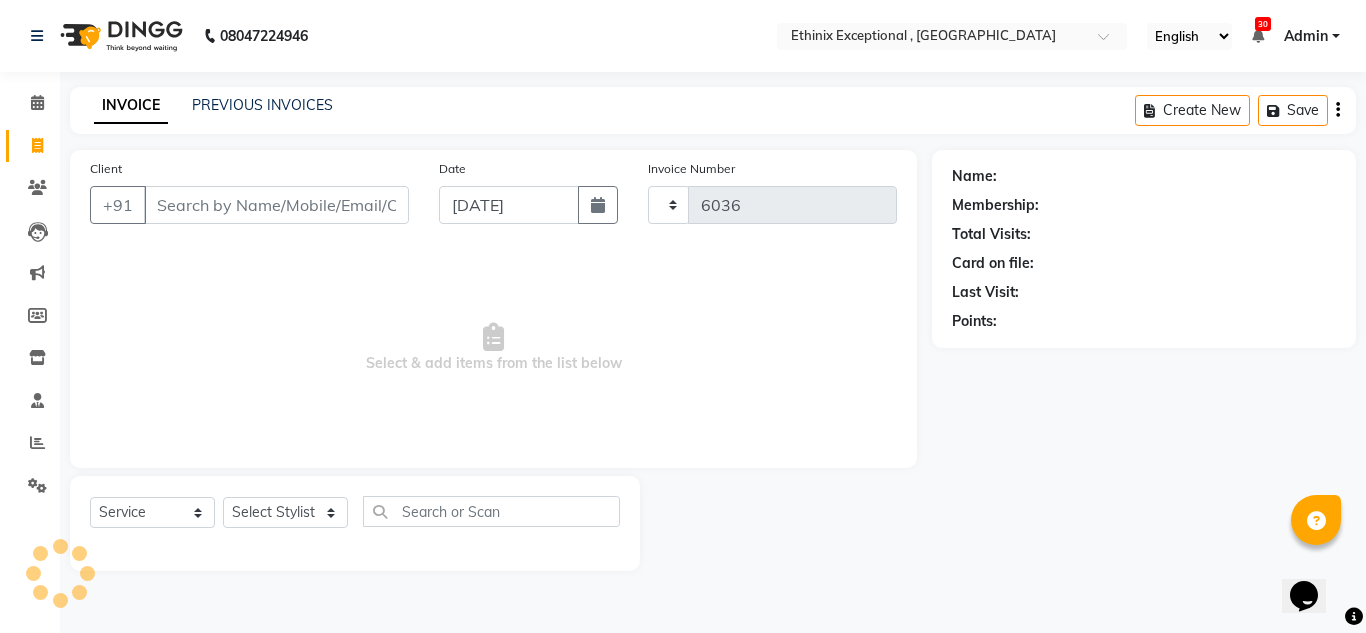 select on "3625" 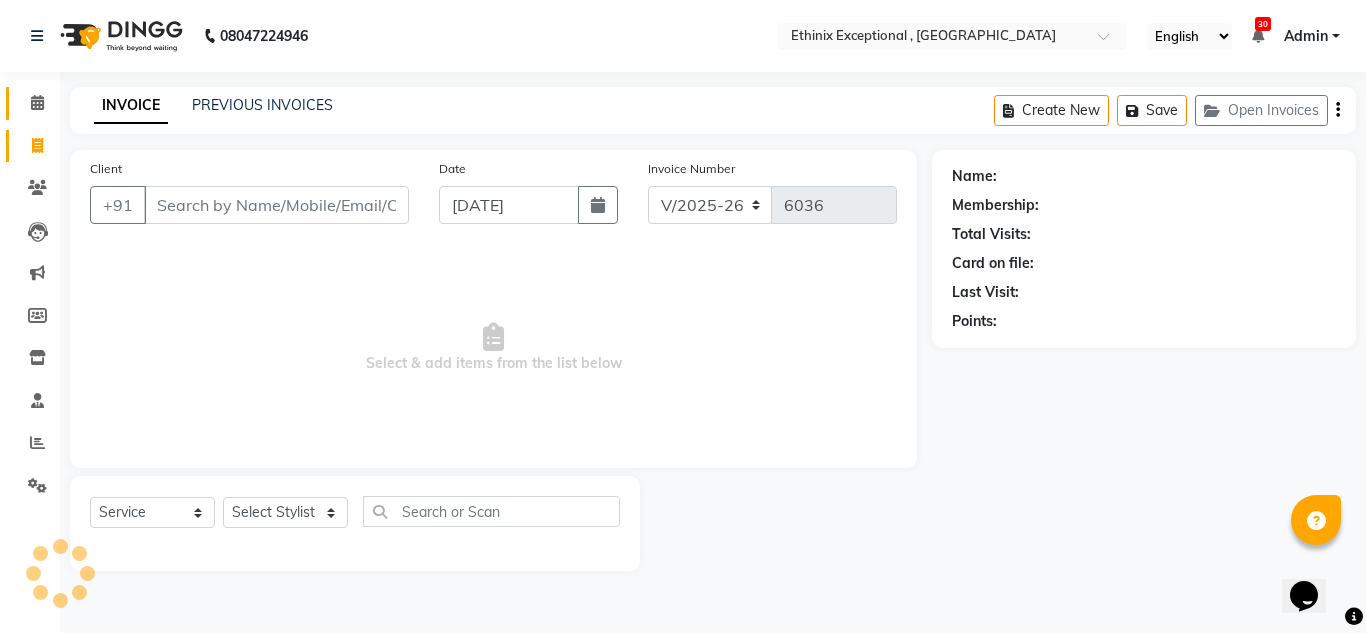 select on "product" 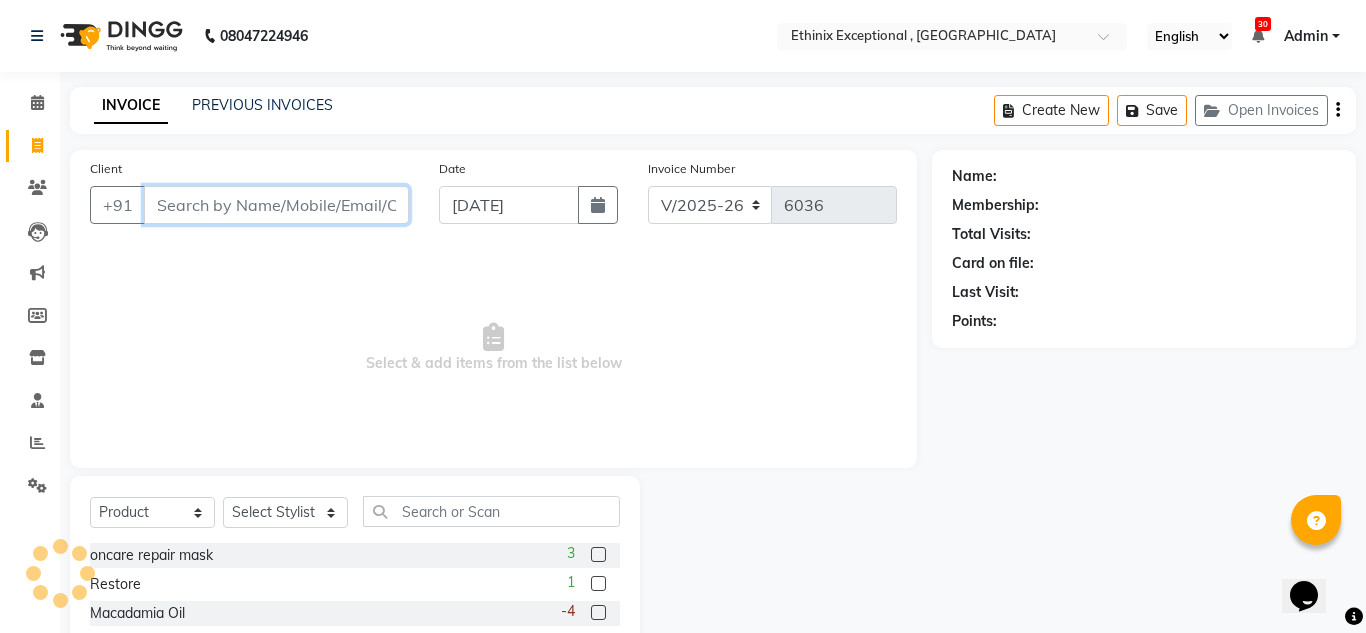 click on "Client" at bounding box center [276, 205] 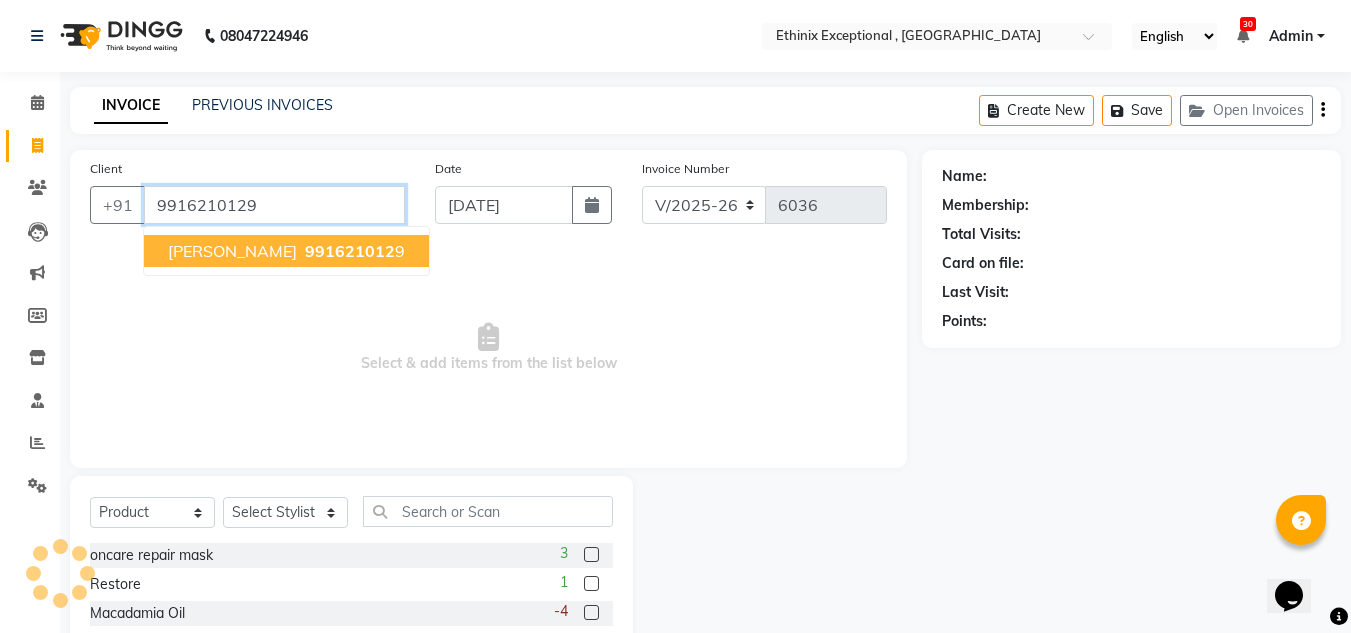 type on "9916210129" 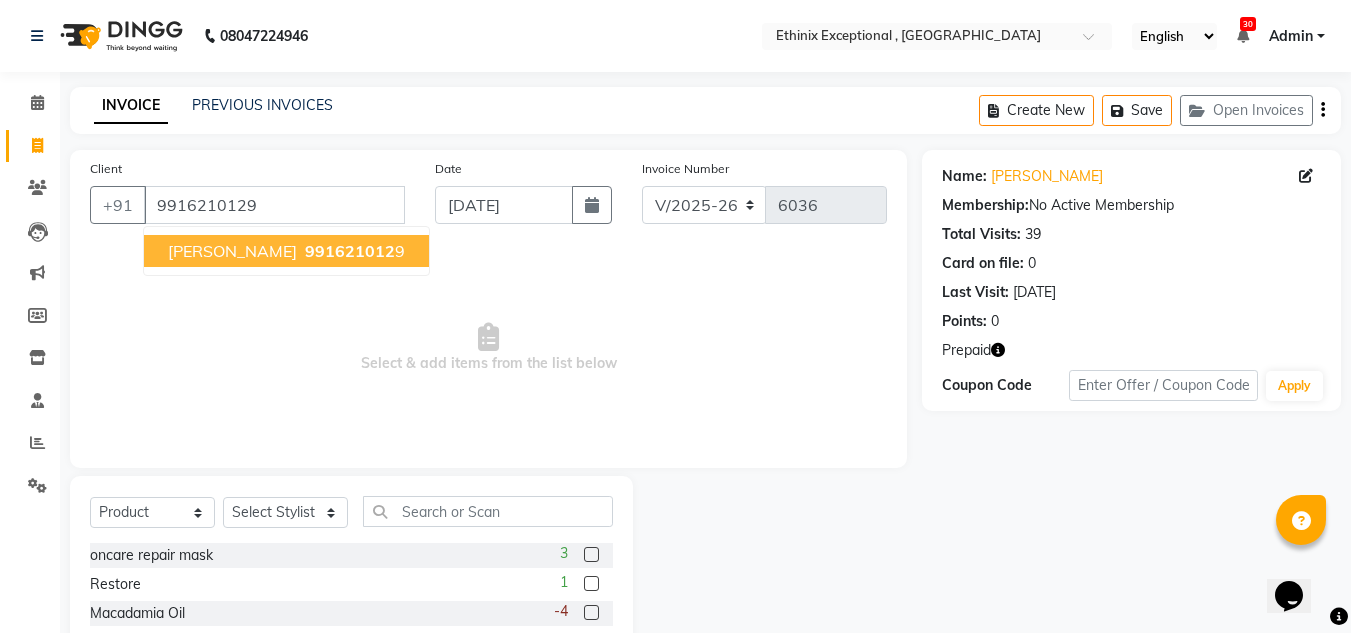 click on "[PERSON_NAME]" at bounding box center (232, 251) 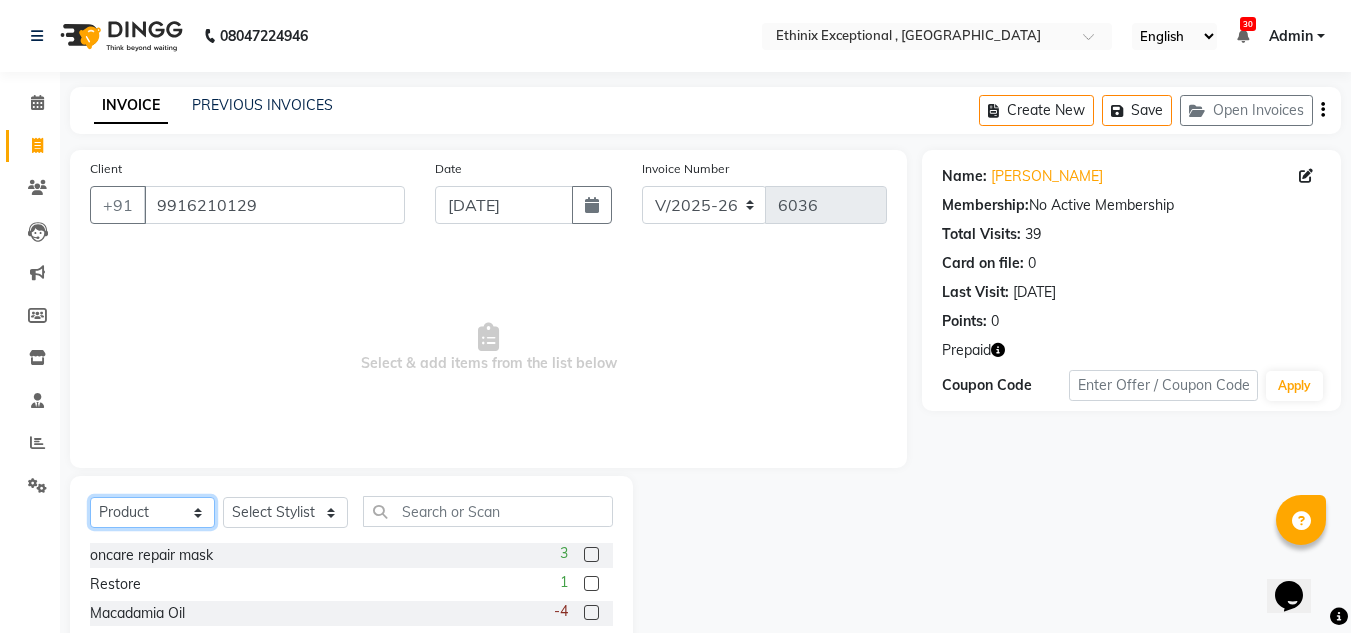 click on "Select  Service  Product  Membership  Package Voucher Prepaid Gift Card" 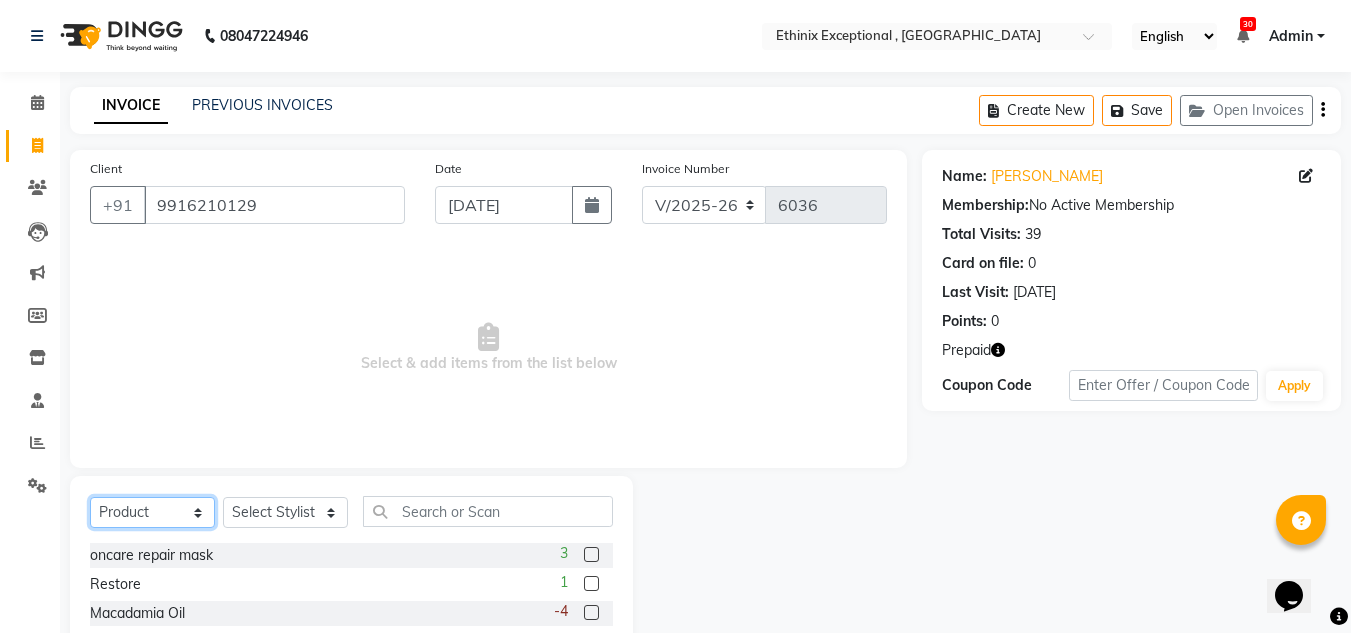 select on "service" 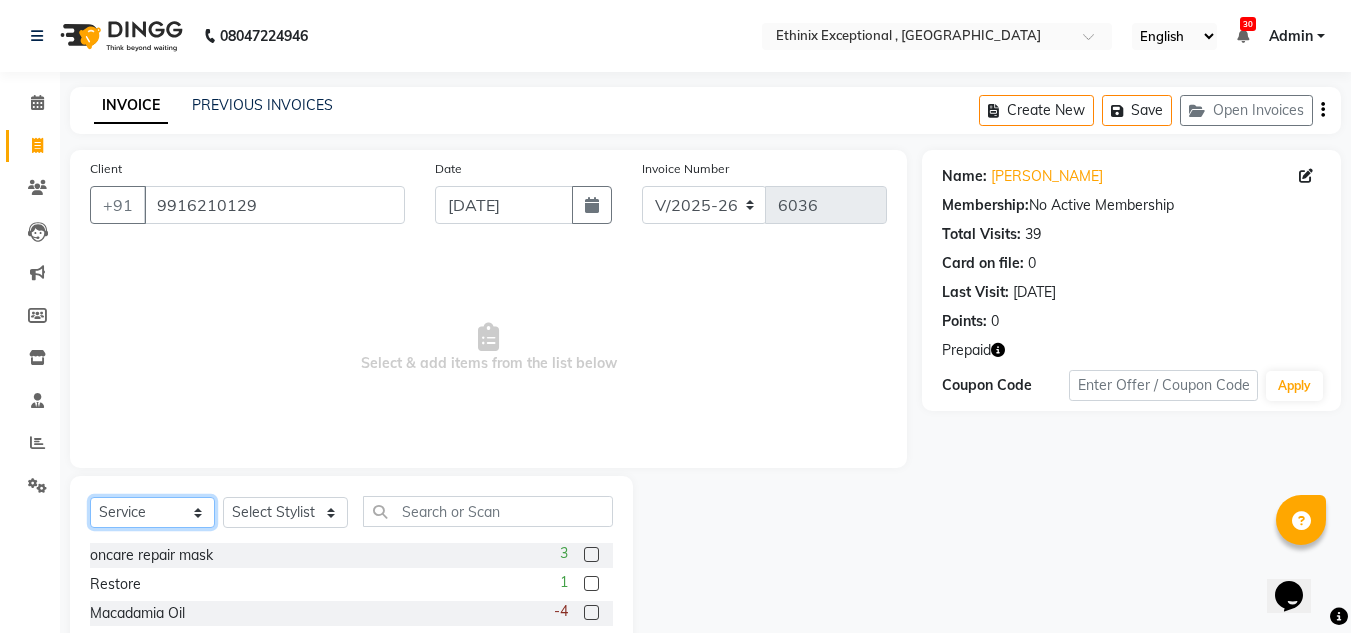 click on "Select  Service  Product  Membership  Package Voucher Prepaid Gift Card" 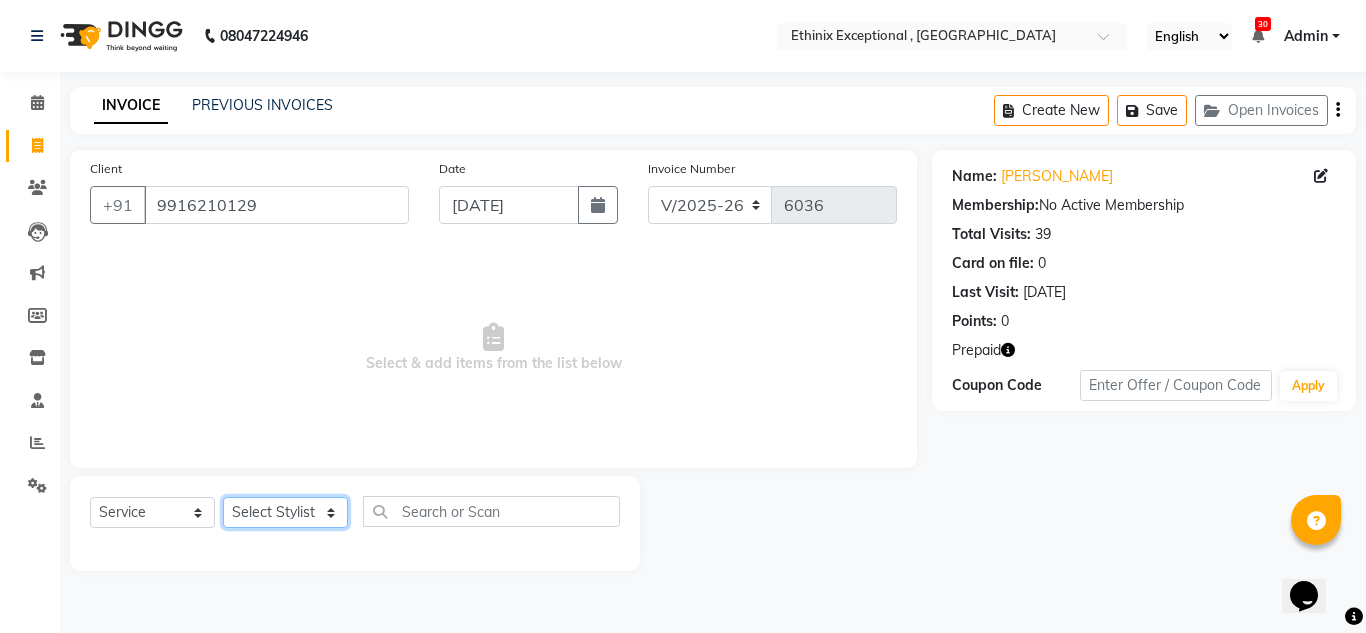 click on "Select Stylist Amoi Ashish [PERSON_NAME] [PERSON_NAME] [PERSON_NAME]  [PERSON_NAME] [PERSON_NAME] [PERSON_NAME] [PERSON_NAME] [PERSON_NAME] Rahul [PERSON_NAME] [PERSON_NAME] [PERSON_NAME] [PERSON_NAME] [PERSON_NAME]" 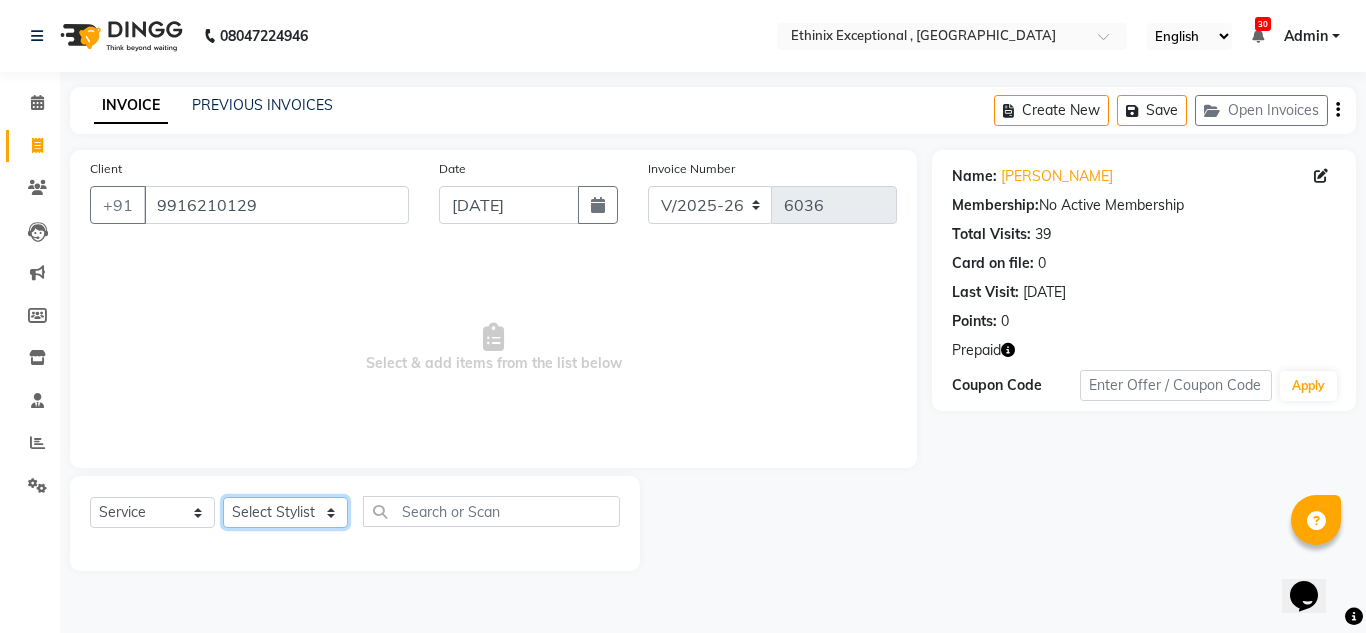 select on "57660" 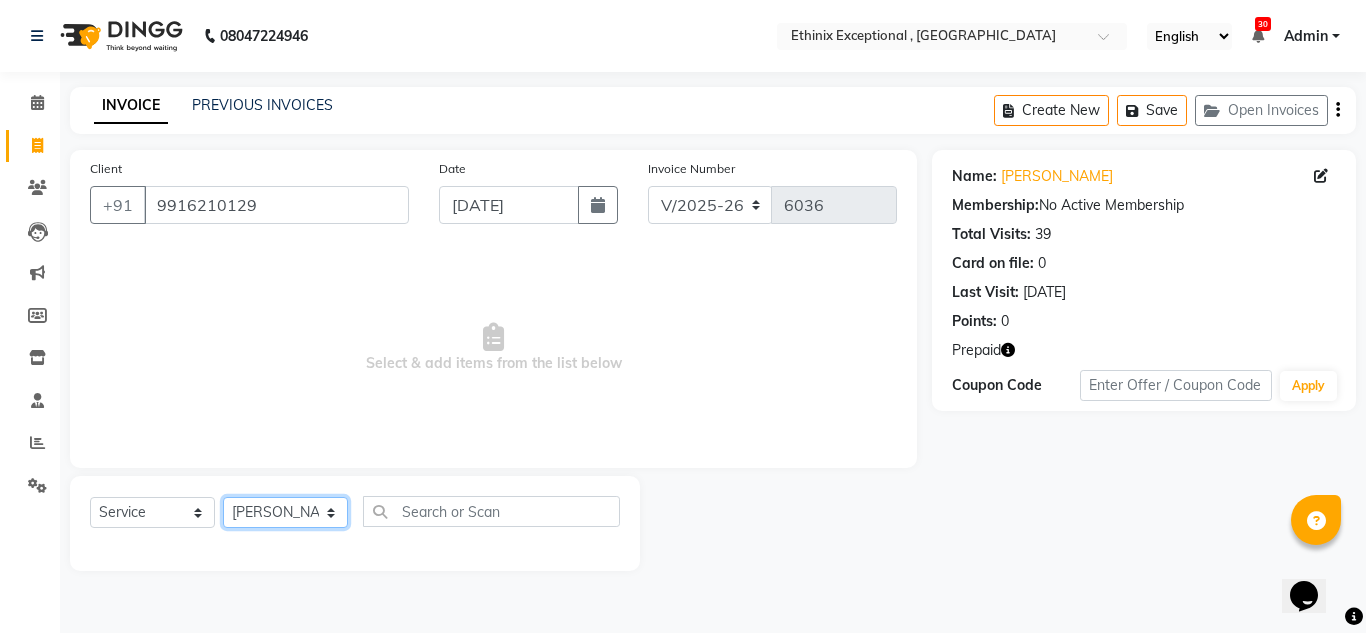 click on "Select Stylist Amoi Ashish [PERSON_NAME] [PERSON_NAME] [PERSON_NAME]  [PERSON_NAME] [PERSON_NAME] [PERSON_NAME] [PERSON_NAME] [PERSON_NAME] Rahul [PERSON_NAME] [PERSON_NAME] [PERSON_NAME] [PERSON_NAME] [PERSON_NAME]" 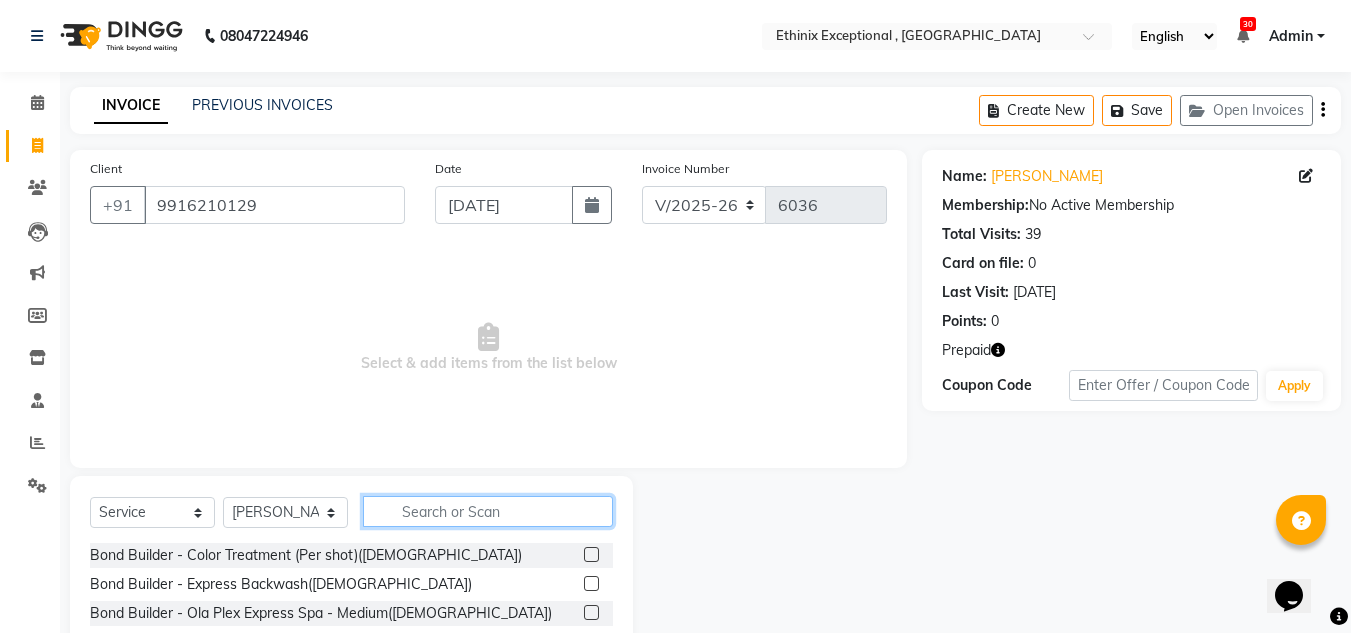 click 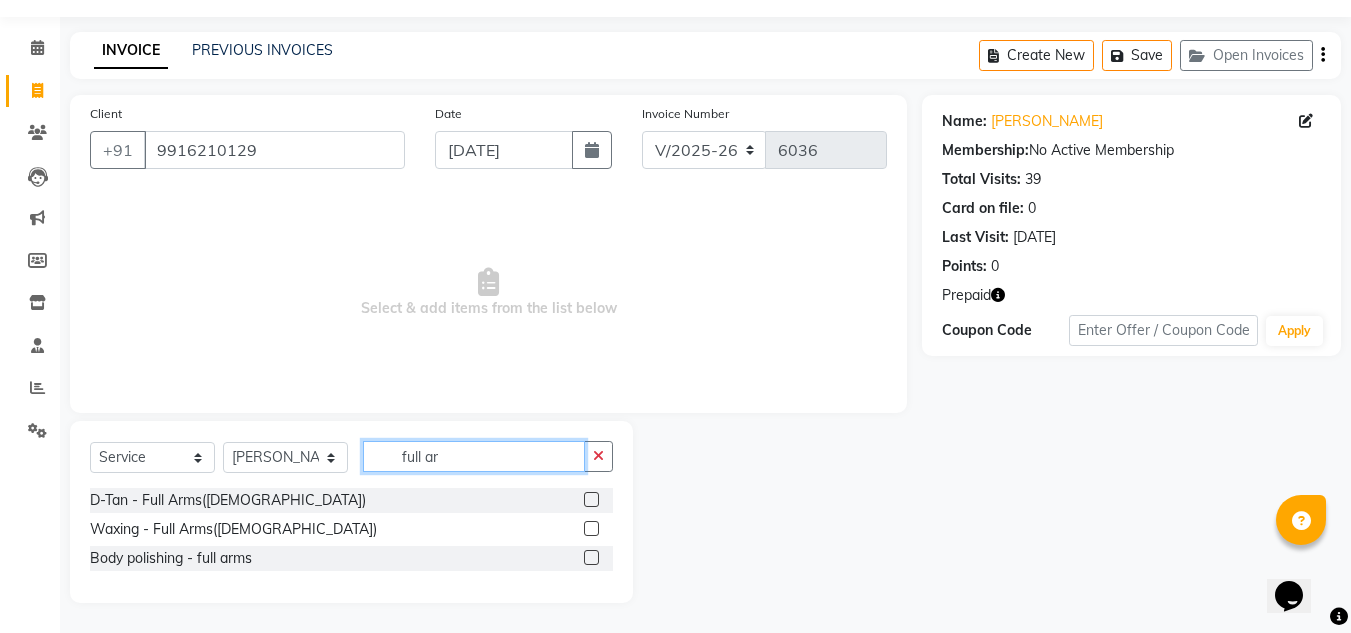 scroll, scrollTop: 55, scrollLeft: 0, axis: vertical 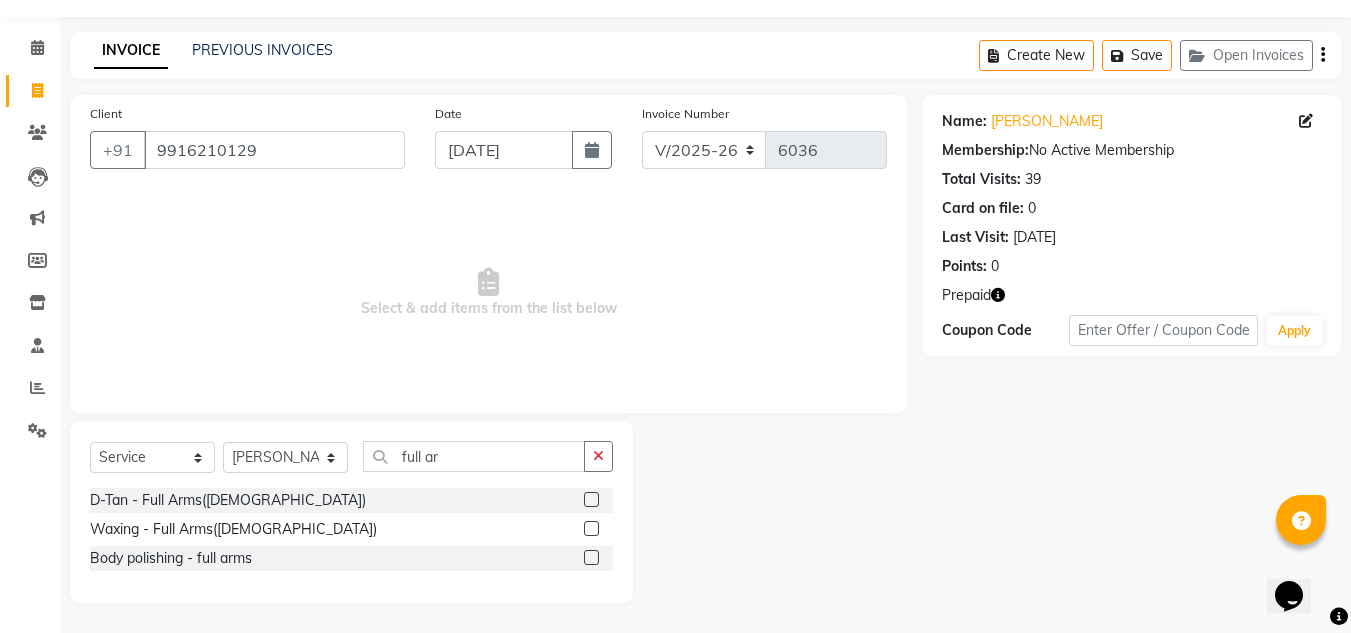 click 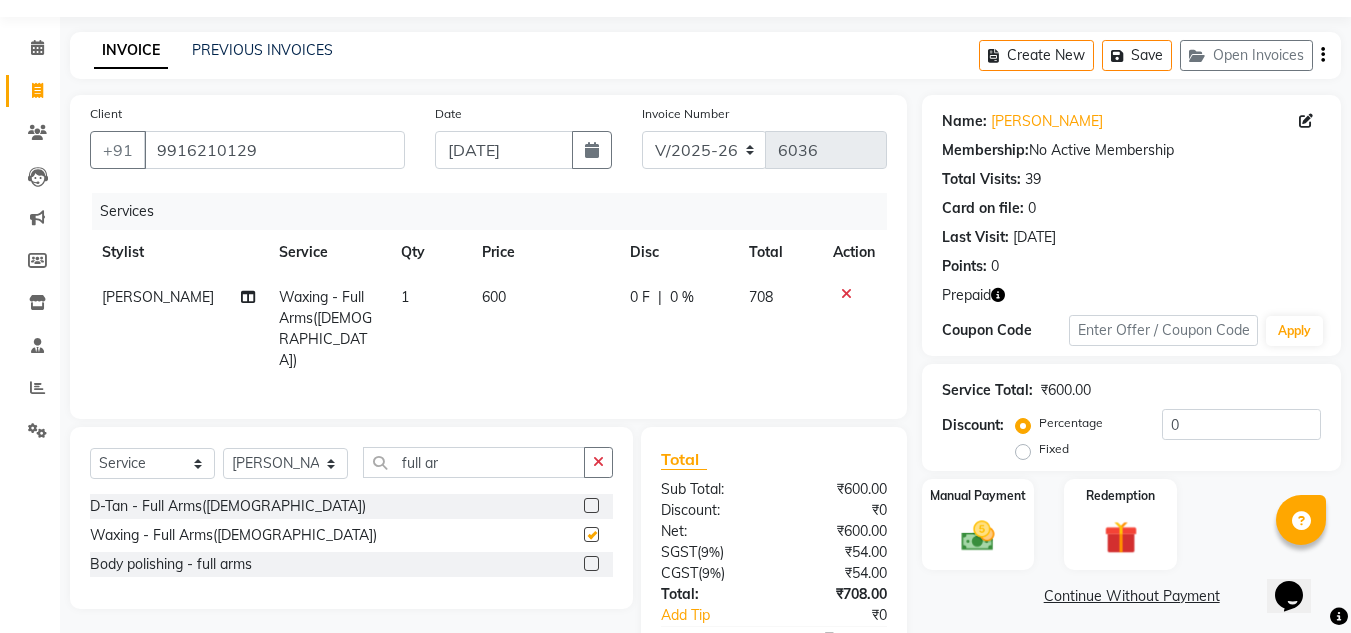 checkbox on "false" 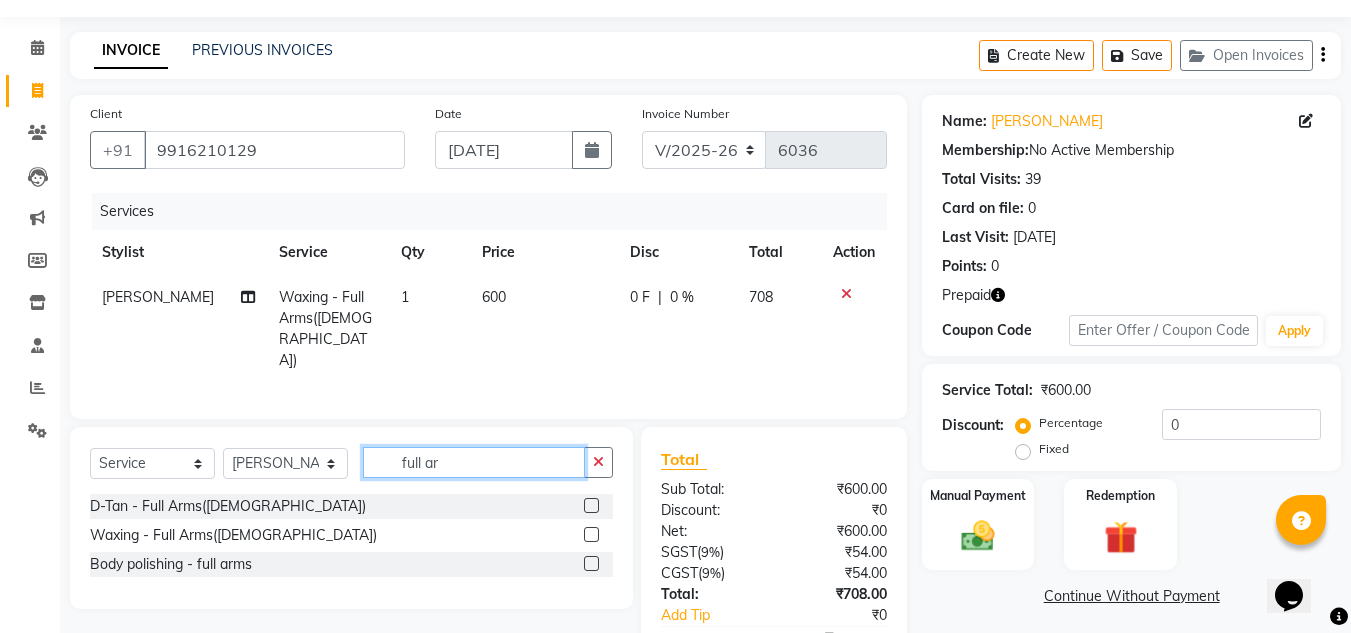 click on "full ar" 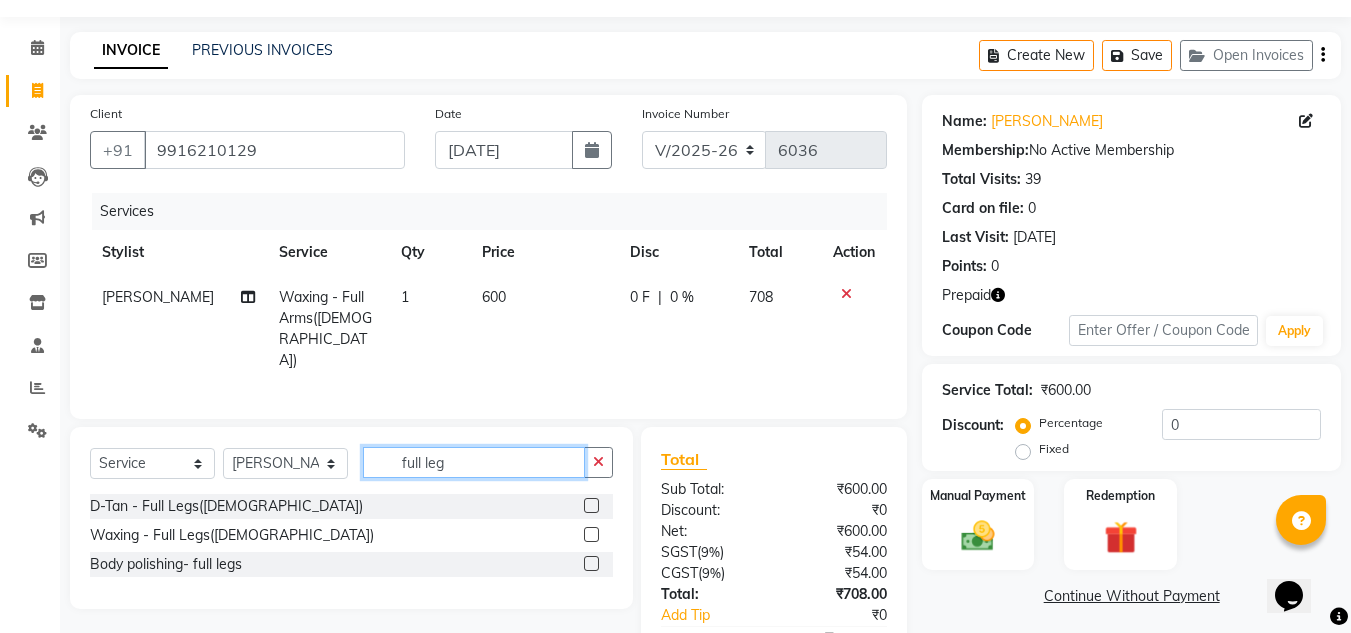 type on "full leg" 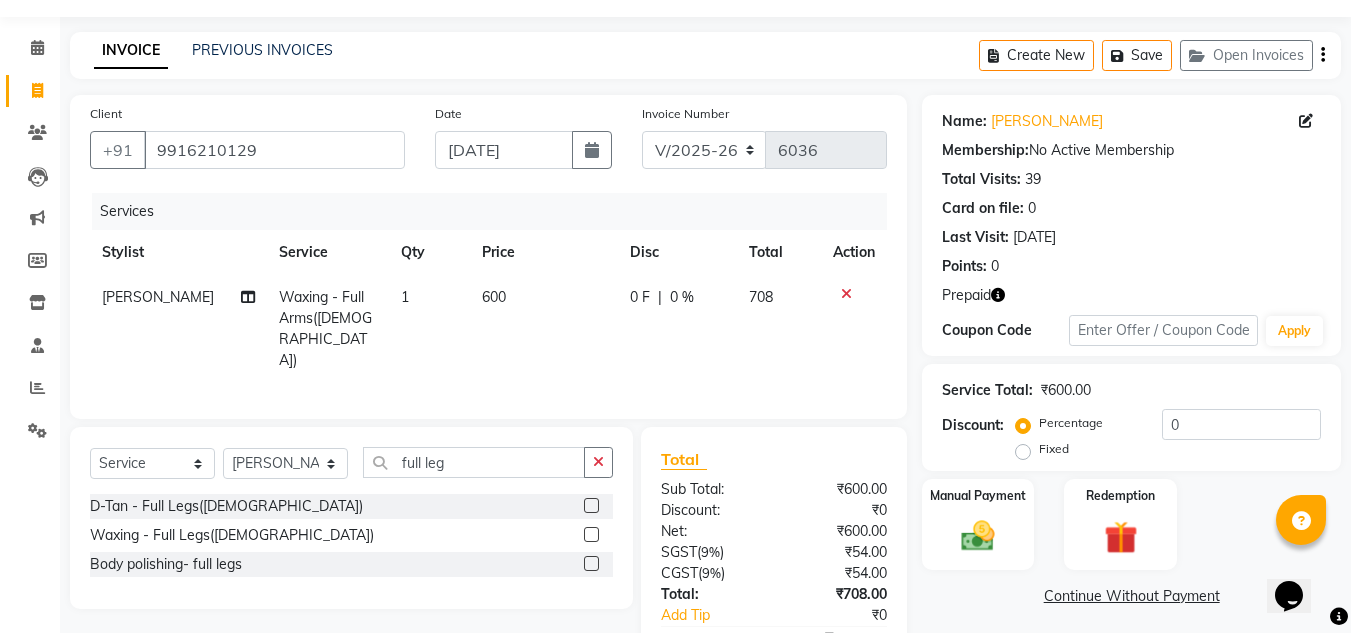 click 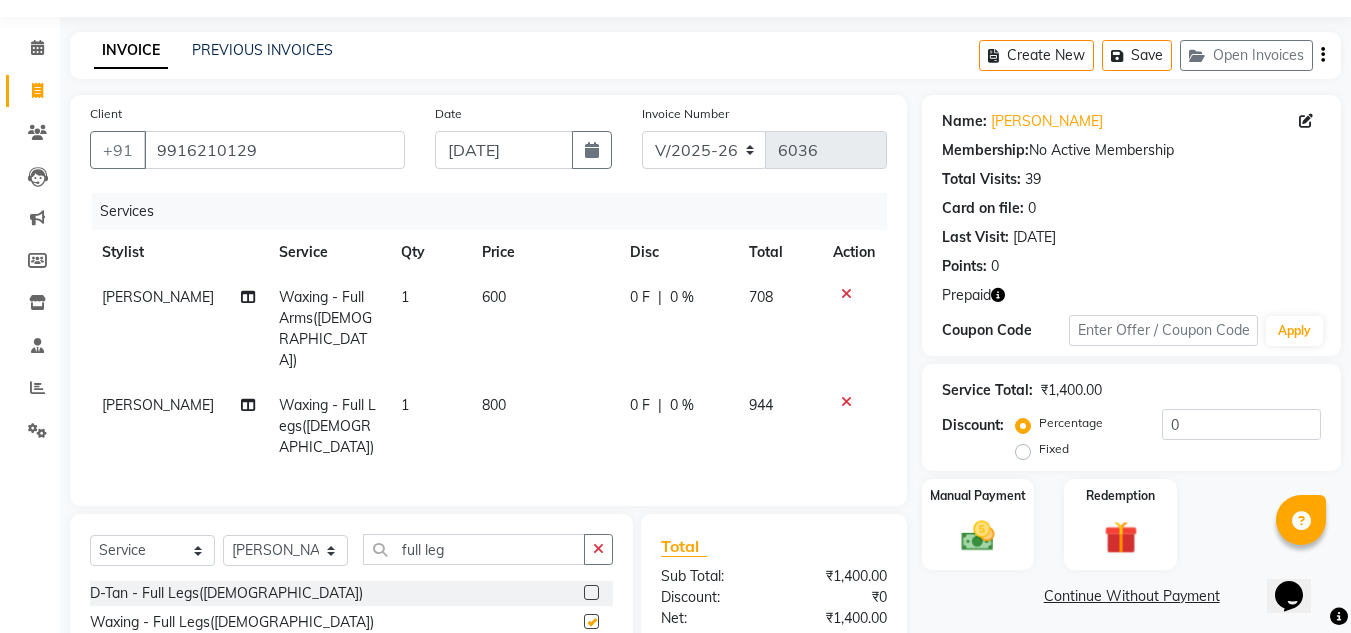 checkbox on "false" 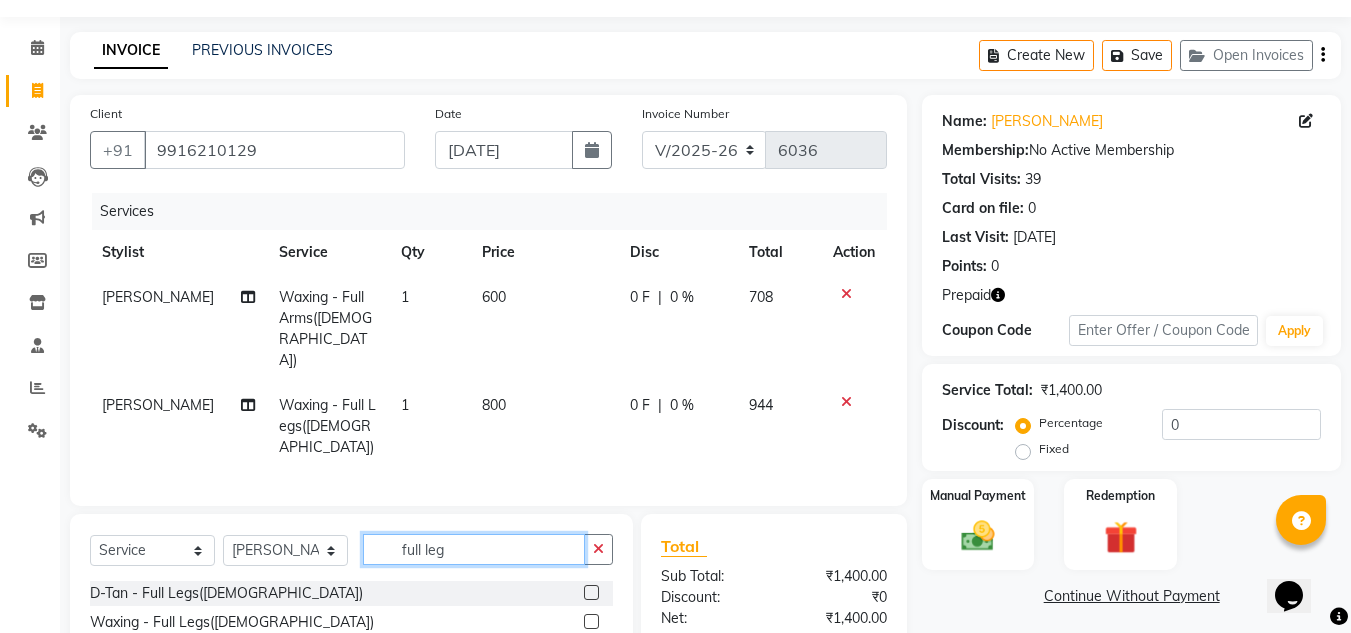 click on "full leg" 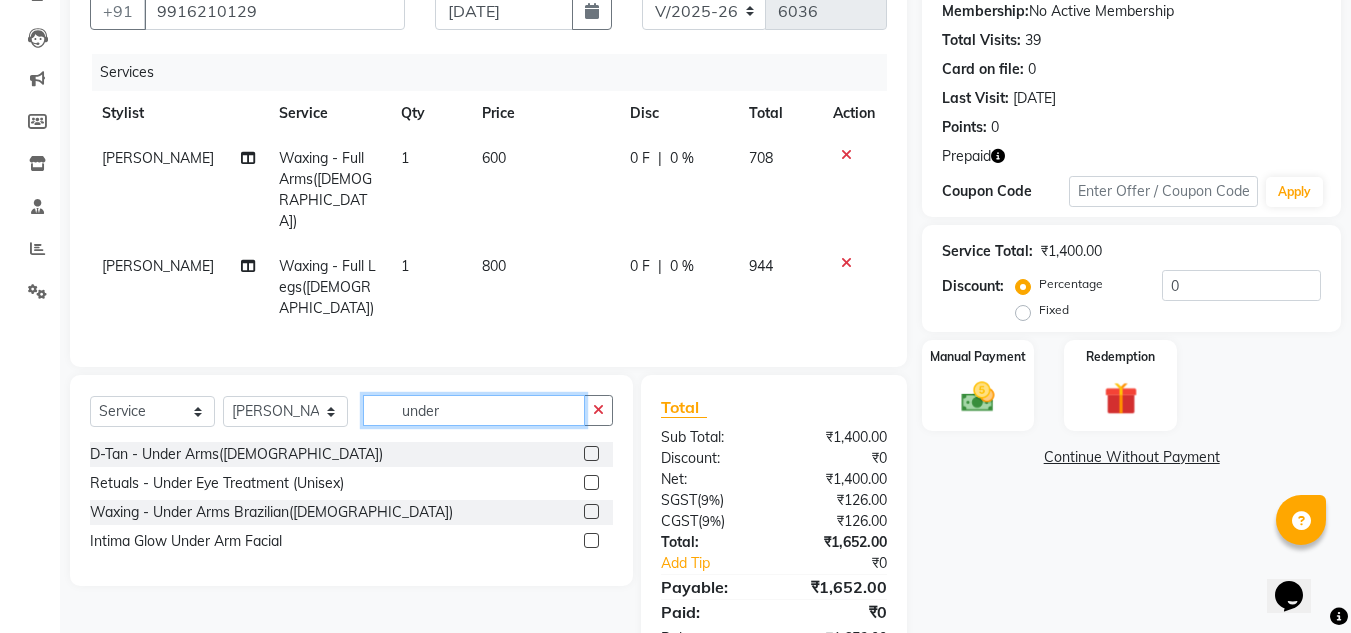scroll, scrollTop: 212, scrollLeft: 0, axis: vertical 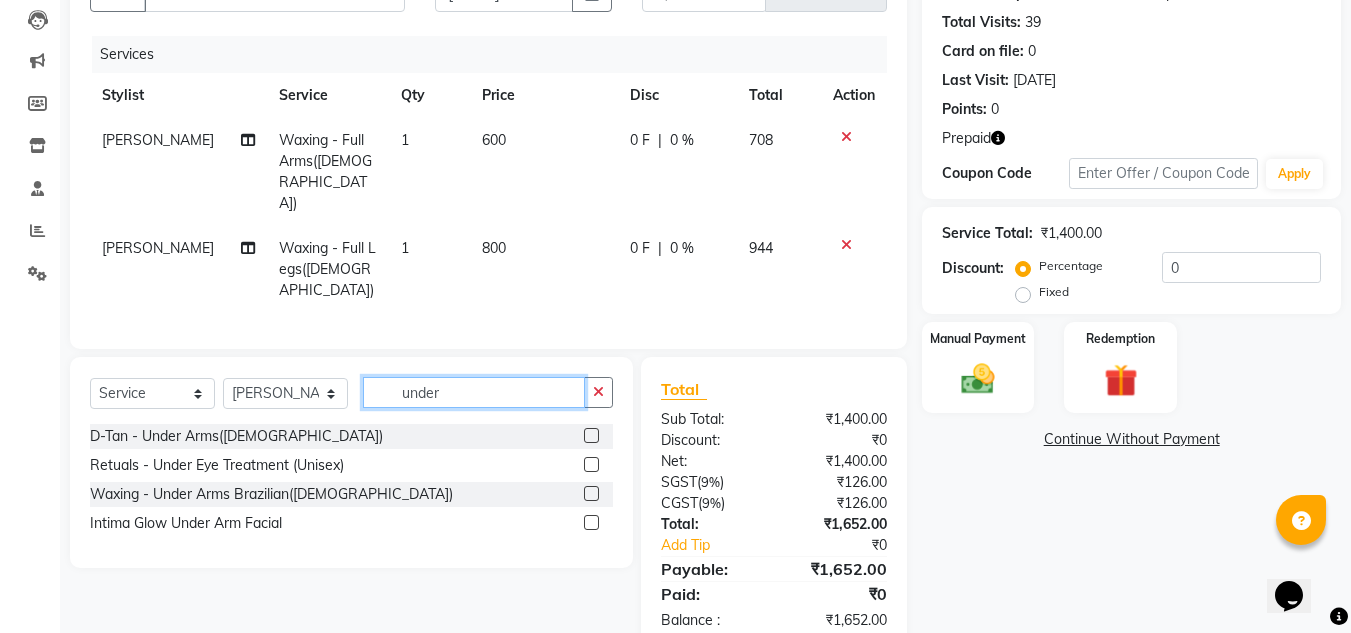 type on "under" 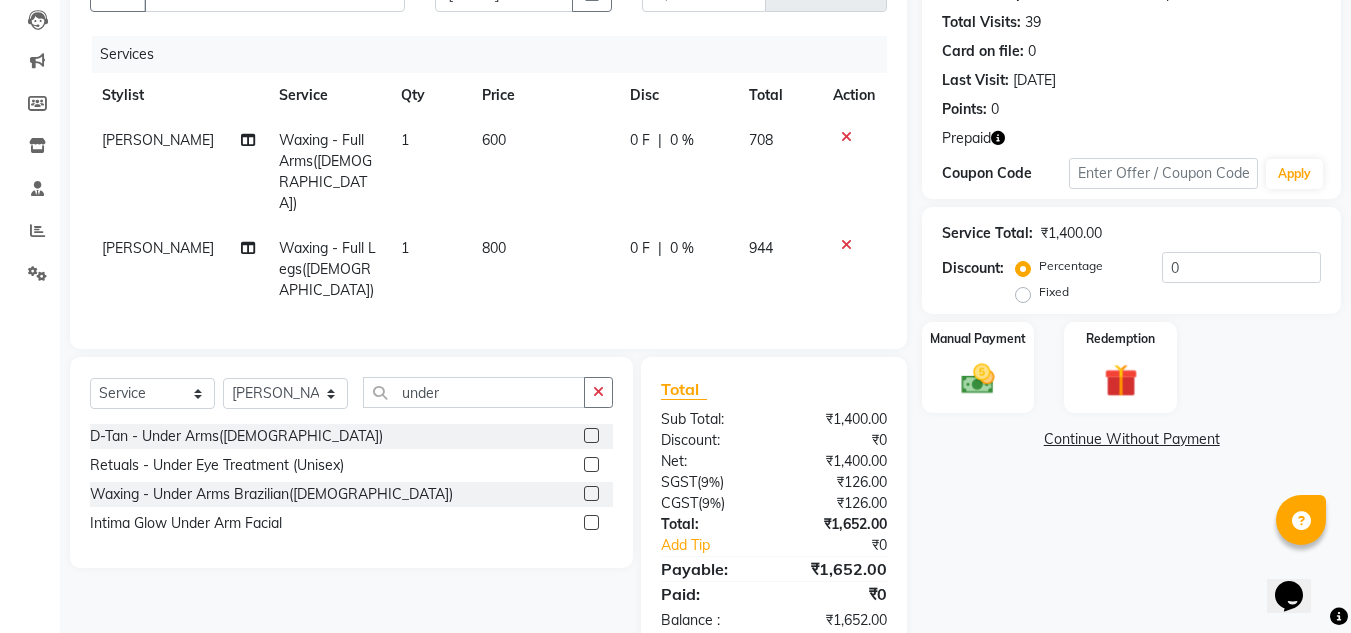 click 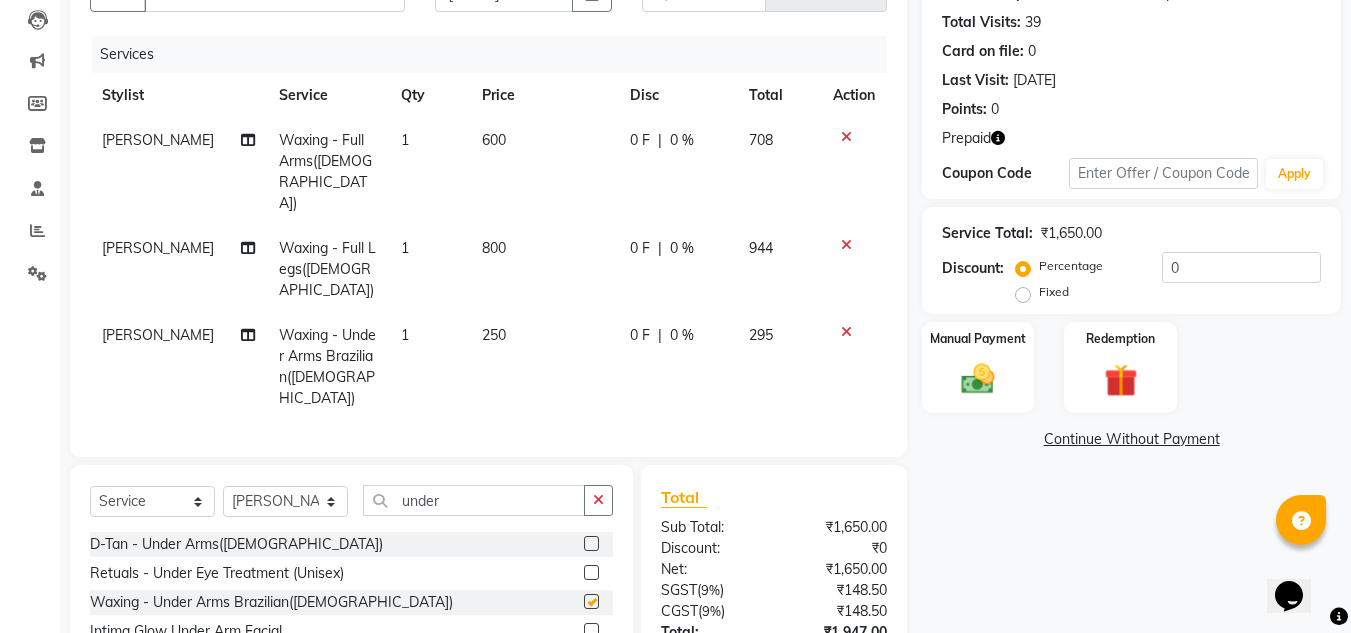 checkbox on "false" 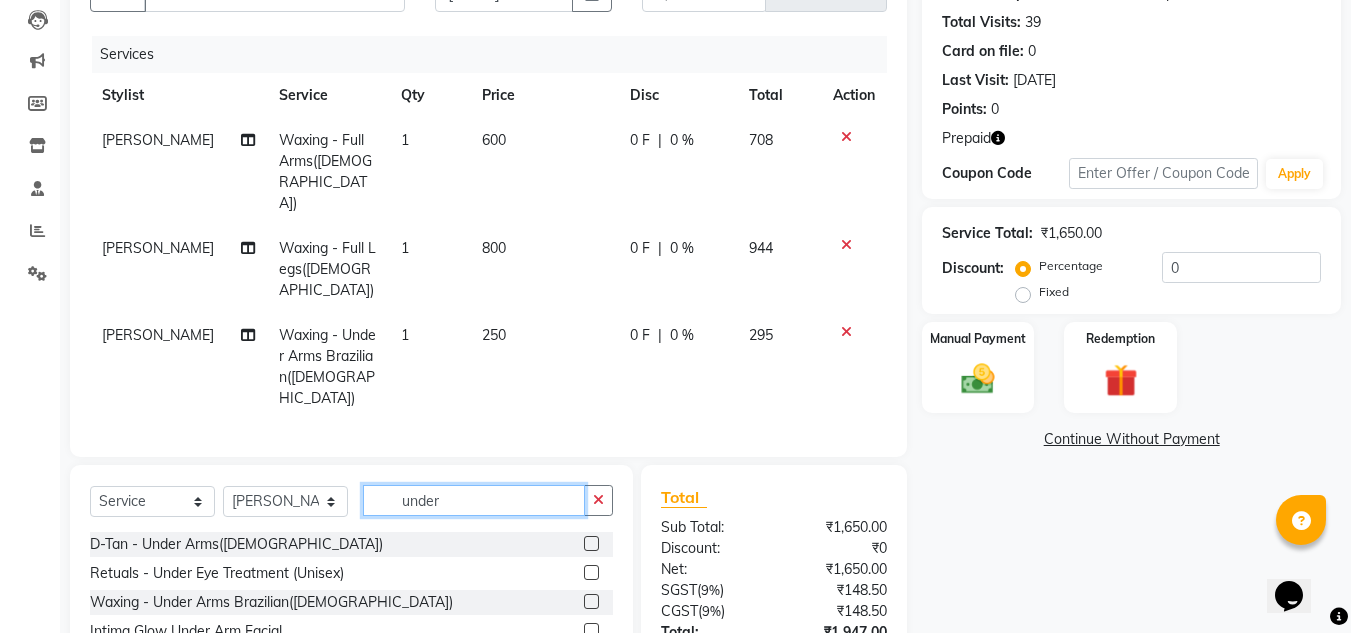 click on "under" 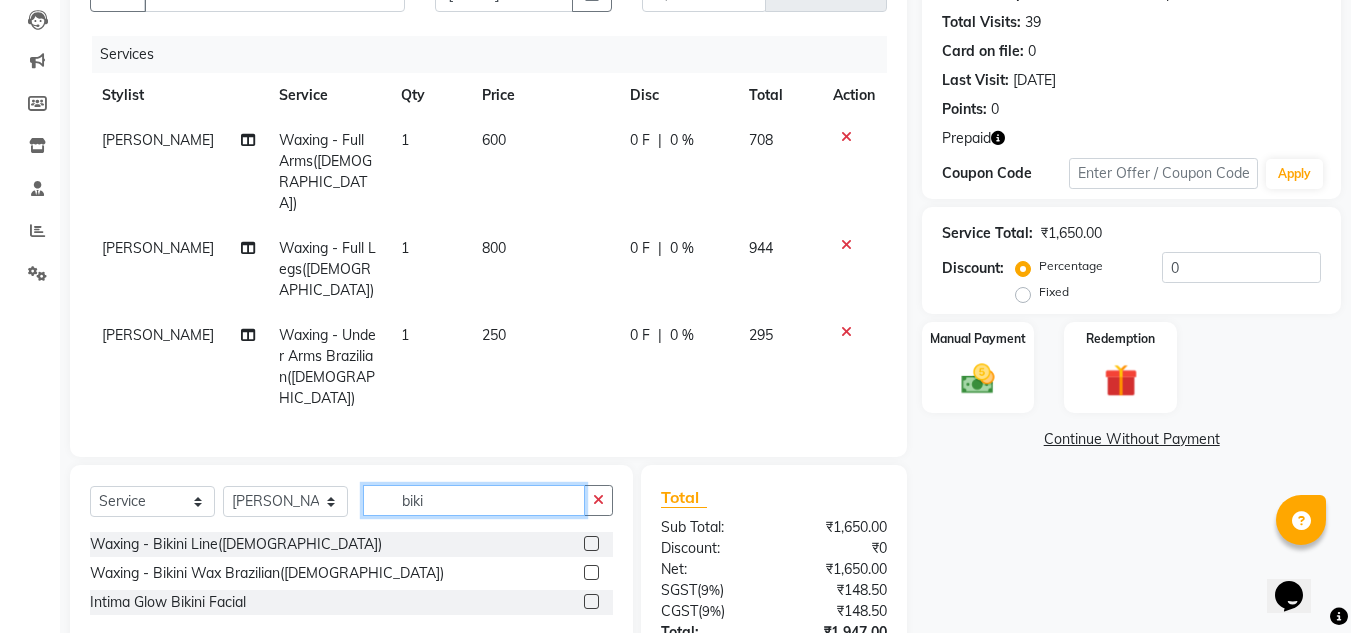 type on "biki" 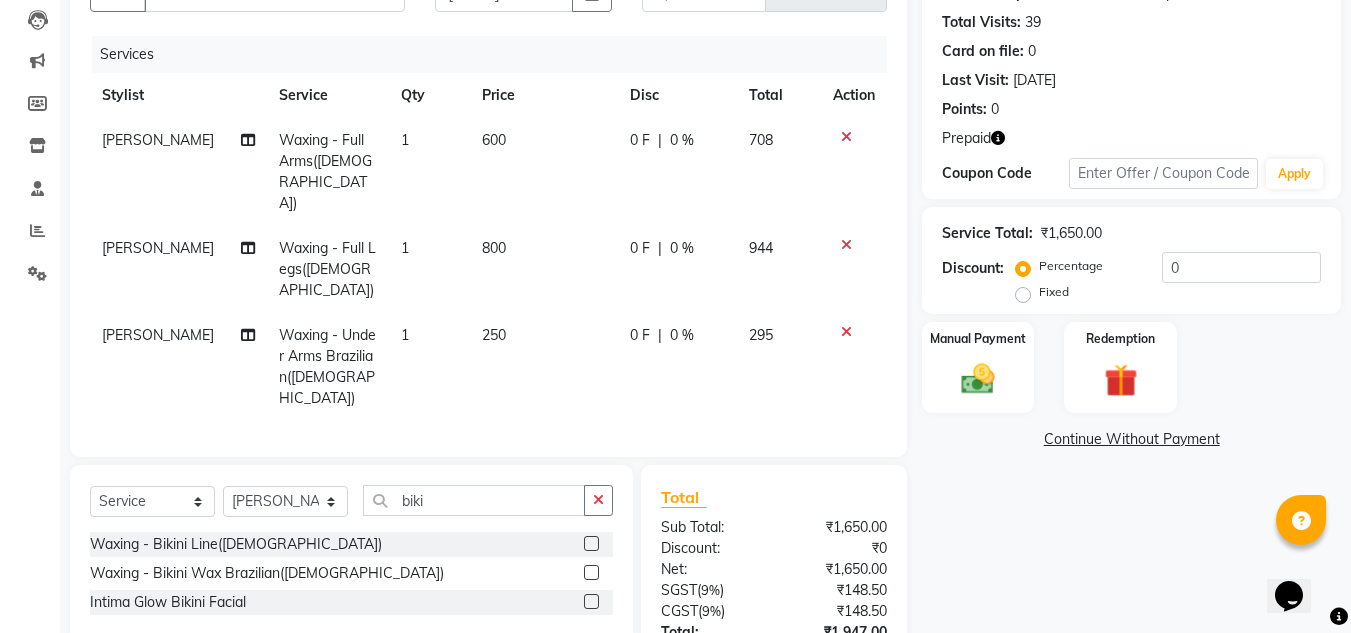 click 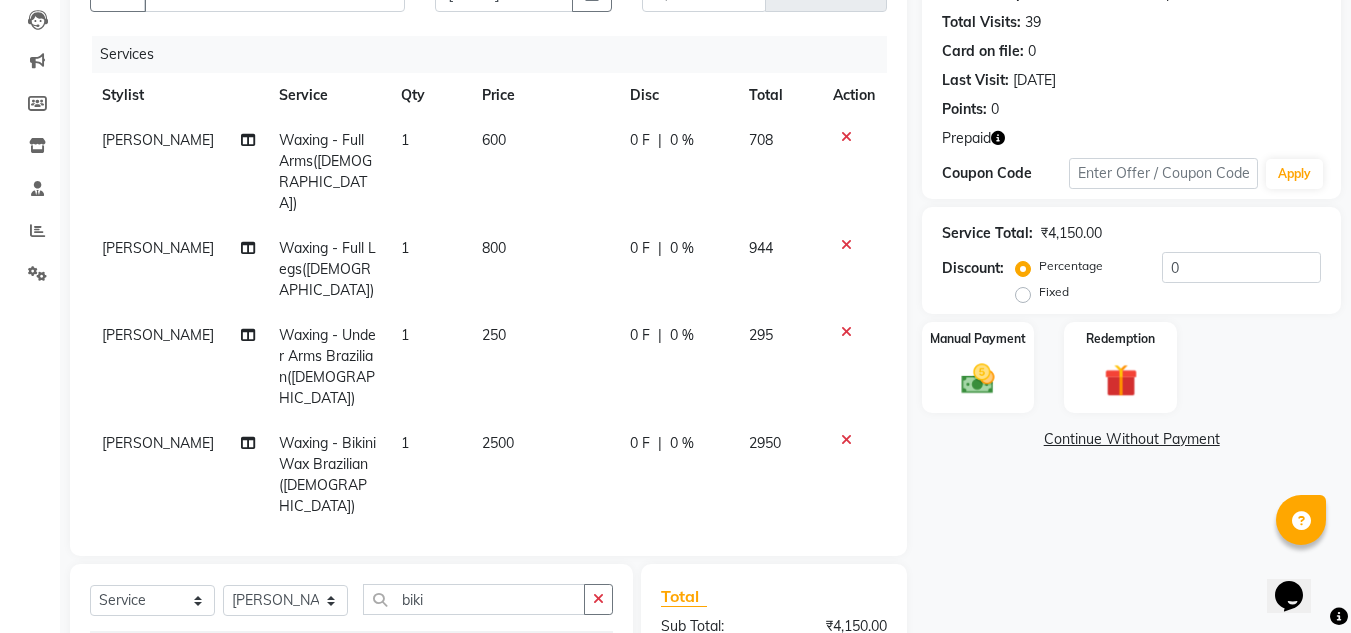 checkbox on "false" 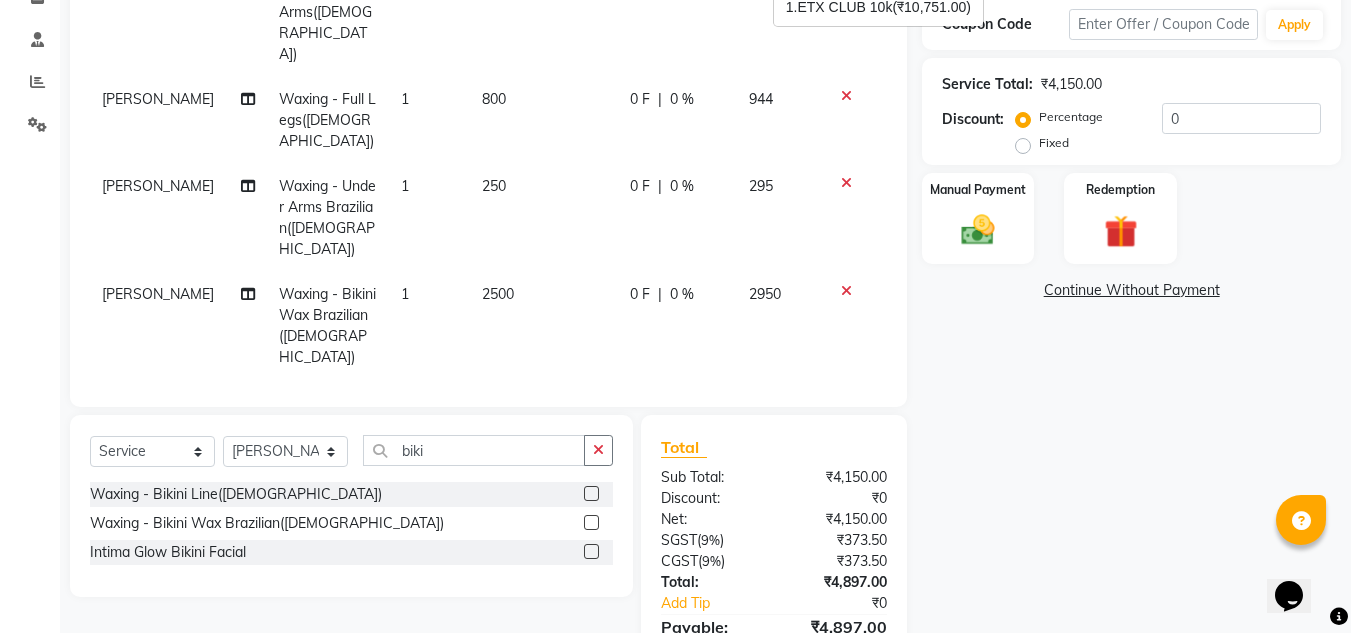 scroll, scrollTop: 370, scrollLeft: 0, axis: vertical 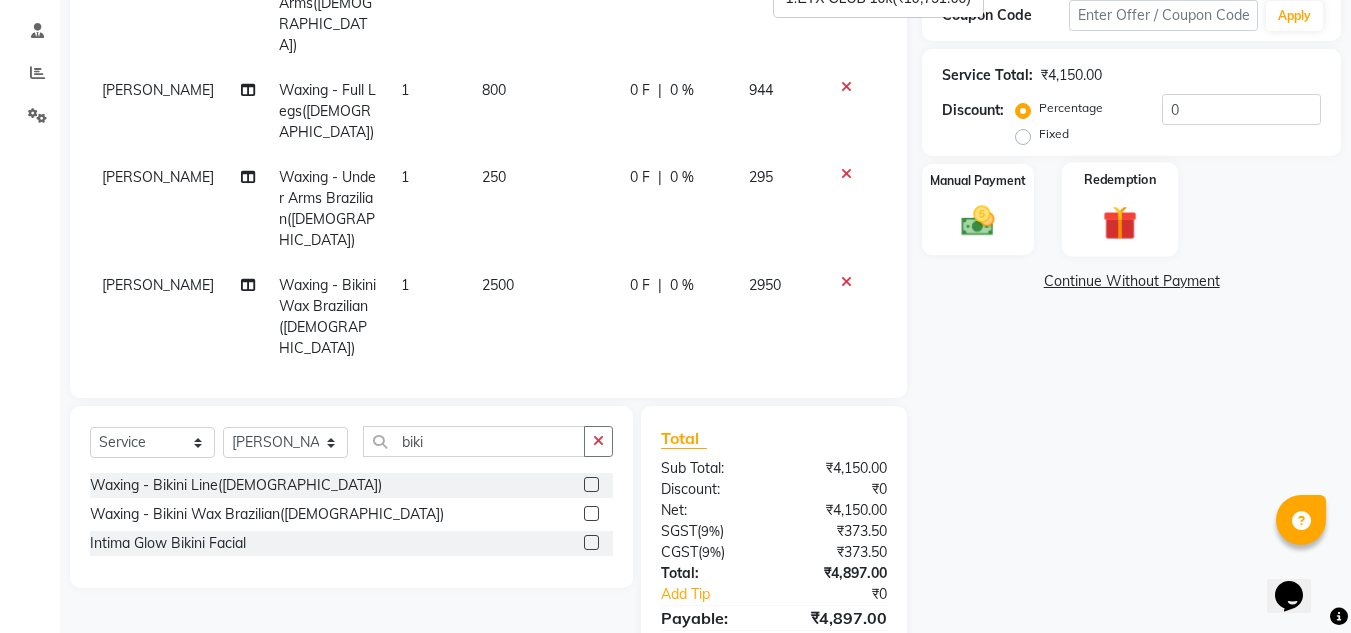 click on "Redemption" 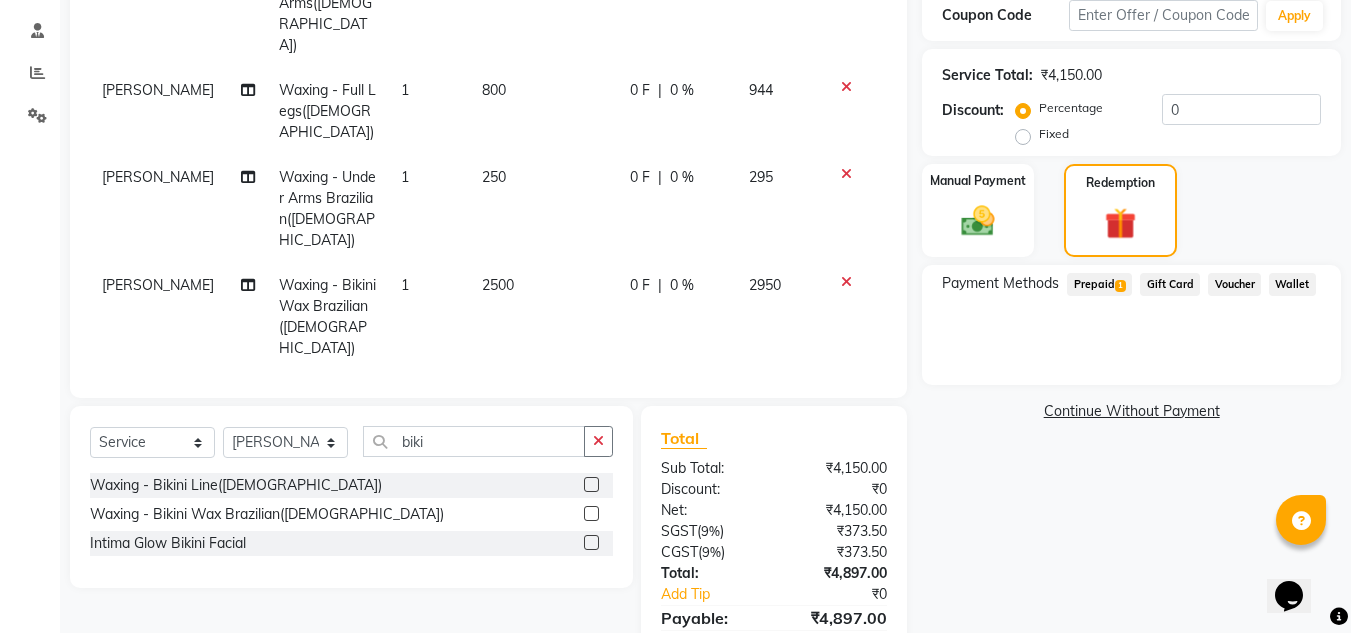click on "Prepaid  1" 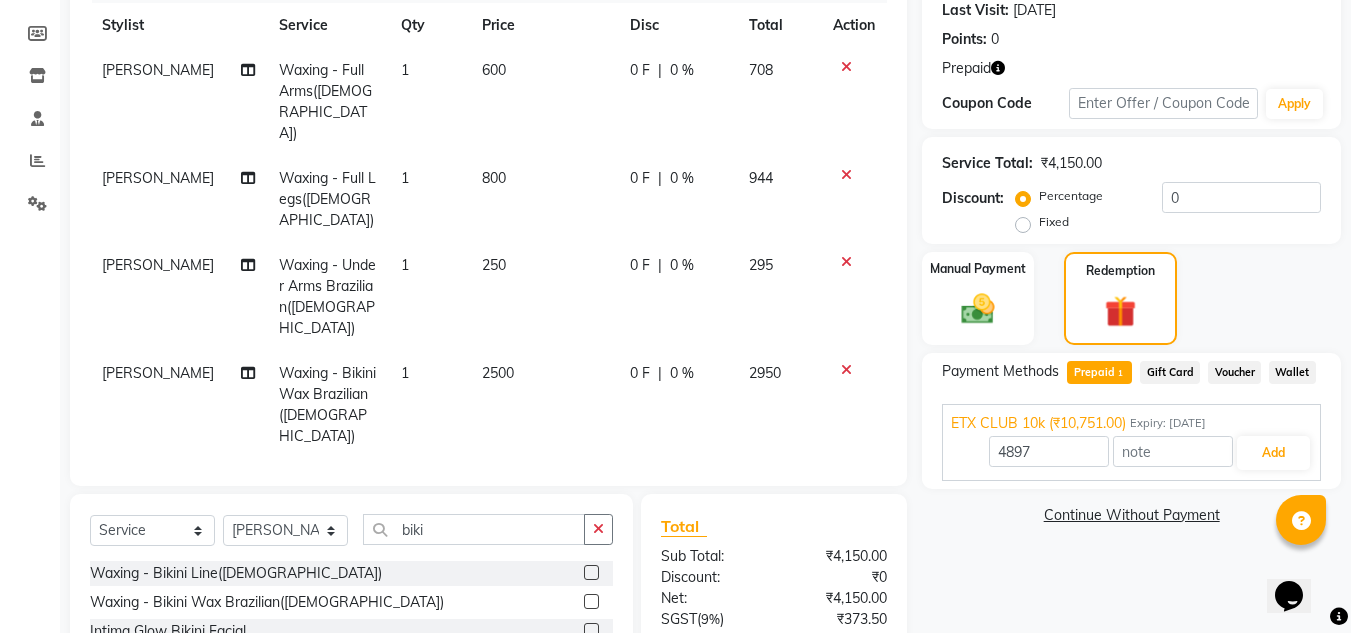 scroll, scrollTop: 386, scrollLeft: 0, axis: vertical 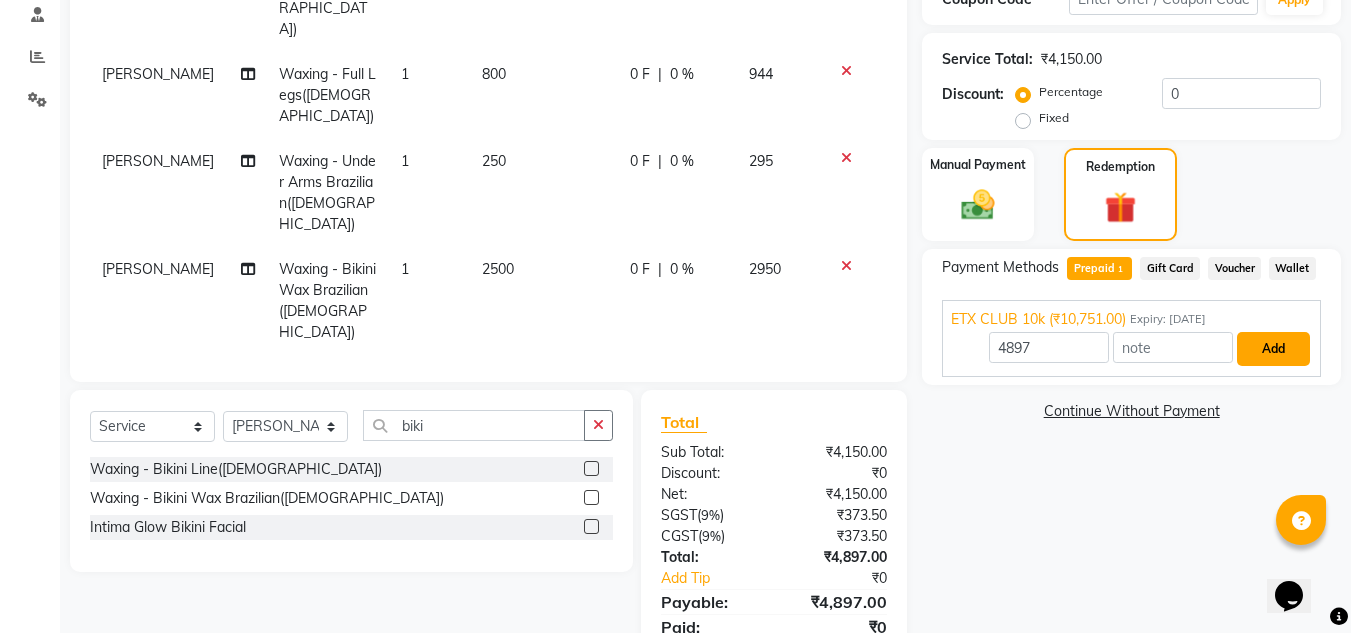click on "Add" at bounding box center [1273, 349] 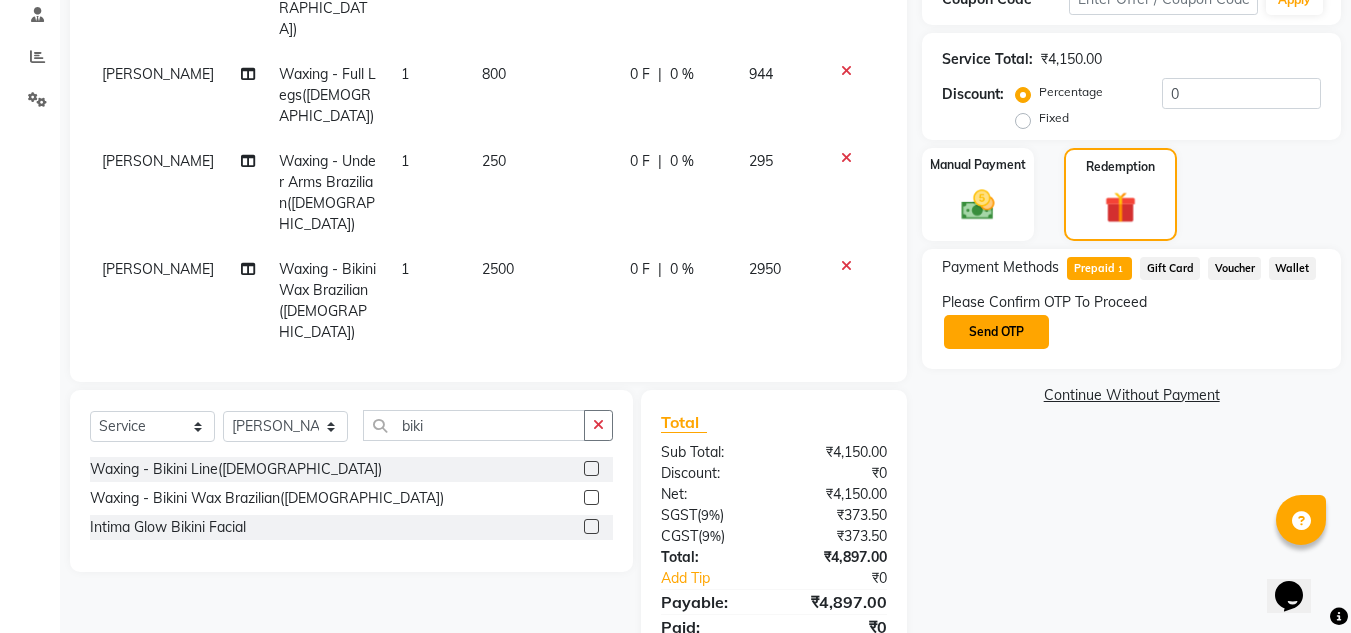 click on "Send OTP" 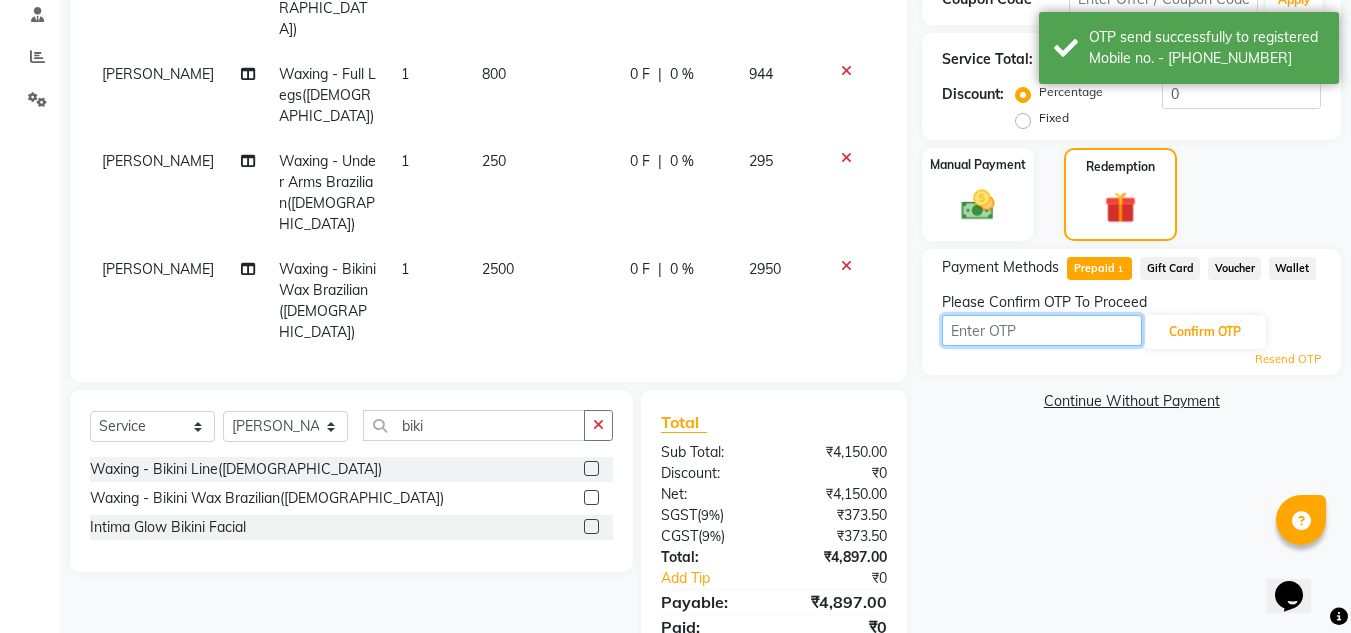 click at bounding box center (1042, 330) 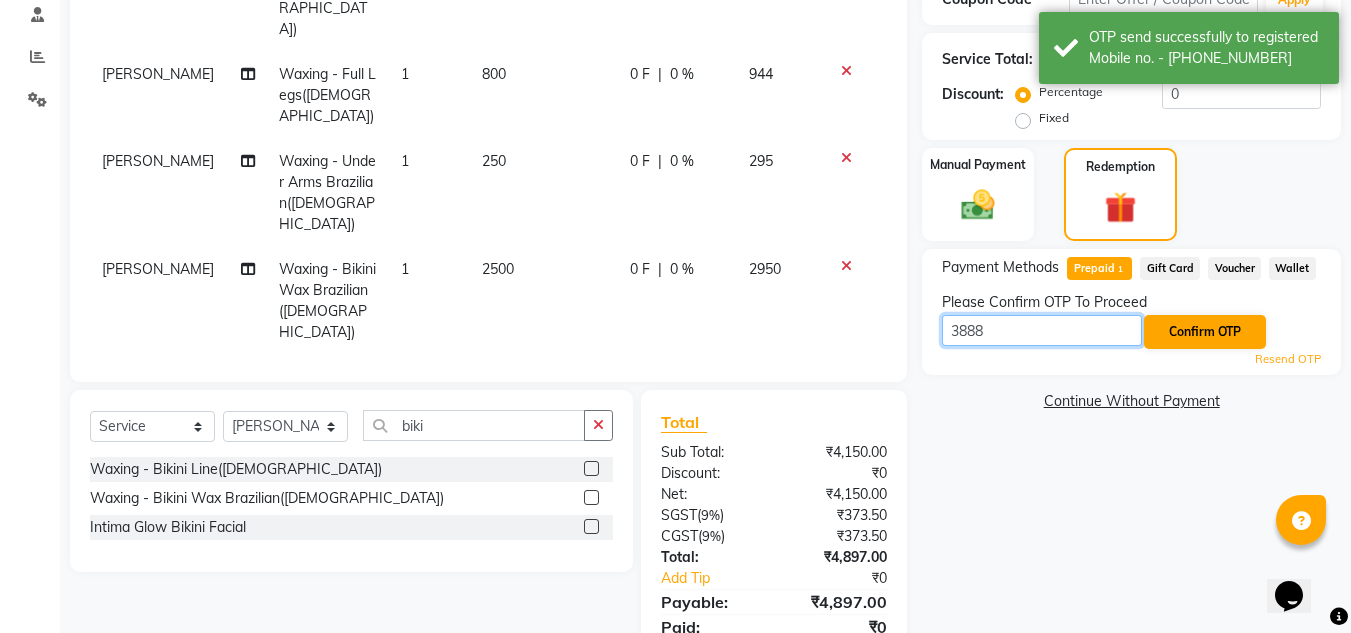 type on "3888" 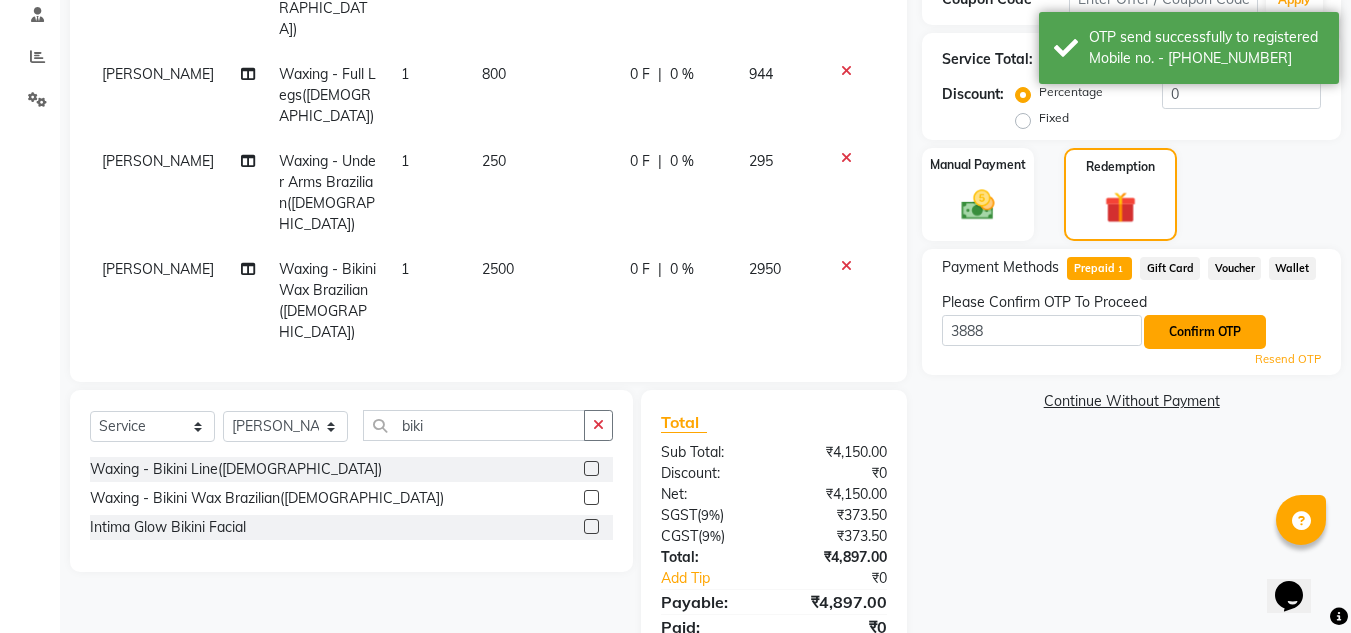 click on "Confirm OTP" 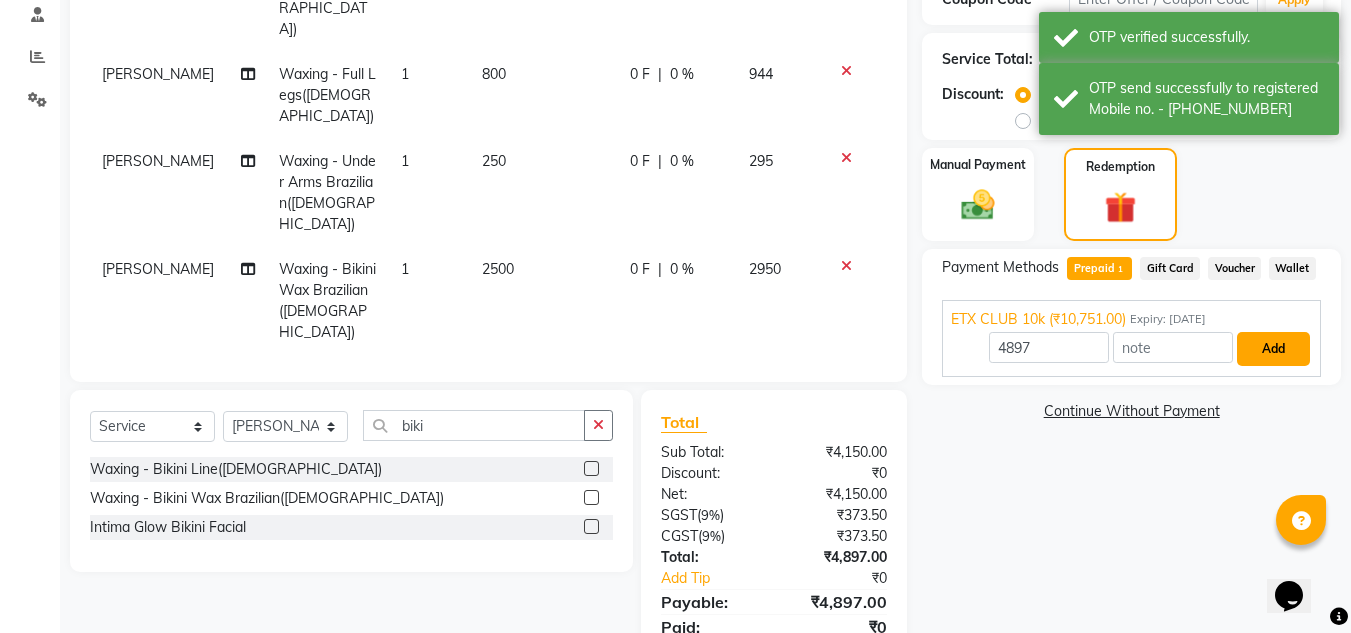 click on "Add" at bounding box center [1273, 349] 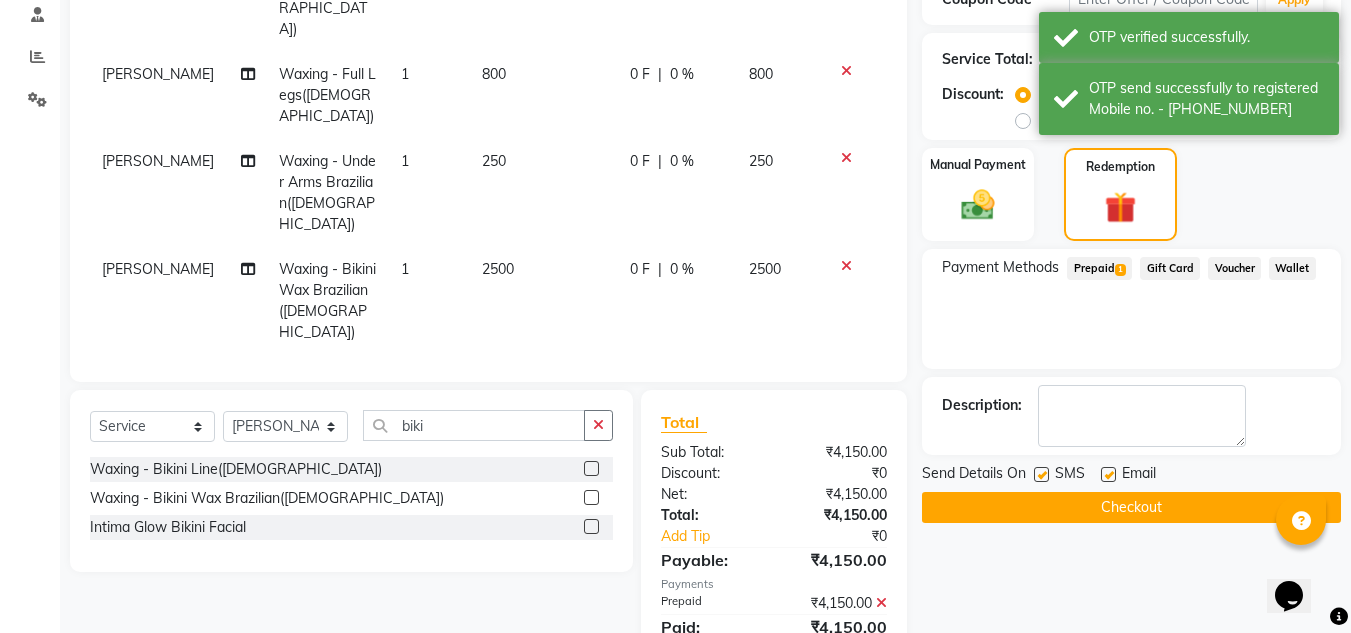 click on "Checkout" 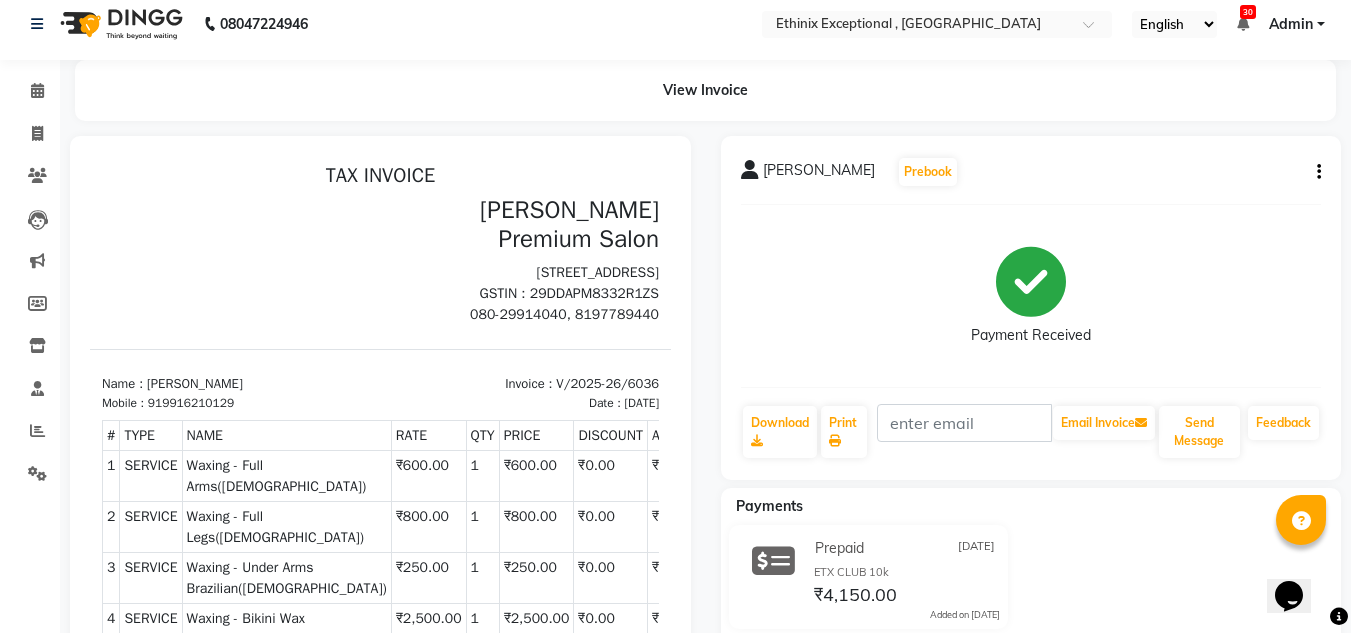 scroll, scrollTop: 11, scrollLeft: 0, axis: vertical 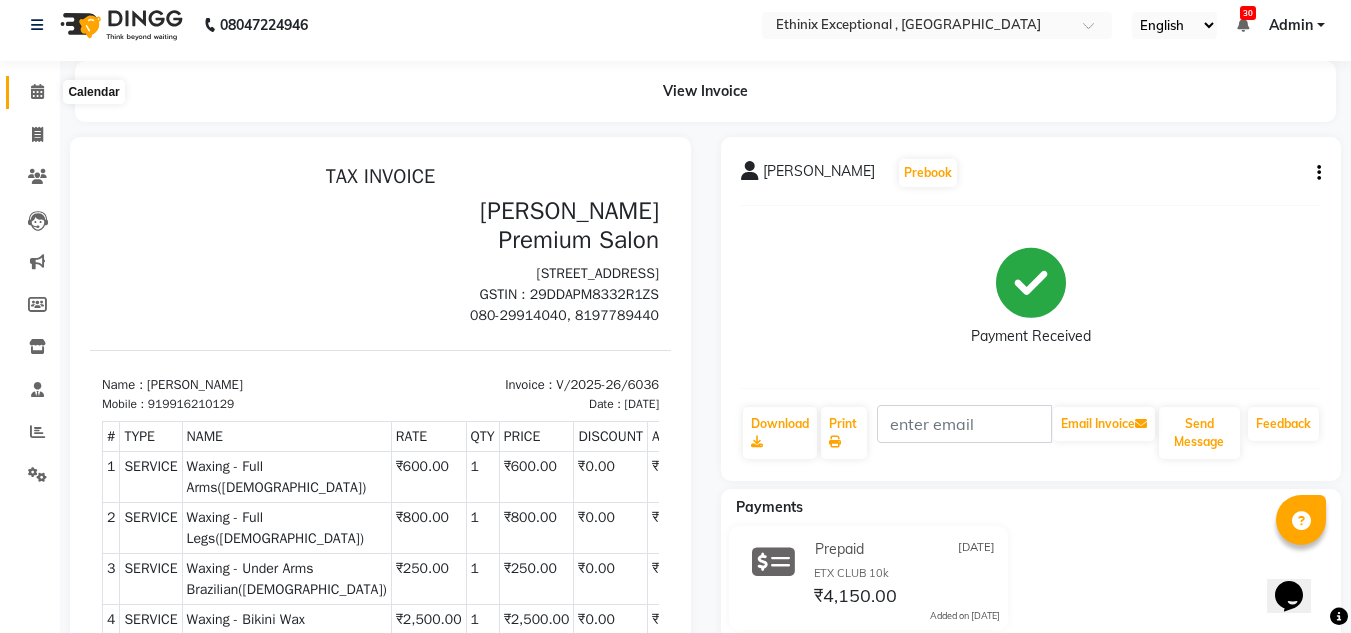 click 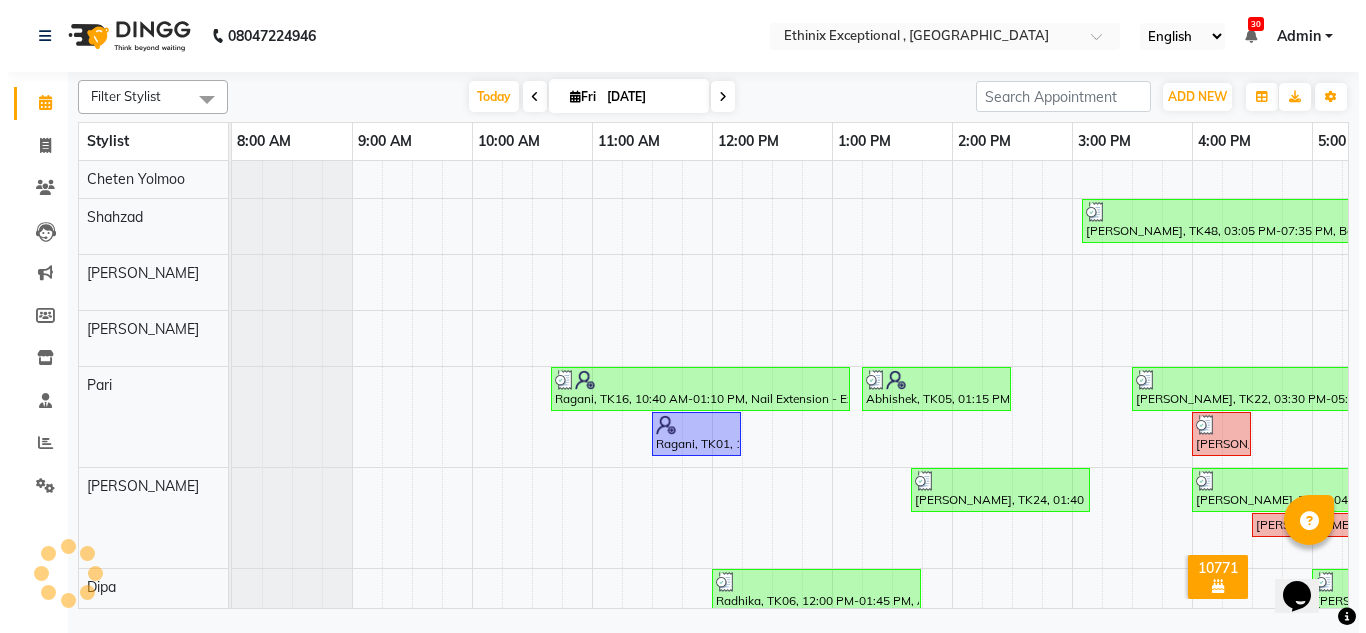 scroll, scrollTop: 0, scrollLeft: 0, axis: both 